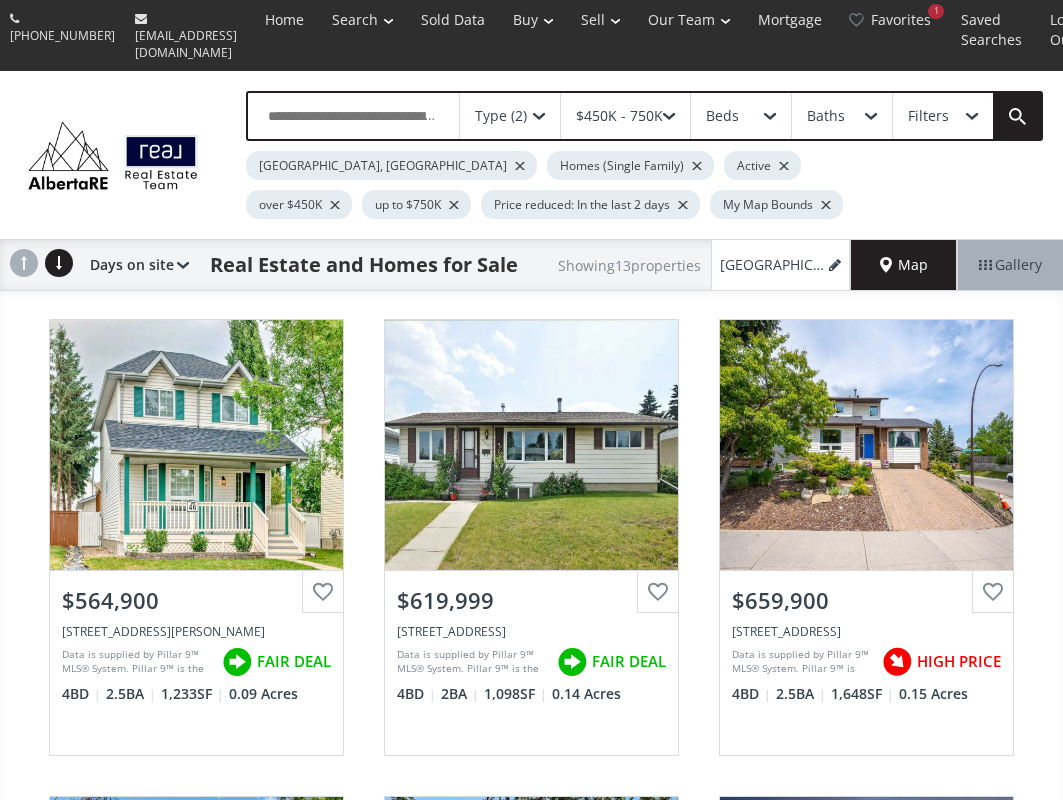 scroll, scrollTop: 0, scrollLeft: 0, axis: both 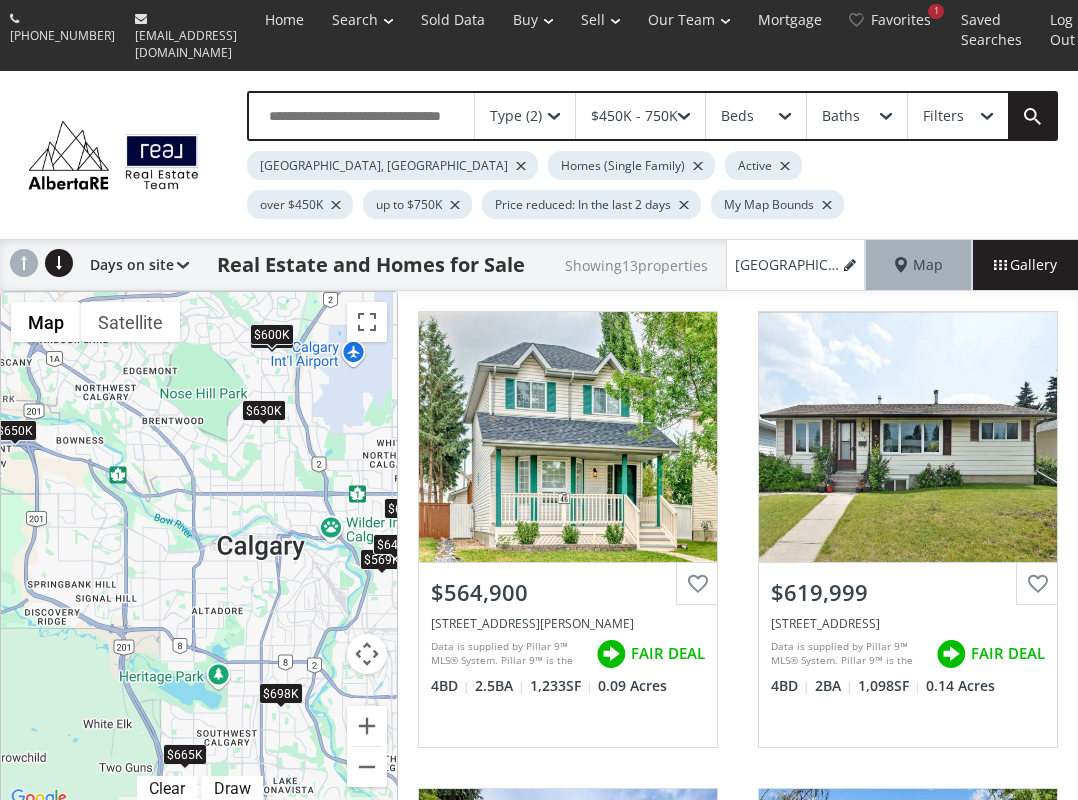 drag, startPoint x: 251, startPoint y: 486, endPoint x: 260, endPoint y: 491, distance: 10.29563 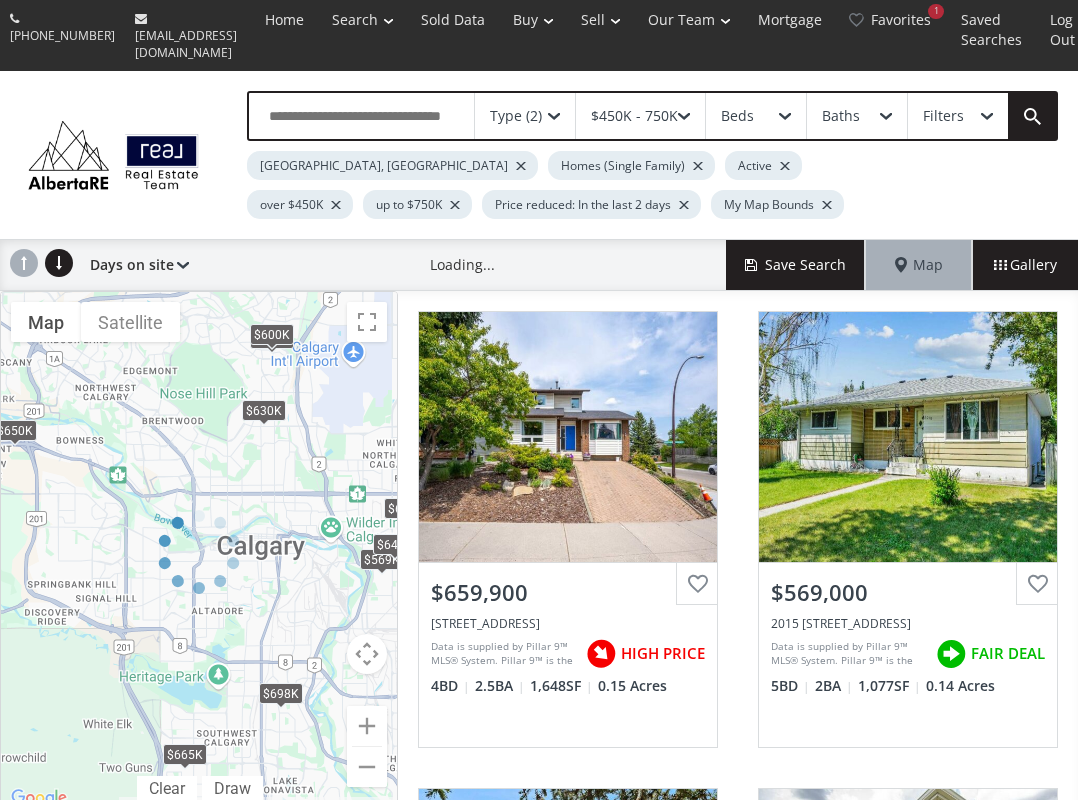 click on "← Move left → Move right ↑ Move up ↓ Move down + Zoom in - Zoom out Home Jump left by 75% End Jump right by 75% Page Up Jump up by 75% Page Down Jump down by 75% To navigate, press the arrow keys. $565K $620K $660K $569K $698K $600K $615K $665K $730K $630K $600K $650K $640K Map Terrain Satellite Labels Clear Draw Map Data Map data ©2025 Google Map data ©2025 Google 2 km  Click to toggle between metric and imperial units Terms Report a map error" at bounding box center (199, 551) 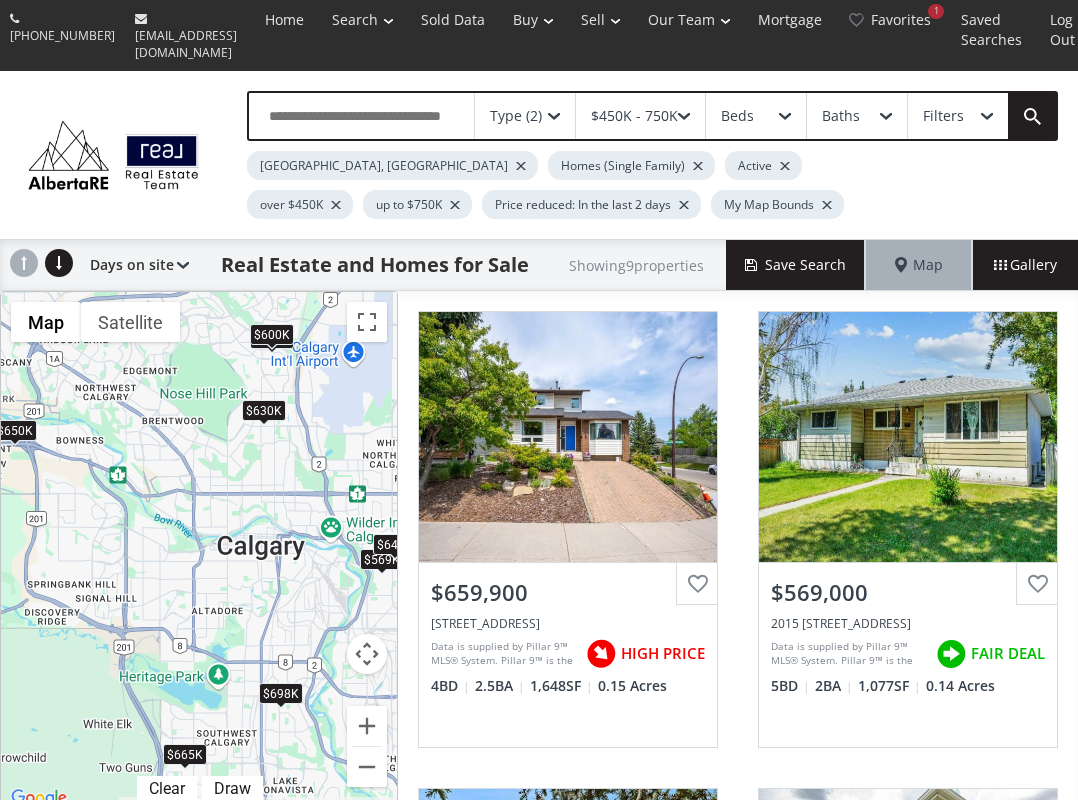 click on "$650K" at bounding box center [15, 430] 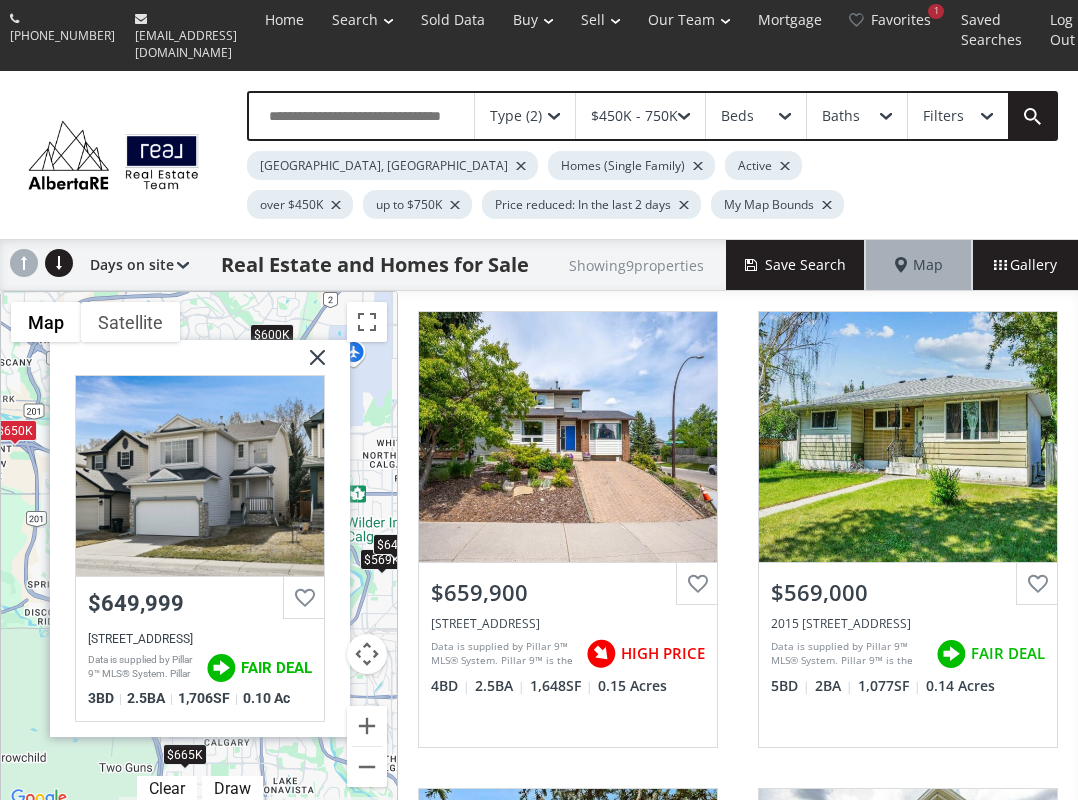 click on "$650K" at bounding box center (15, 430) 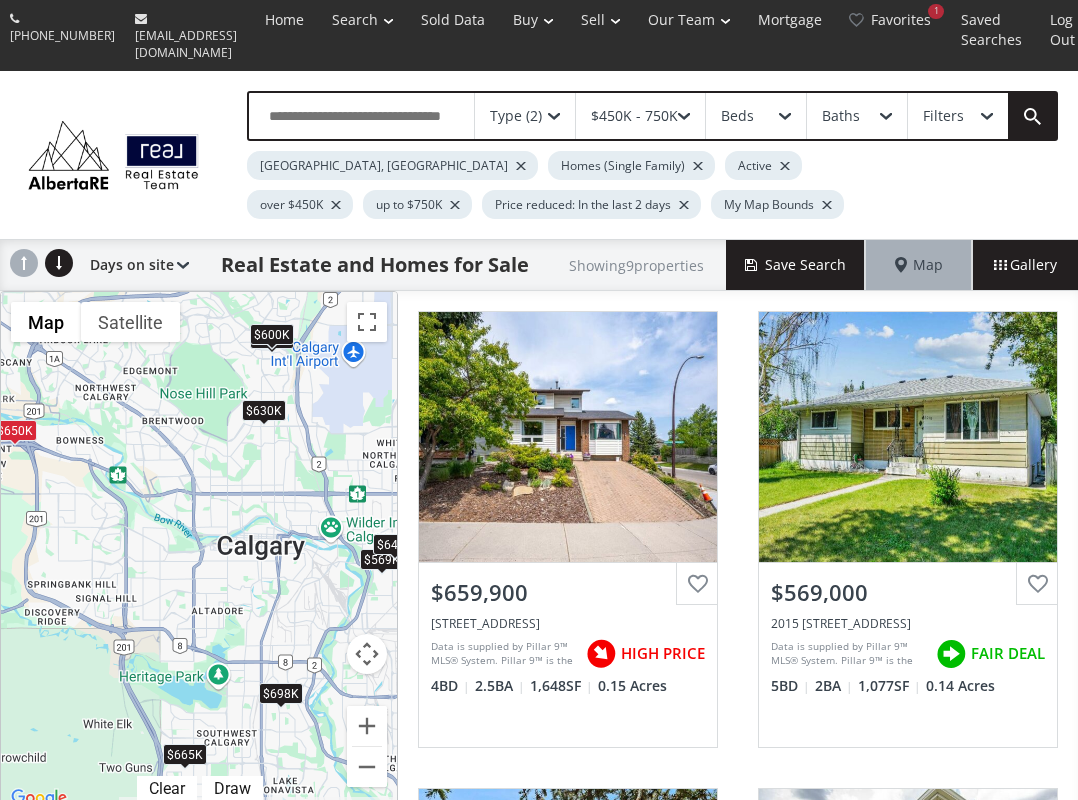 drag, startPoint x: 293, startPoint y: 562, endPoint x: 225, endPoint y: 526, distance: 76.941536 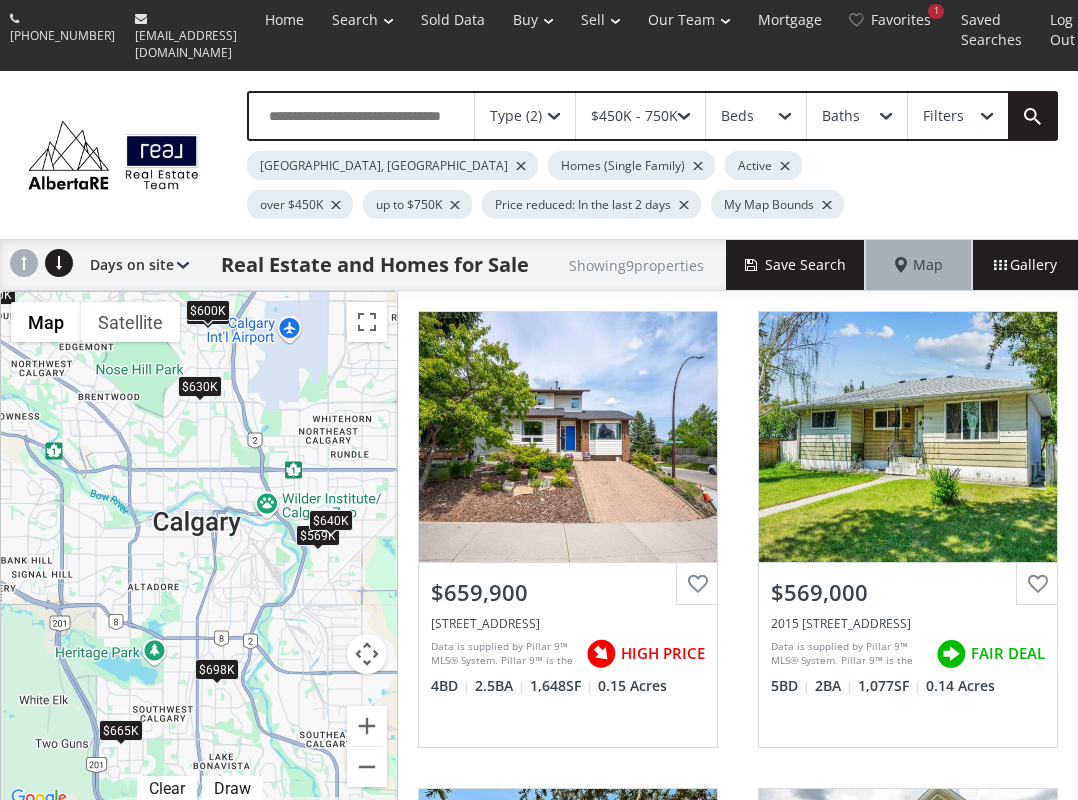 drag, startPoint x: 291, startPoint y: 523, endPoint x: 228, endPoint y: 500, distance: 67.06713 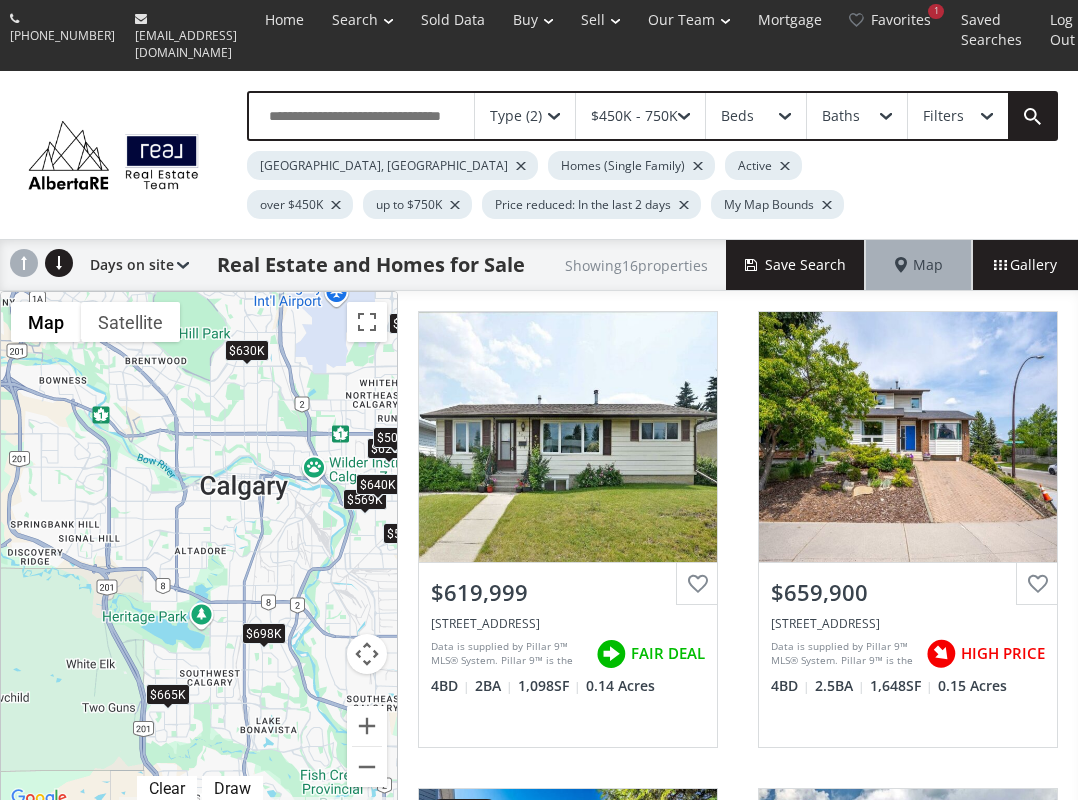 drag, startPoint x: 232, startPoint y: 487, endPoint x: 284, endPoint y: 450, distance: 63.82006 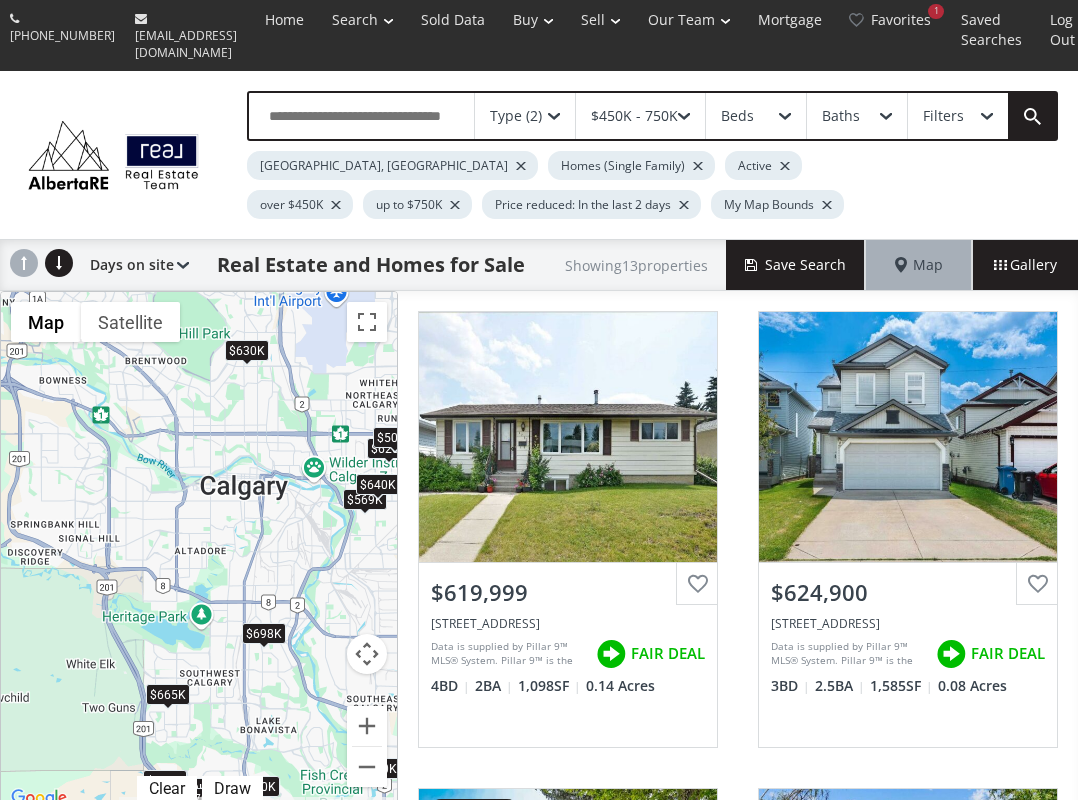 click at bounding box center [684, 205] 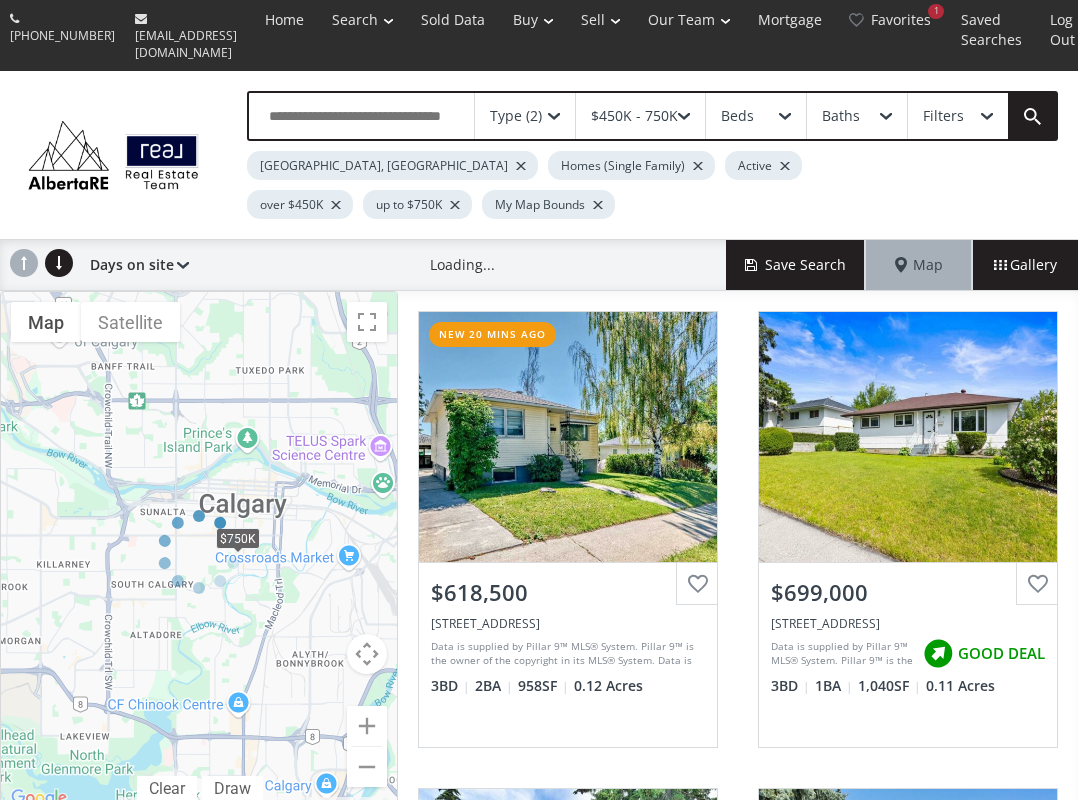 drag, startPoint x: 205, startPoint y: 472, endPoint x: 260, endPoint y: 470, distance: 55.03635 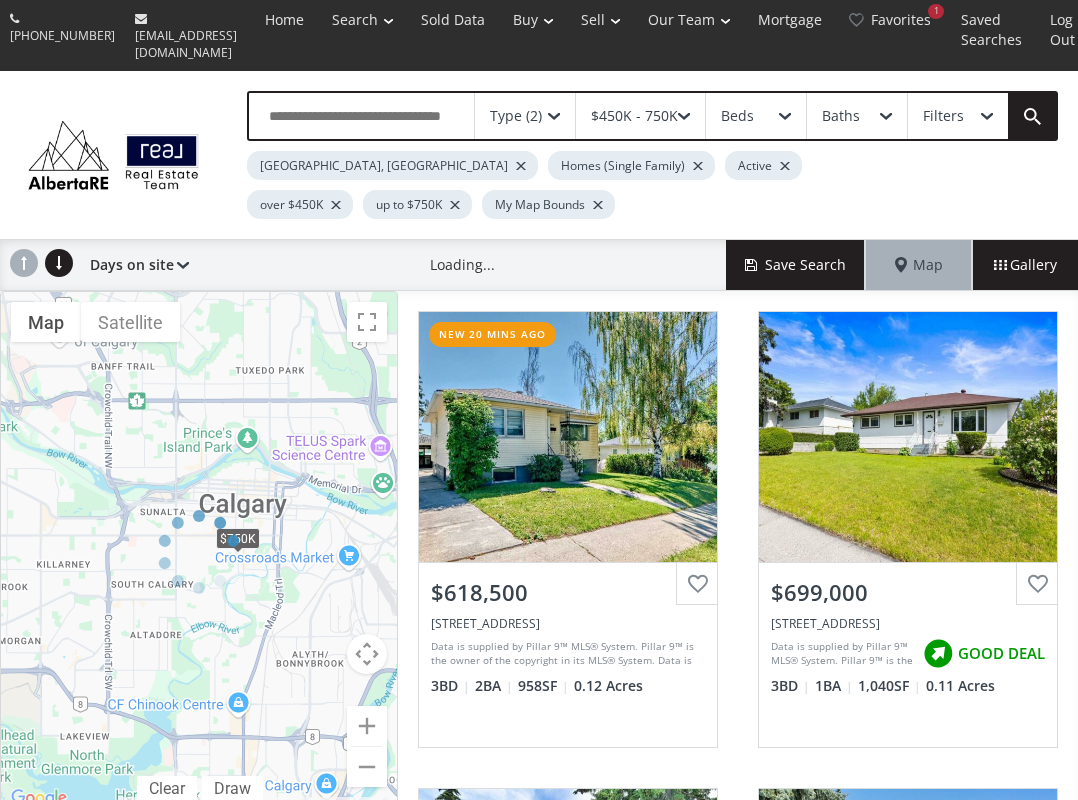 click at bounding box center (199, 551) 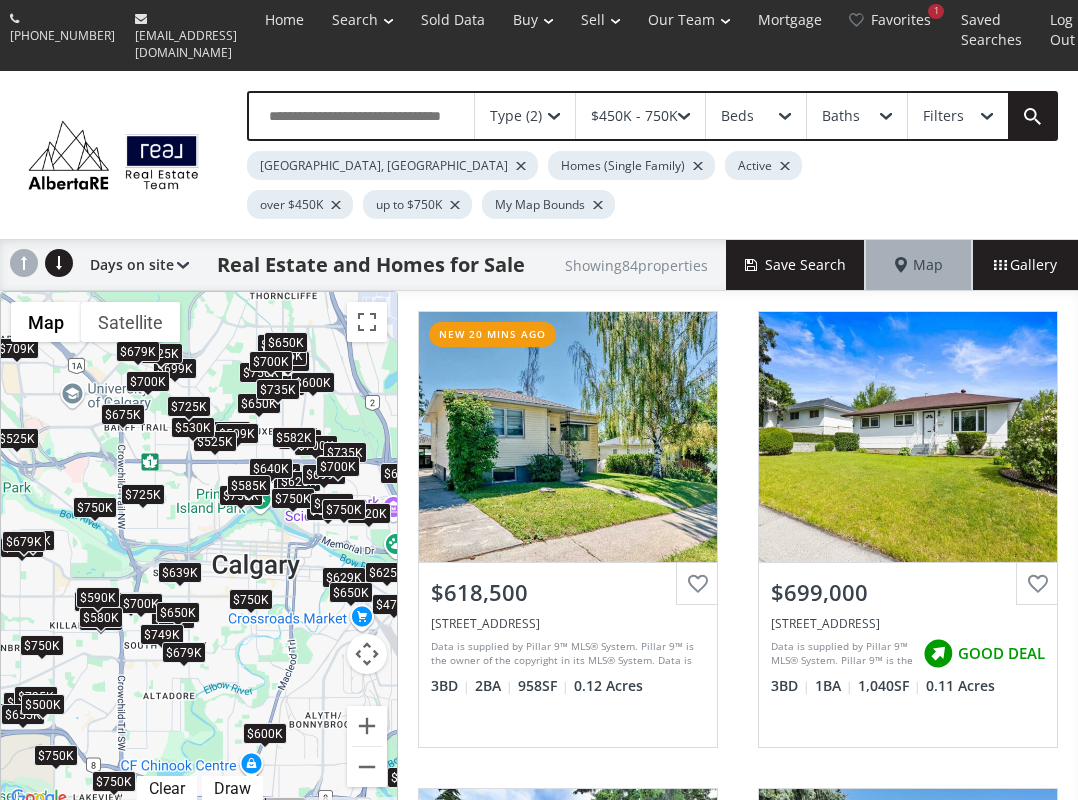 drag, startPoint x: 180, startPoint y: 445, endPoint x: 195, endPoint y: 509, distance: 65.734314 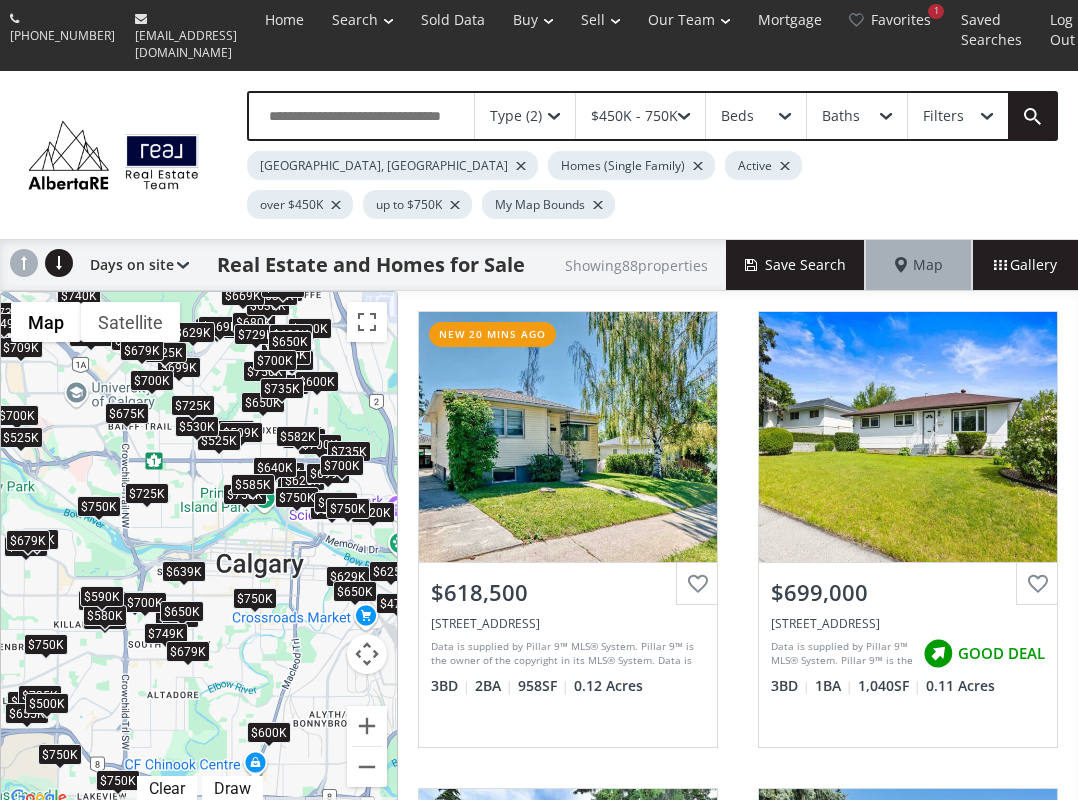 click on "To navigate, press the arrow keys. $619K $699K $700K $709K $680K $600K $750K $609K $650K $698K $625K $650K $725K $460K $639K $735K $749K $565K $749K $725K $699K $750K $750K $750K $700K $509K $750K $625K $750K $639K $600K $629K $750K $510K $655K $679K $749K $700K $615K $669K $750K $582K $580K $735K $590K $750K $525K $530K $740K $750K $750K $750K $640K $725K $700K $680K $650K $725K $630K $729K $740K $699K $737K $639K $720K $749K $669K $750K $629K $700K $675K $600K $650K $479K $679K $585K $658K $700K $500K $749K $700K $600K $735K $679K $650K $525K $750K $600K" at bounding box center (199, 551) 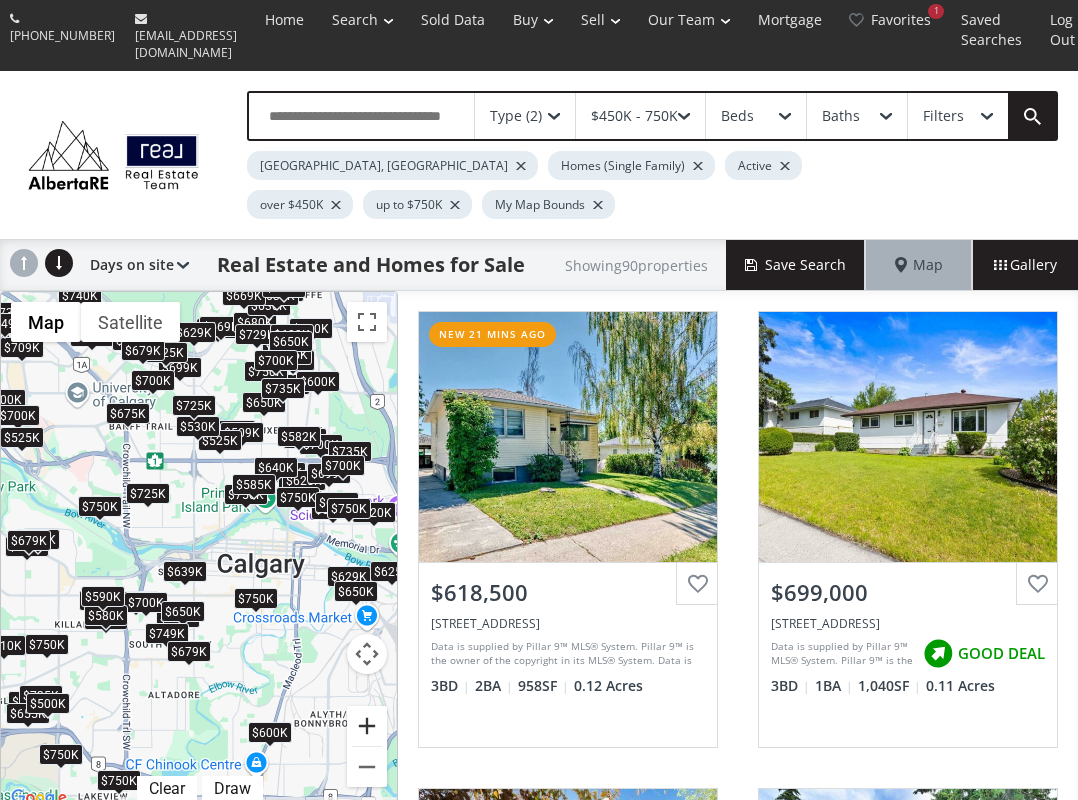 click at bounding box center (367, 726) 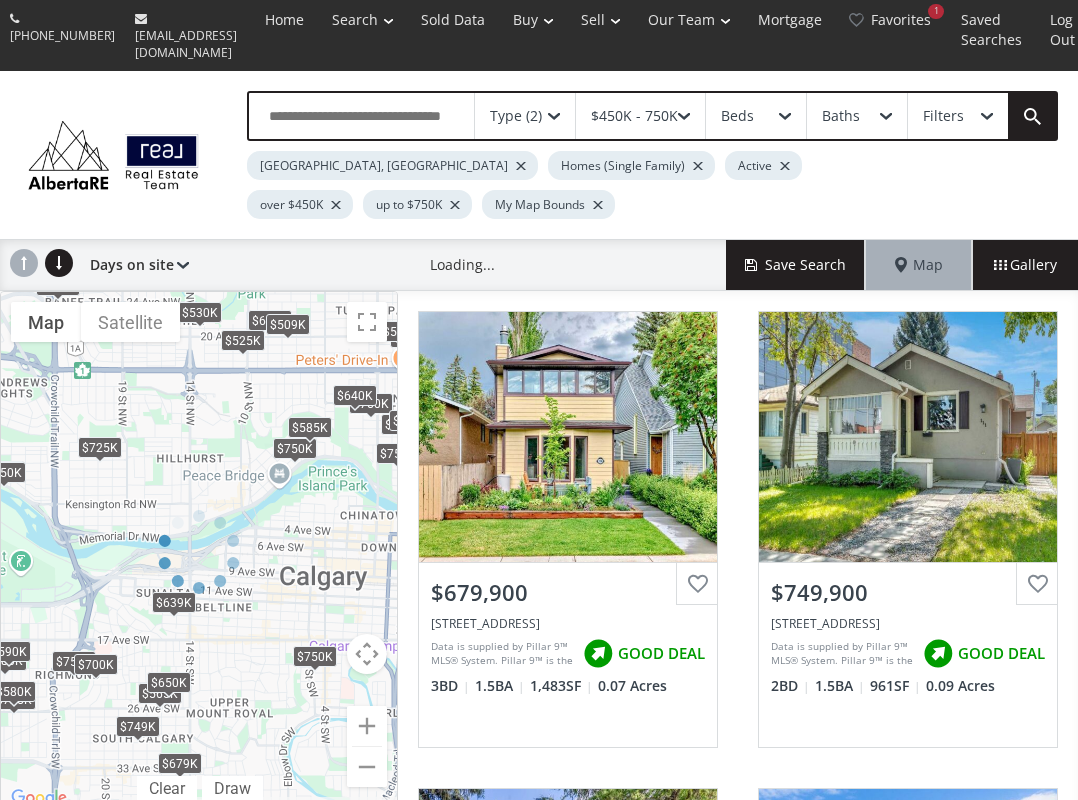 drag, startPoint x: 166, startPoint y: 473, endPoint x: 167, endPoint y: 501, distance: 28.01785 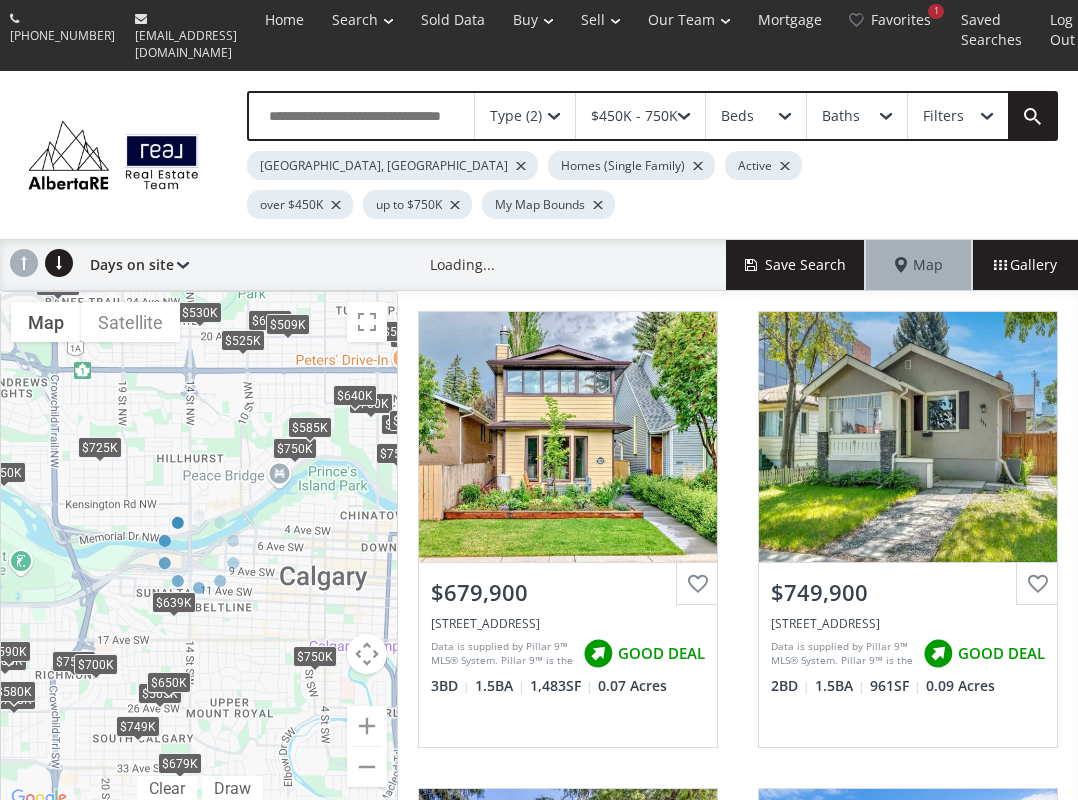 click on "← Move left → Move right ↑ Move up ↓ Move down + Zoom in - Zoom out Home Jump left by 75% End Jump right by 75% Page Up Jump up by 75% Page Down Jump down by 75% To navigate, press the arrow keys. $619K $699K $610K $700K $709K $680K $600K $750K $609K $600K $600K $650K $698K $625K $650K $725K $460K $639K $735K $749K $565K $749K $725K $699K $750K $750K $750K $700K $509K $750K $625K $750K $639K $600K $629K $750K $510K $655K $679K $749K $700K $615K $669K $750K $582K $580K $735K $590K $750K $525K $530K $740K $750K $750K $750K $640K $725K $700K $680K $650K $725K $630K $729K $740K $699K $737K $639K $720K $749K $669K $750K $629K $700K $675K $600K $650K $679K $585K $658K $700K $500K $749K $700K $600K $735K $679K $650K $525K $750K $600K Map Terrain Satellite Labels Clear Draw Map Data Map data ©2025 Google Map data ©2025 Google 500 m  Click to toggle between metric and imperial units Terms Report a map error" at bounding box center (199, 551) 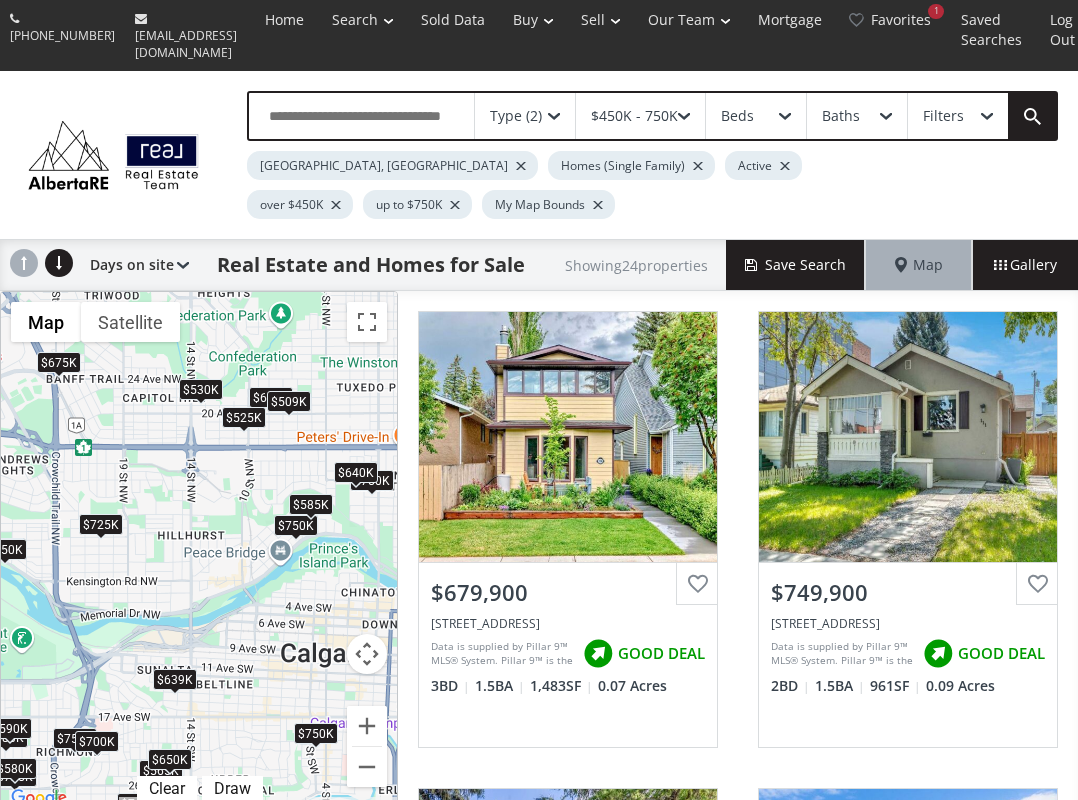 drag, startPoint x: 175, startPoint y: 434, endPoint x: 178, endPoint y: 520, distance: 86.05231 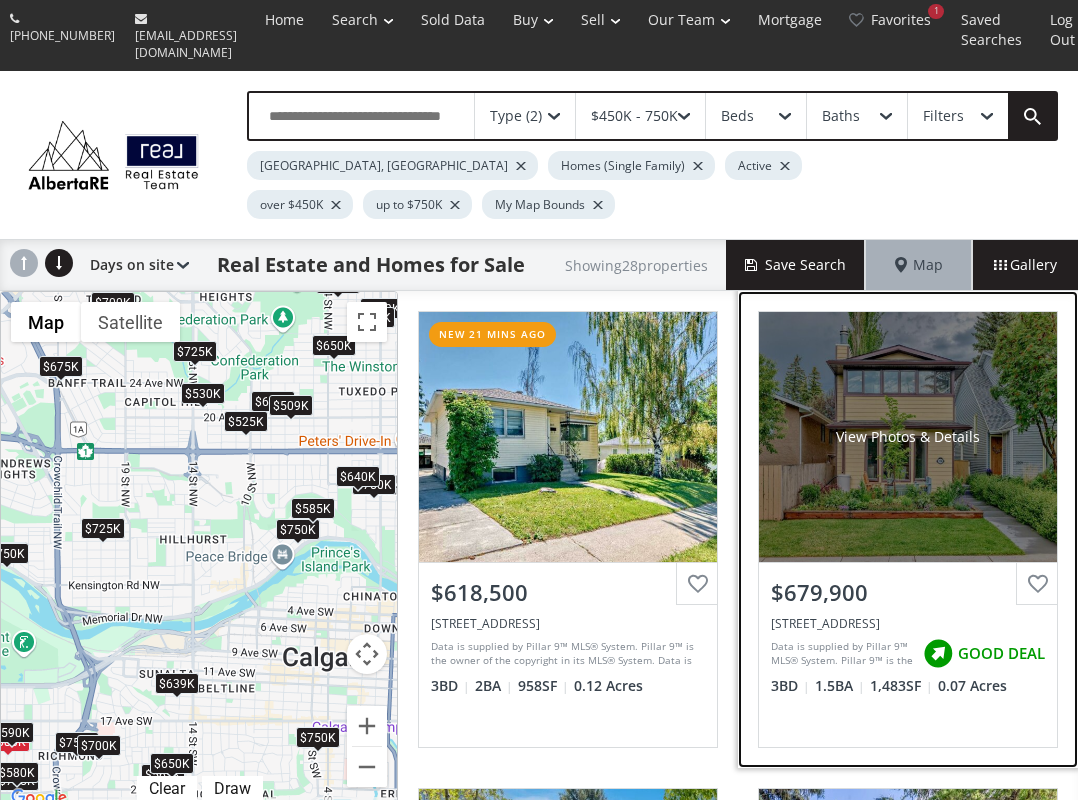 click on "View Photos & Details" at bounding box center (908, 437) 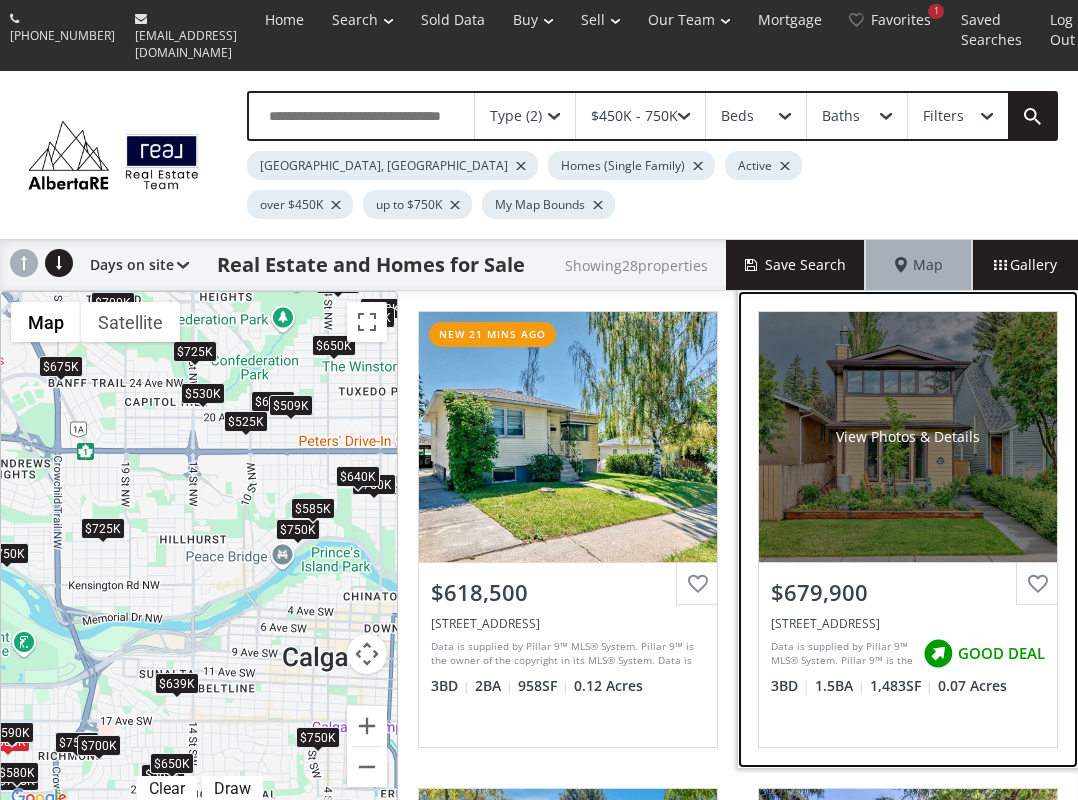 click on "View Photos & Details" at bounding box center [908, 437] 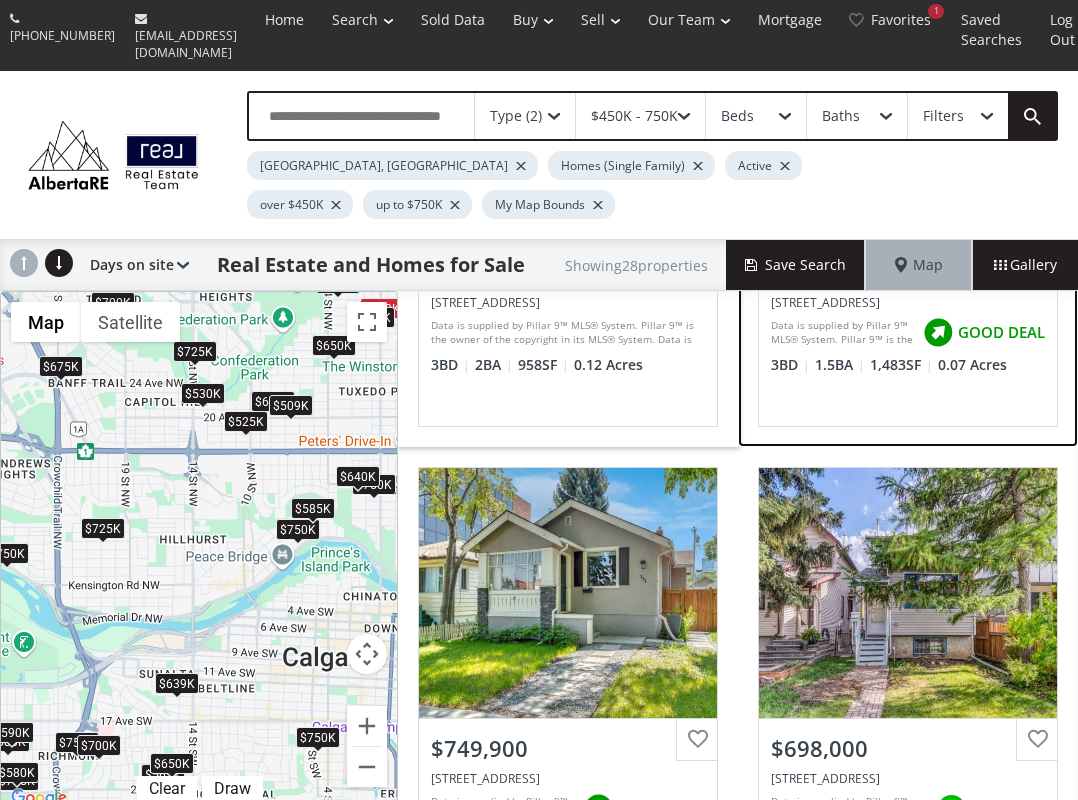 scroll, scrollTop: 400, scrollLeft: 0, axis: vertical 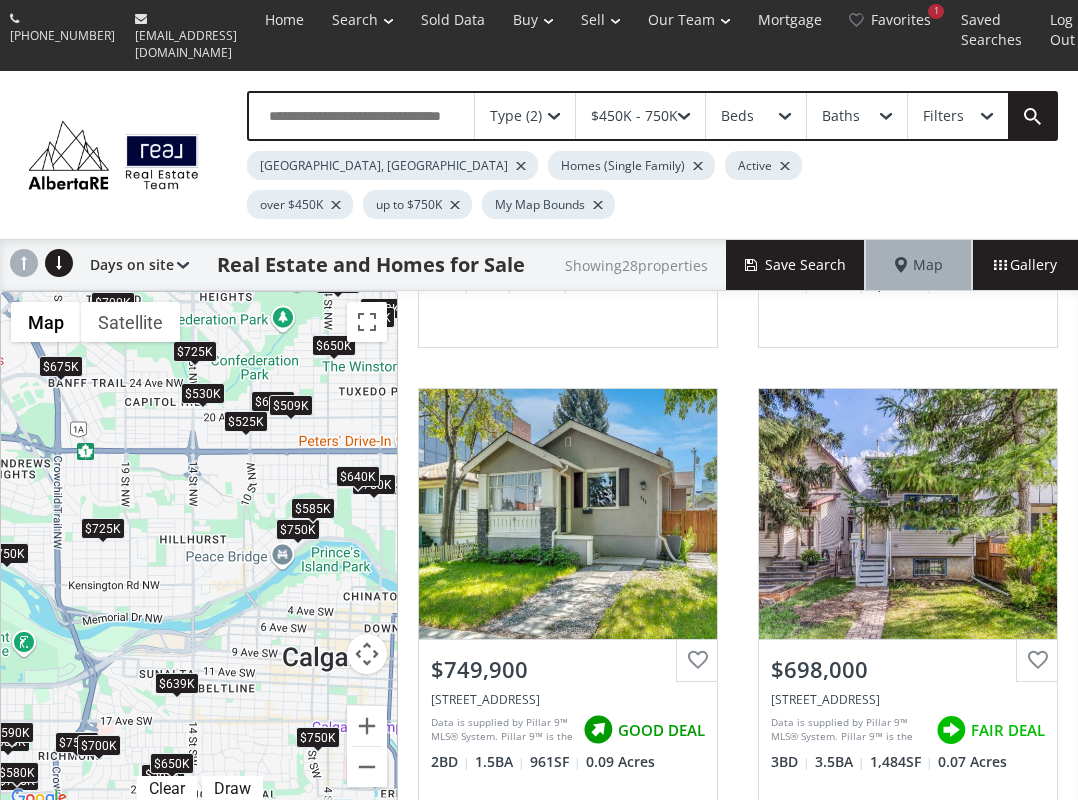 click on "$725K" at bounding box center (103, 528) 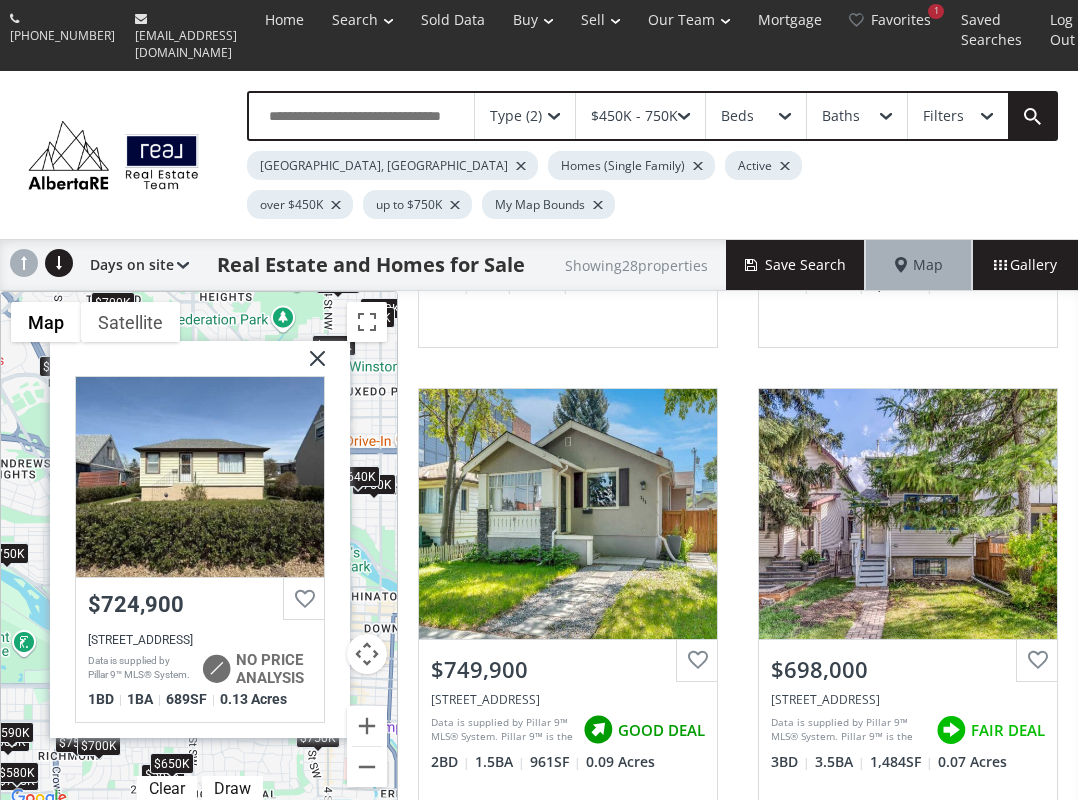 click at bounding box center (310, 366) 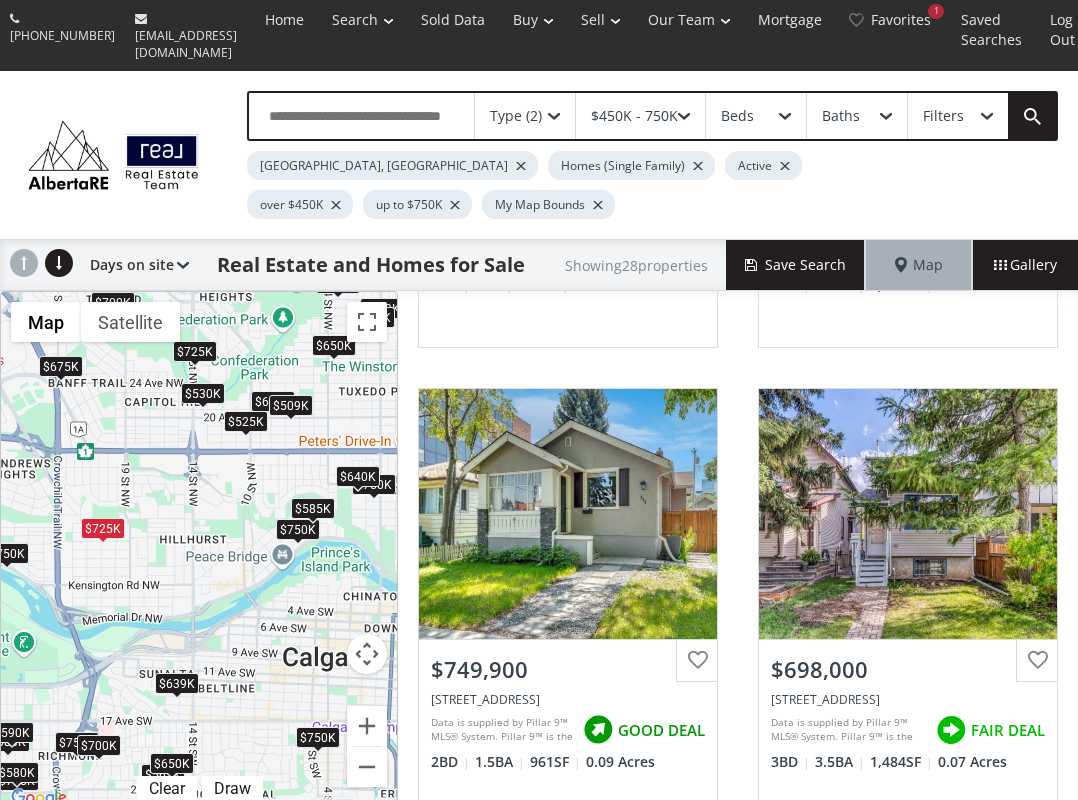 click on "$585K" at bounding box center [313, 508] 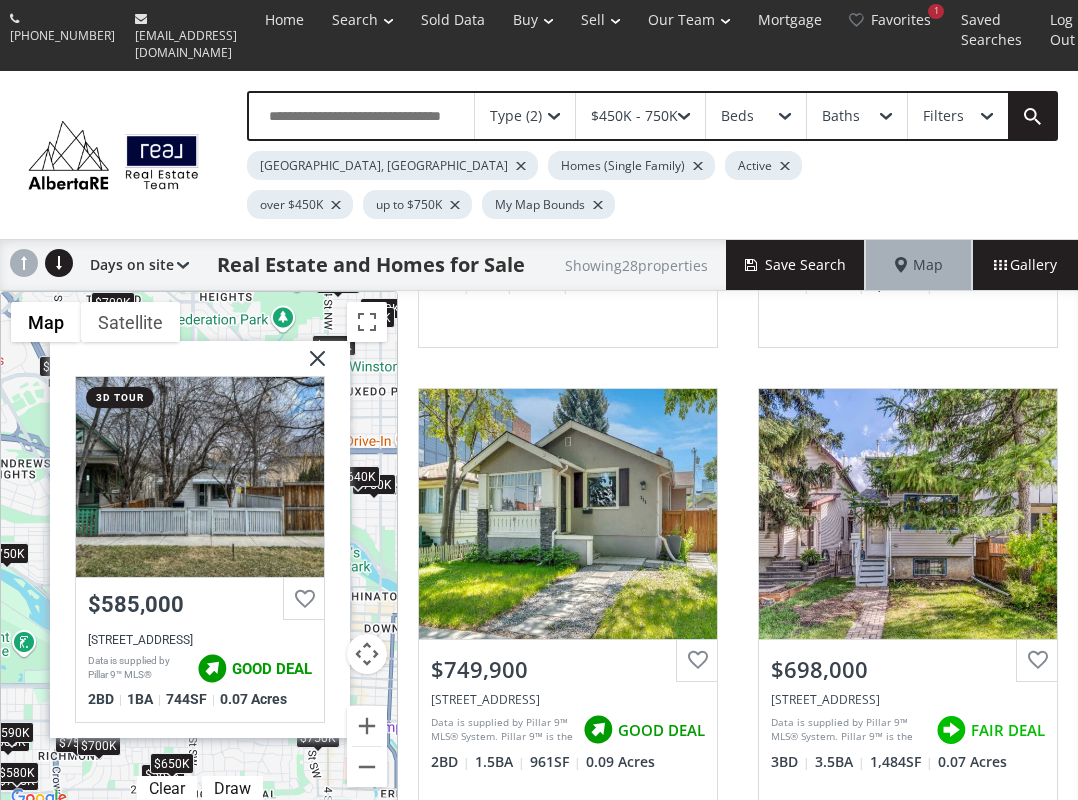 click at bounding box center [310, 366] 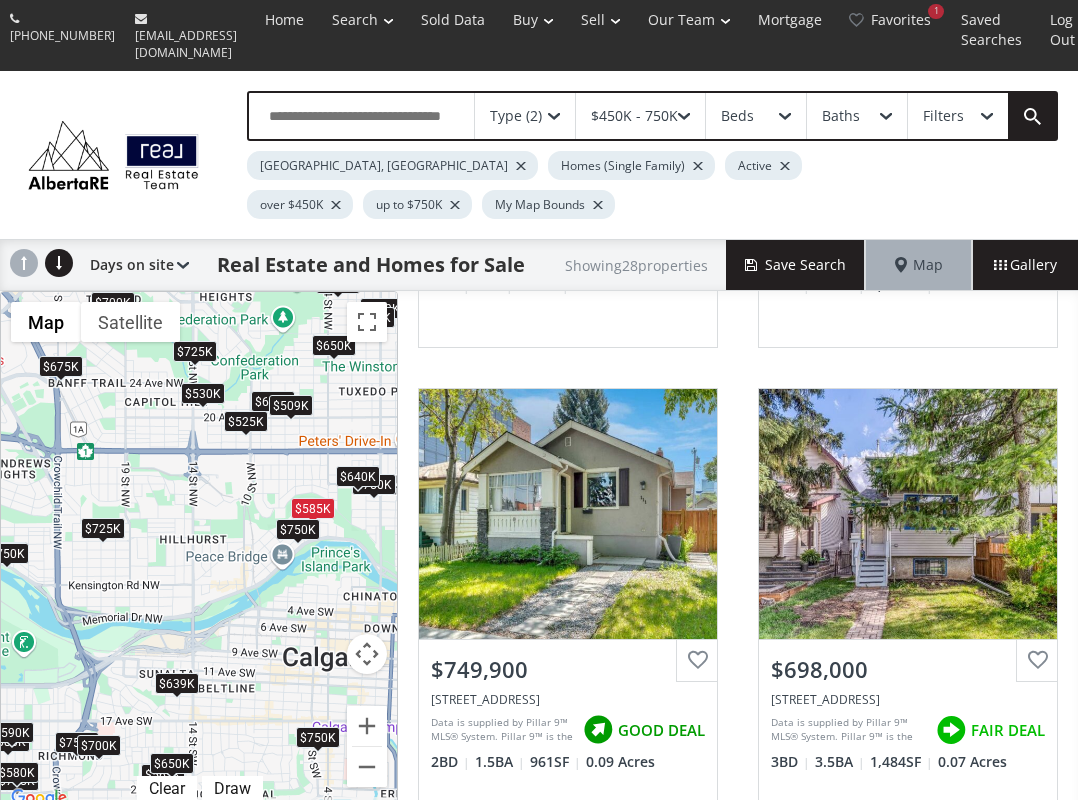 click on "$750K" at bounding box center [298, 529] 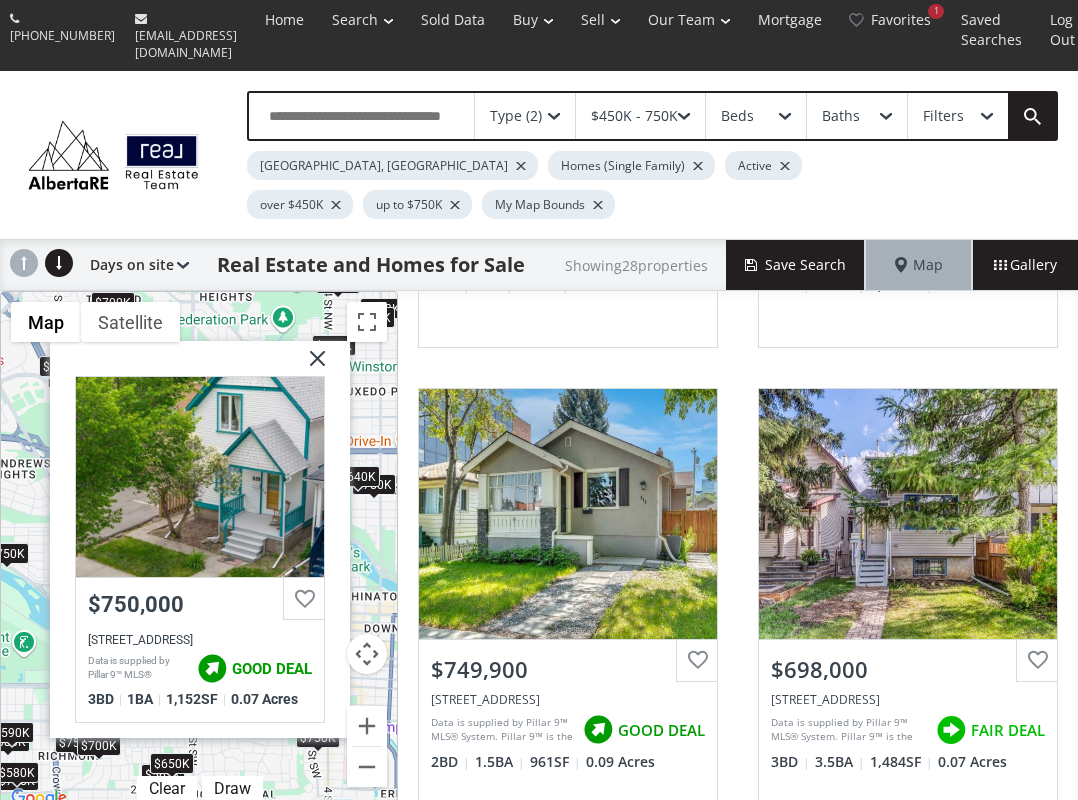click at bounding box center (310, 366) 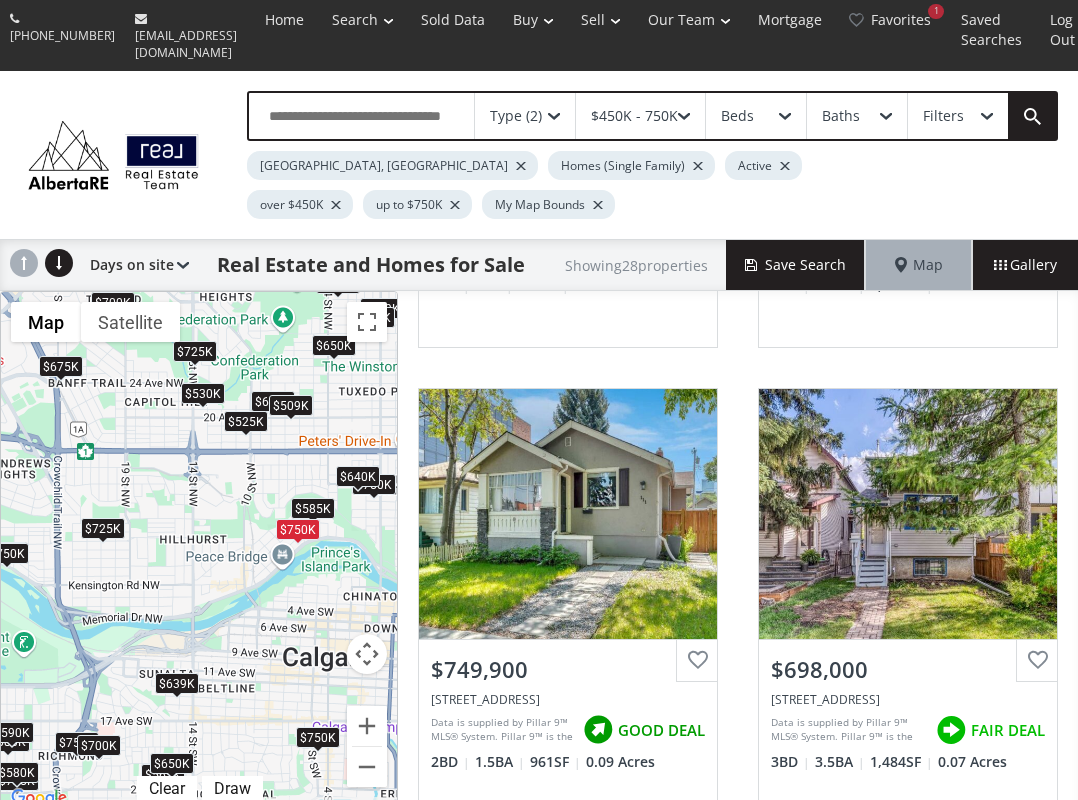 click on "$750K" at bounding box center (298, 529) 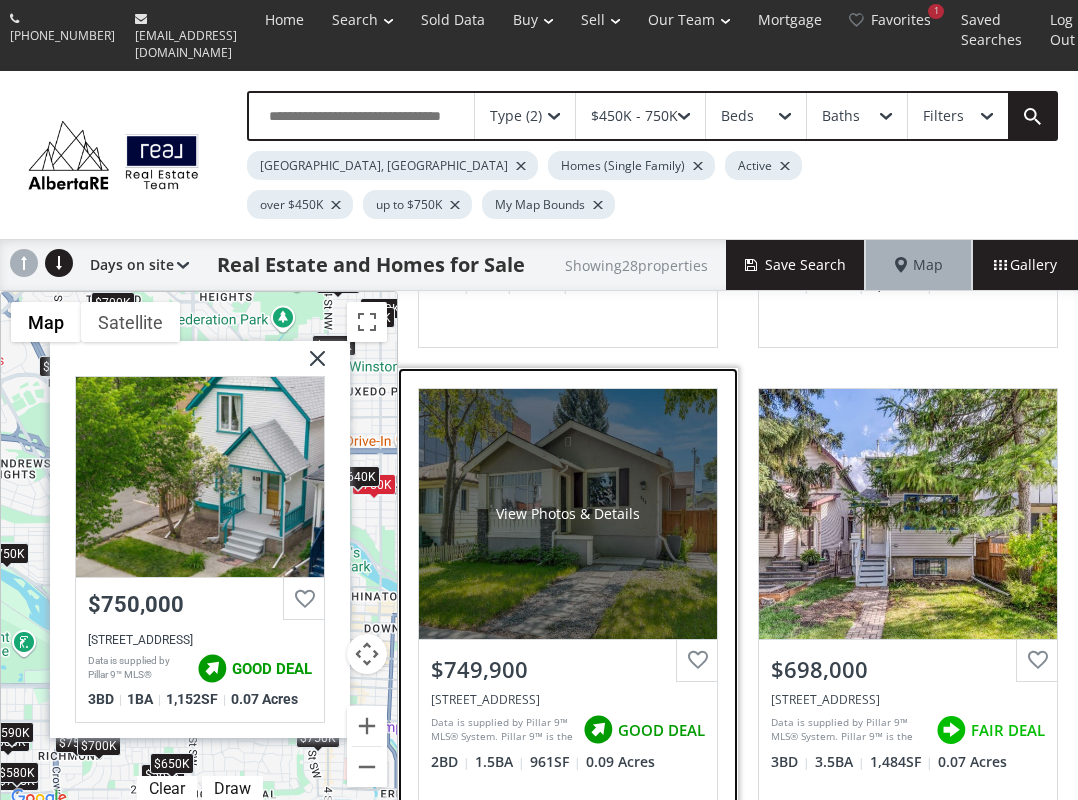 click on "View Photos & Details" at bounding box center (568, 514) 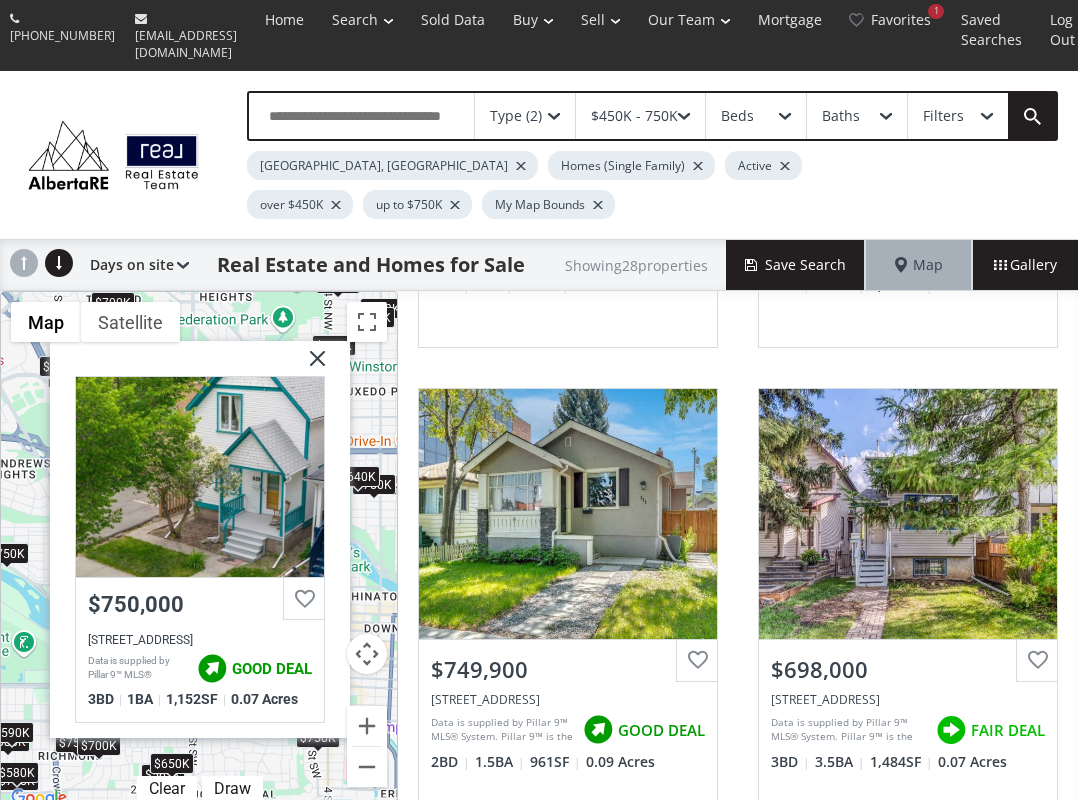 click at bounding box center [310, 366] 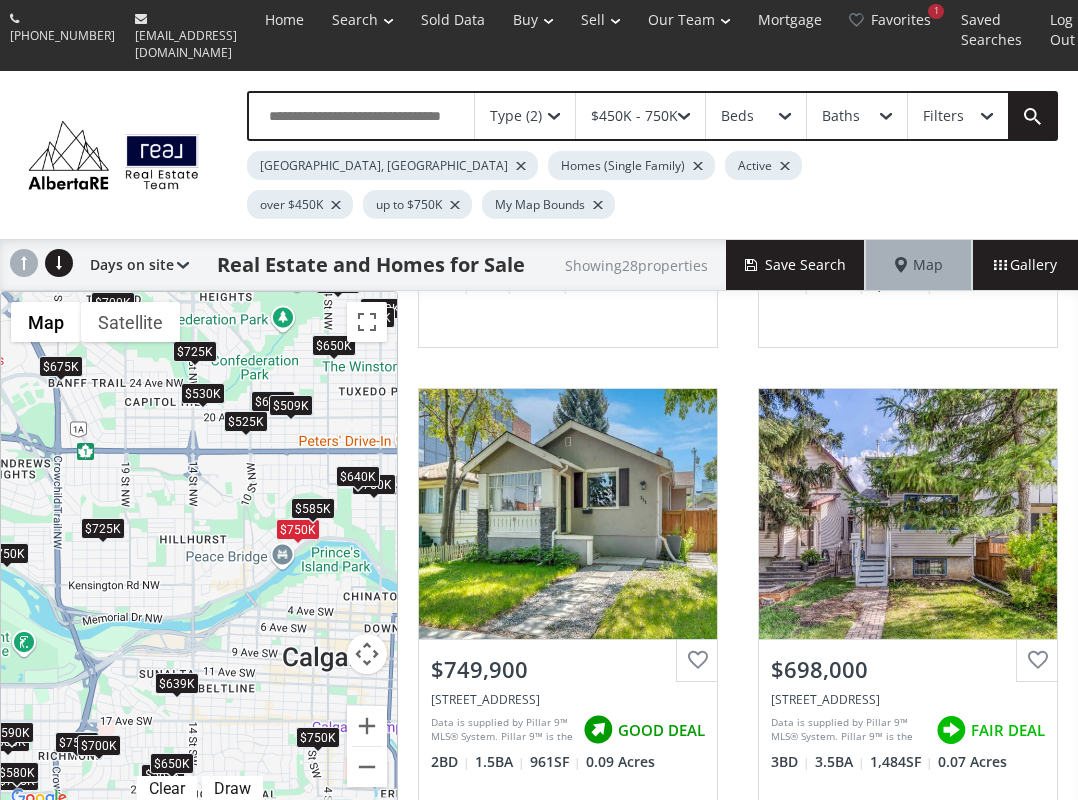 click on "$640K" at bounding box center [358, 476] 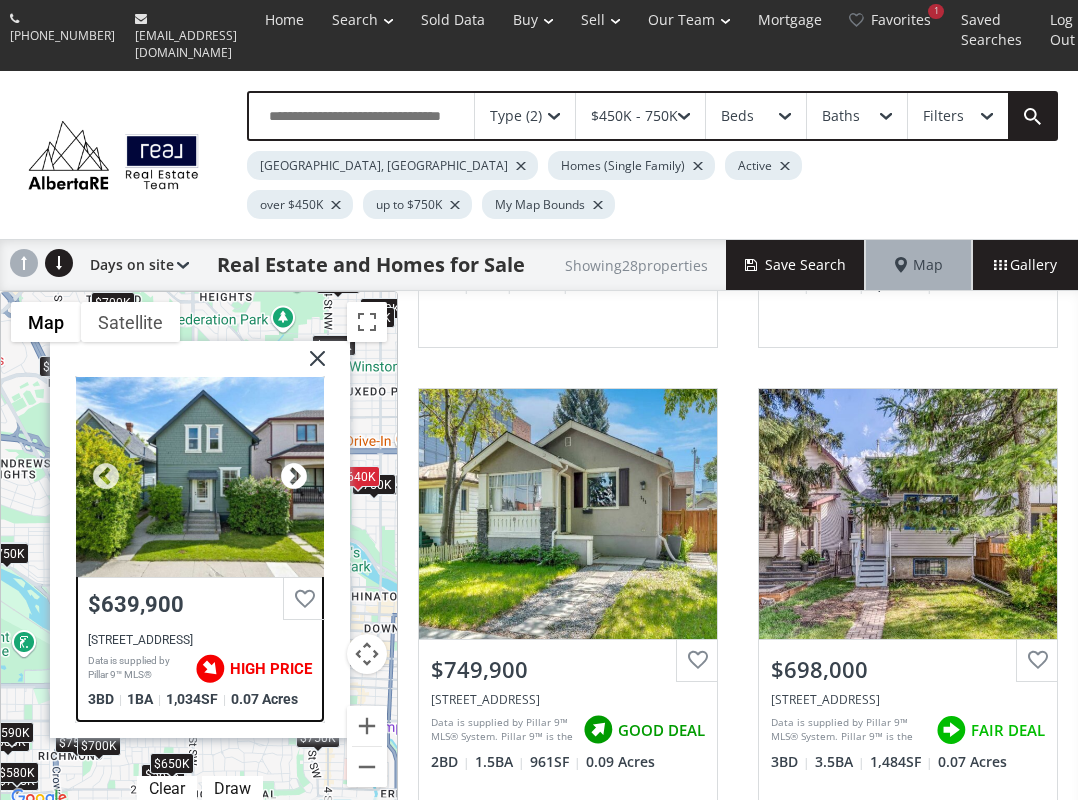click at bounding box center (294, 477) 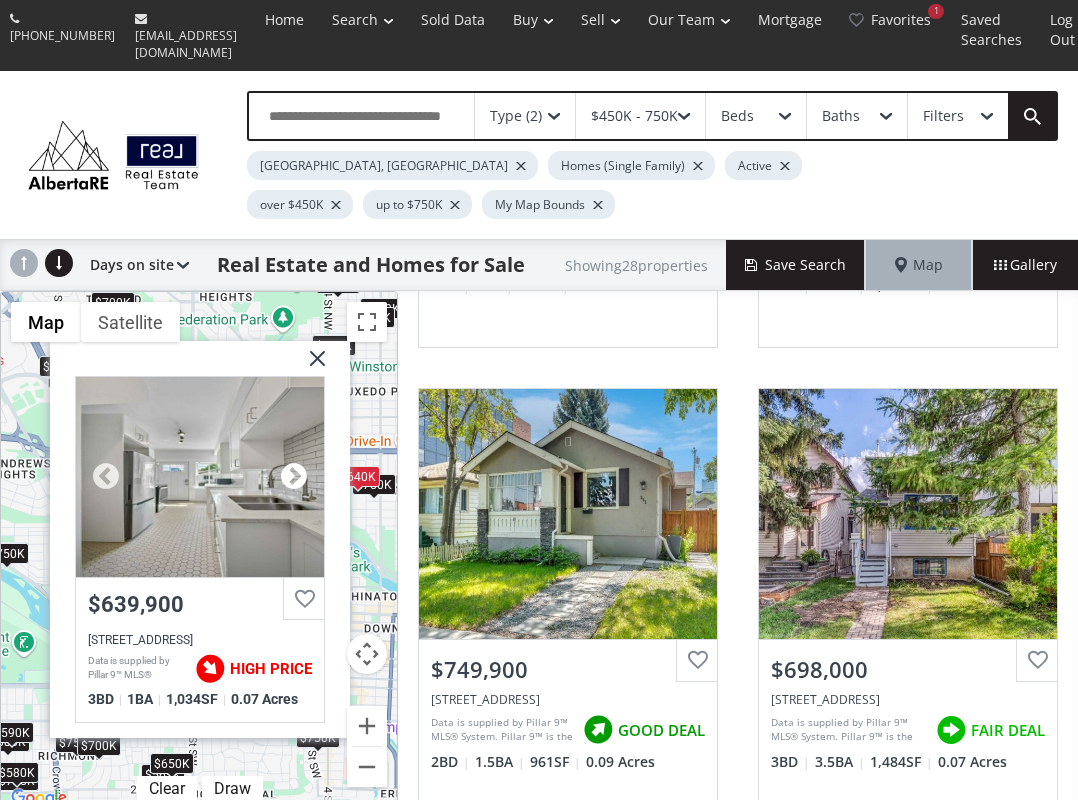 click at bounding box center (294, 477) 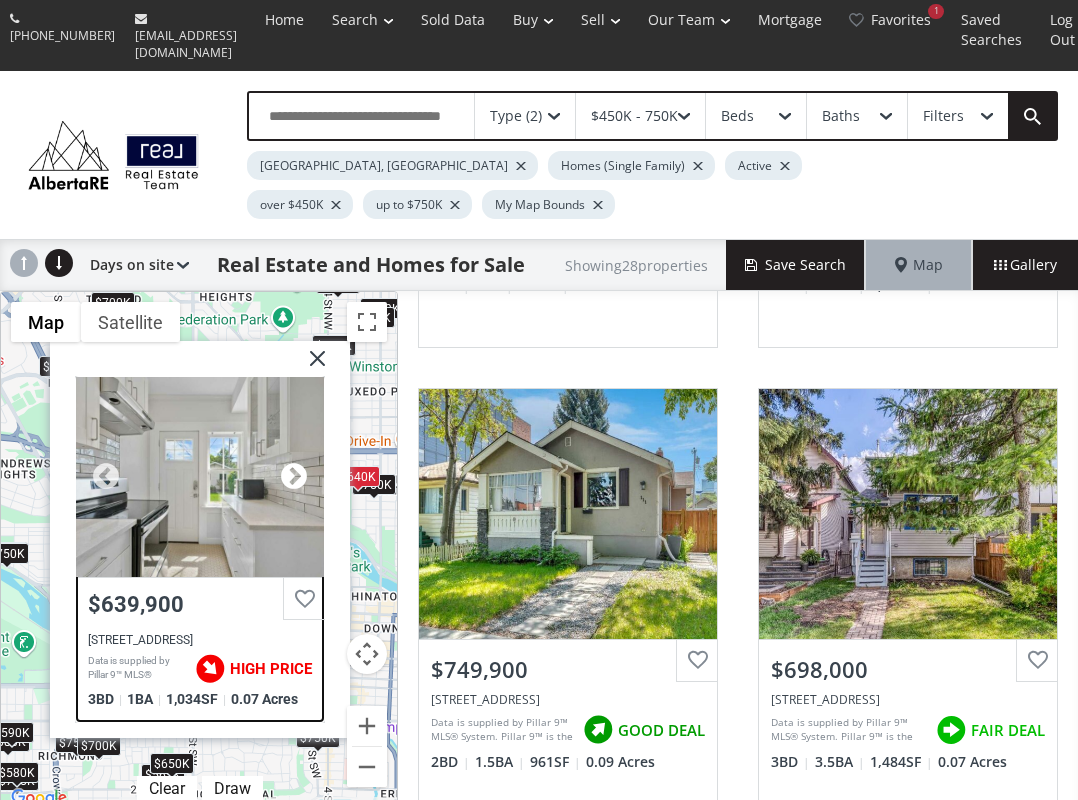 click at bounding box center [294, 477] 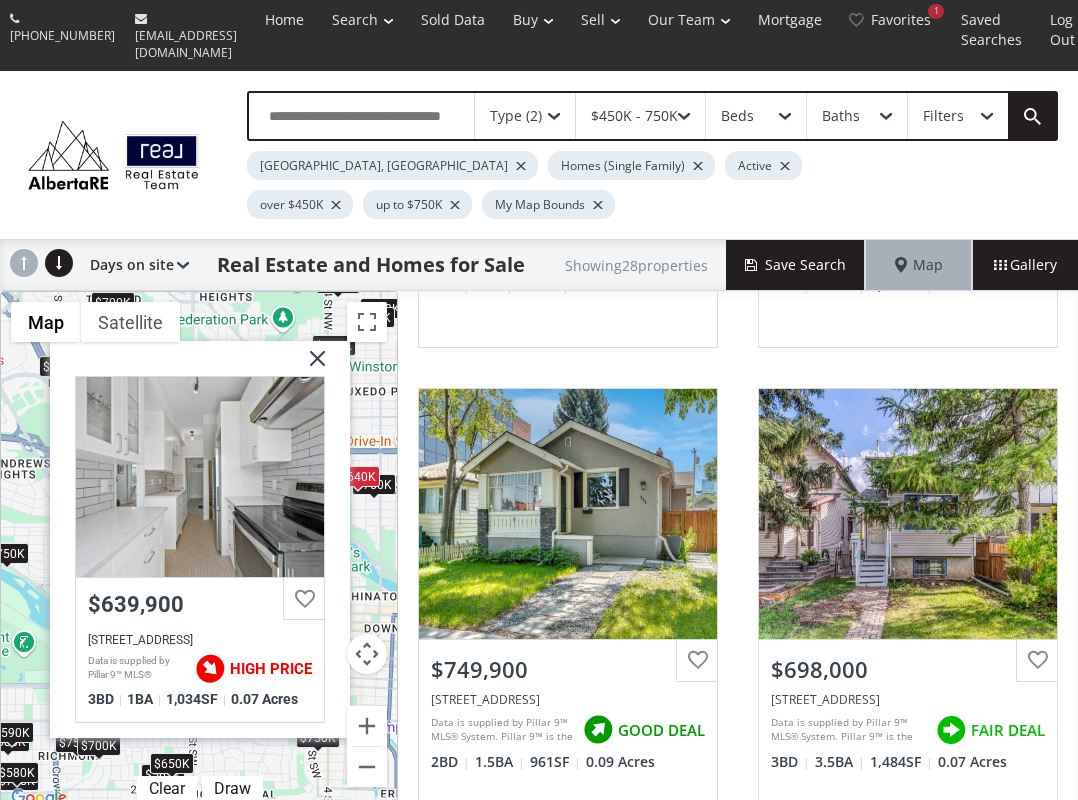 click at bounding box center [310, 366] 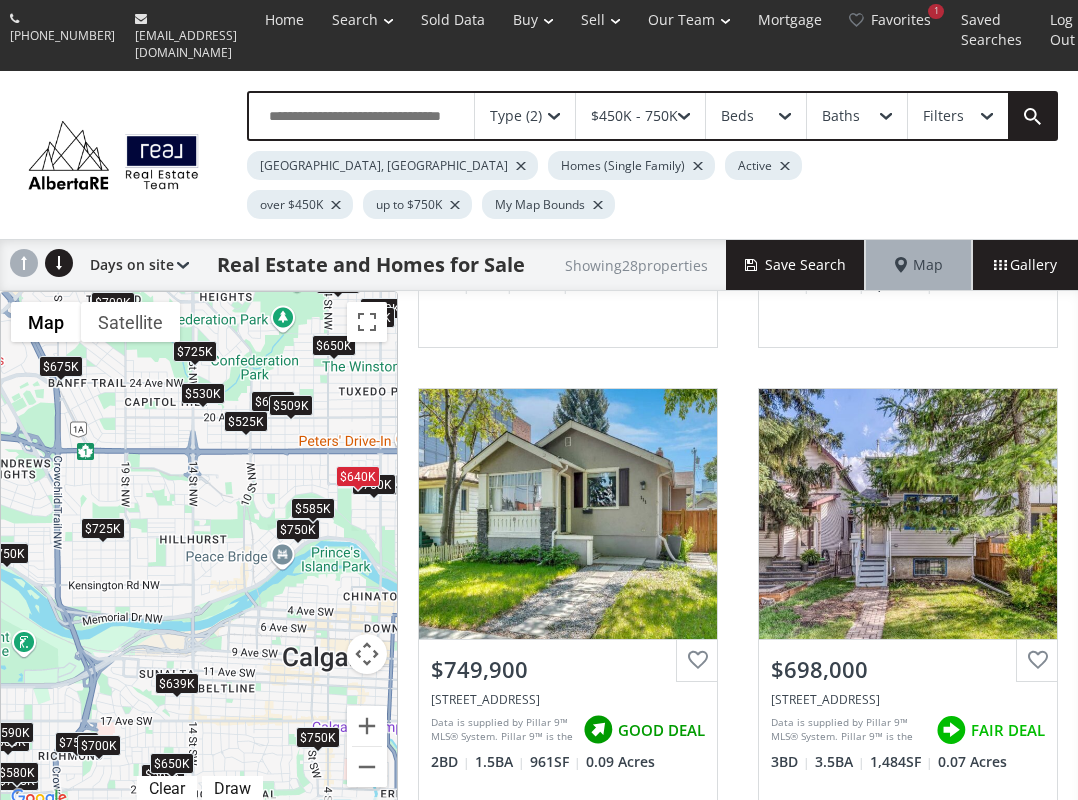click on "$509K" at bounding box center [291, 405] 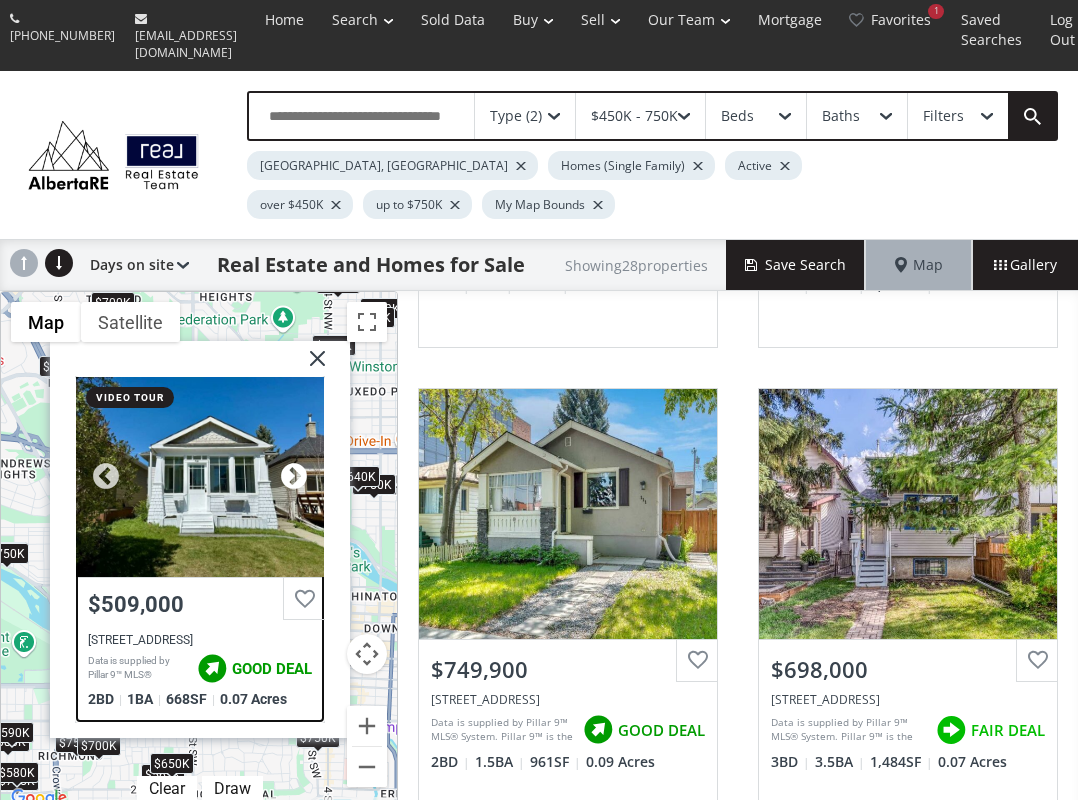 click at bounding box center [294, 477] 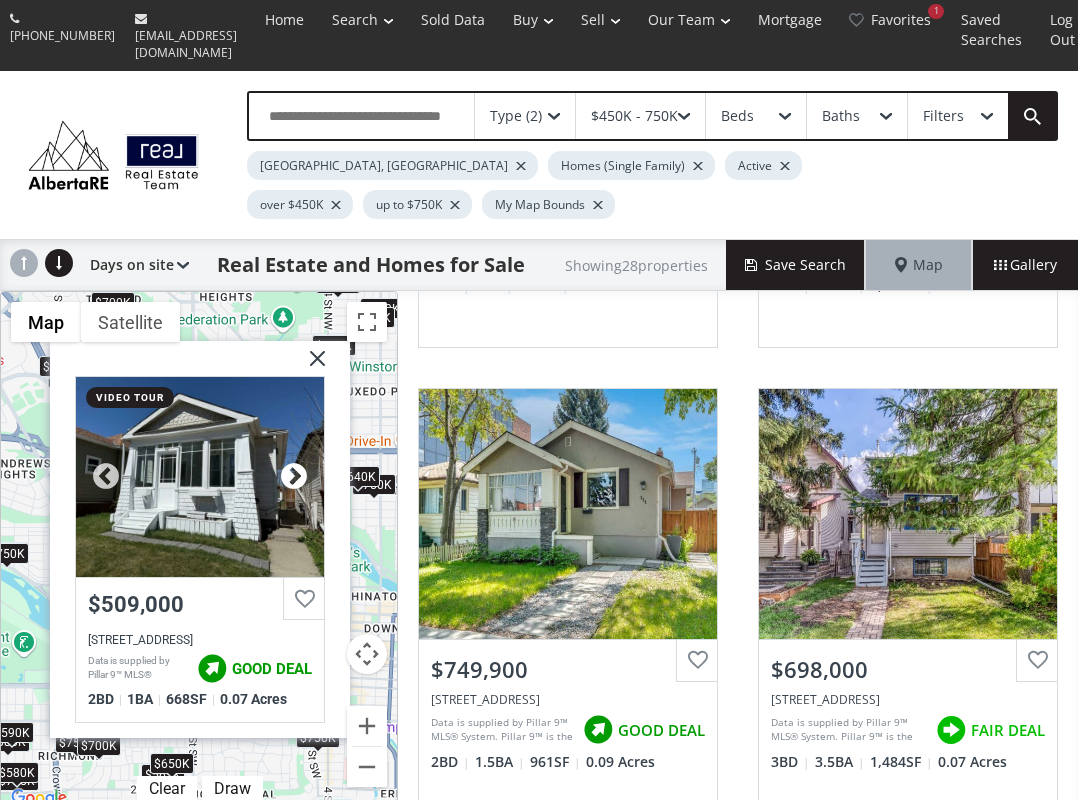 click at bounding box center [294, 477] 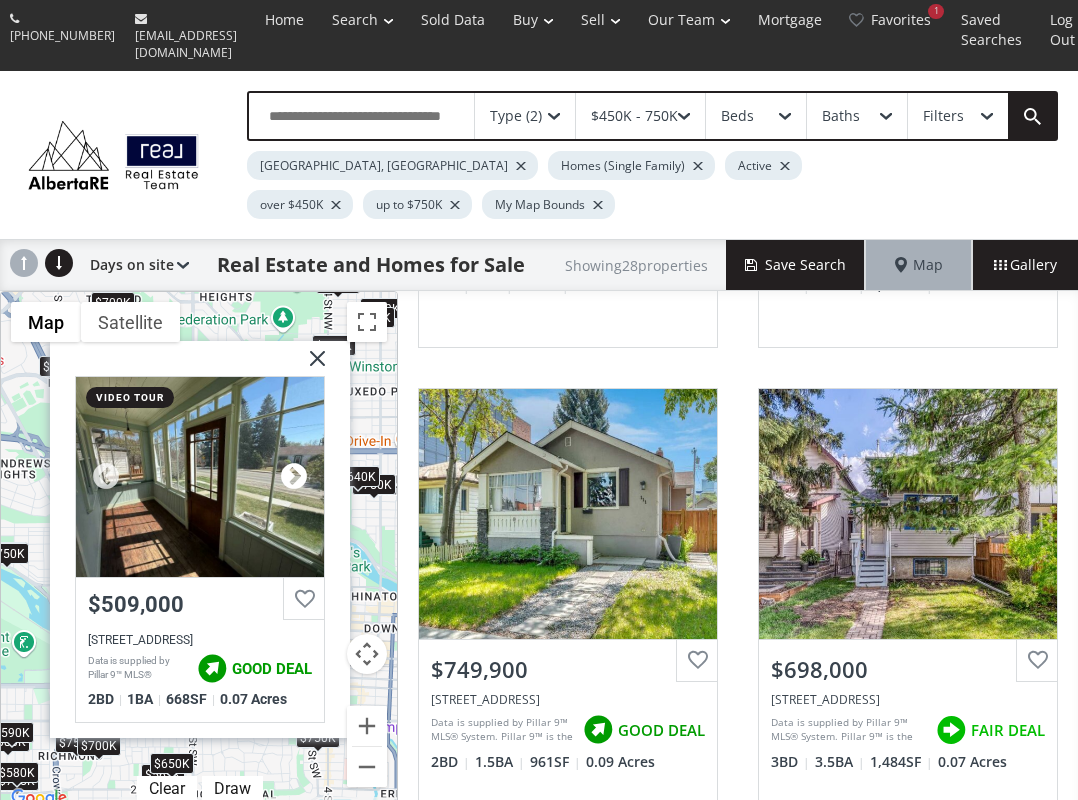 click at bounding box center (294, 477) 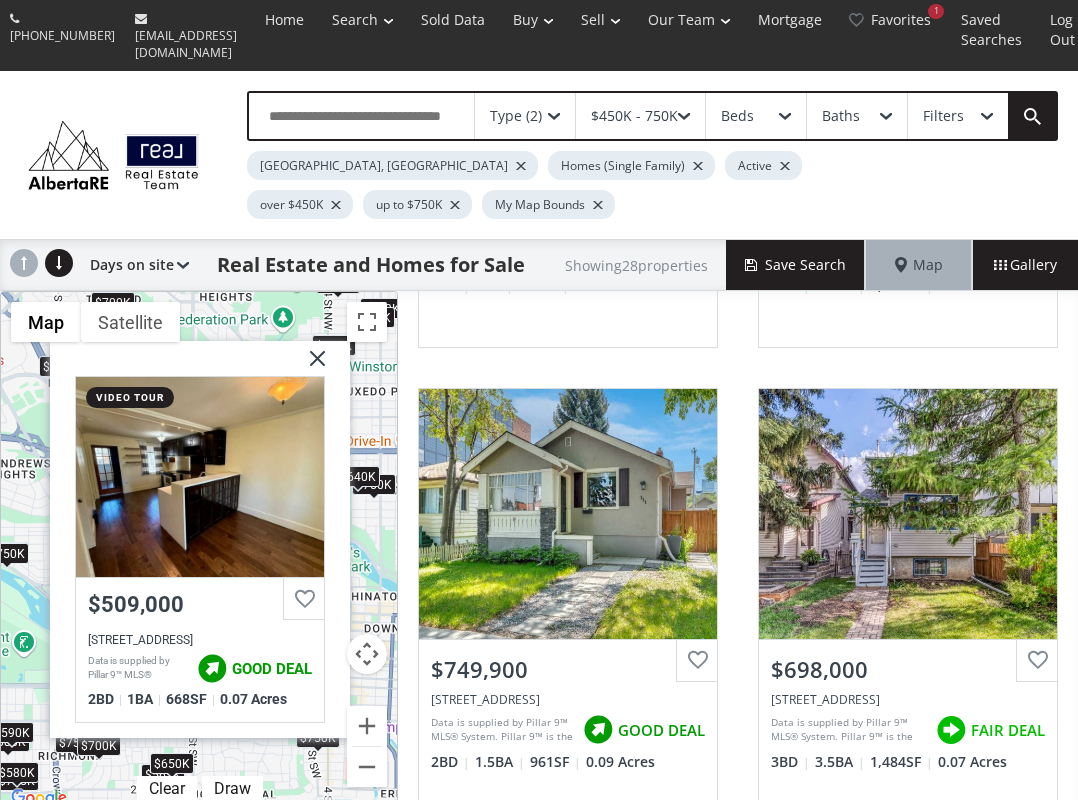 click at bounding box center (310, 366) 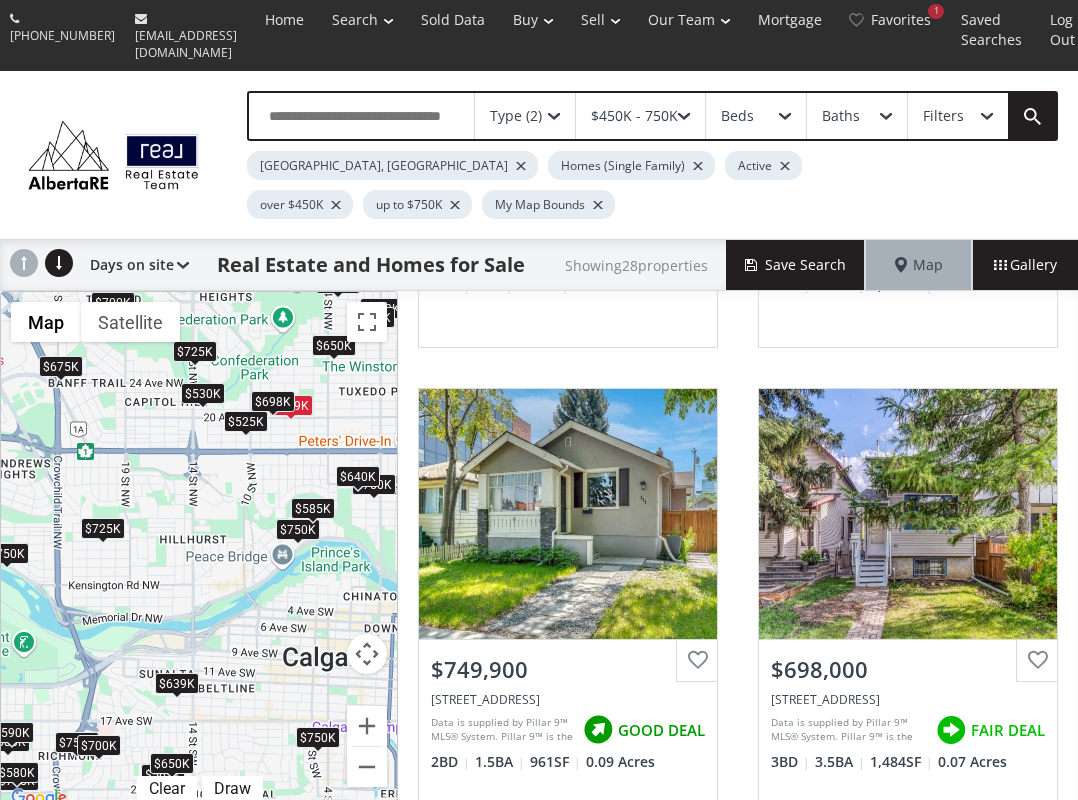 click on "$698K" at bounding box center (273, 401) 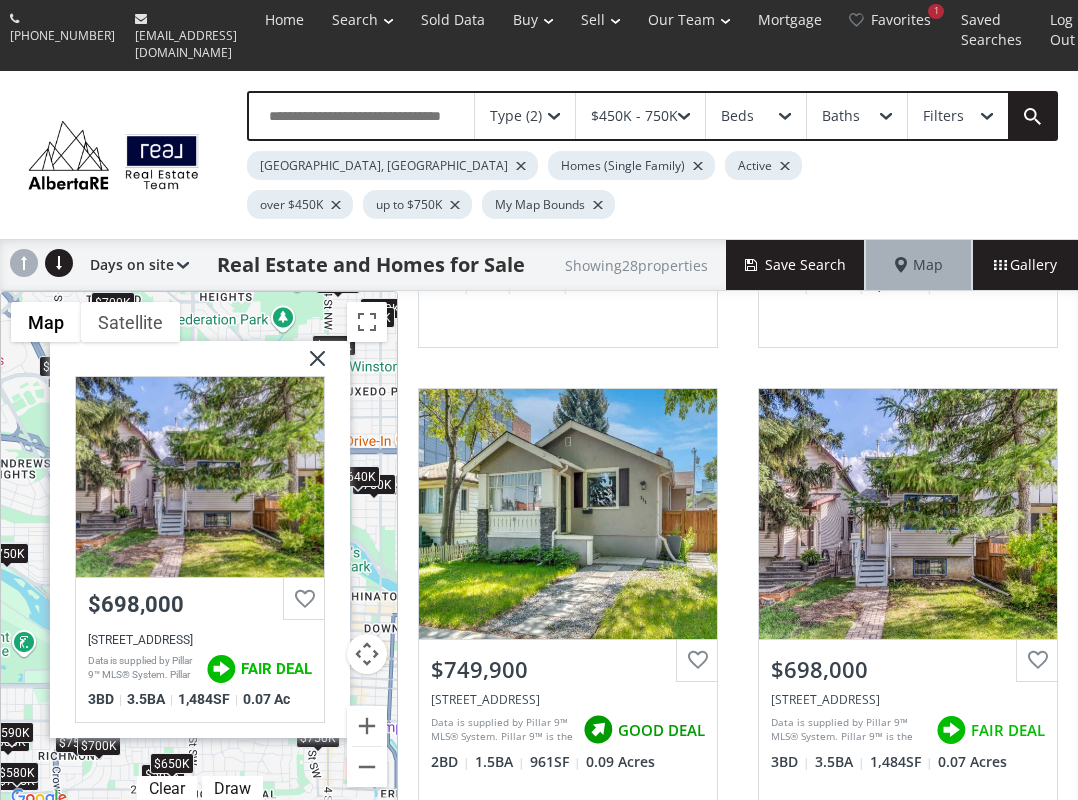 click at bounding box center (310, 366) 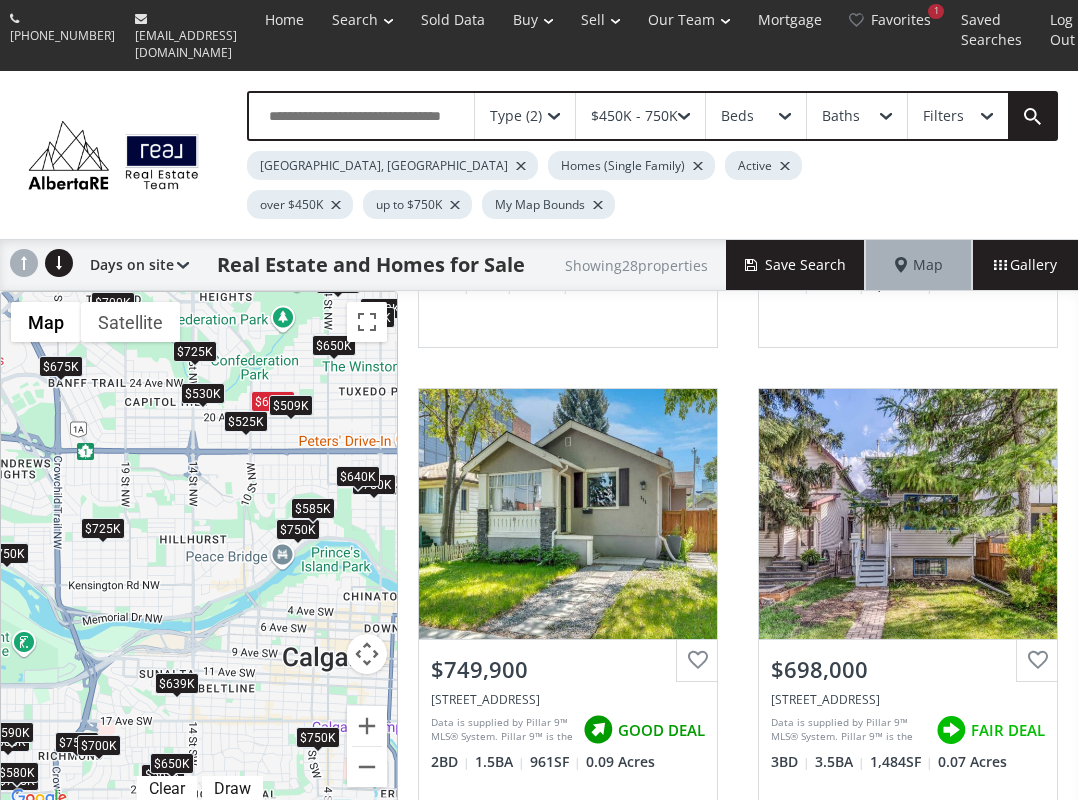 click on "$525K" at bounding box center (246, 421) 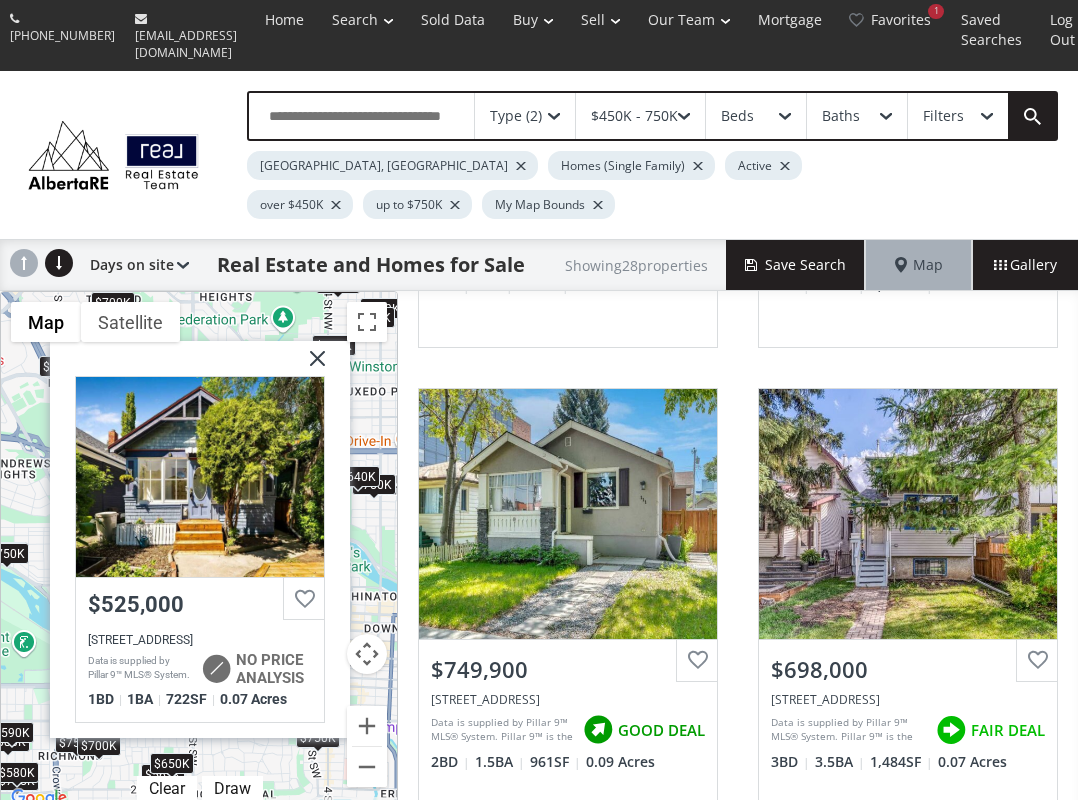 click at bounding box center (310, 366) 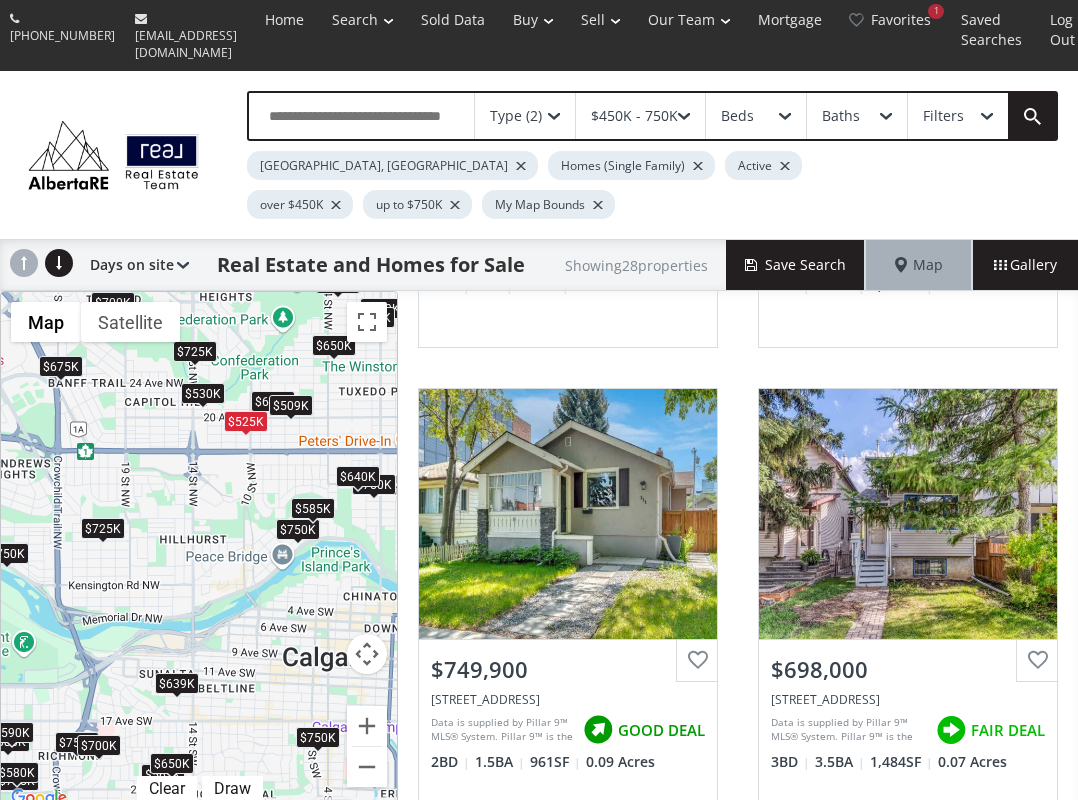 click on "$530K" at bounding box center (203, 393) 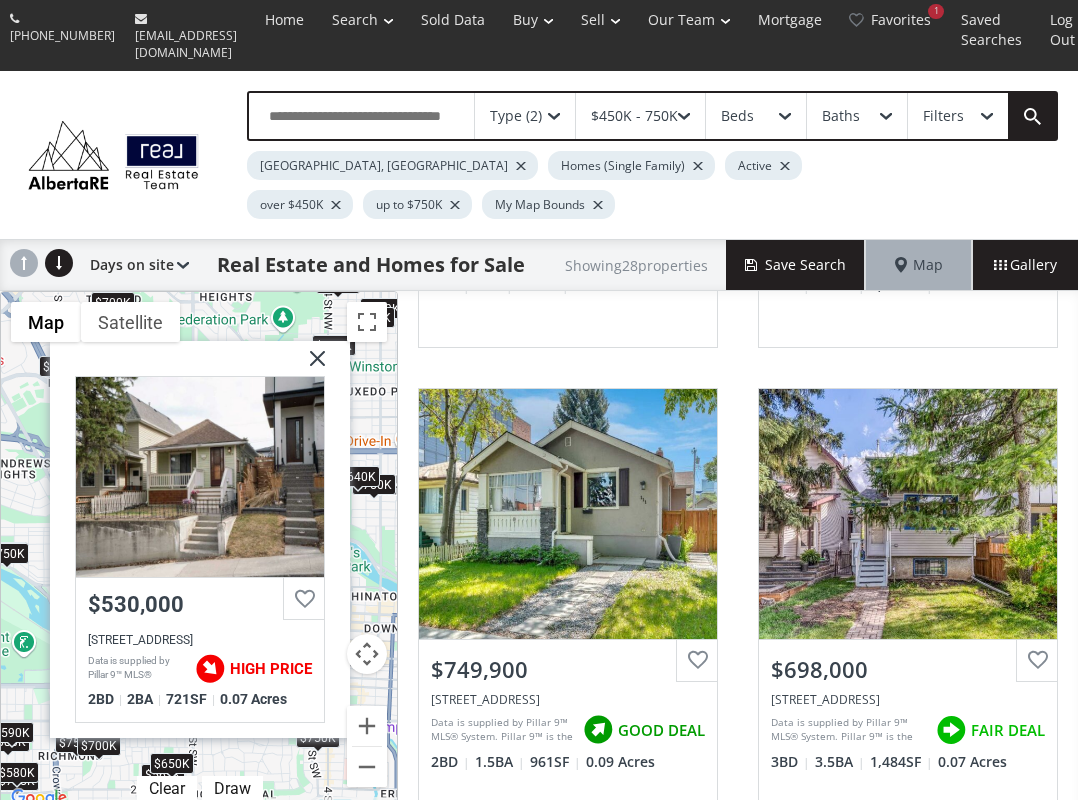 click at bounding box center [310, 366] 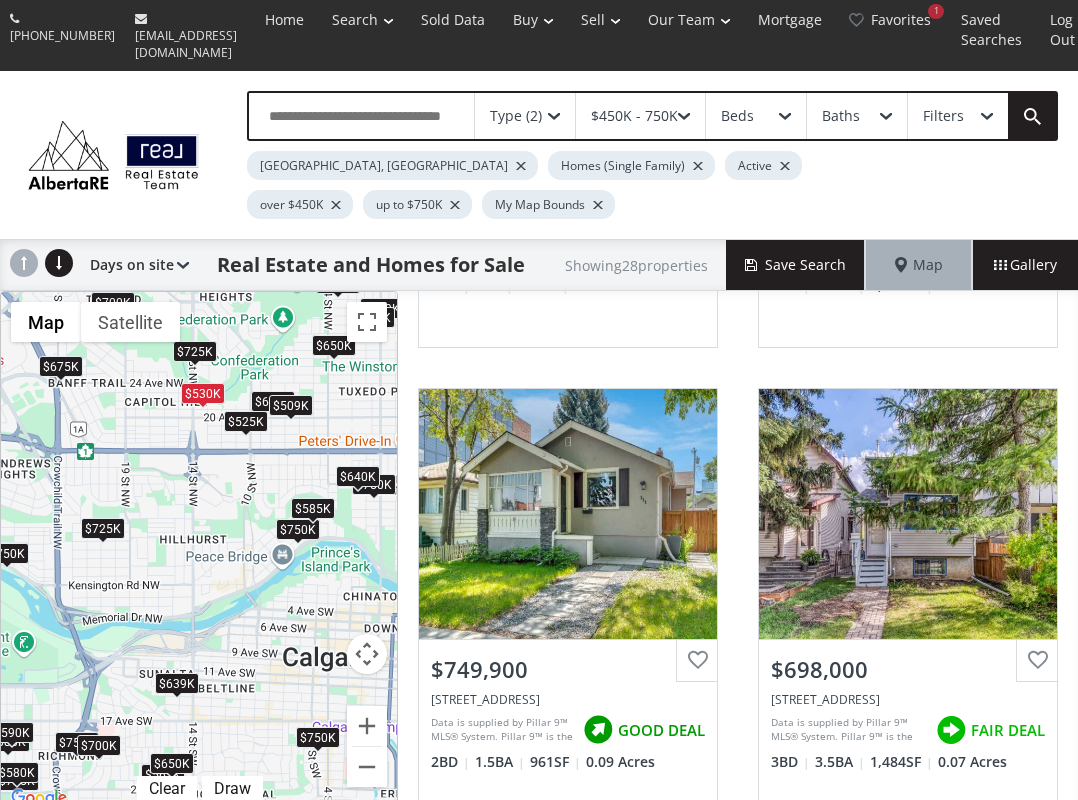 click on "$639K" at bounding box center [177, 683] 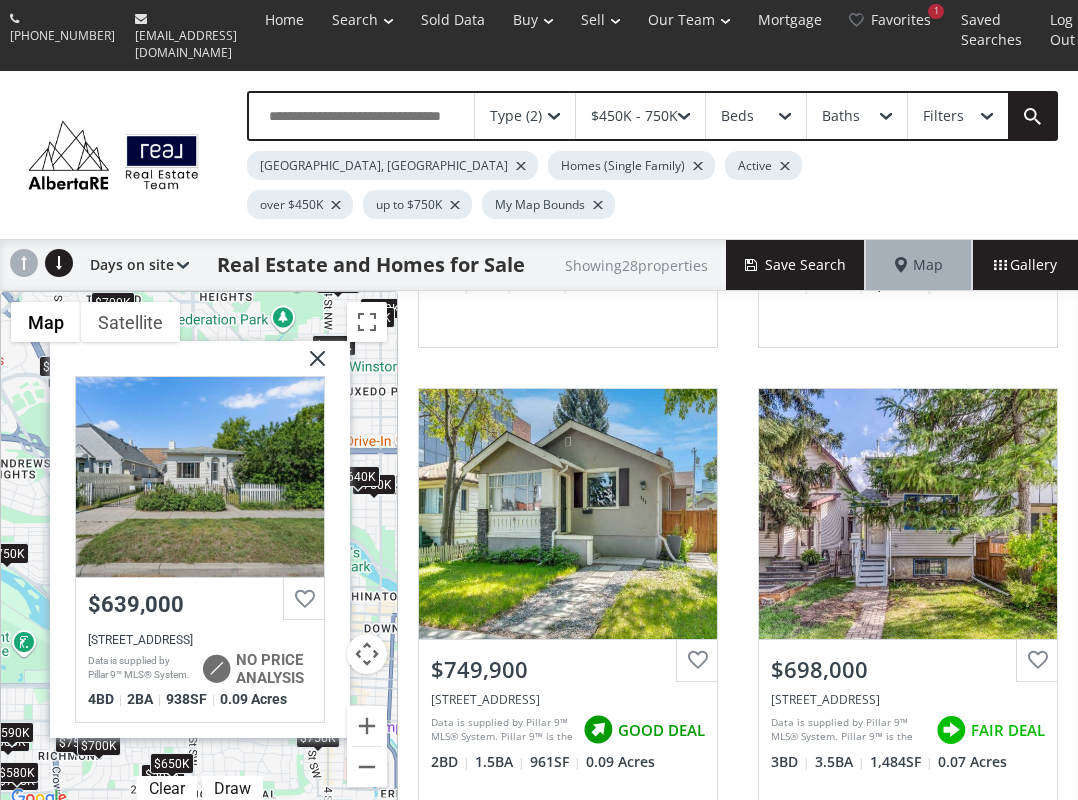 click at bounding box center (310, 366) 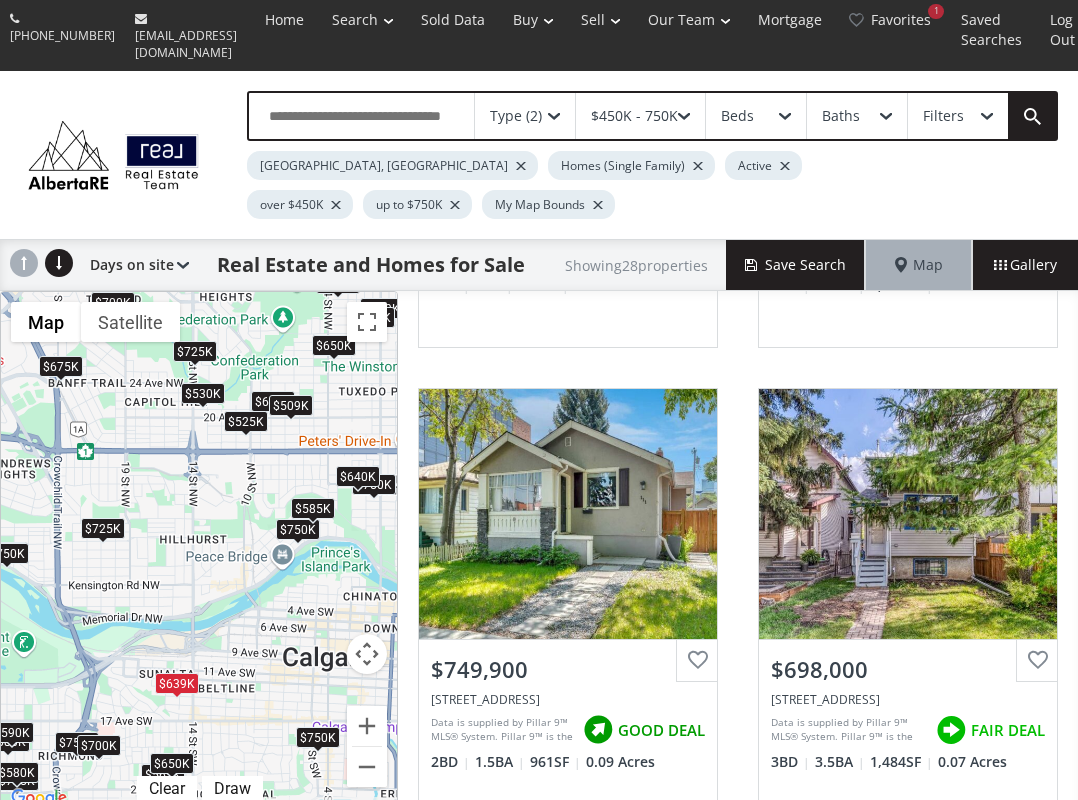 click on "$650K" at bounding box center (172, 763) 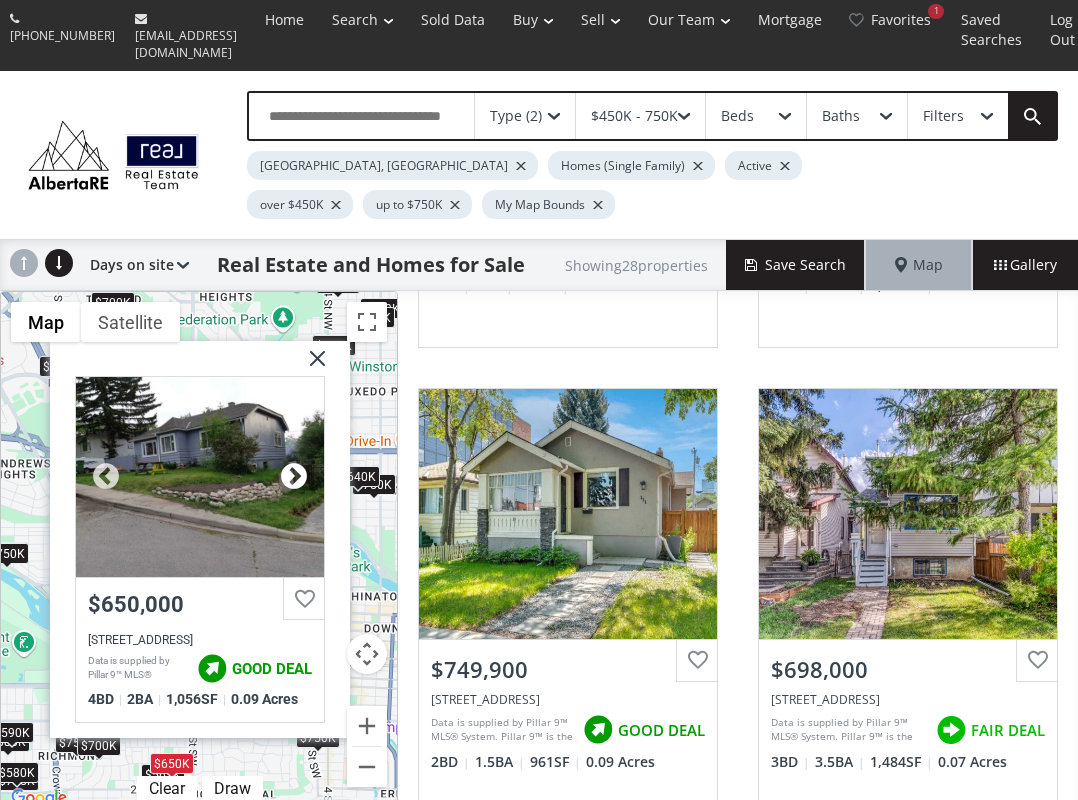 click at bounding box center [294, 477] 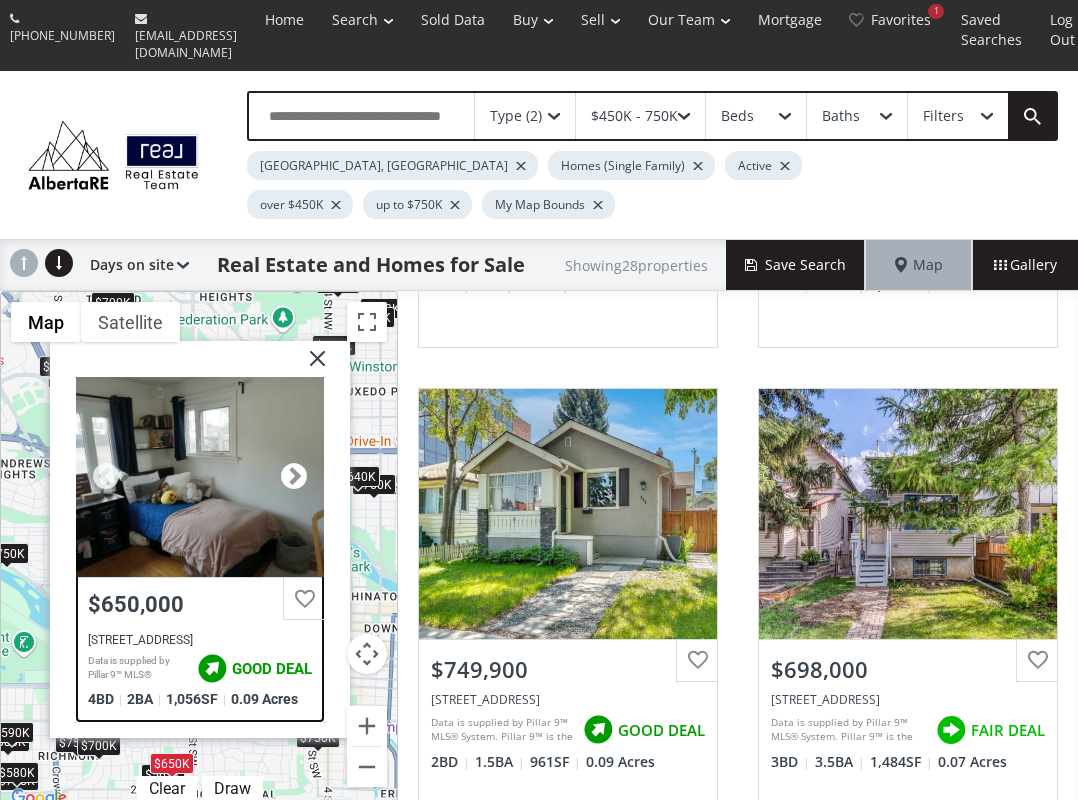 click at bounding box center (294, 477) 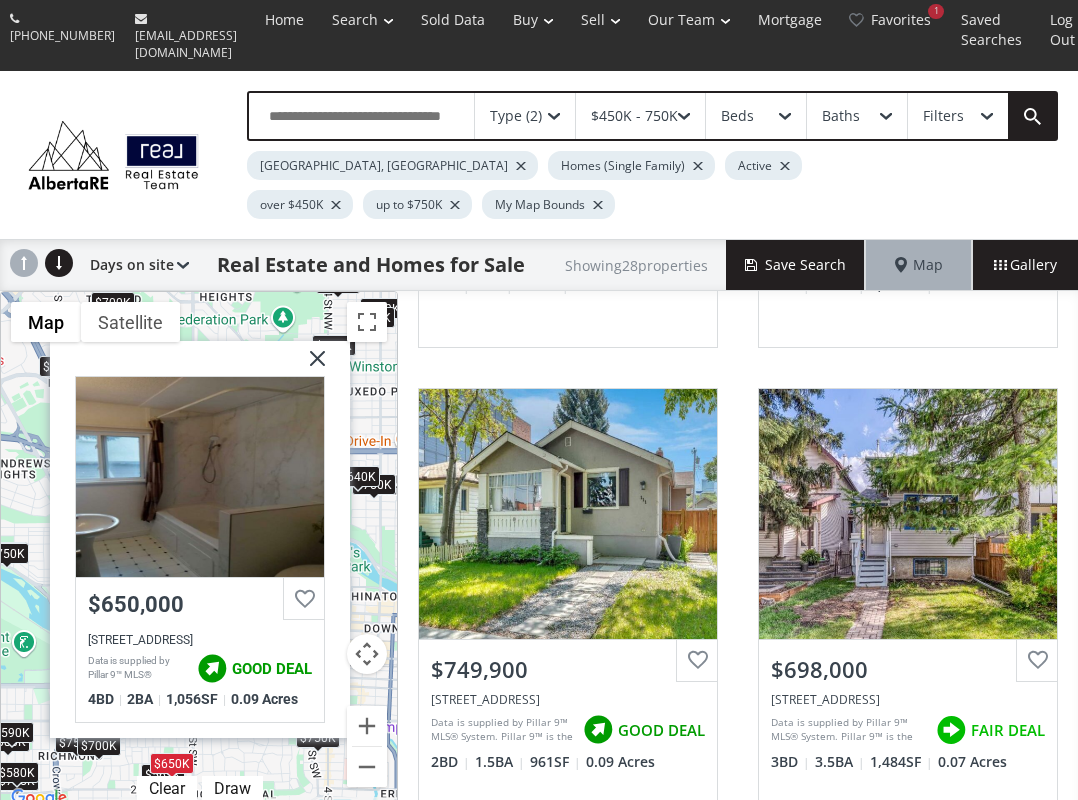 click at bounding box center (310, 366) 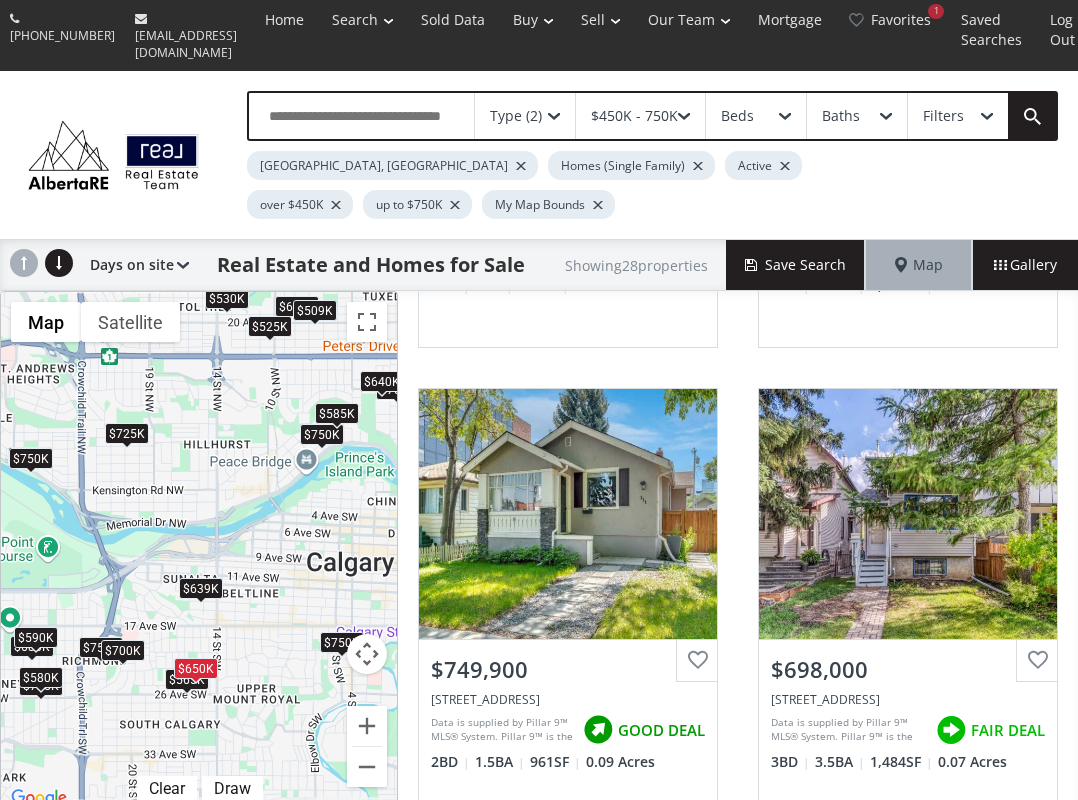 drag, startPoint x: 234, startPoint y: 576, endPoint x: 258, endPoint y: 479, distance: 99.92497 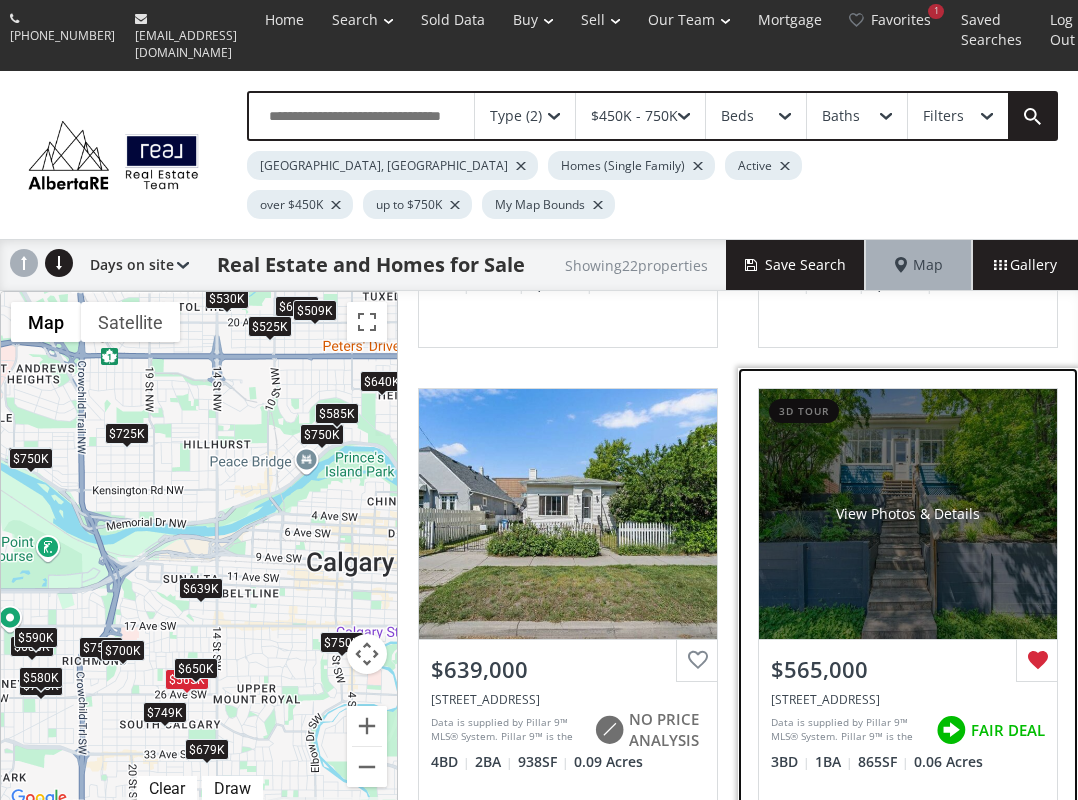 click on "View Photos & Details" at bounding box center [908, 514] 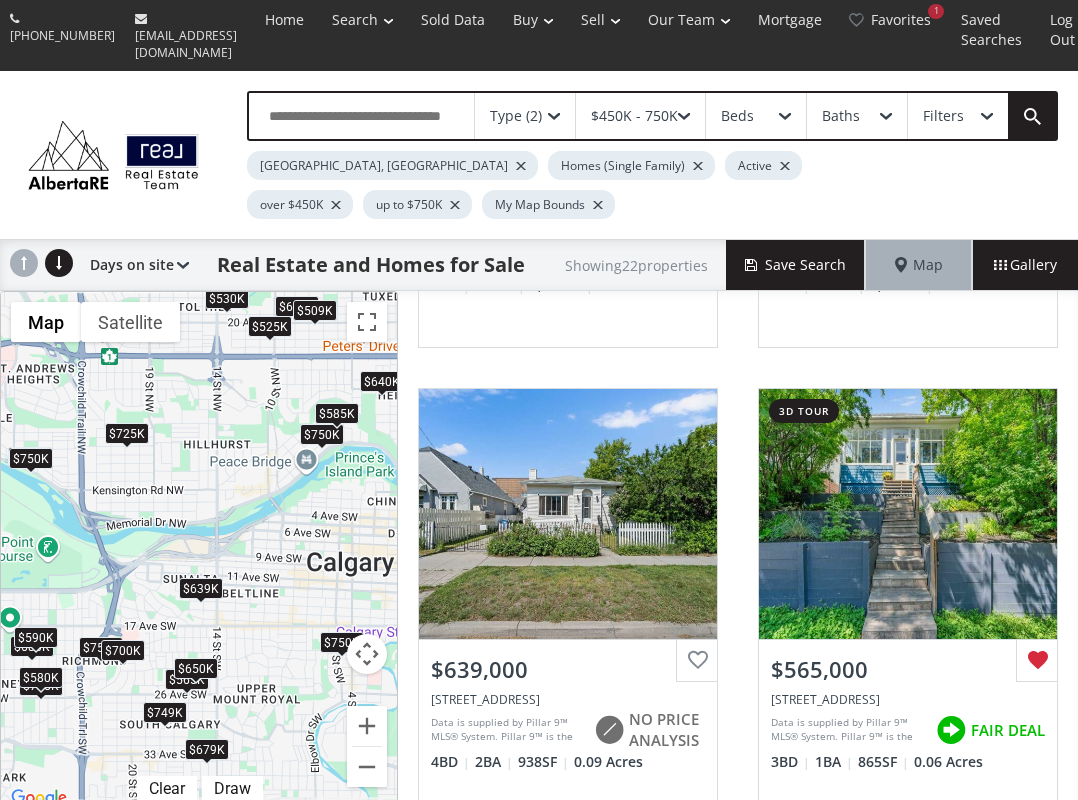 click on "$679K" at bounding box center (207, 749) 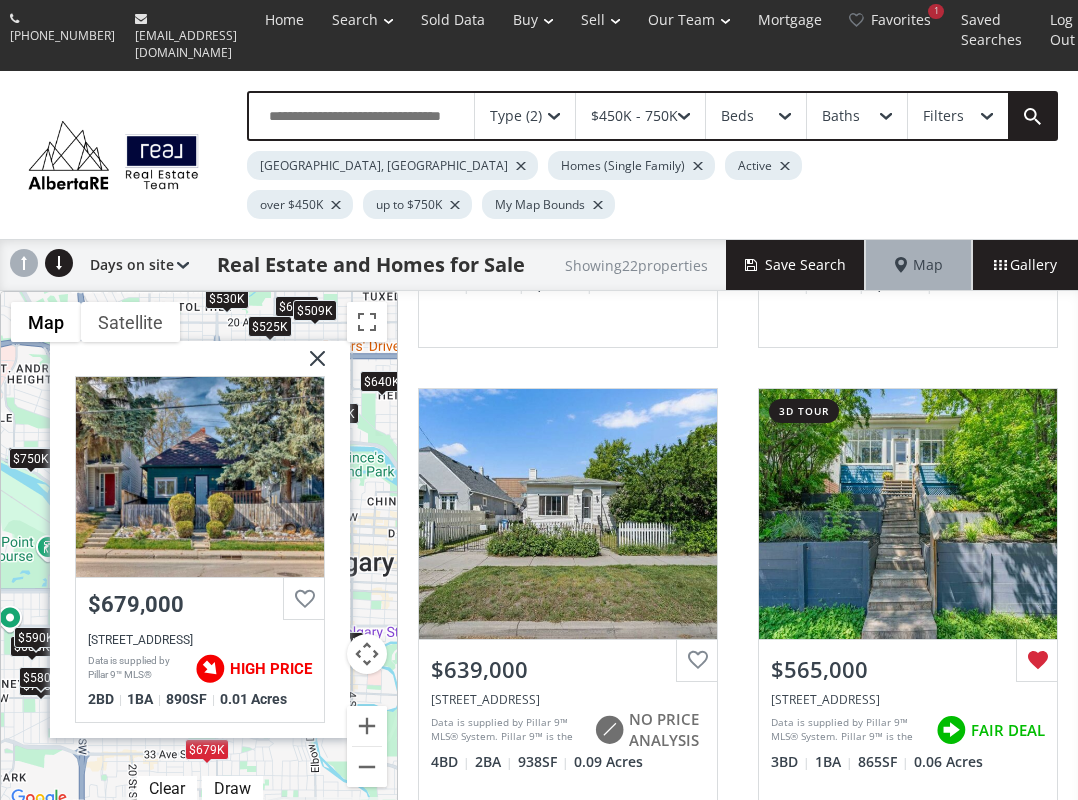 click at bounding box center (310, 366) 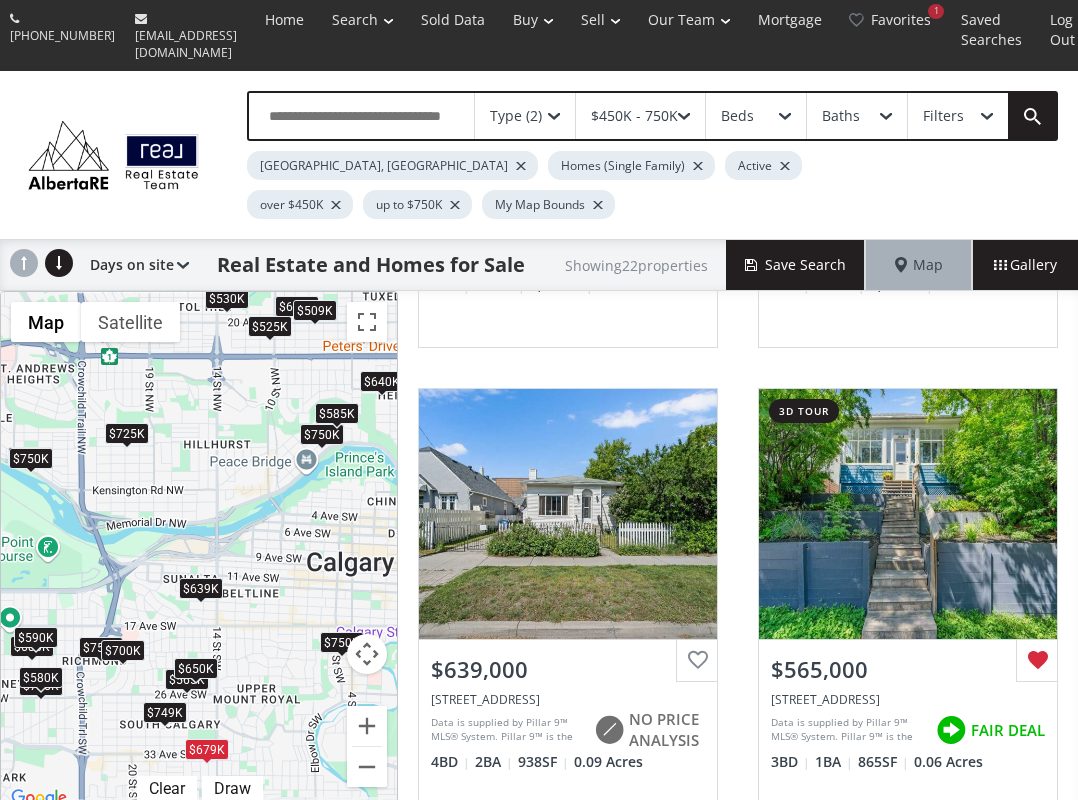 click on "$749K" at bounding box center (165, 711) 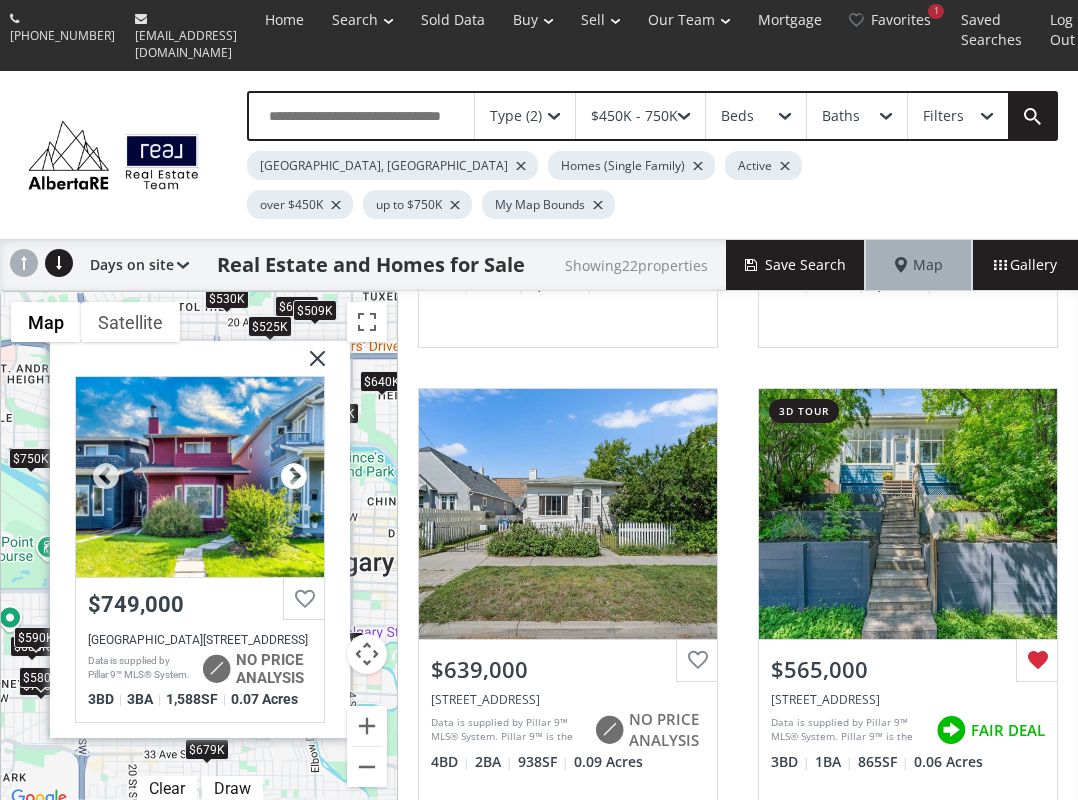 click at bounding box center [294, 477] 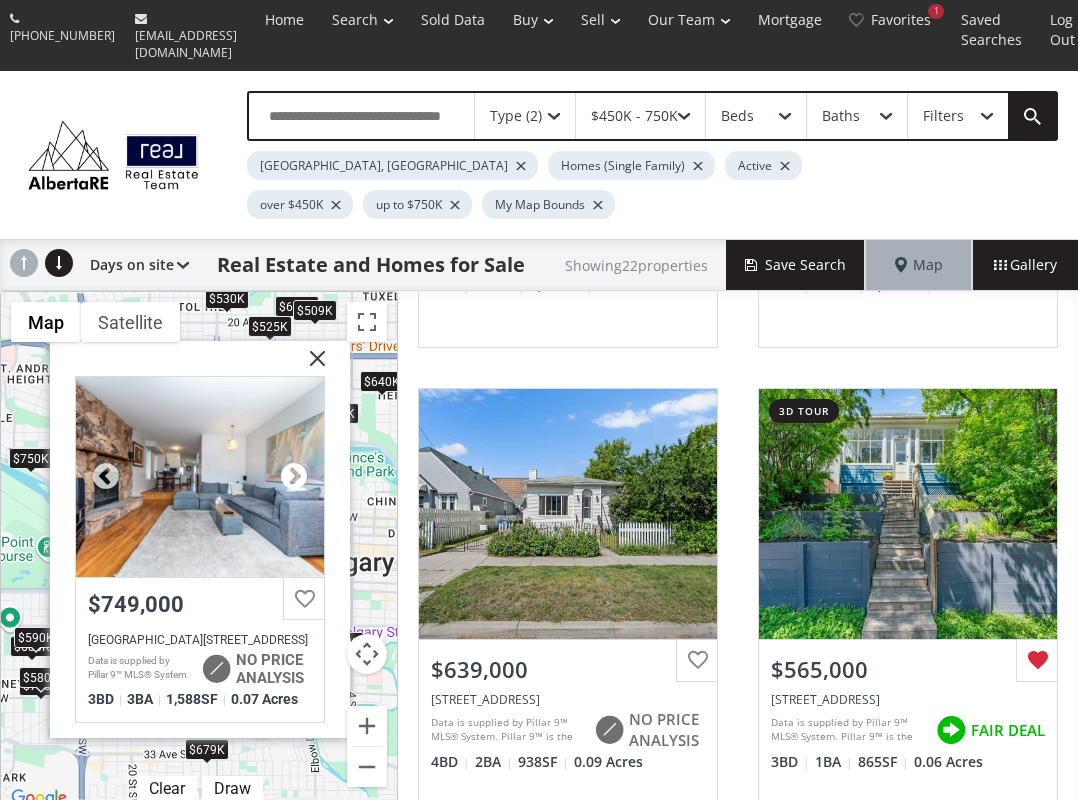click at bounding box center [294, 477] 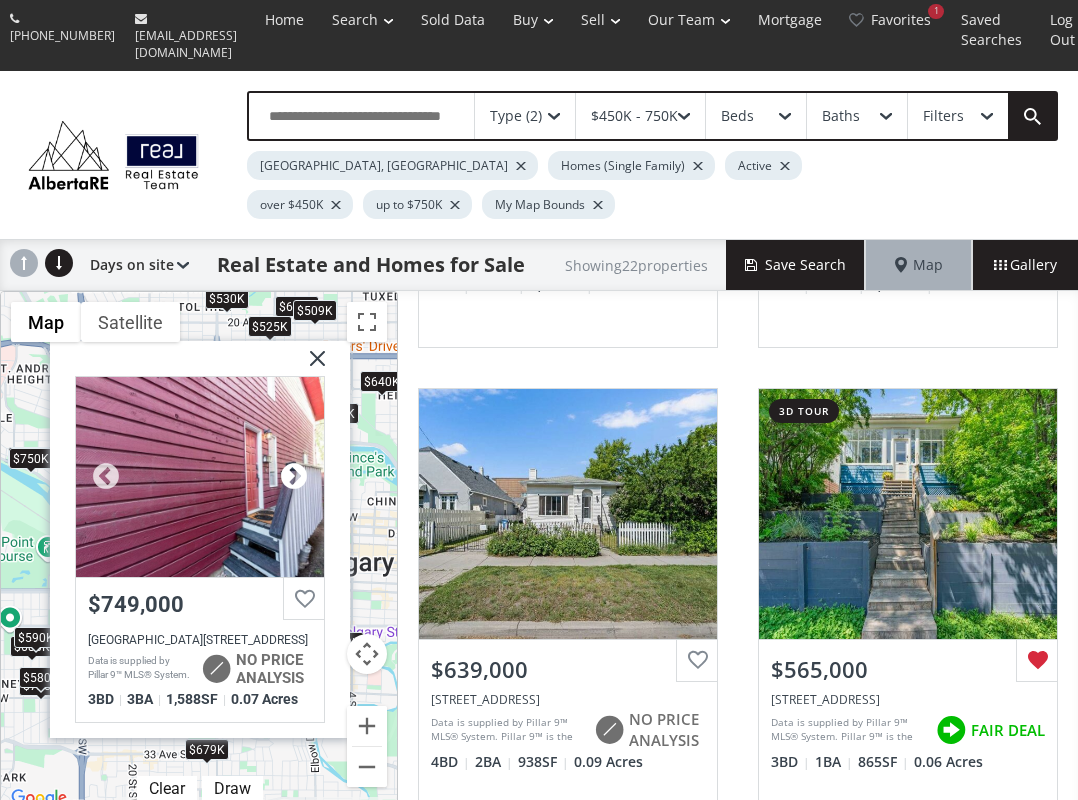 click at bounding box center (294, 477) 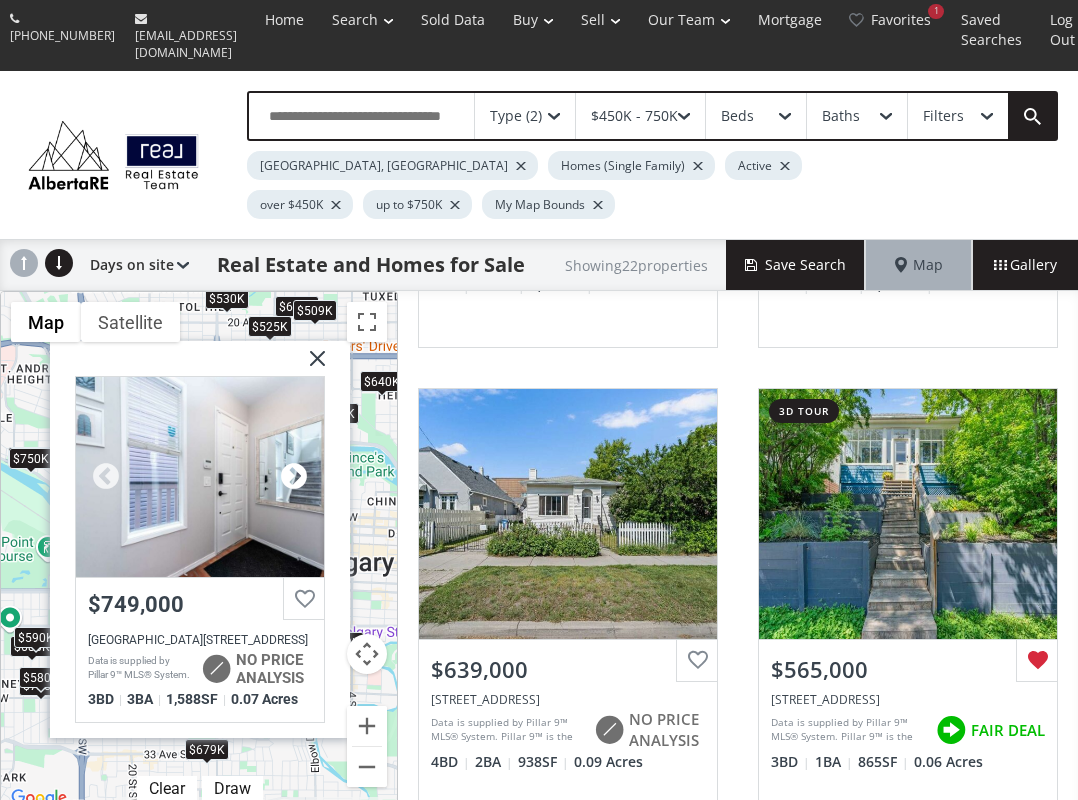 click at bounding box center (294, 477) 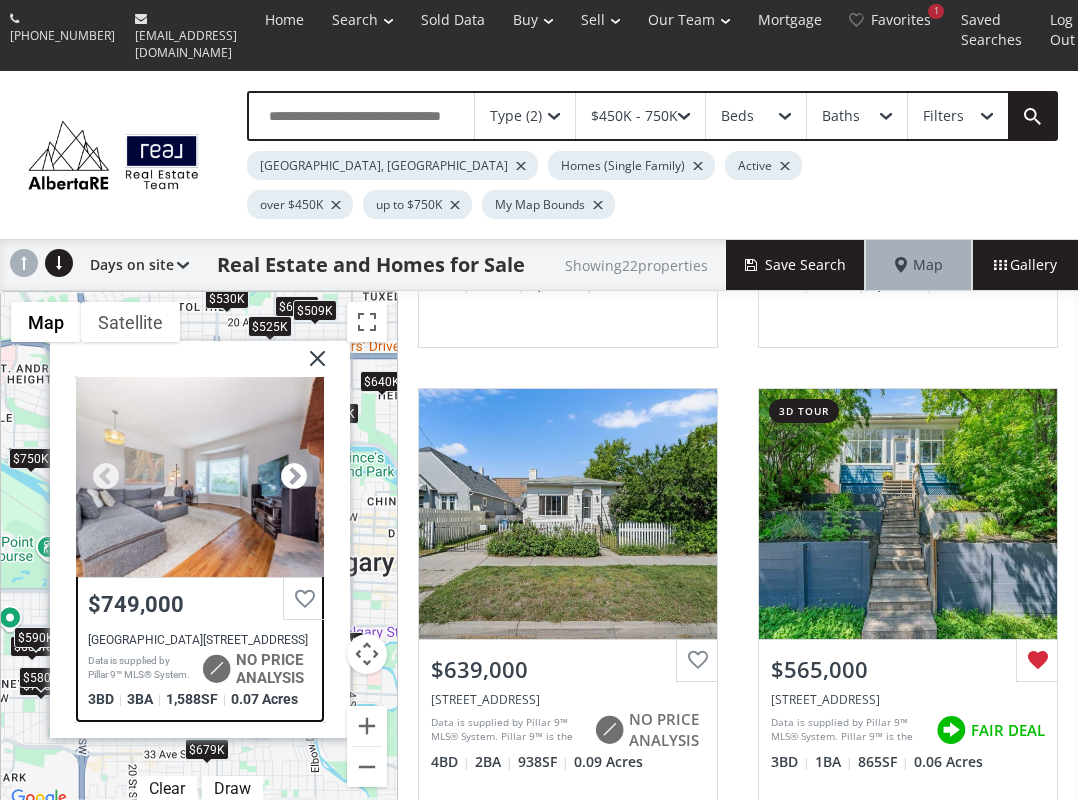 click at bounding box center [294, 477] 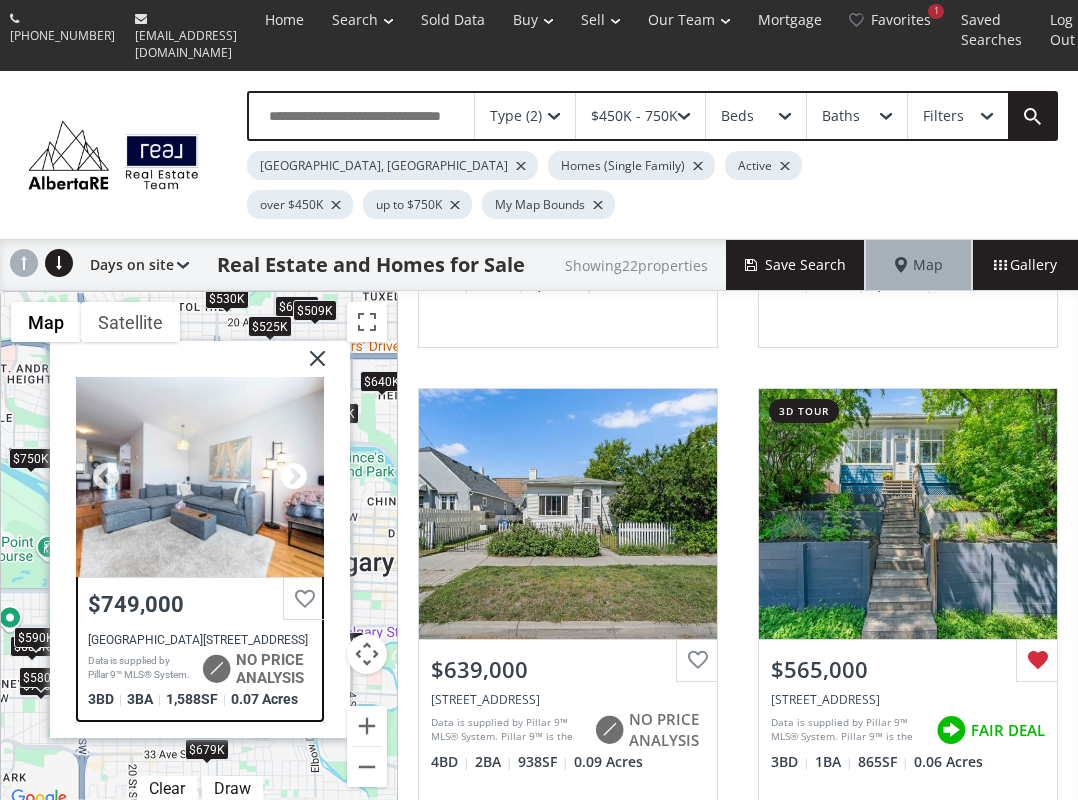 click at bounding box center (294, 477) 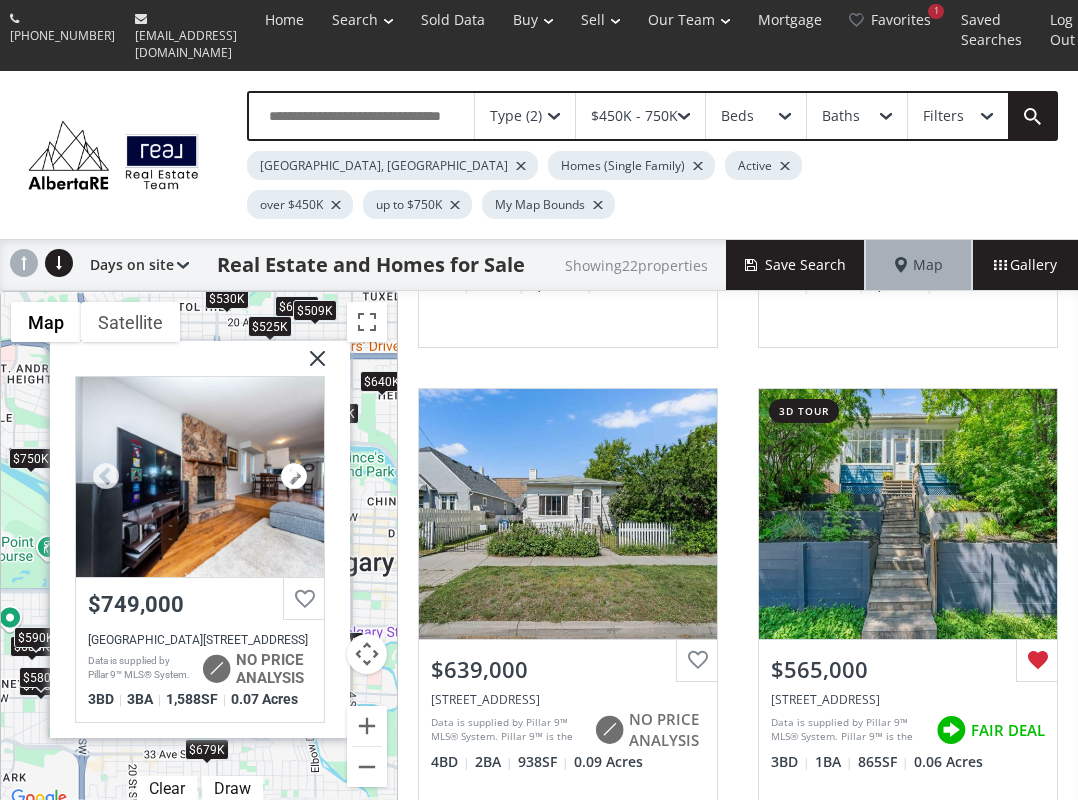 click at bounding box center (294, 477) 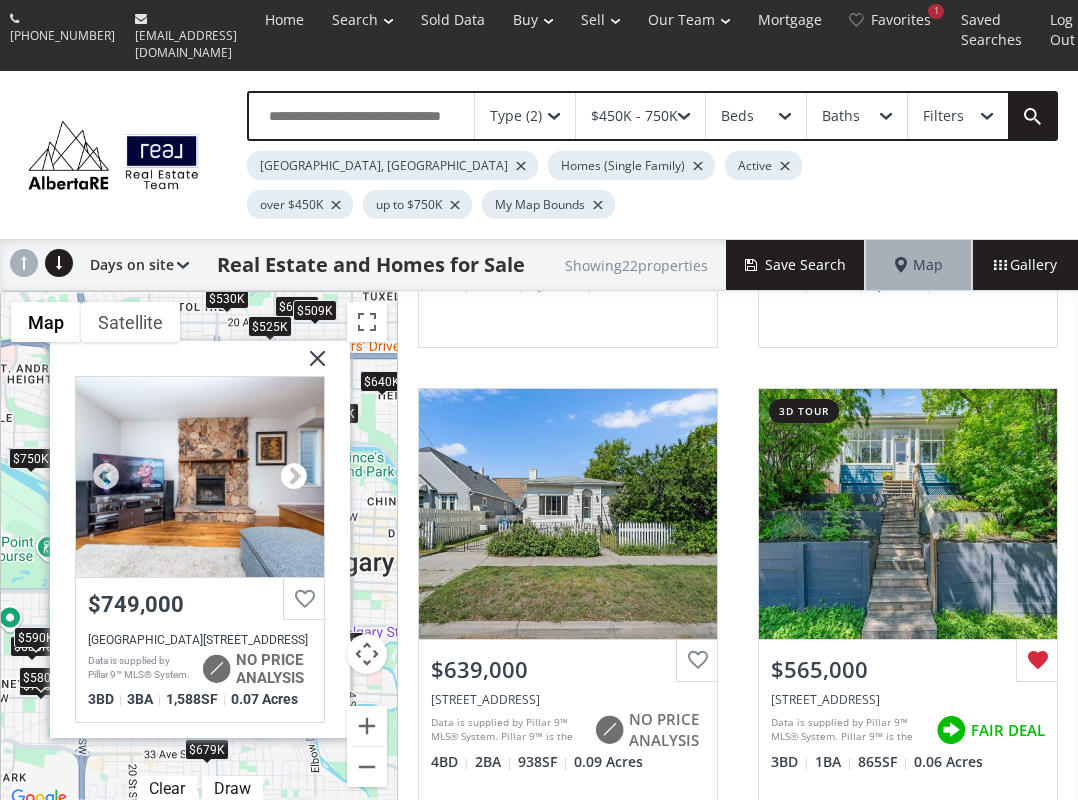 click at bounding box center (294, 477) 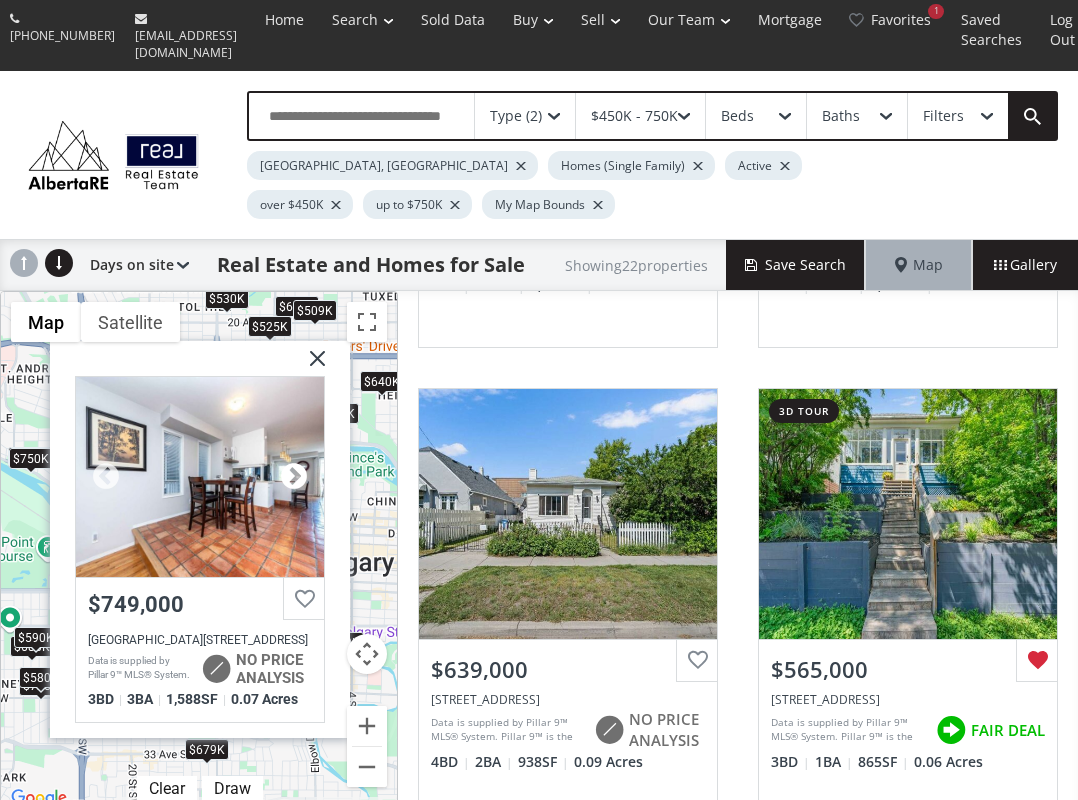 click at bounding box center (294, 477) 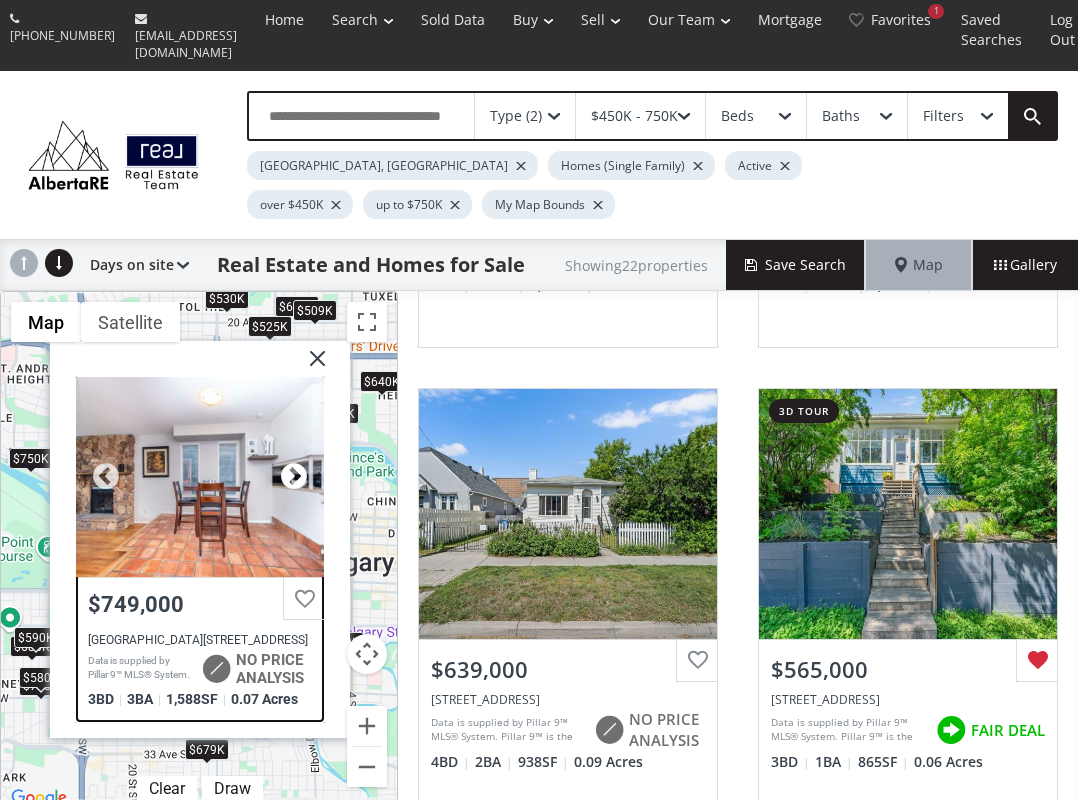 click at bounding box center (294, 477) 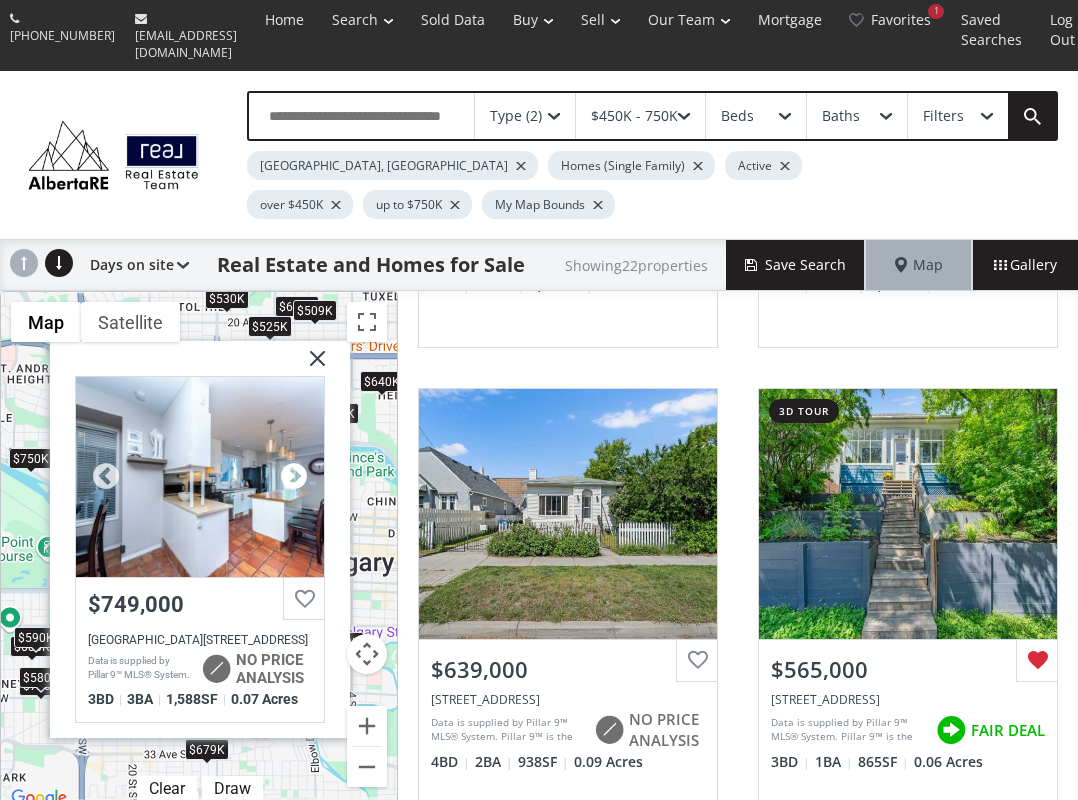 click at bounding box center [294, 477] 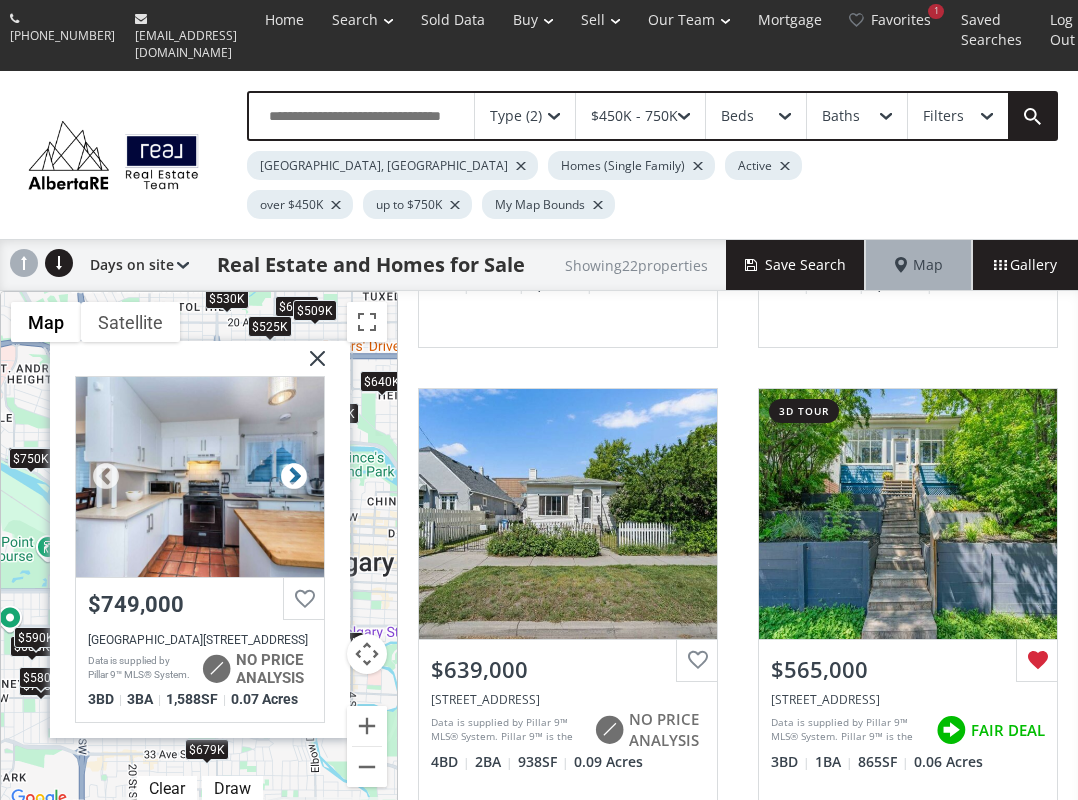 click at bounding box center [294, 477] 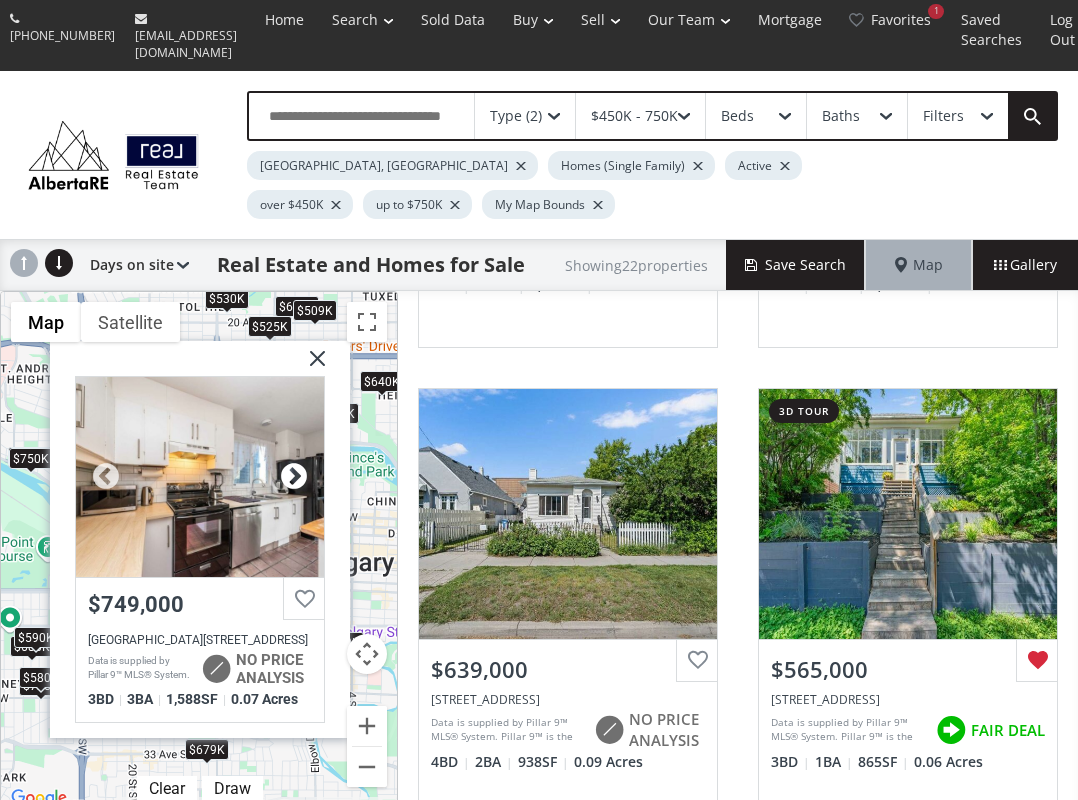 click at bounding box center [294, 477] 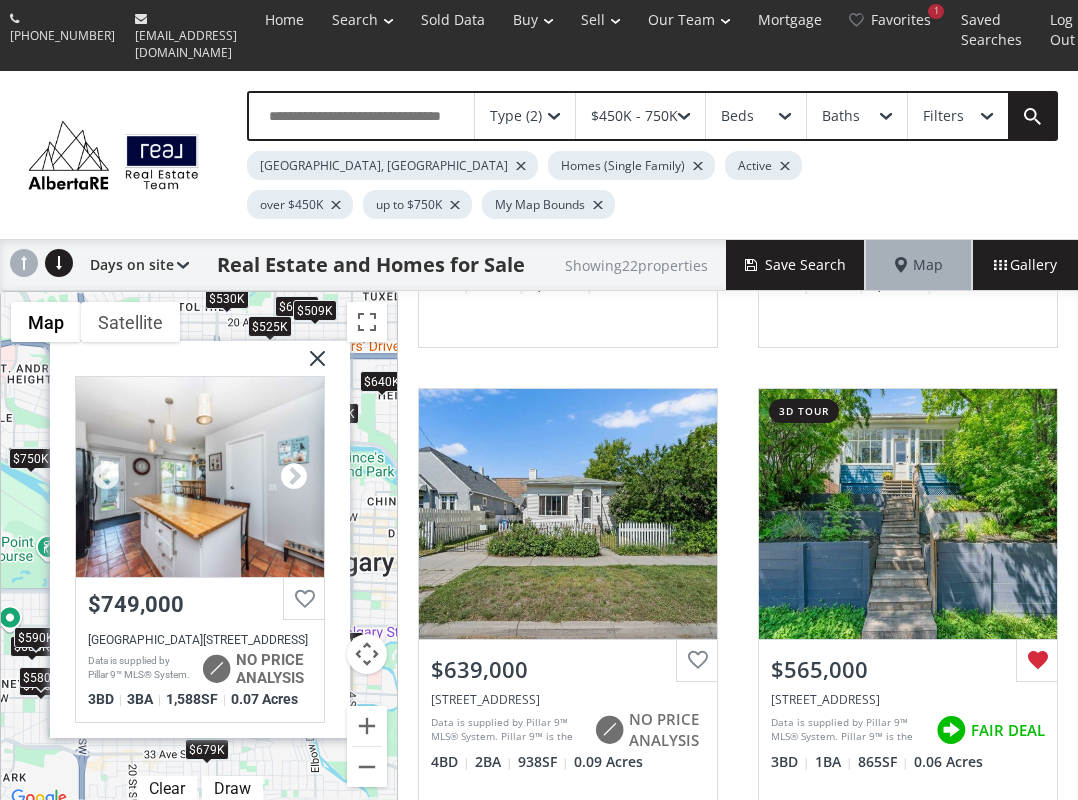 click at bounding box center (294, 477) 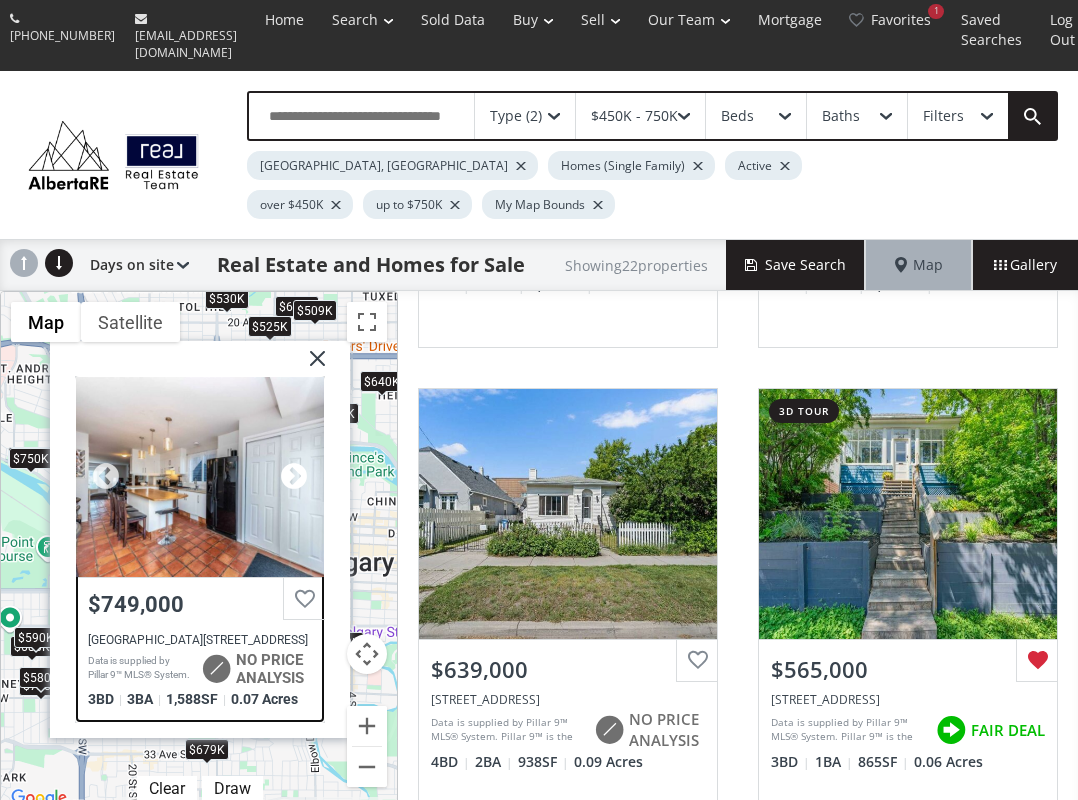 click at bounding box center [294, 477] 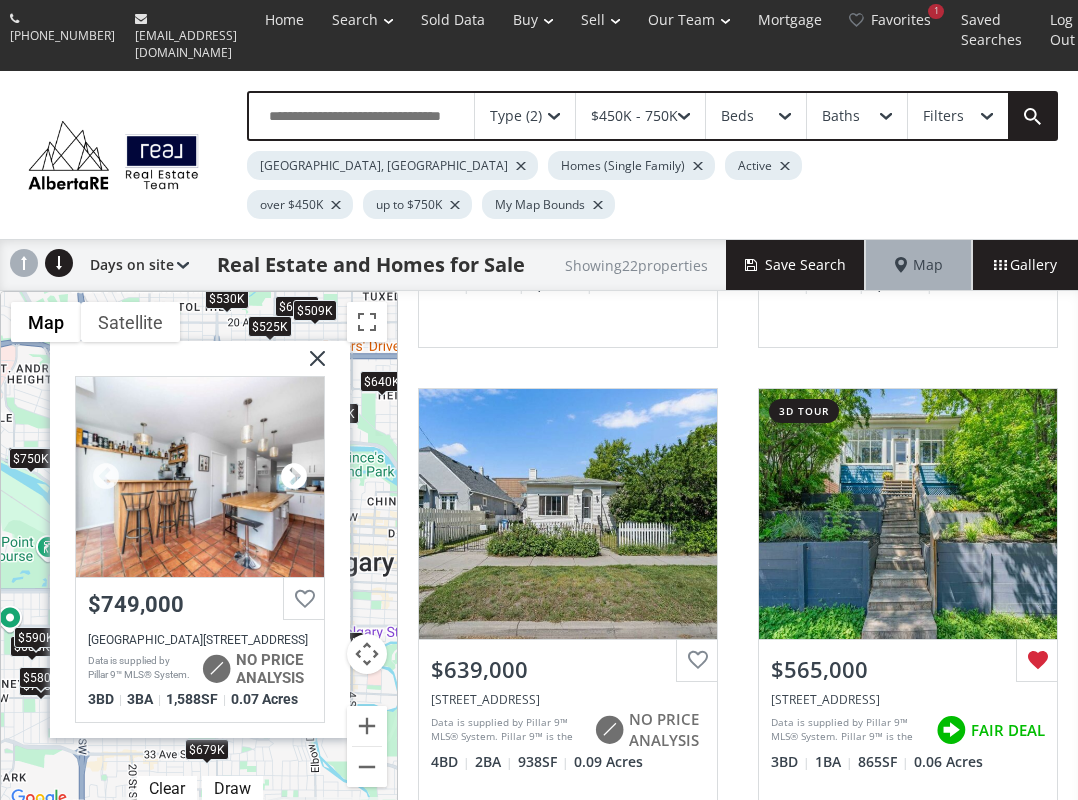 click at bounding box center [294, 477] 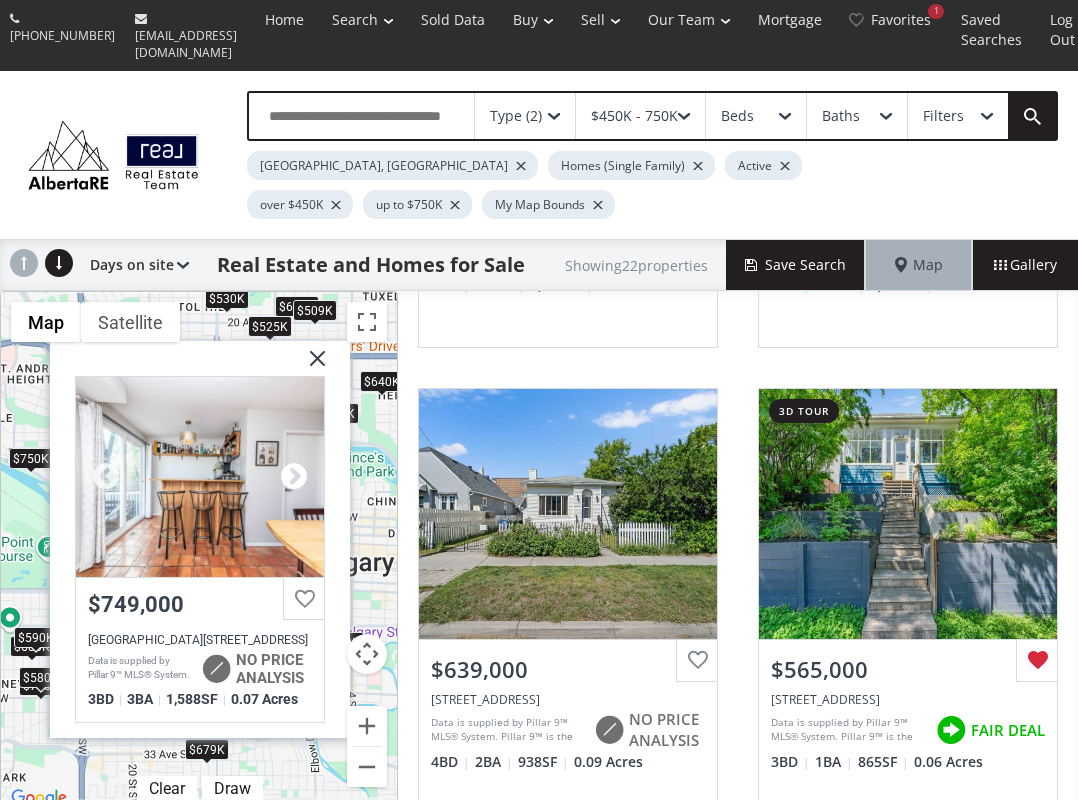click at bounding box center (294, 477) 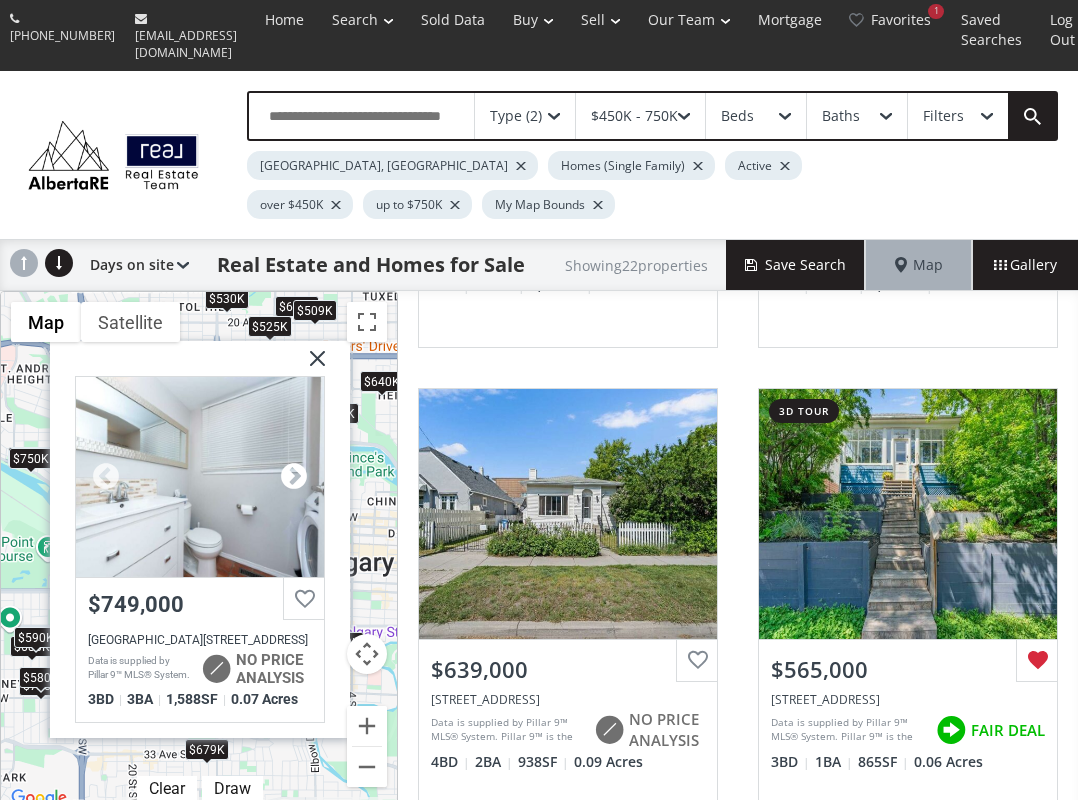 click at bounding box center (294, 477) 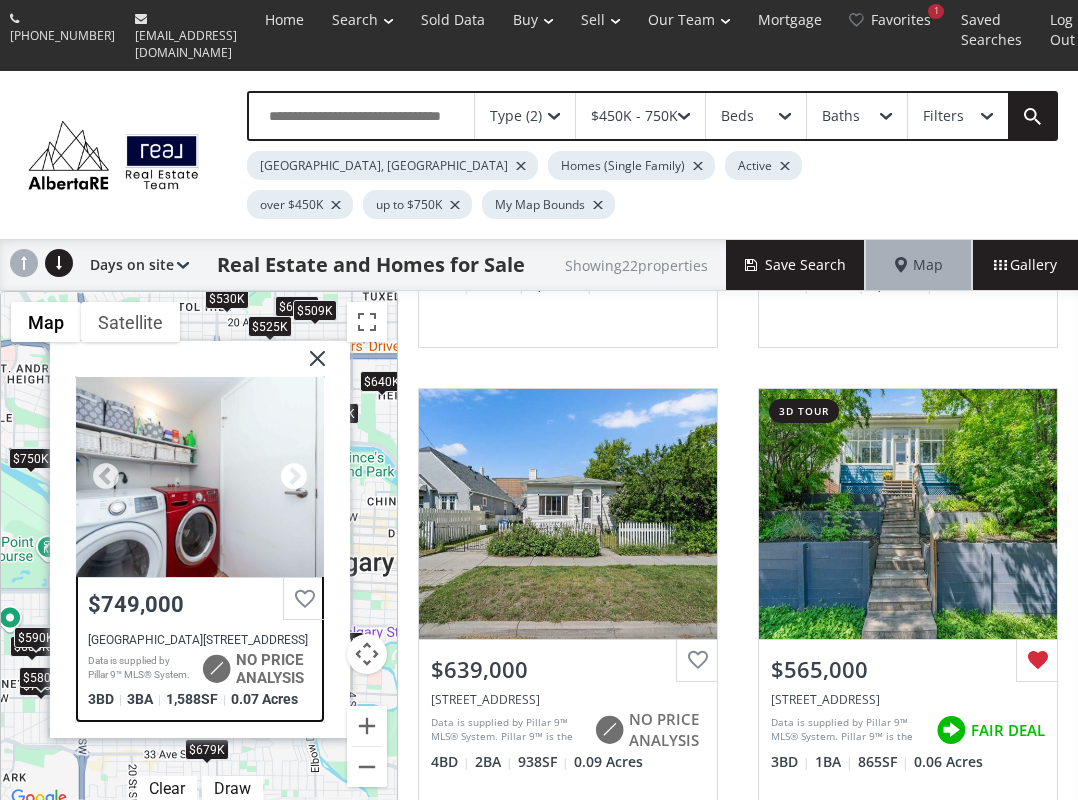 click at bounding box center [294, 477] 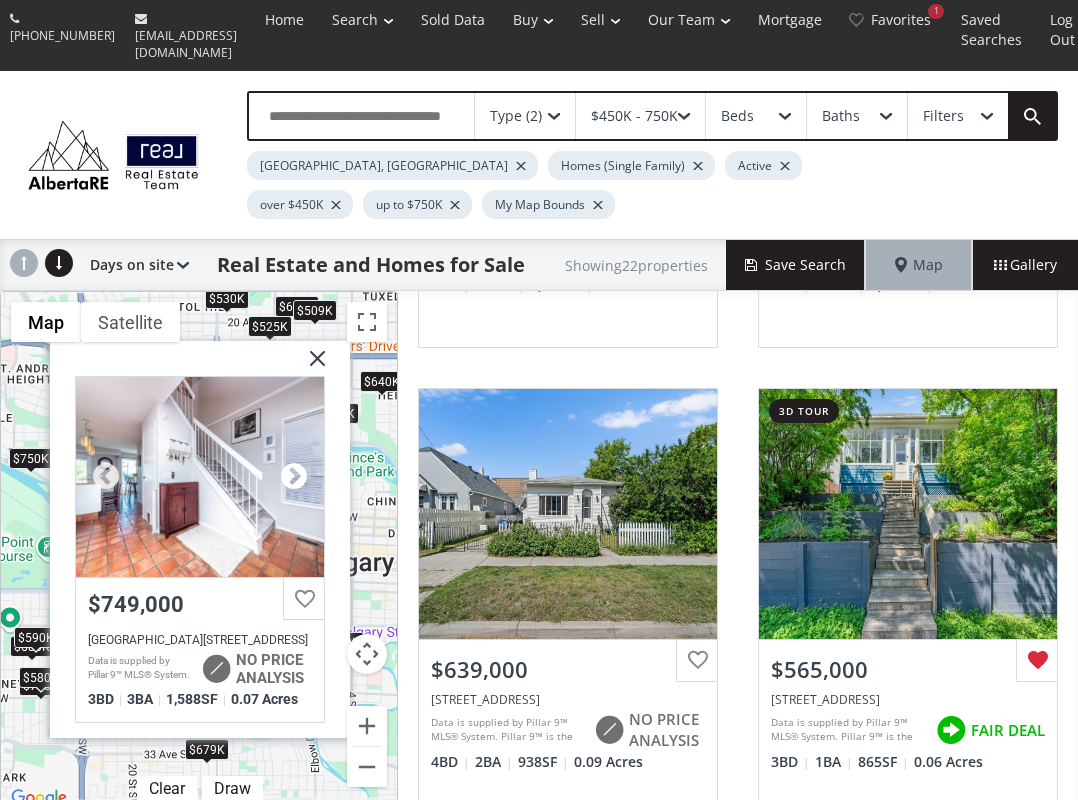 click at bounding box center [294, 477] 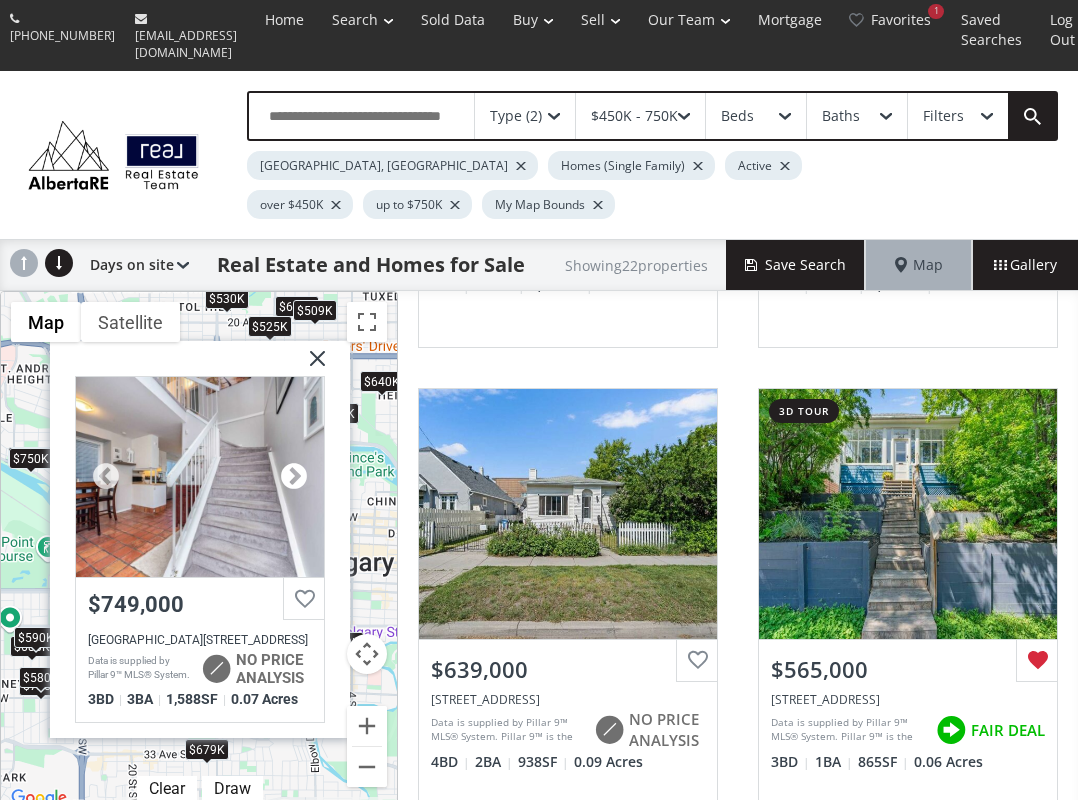 click at bounding box center (294, 477) 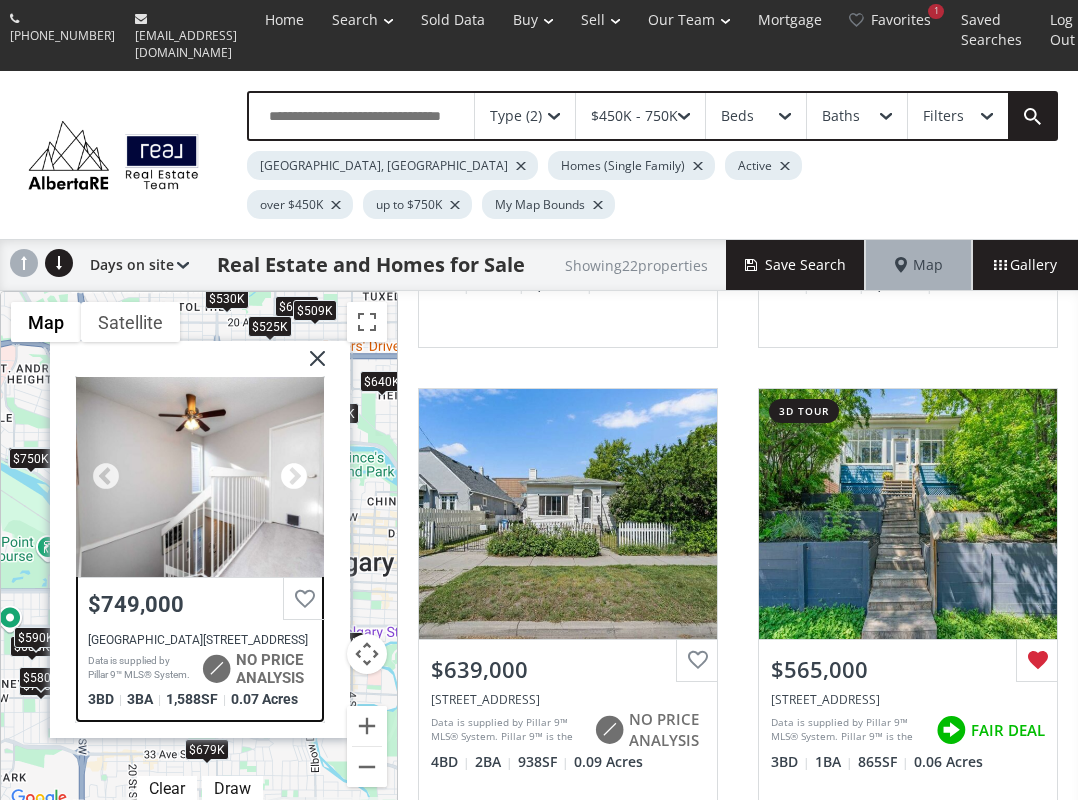 click at bounding box center (294, 477) 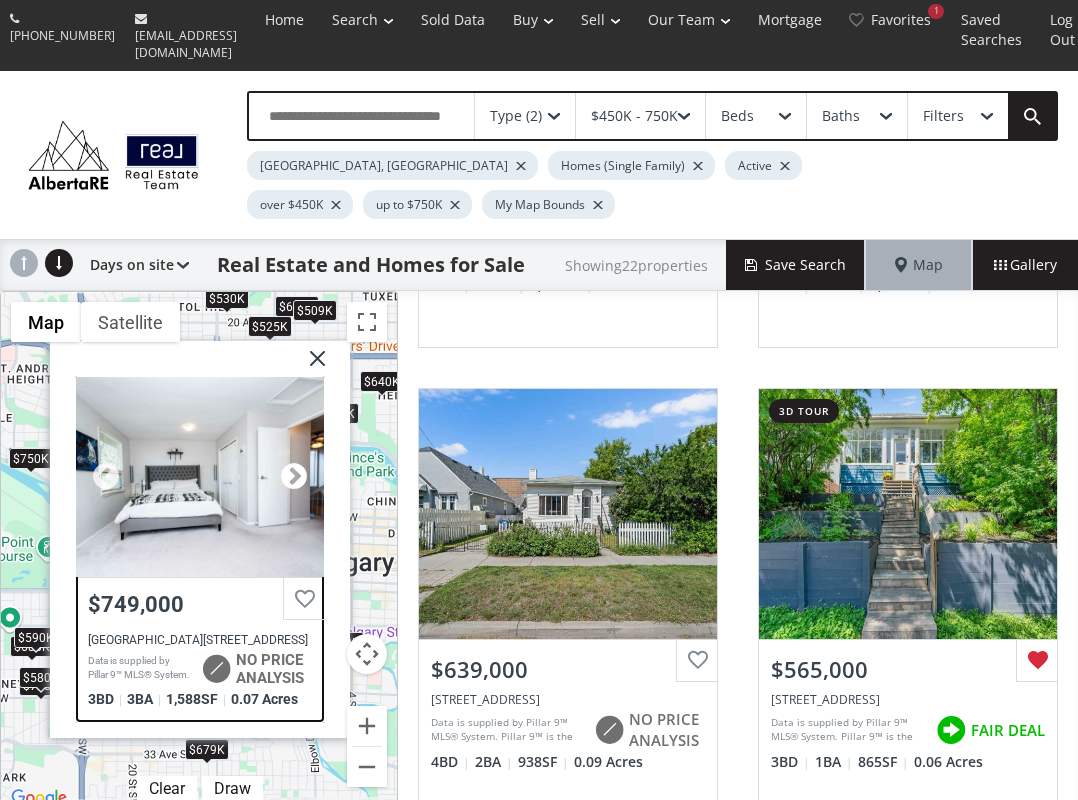 click at bounding box center [294, 477] 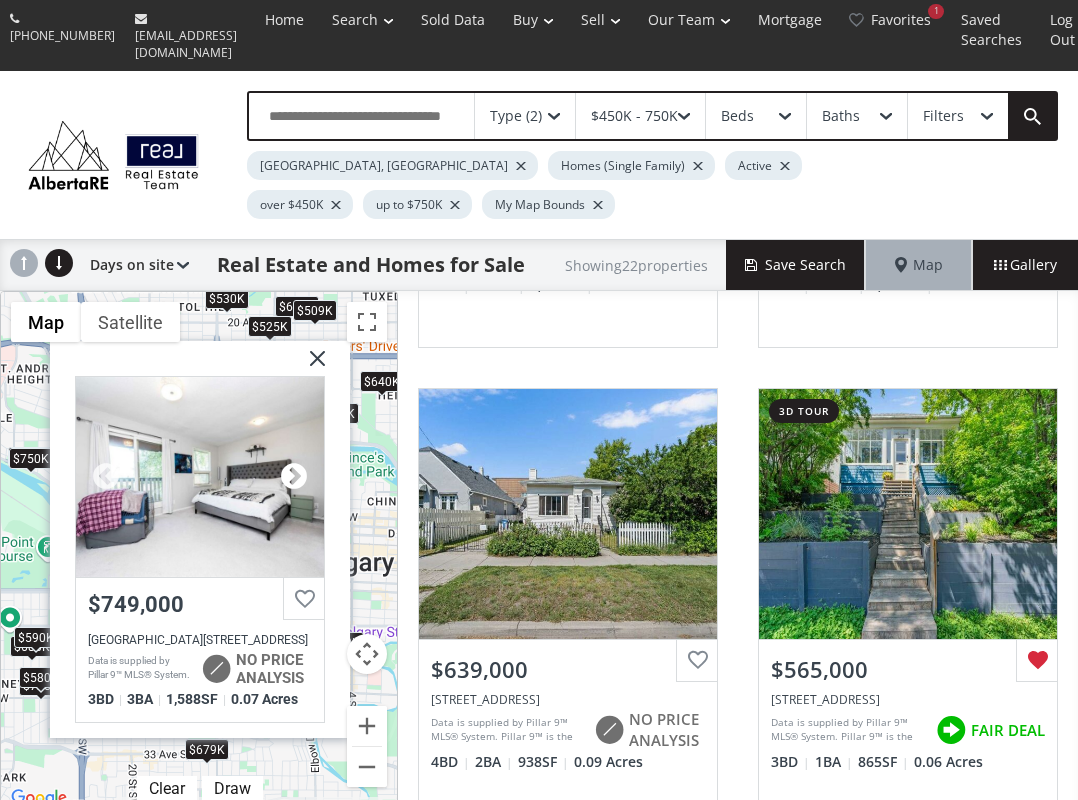click at bounding box center [294, 477] 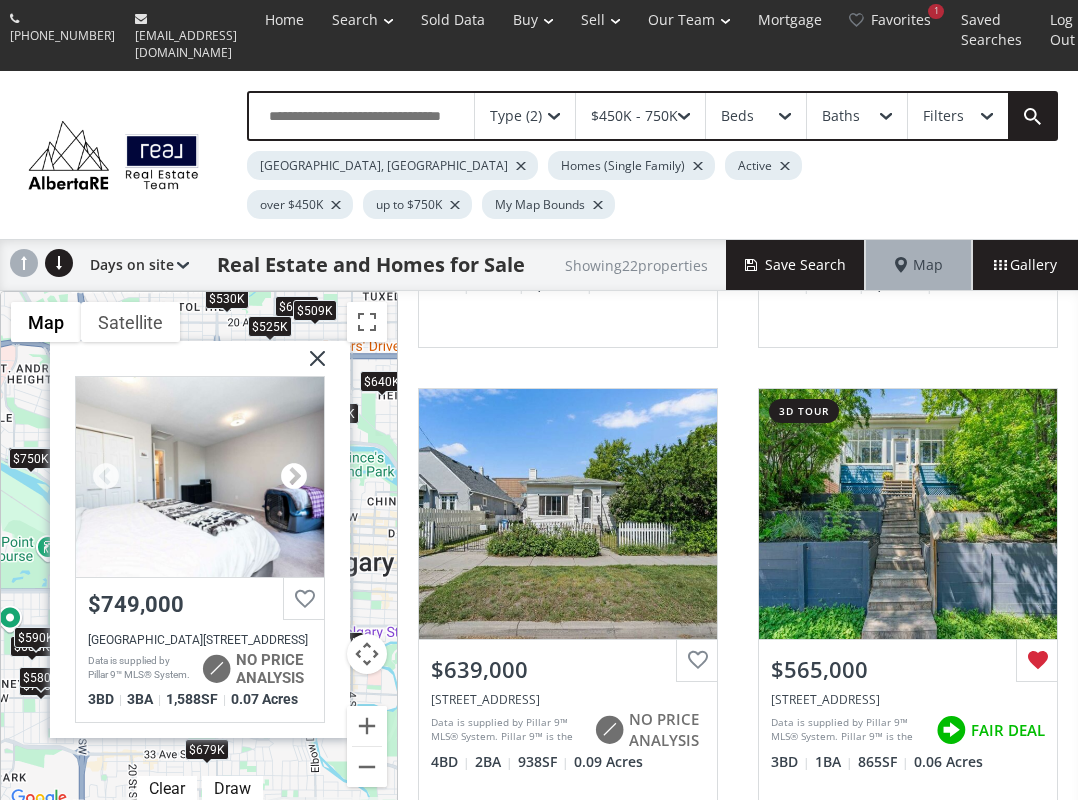 click at bounding box center [294, 477] 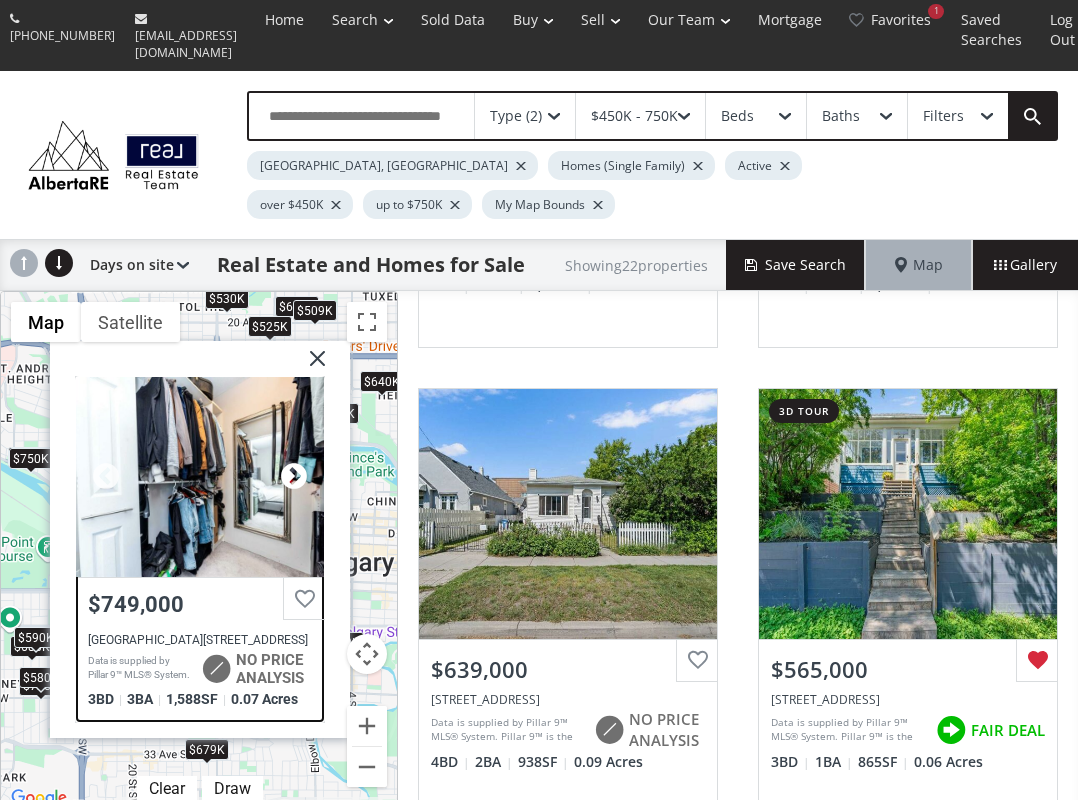 click at bounding box center (294, 477) 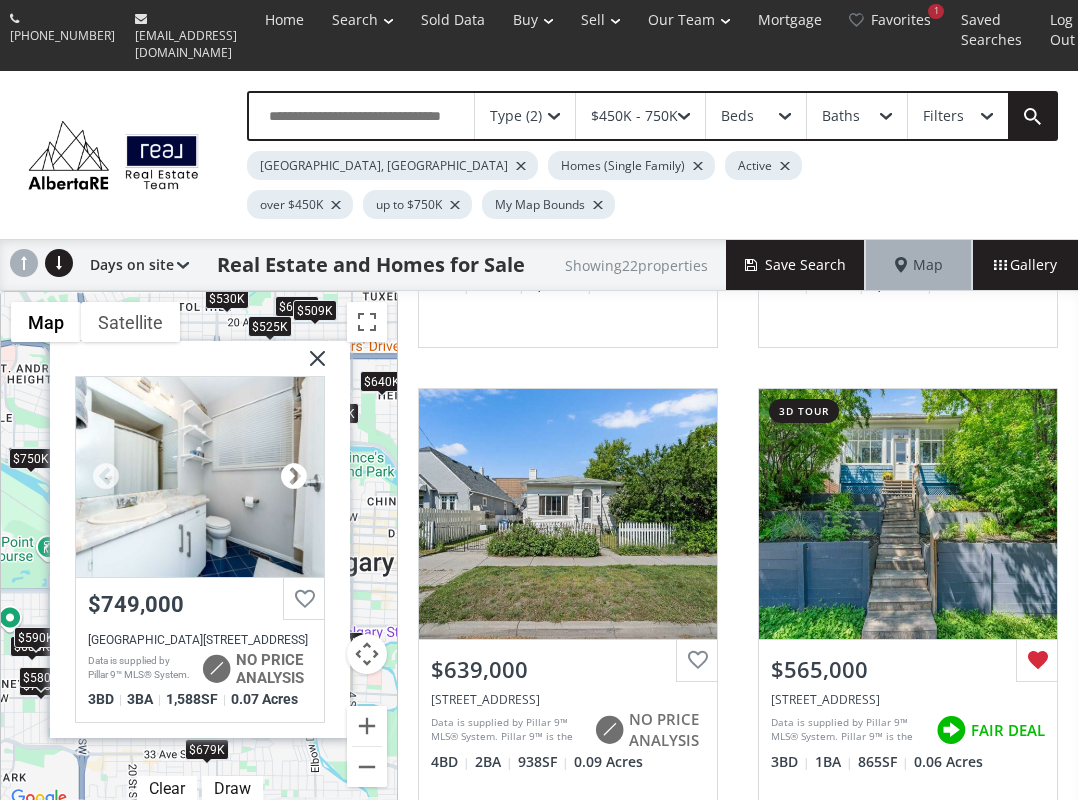 click at bounding box center [294, 477] 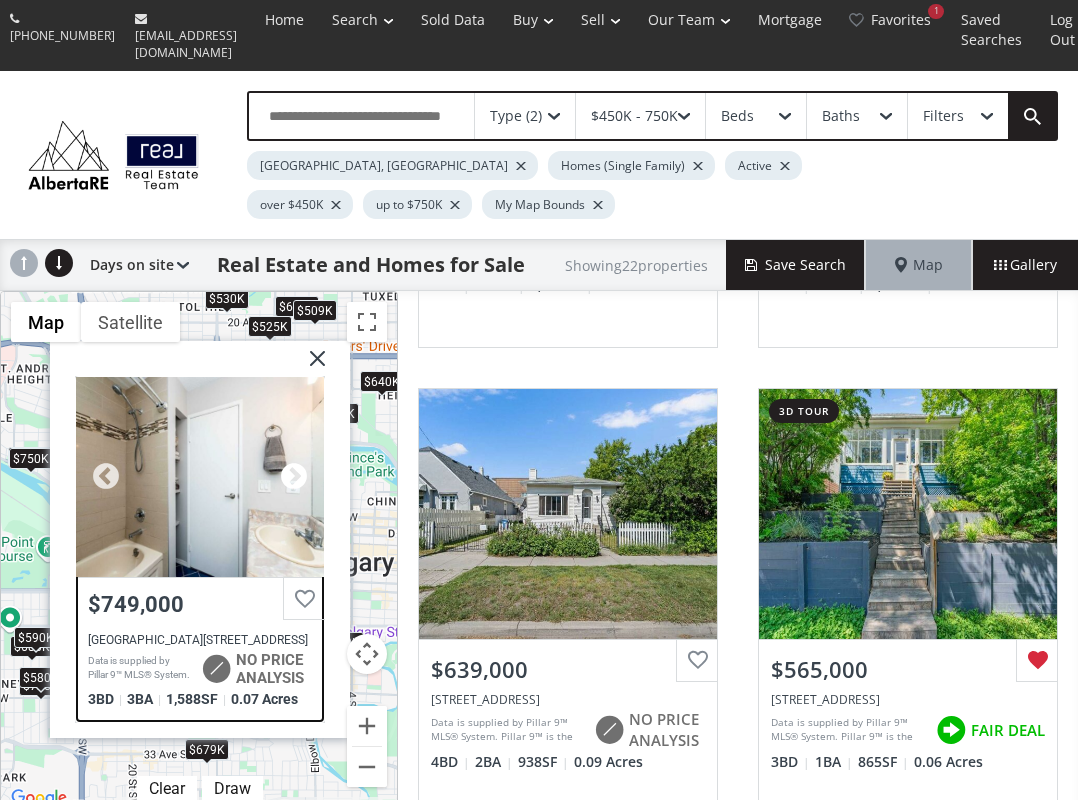click at bounding box center [294, 477] 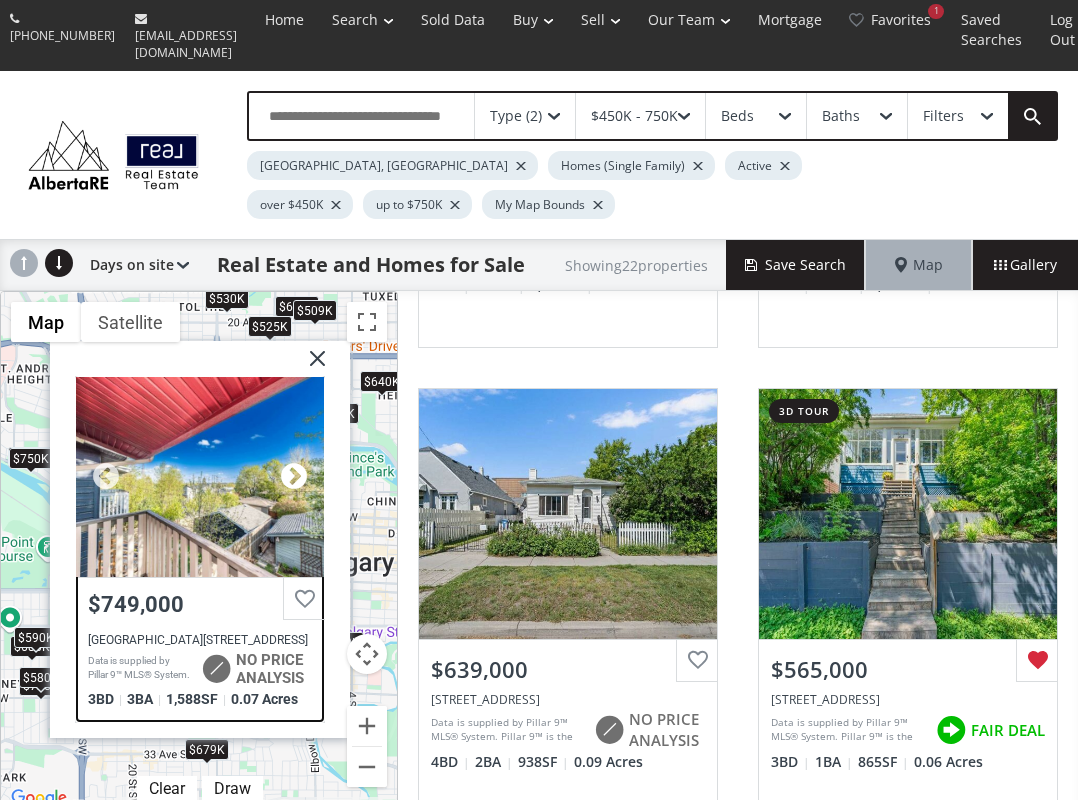 click at bounding box center (294, 477) 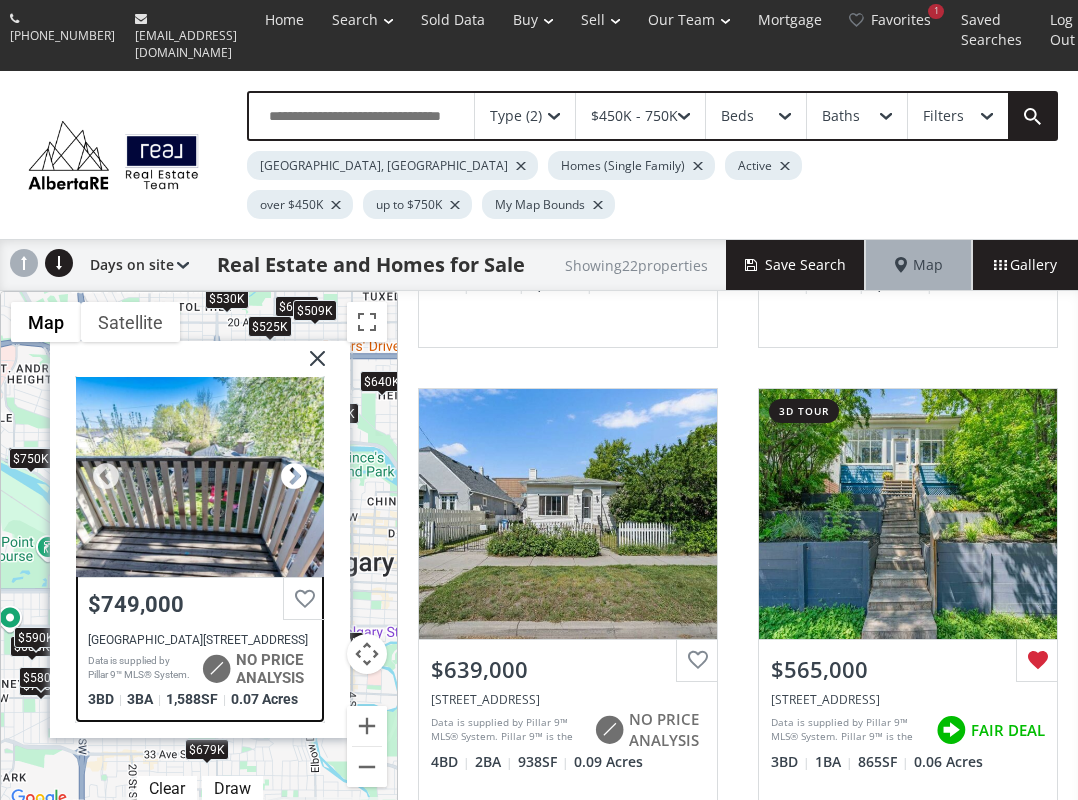 click at bounding box center [294, 477] 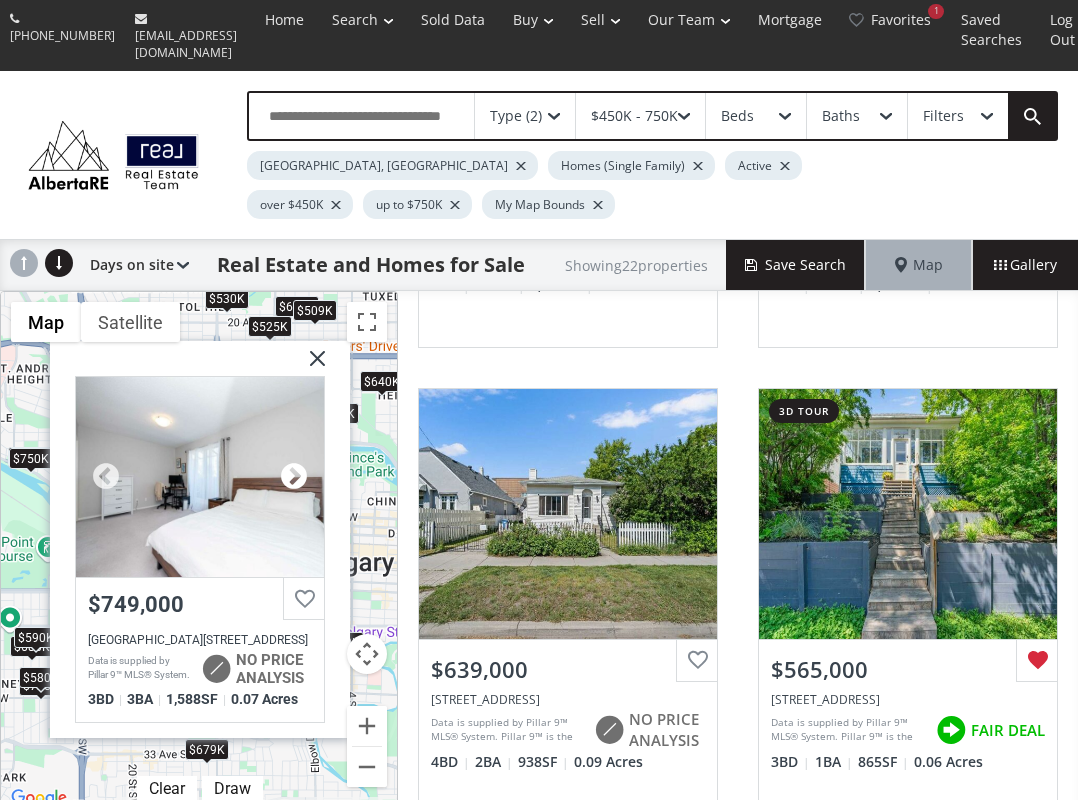click at bounding box center [294, 477] 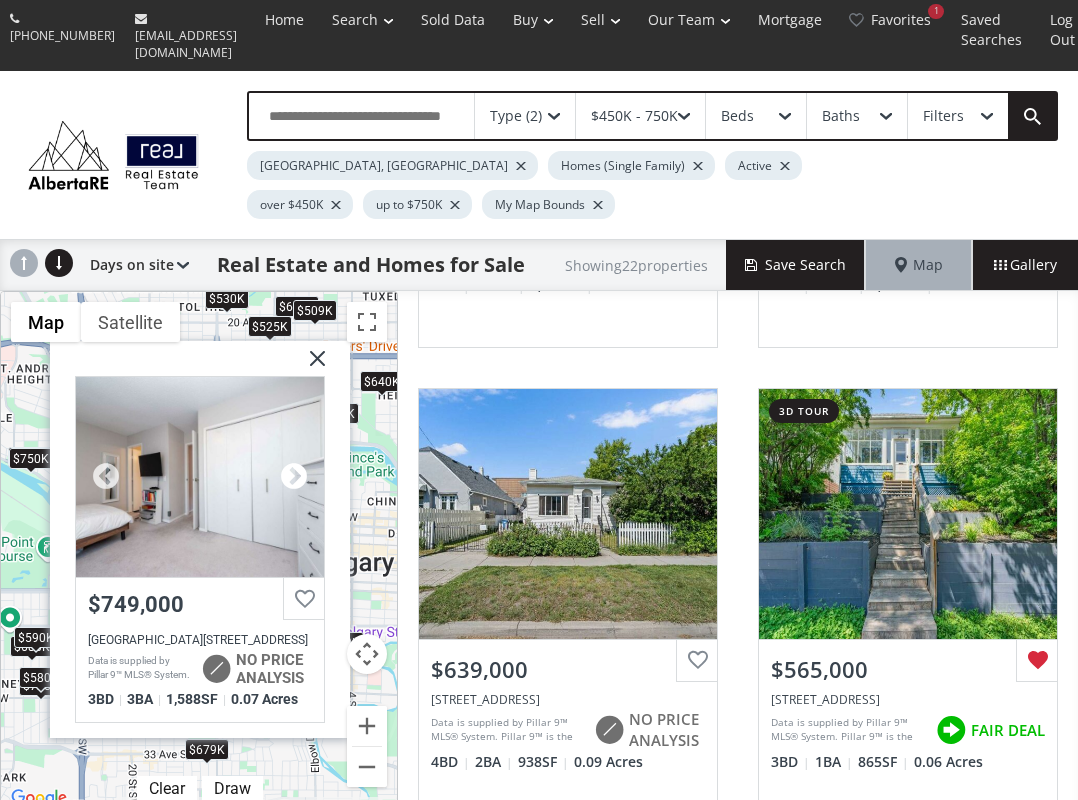 click at bounding box center [294, 477] 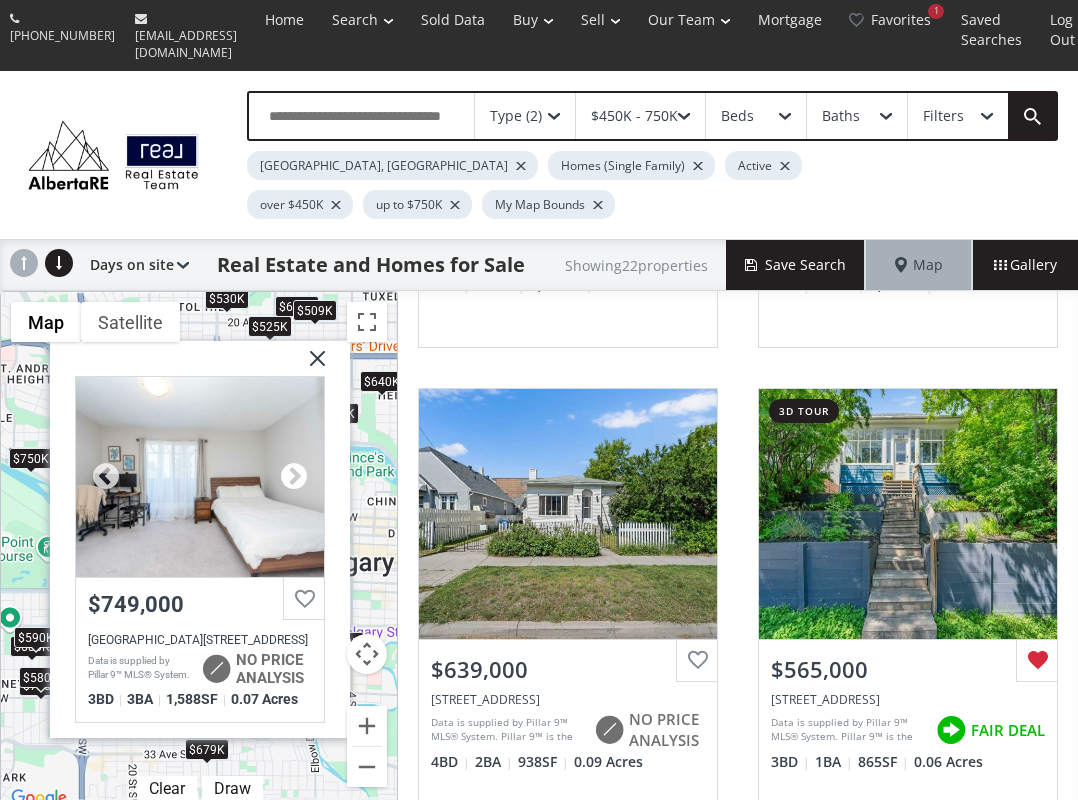 click at bounding box center (294, 477) 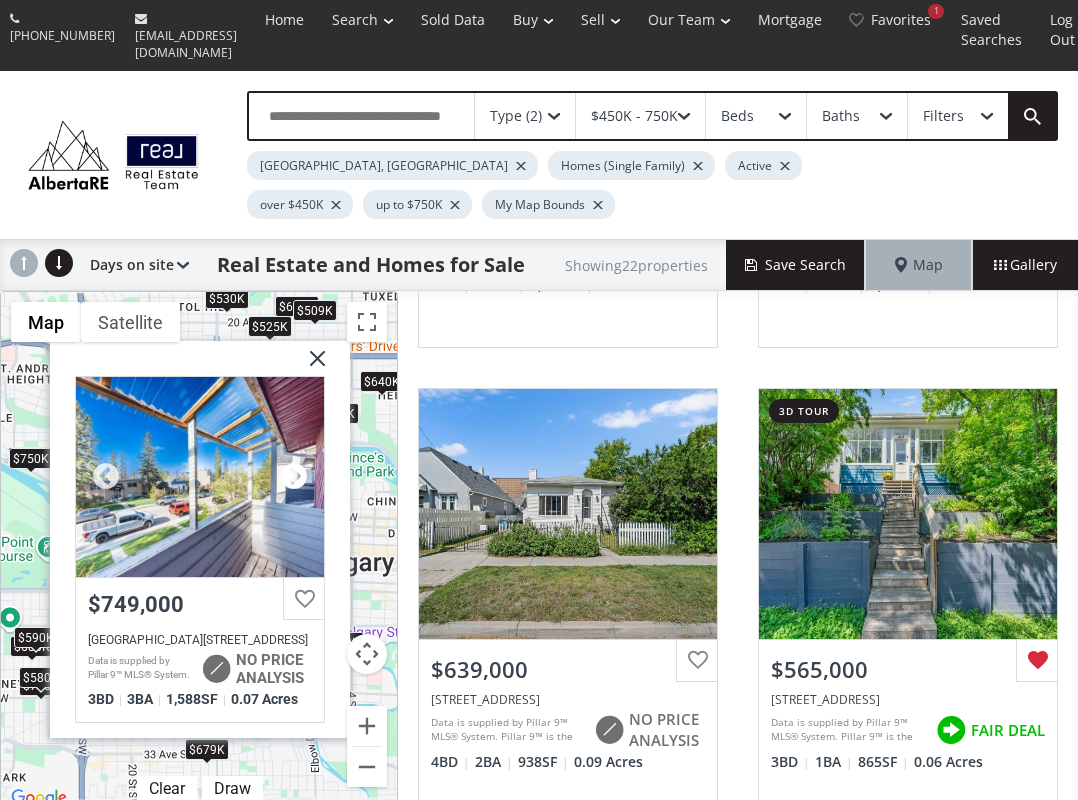 click at bounding box center (294, 477) 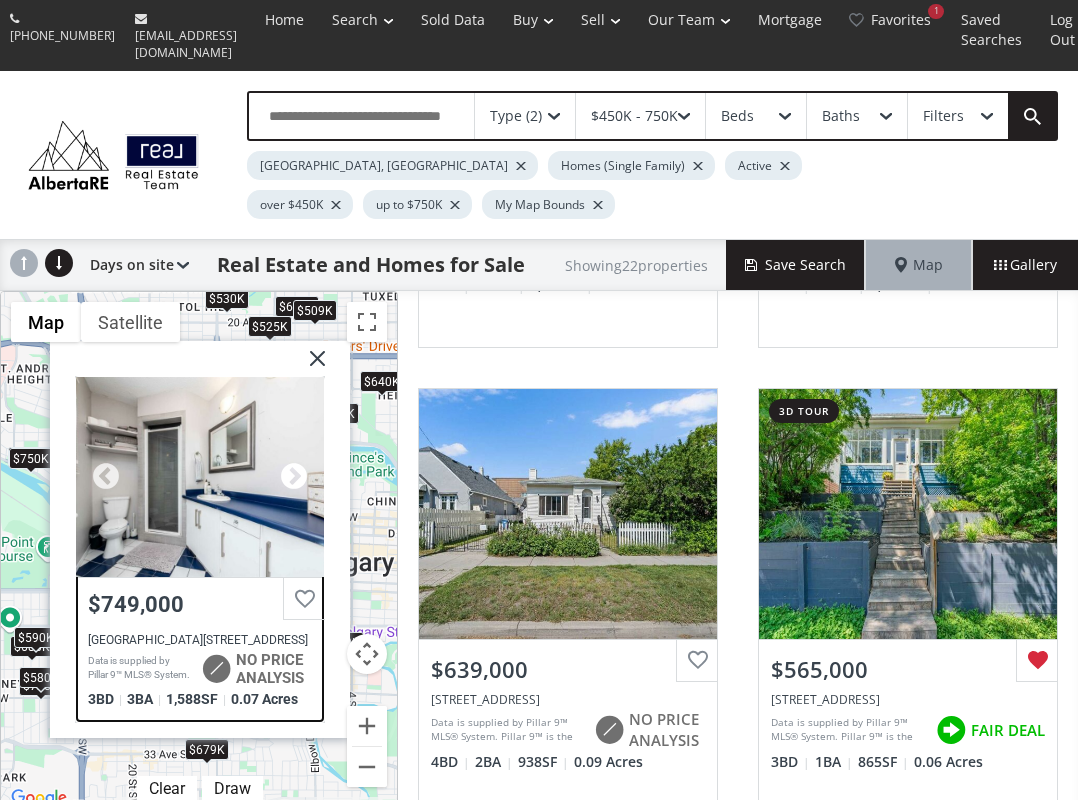 click at bounding box center [294, 477] 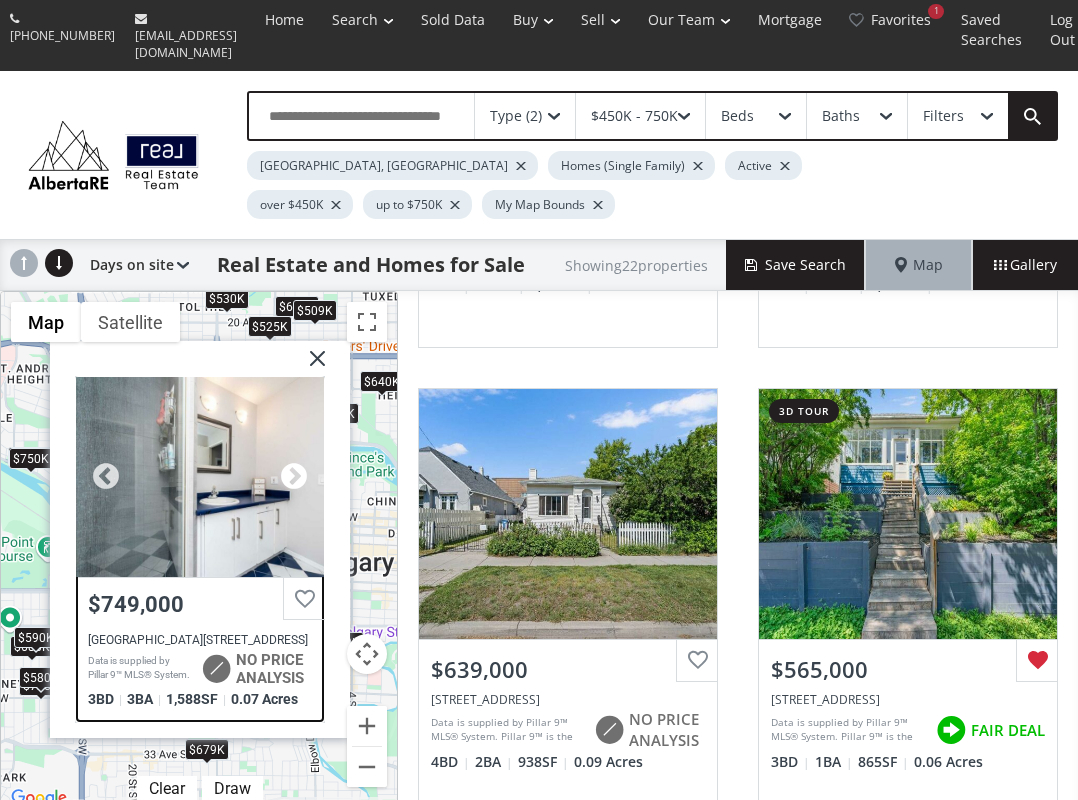 click at bounding box center [294, 477] 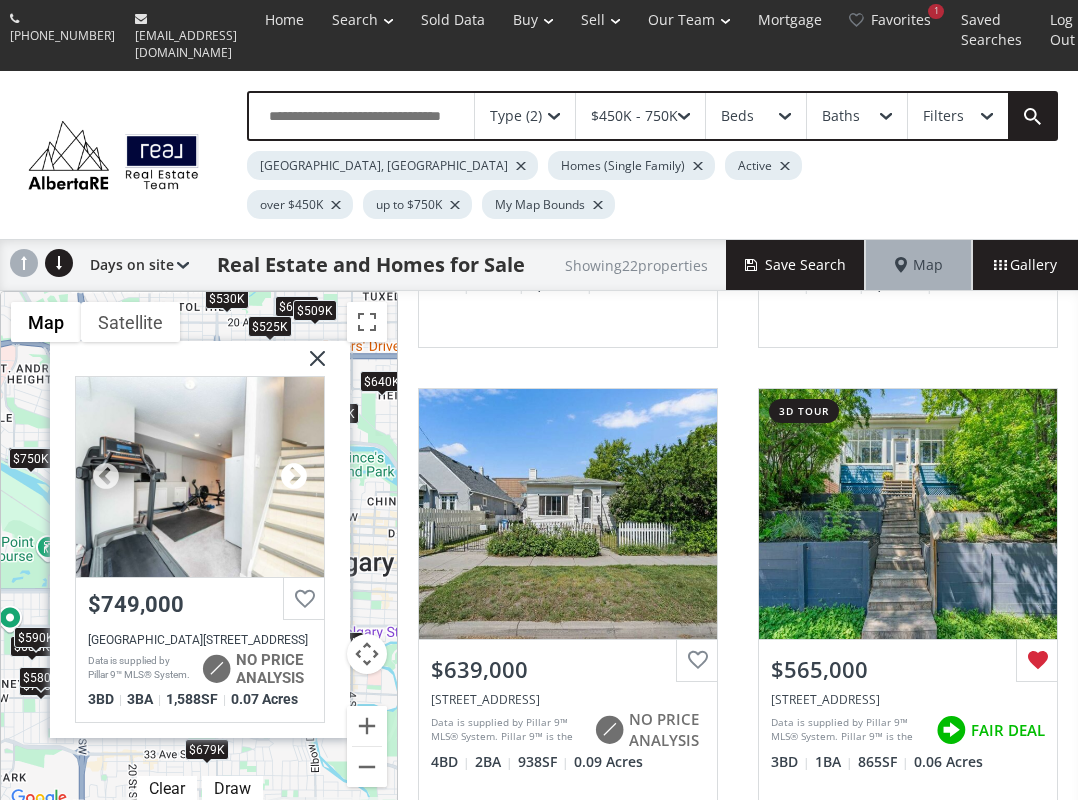 click at bounding box center (294, 477) 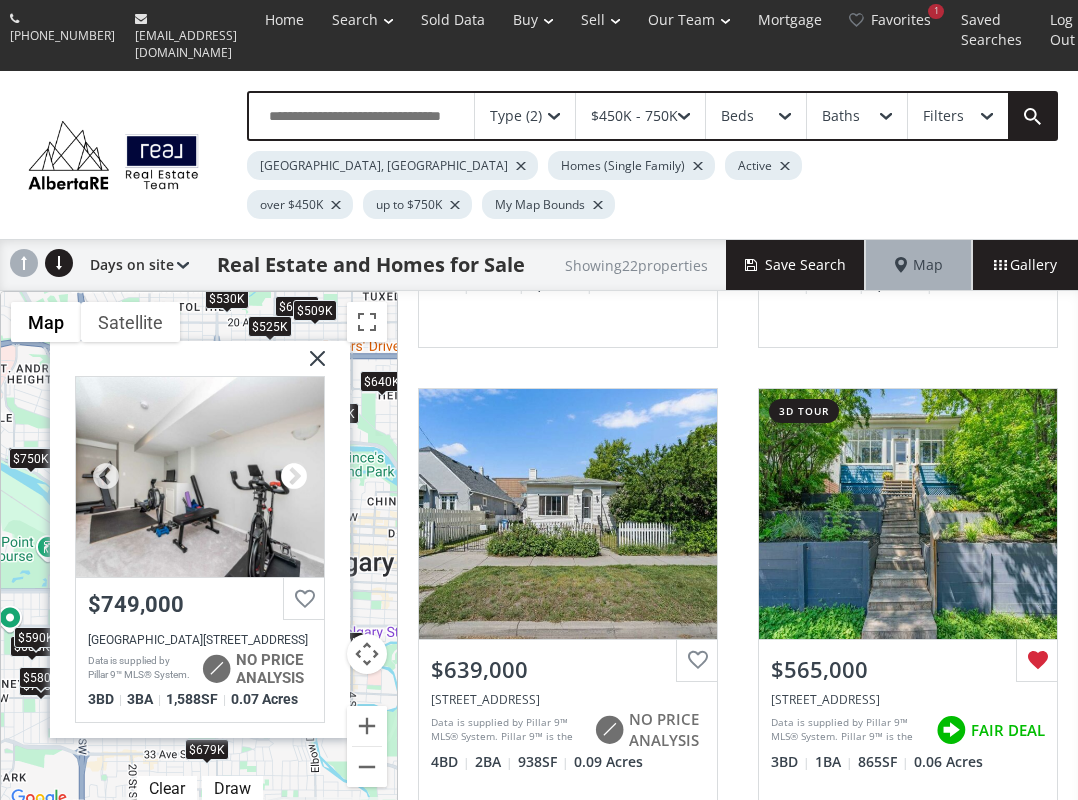 click at bounding box center [294, 477] 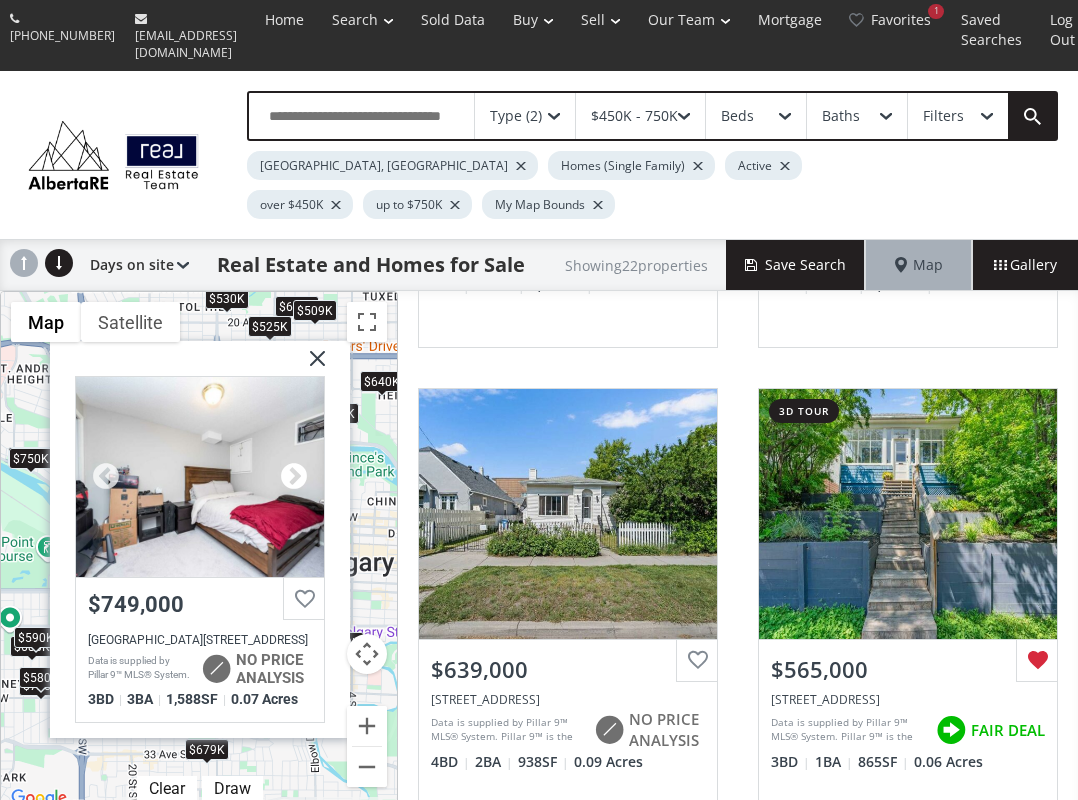 click at bounding box center (294, 477) 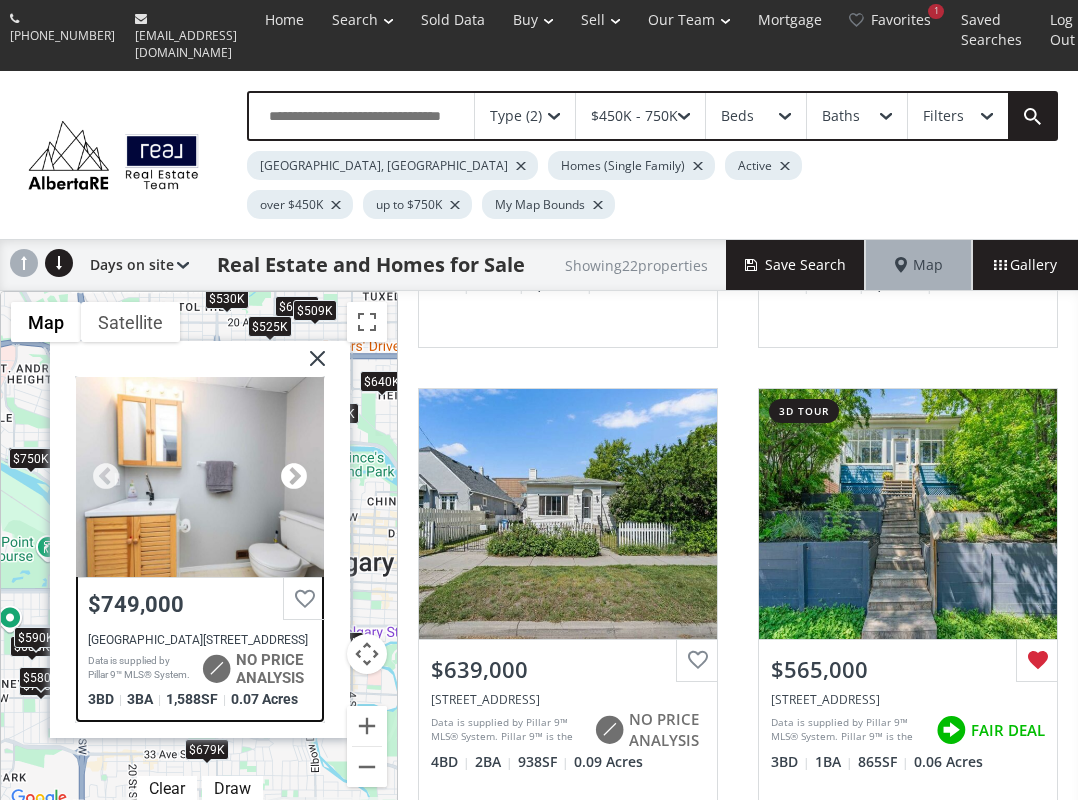 click at bounding box center (294, 477) 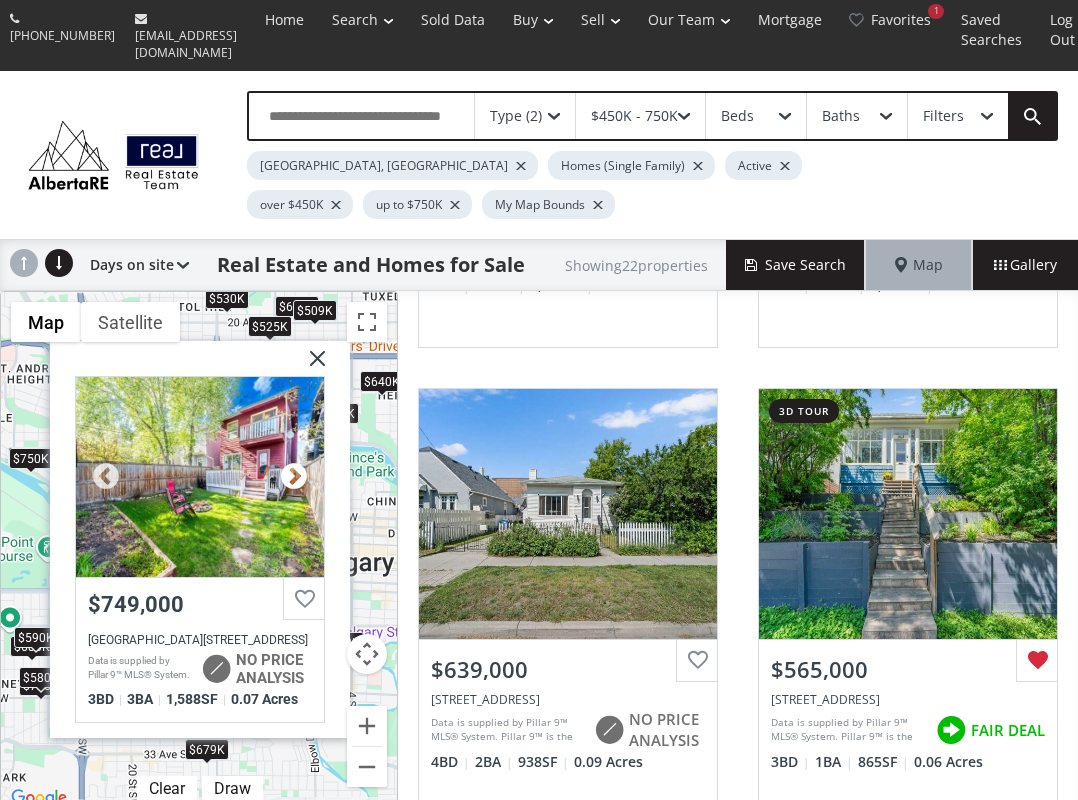 click at bounding box center (294, 477) 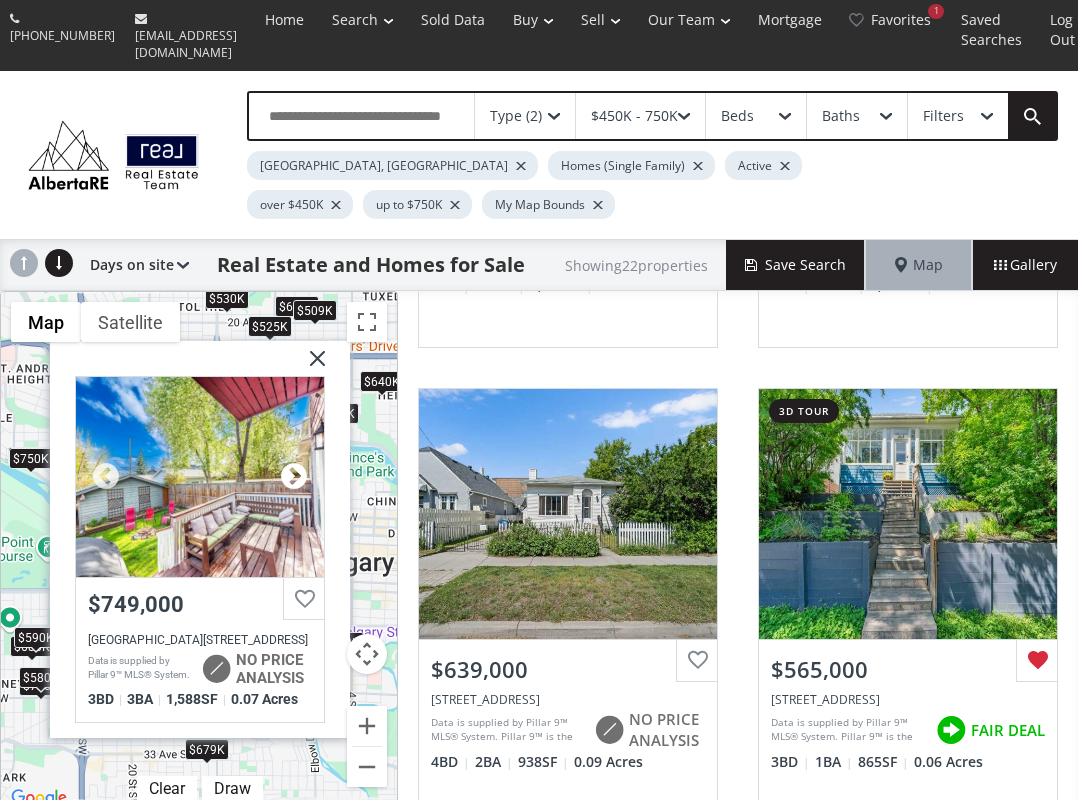 click at bounding box center [294, 477] 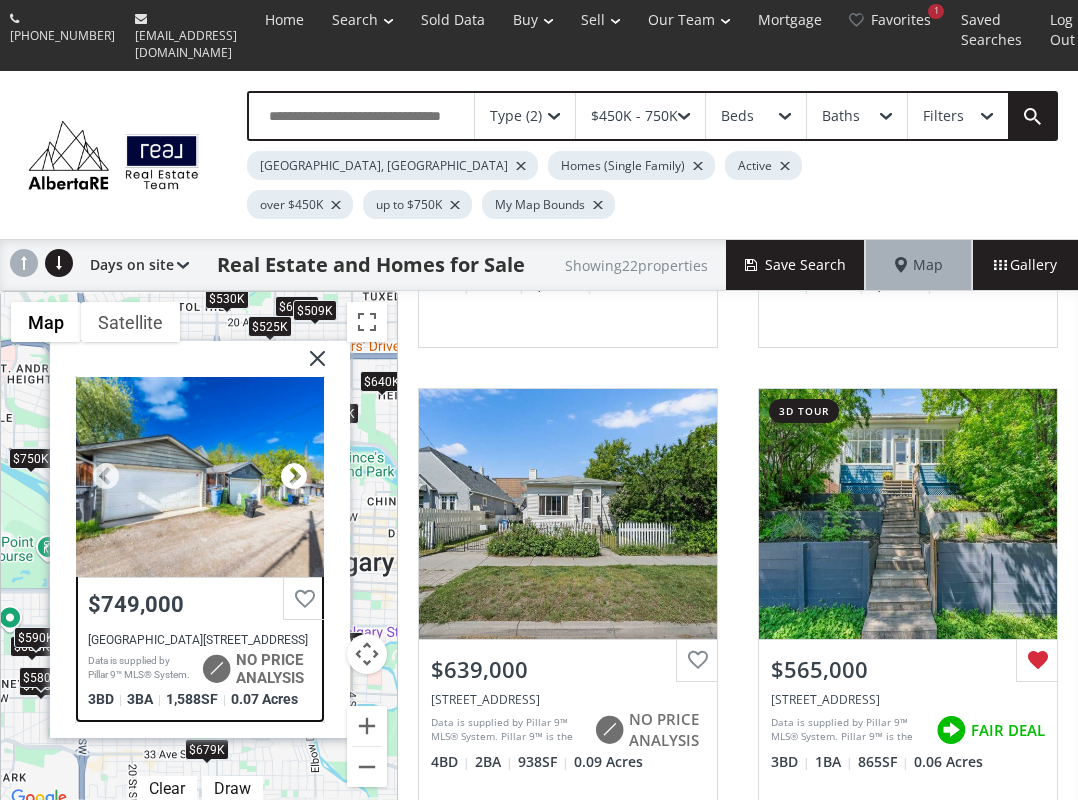 click at bounding box center (294, 477) 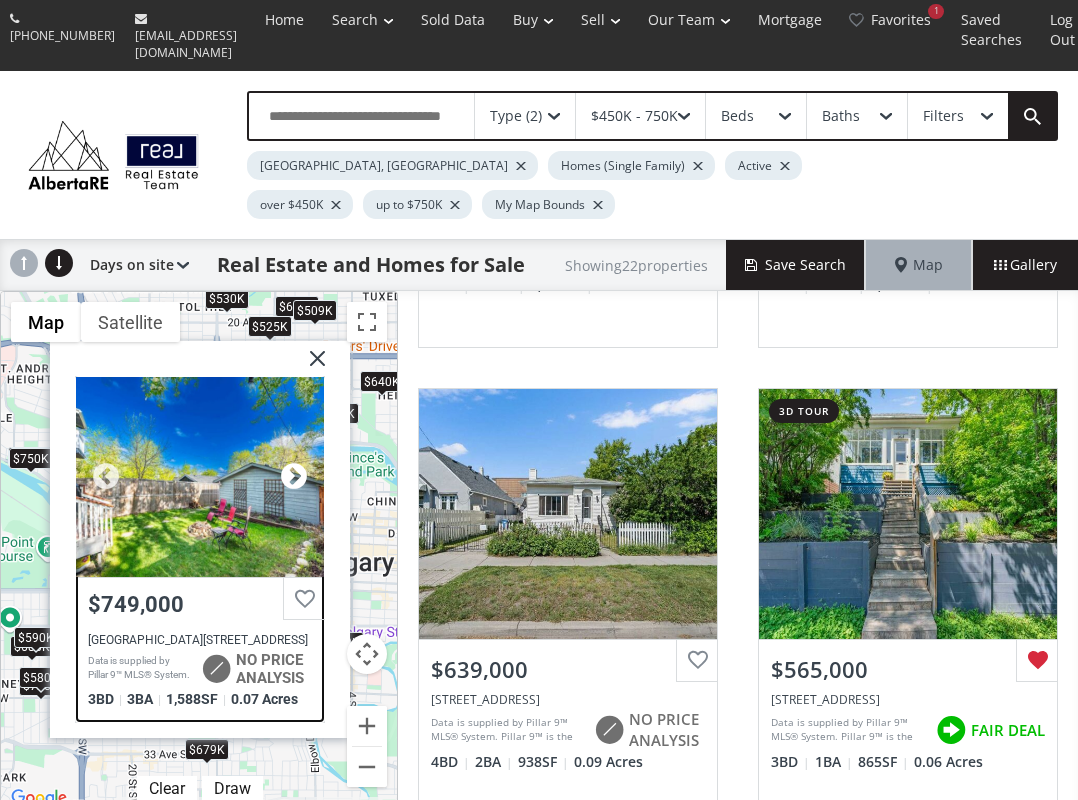 click at bounding box center [294, 477] 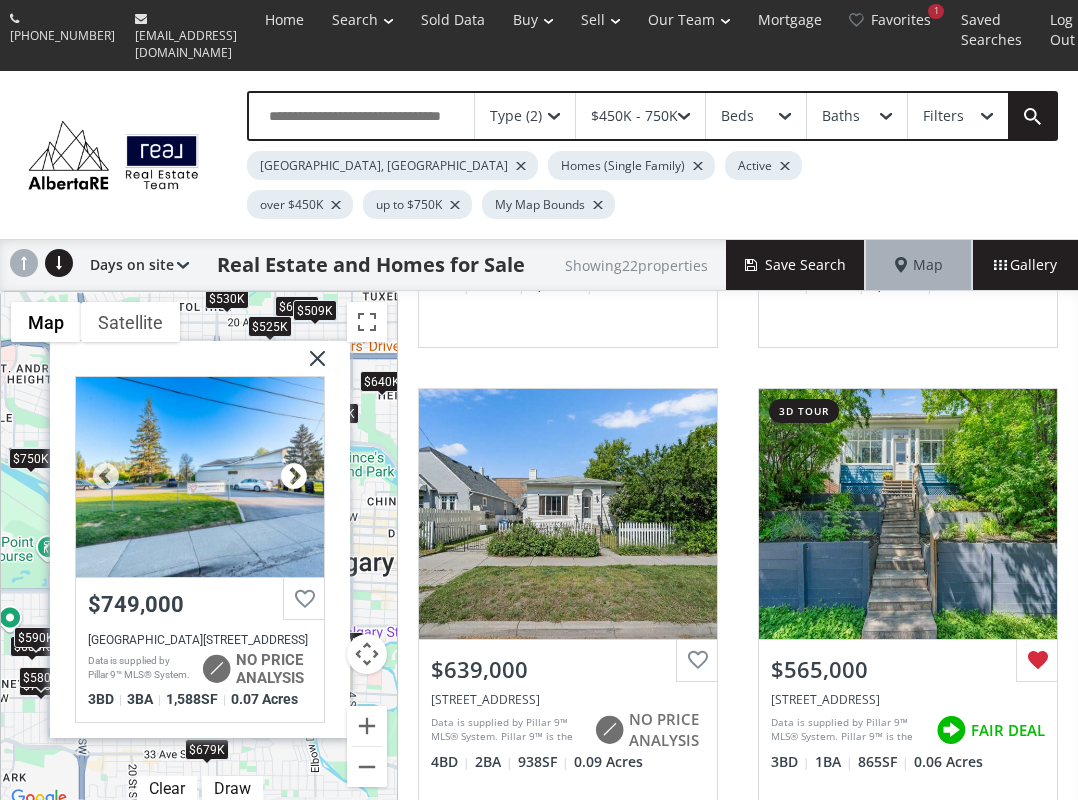 click at bounding box center (294, 477) 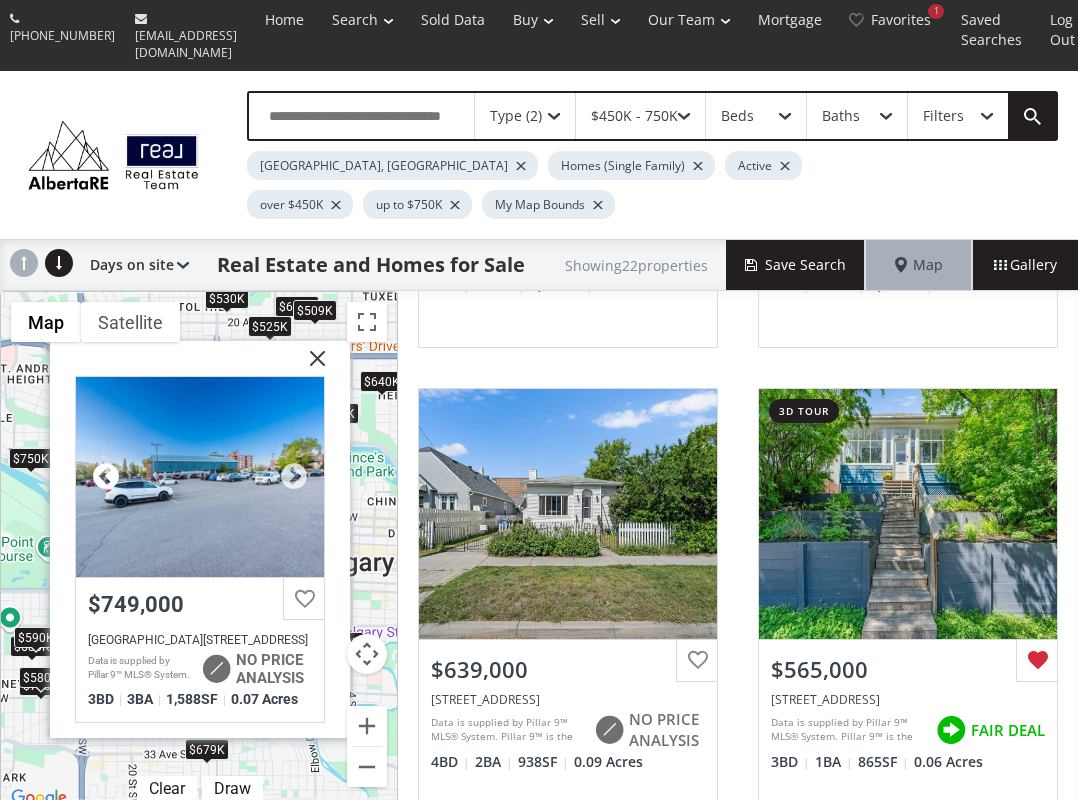 click at bounding box center (106, 477) 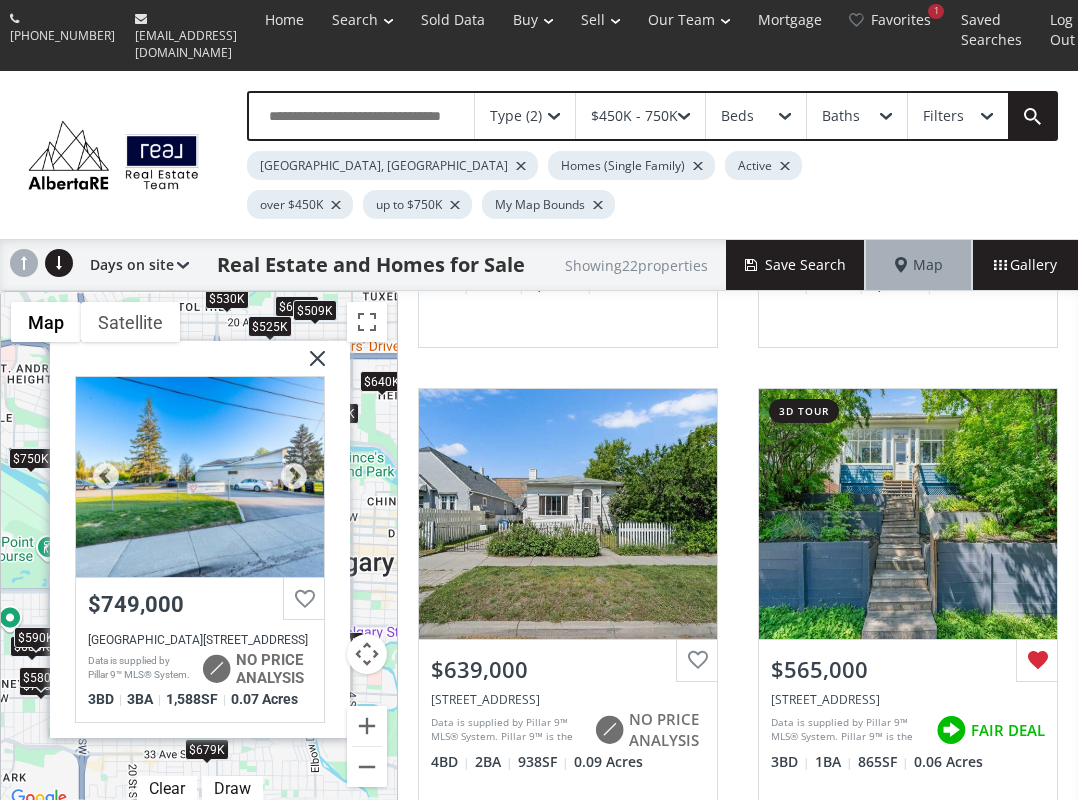 click at bounding box center (200, 477) 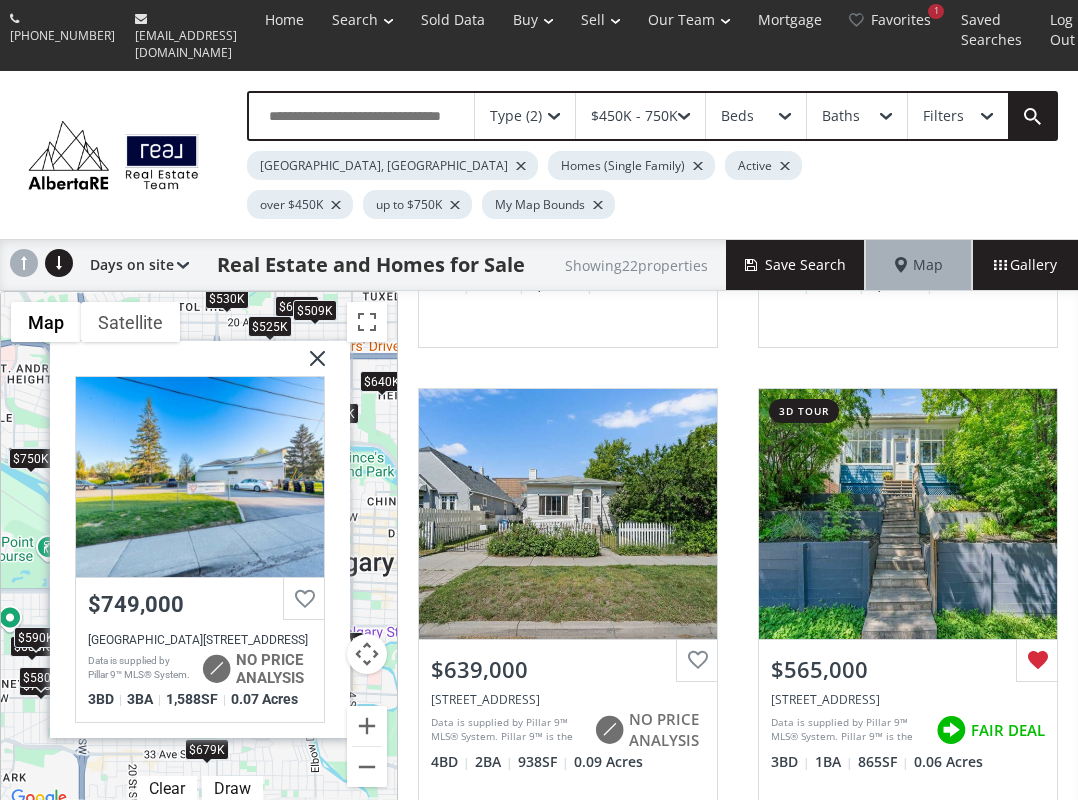 click at bounding box center [310, 366] 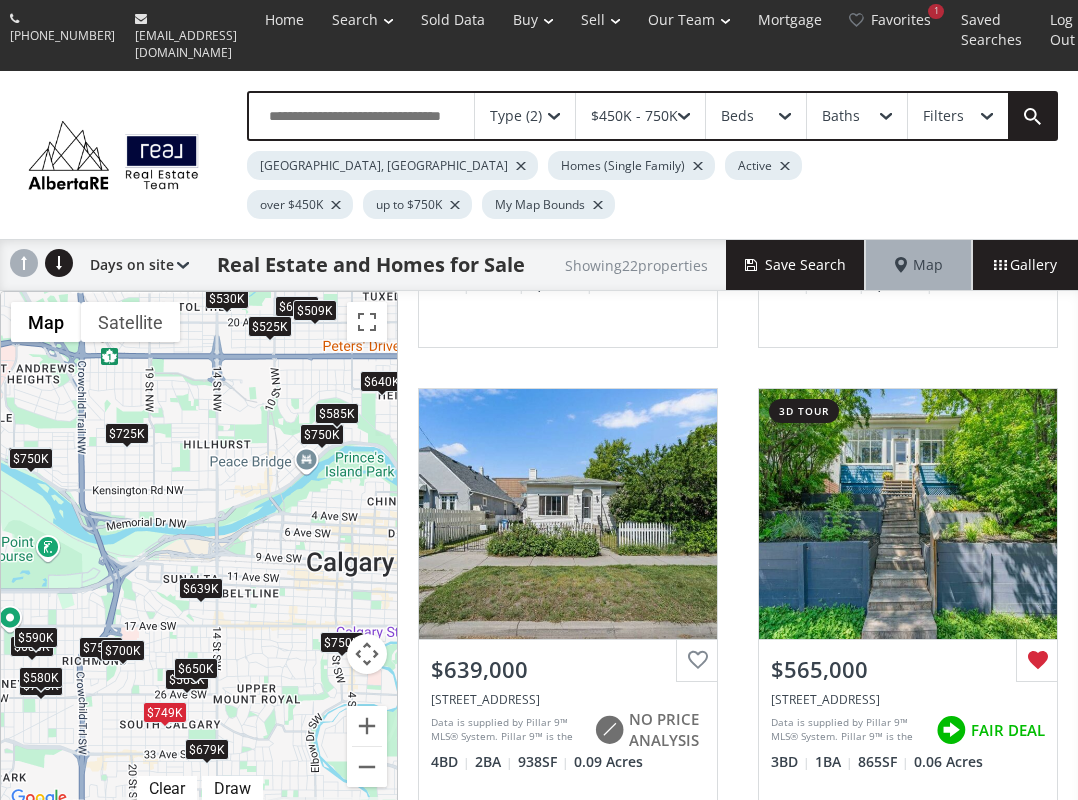 click on "$700K" at bounding box center (123, 650) 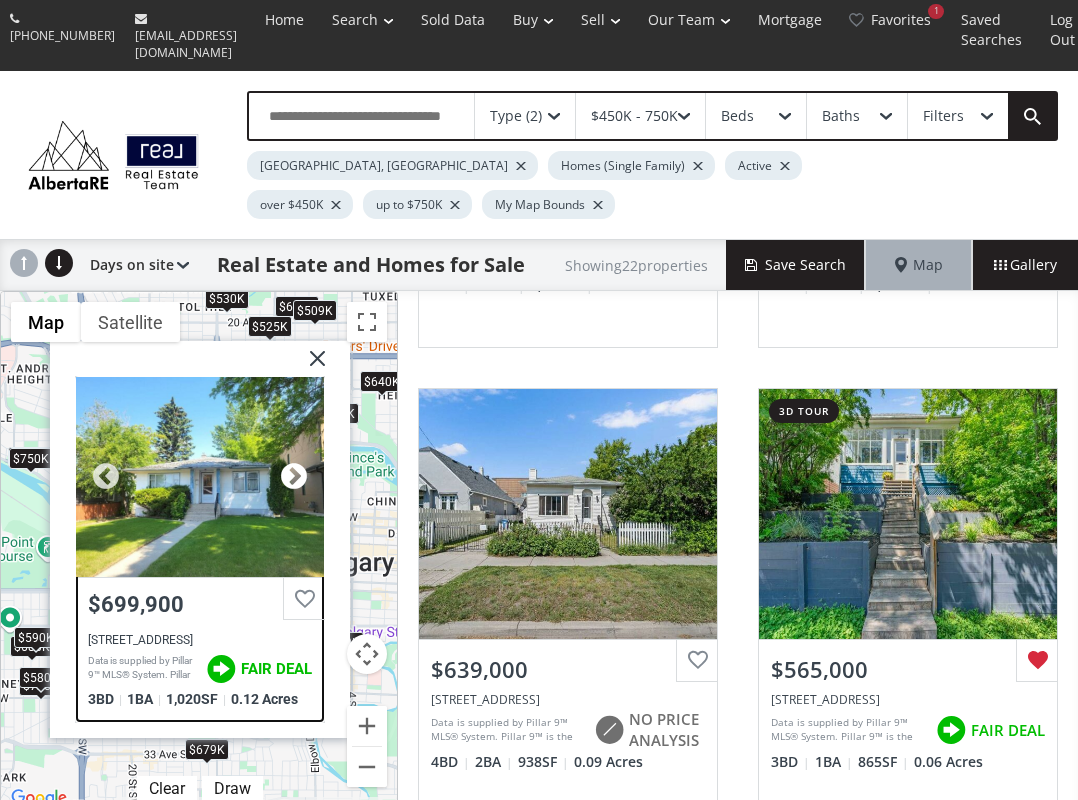 click at bounding box center [294, 477] 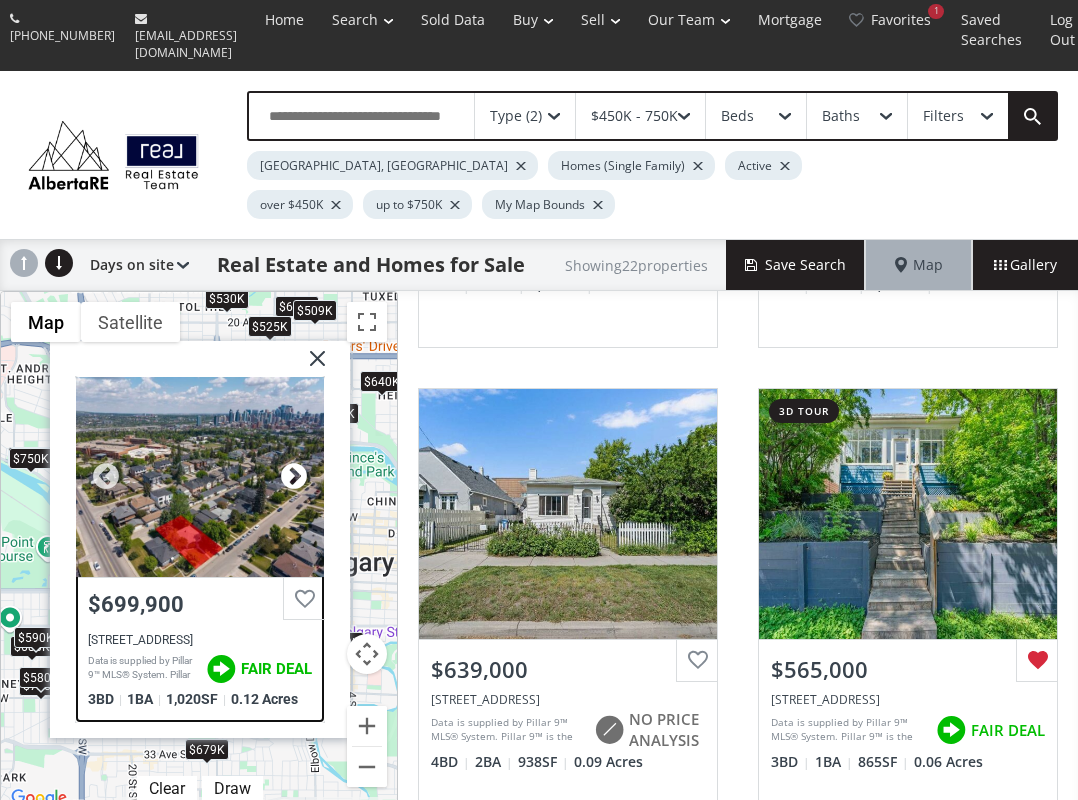 click at bounding box center (294, 477) 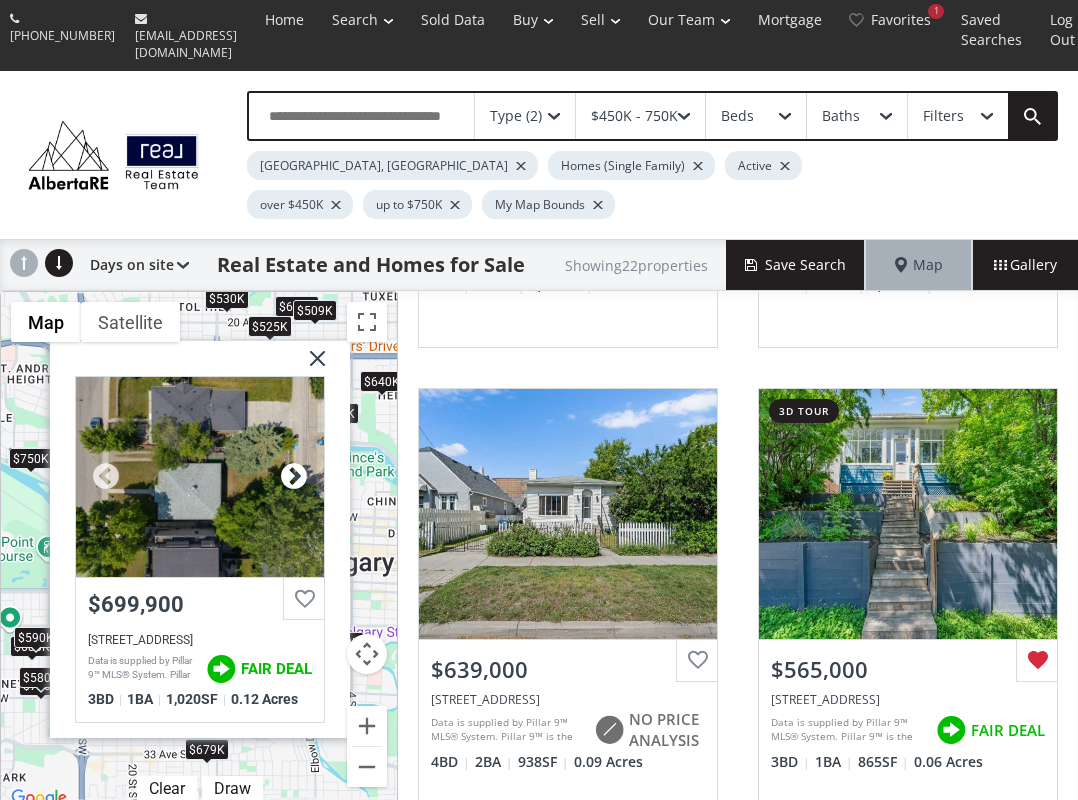 click at bounding box center (294, 477) 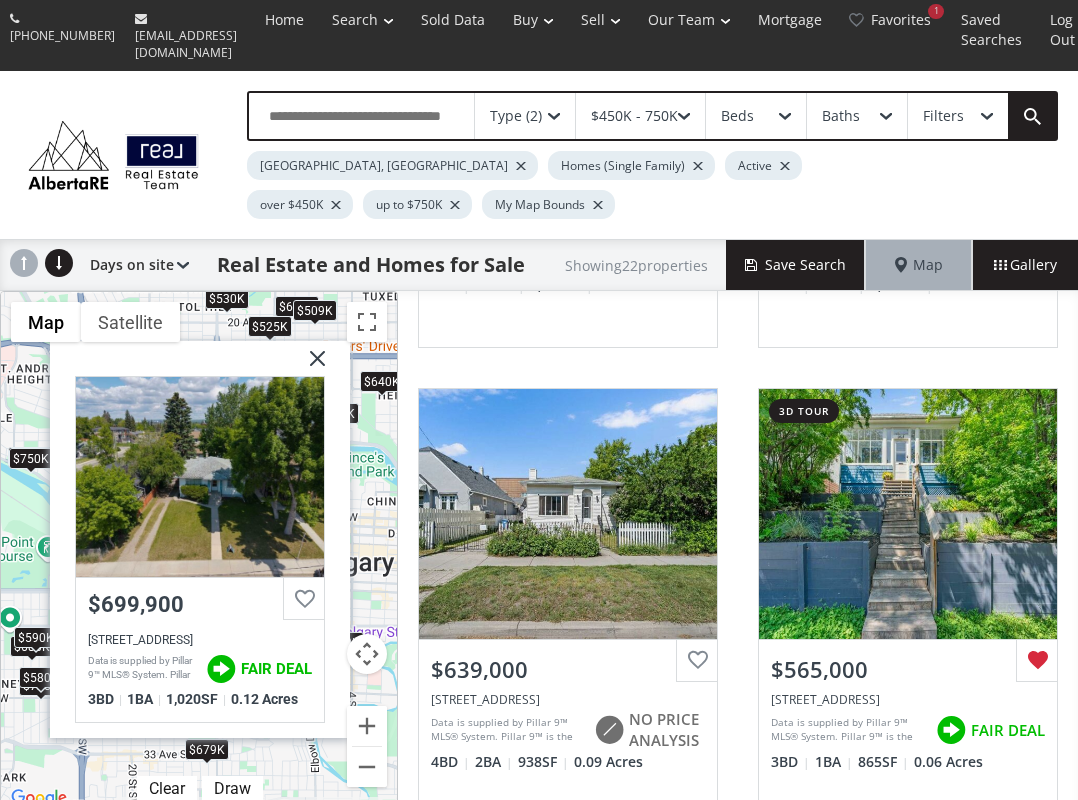 click at bounding box center (310, 366) 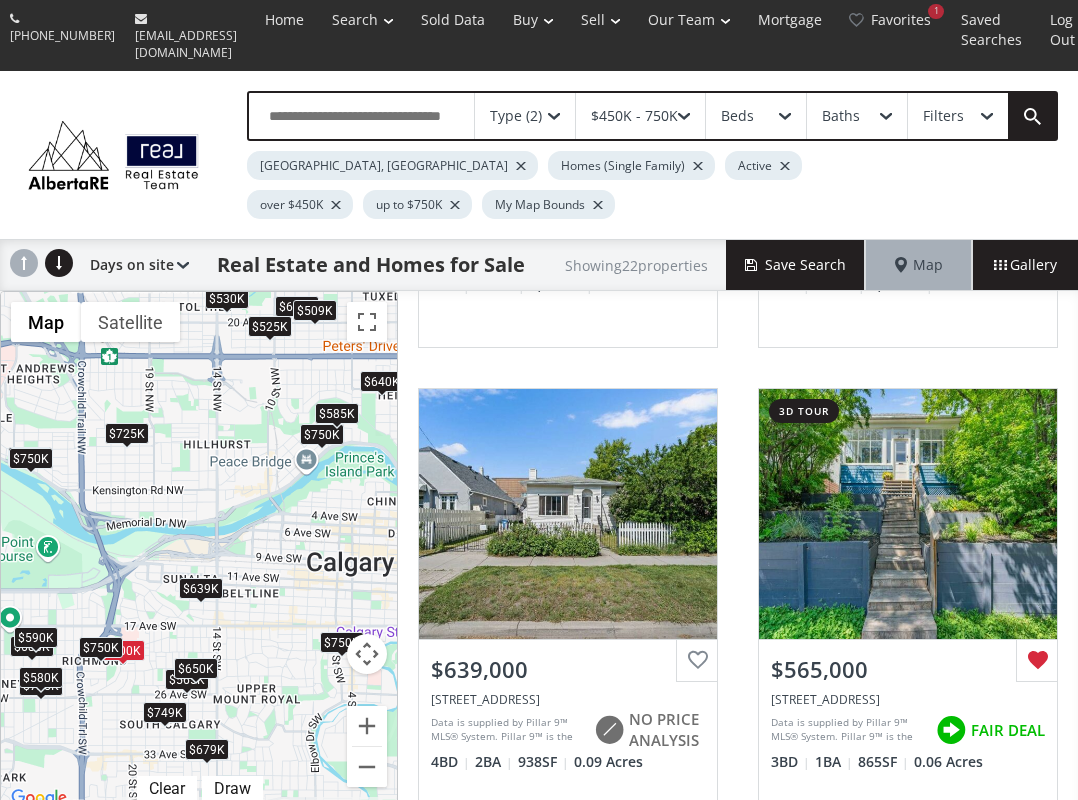 click on "$750K" at bounding box center (101, 647) 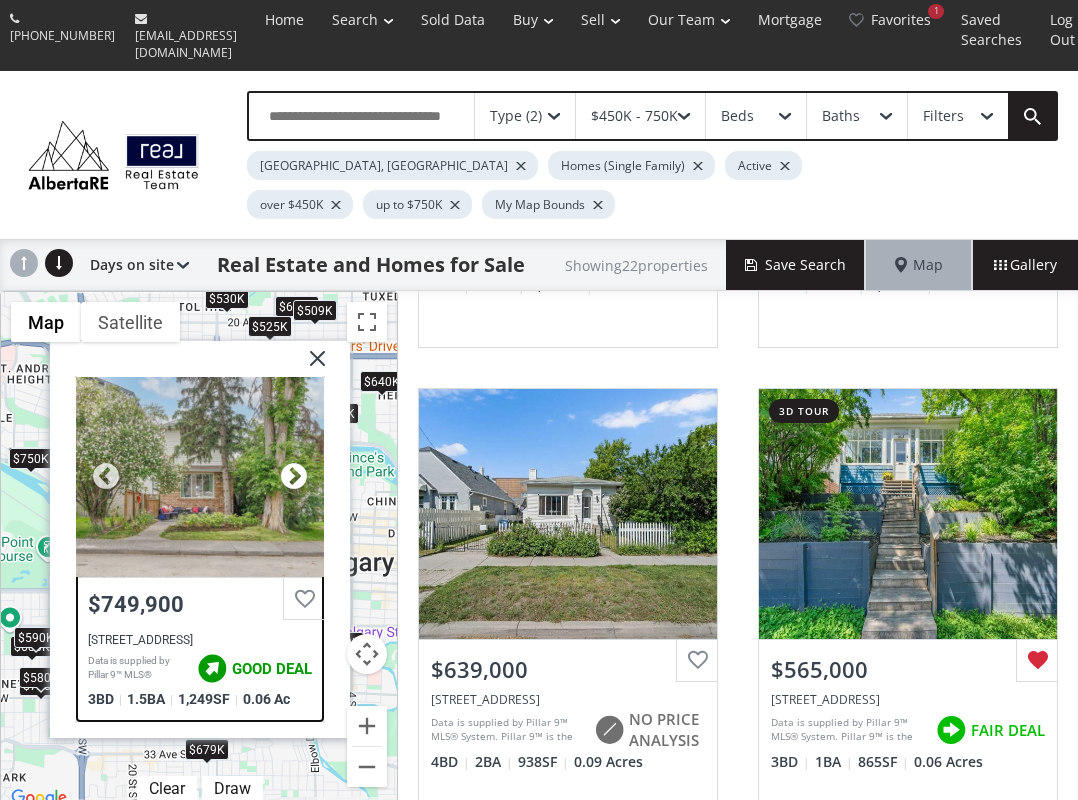 click at bounding box center [294, 477] 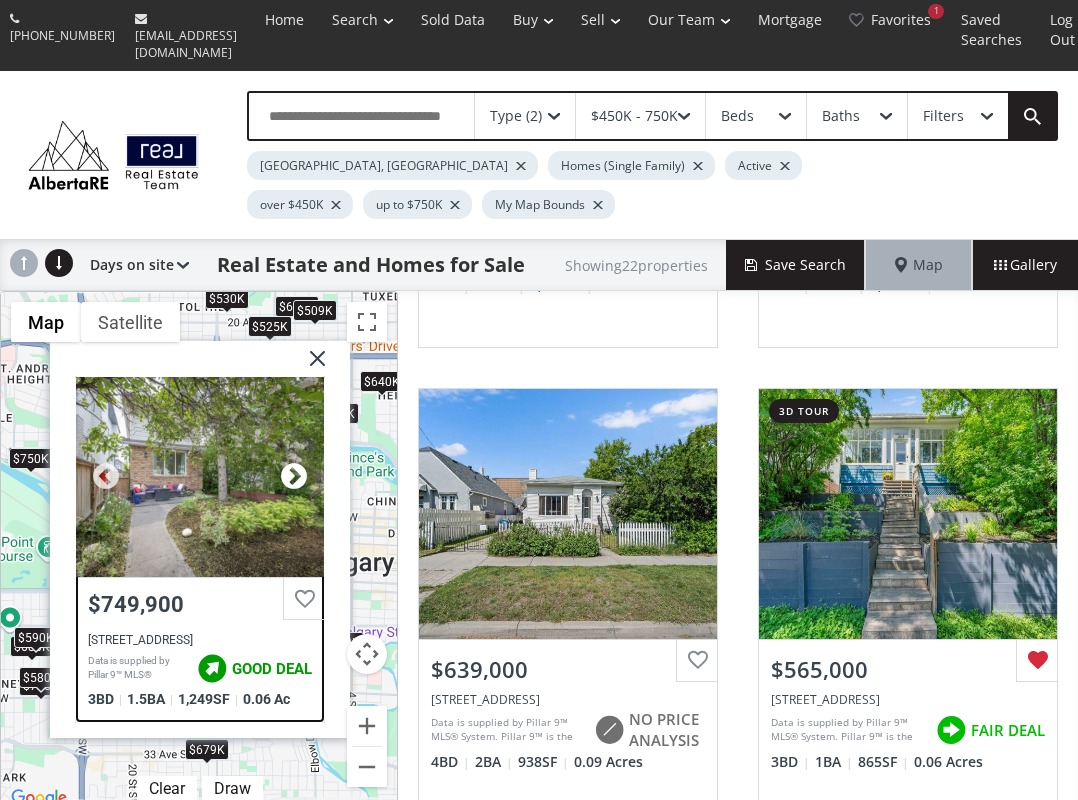 click at bounding box center [294, 477] 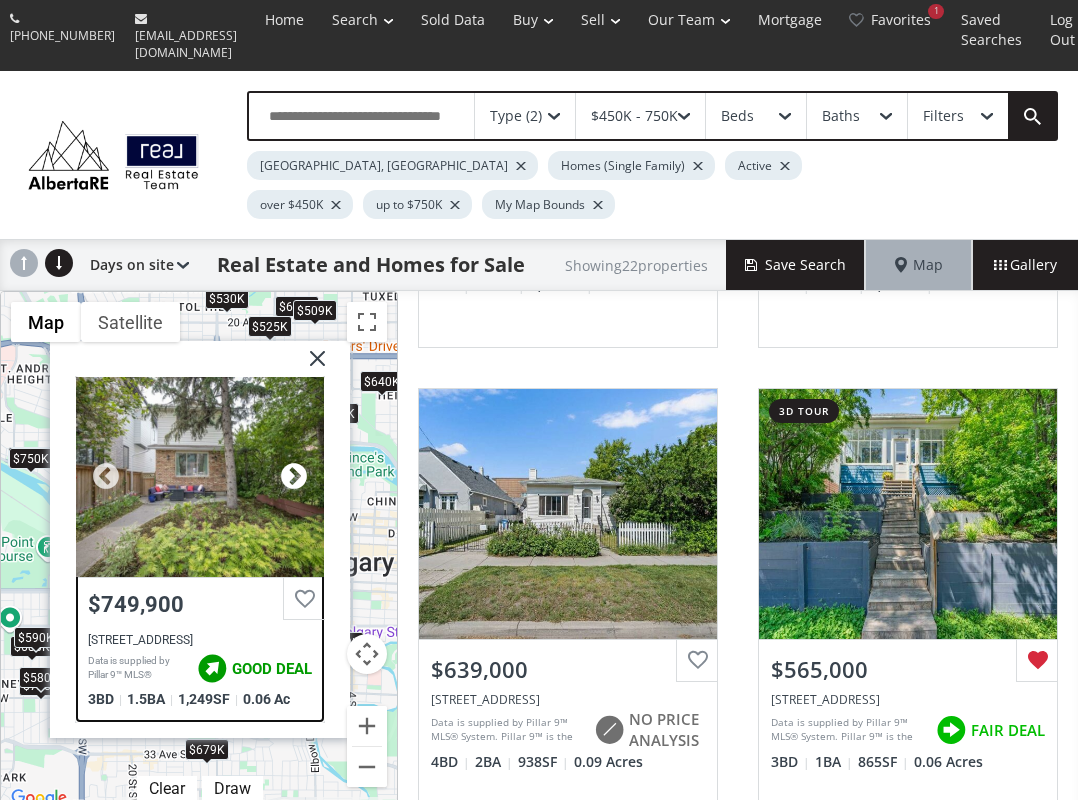 click at bounding box center [294, 477] 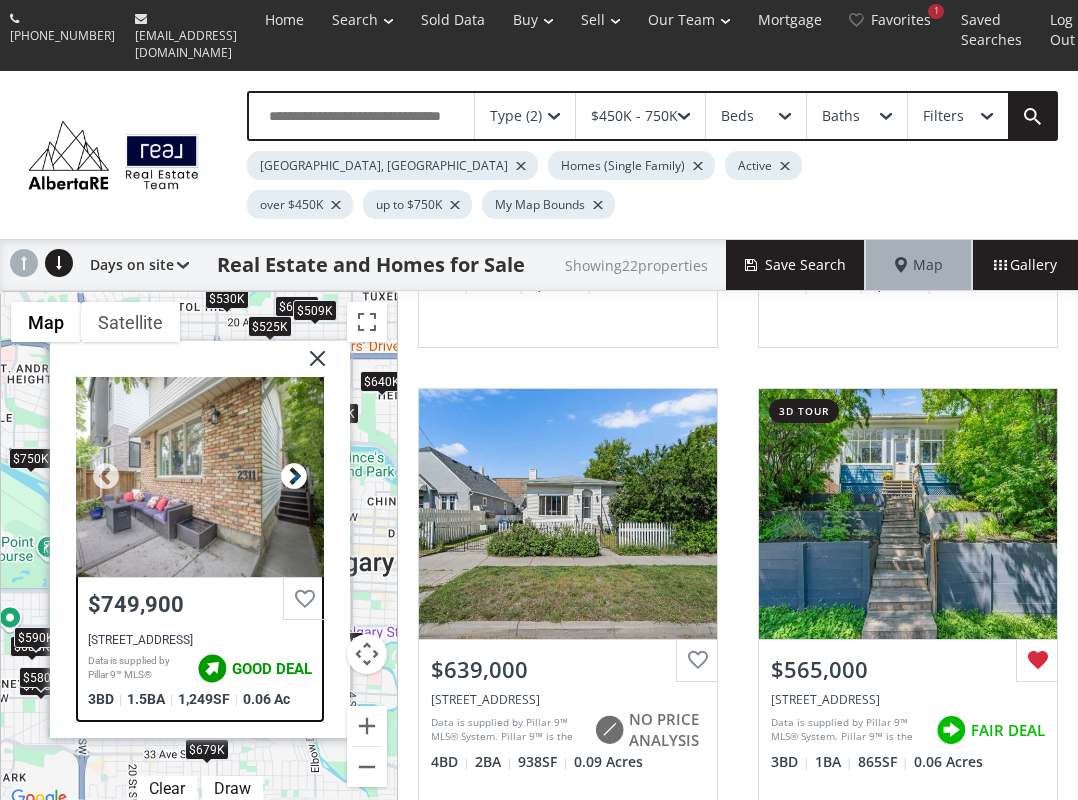 click at bounding box center (294, 477) 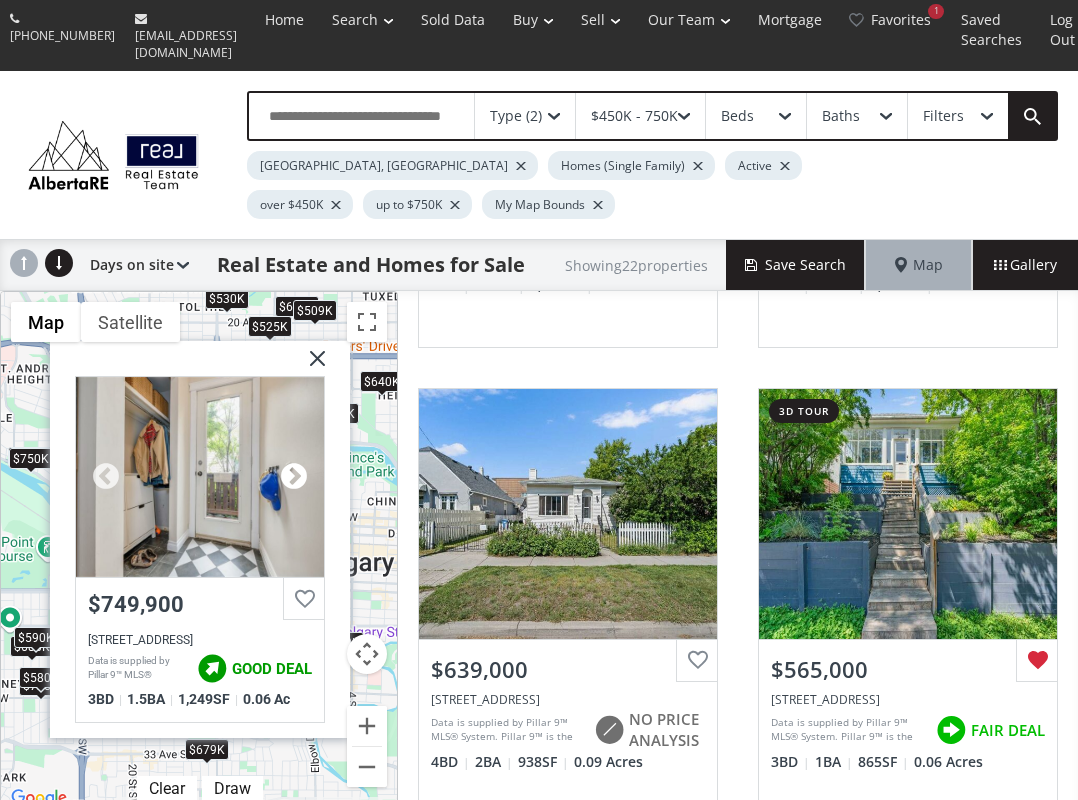 click at bounding box center (294, 477) 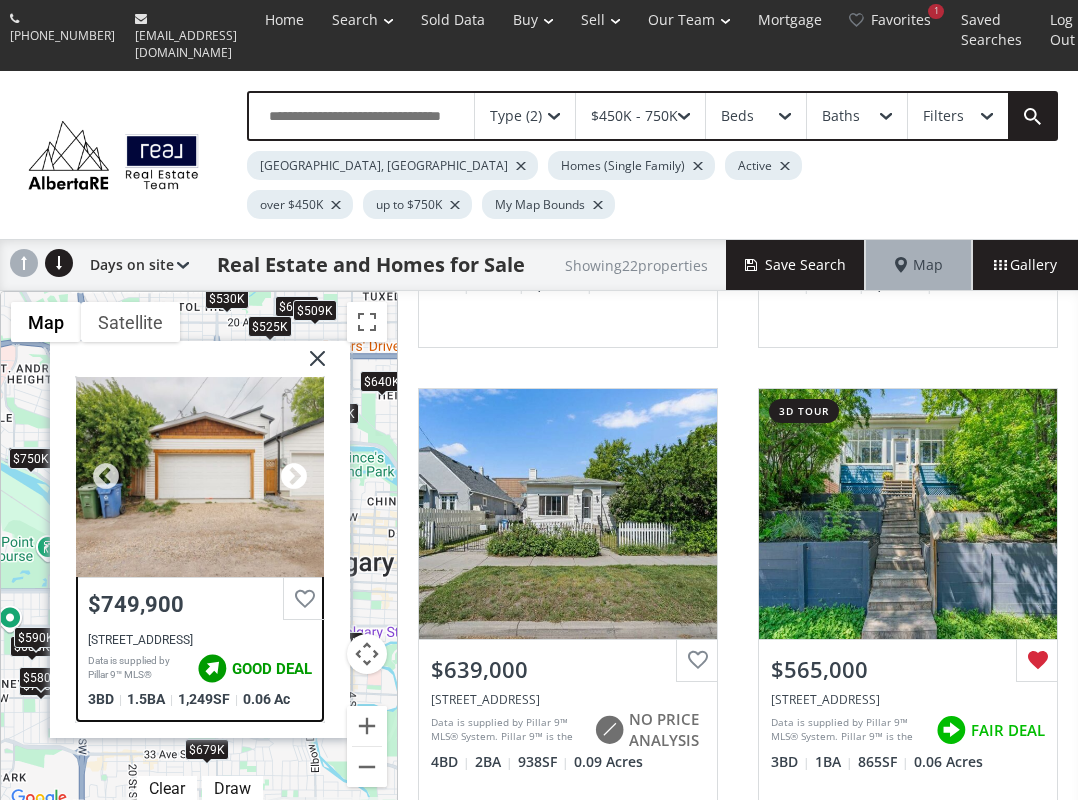 click at bounding box center (294, 477) 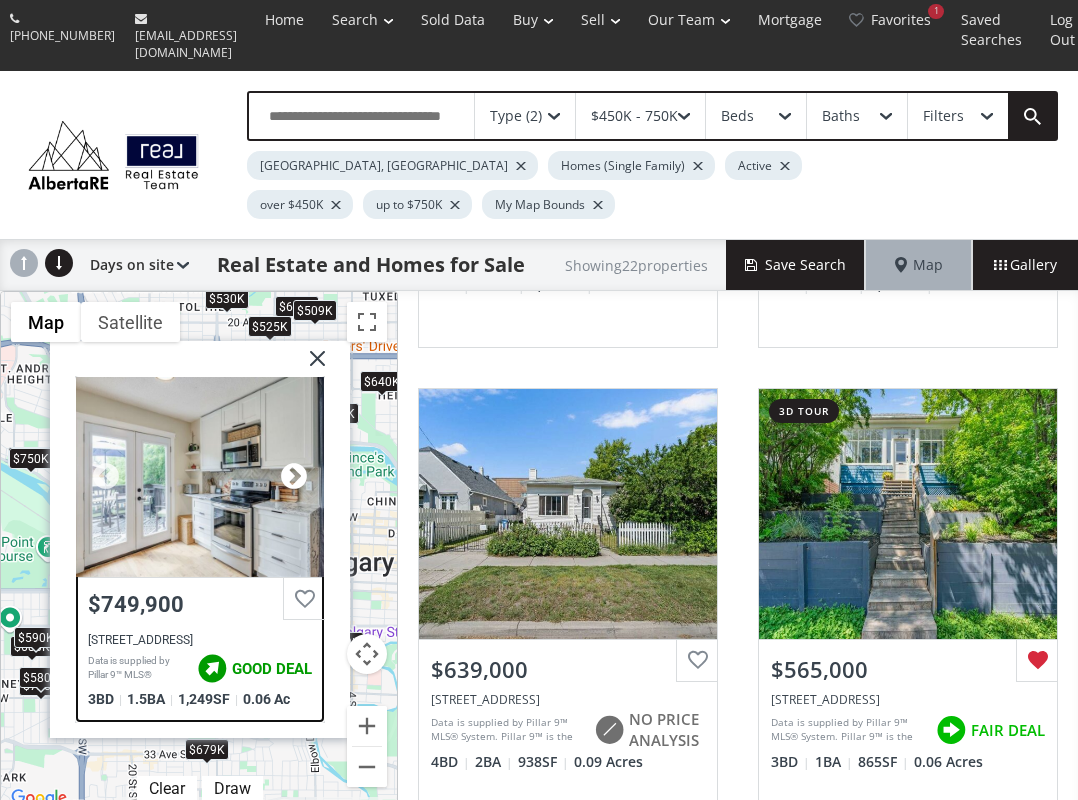 click at bounding box center (294, 477) 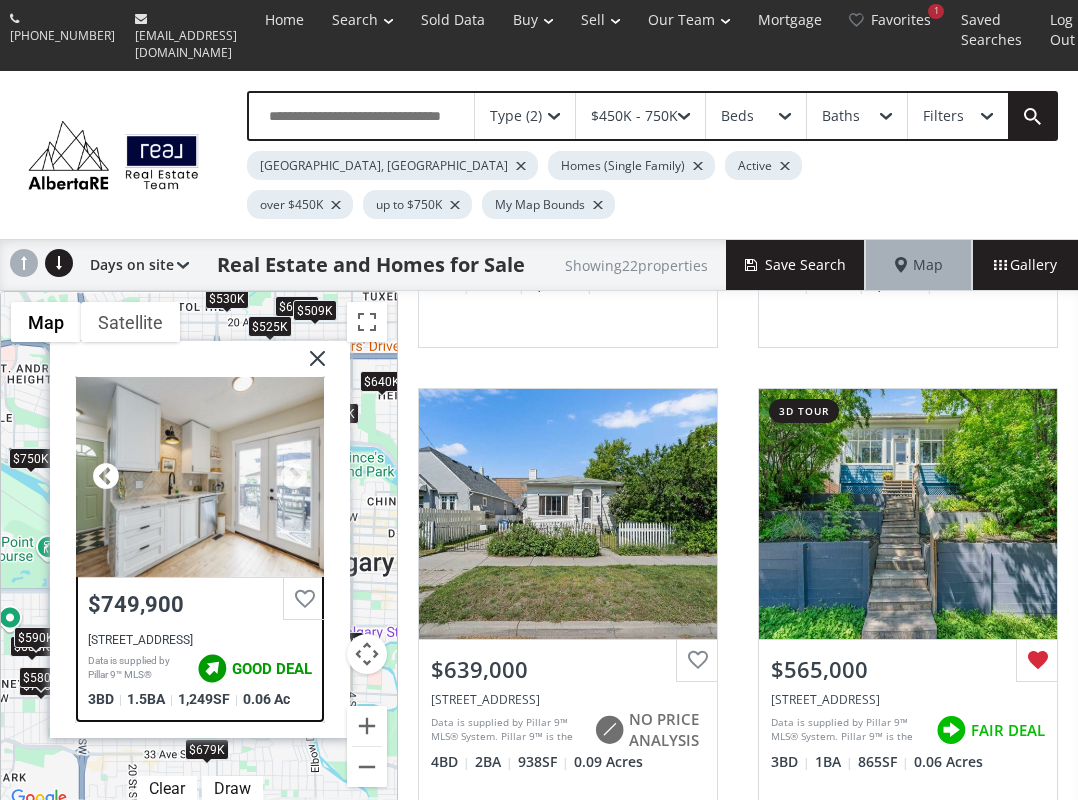 click at bounding box center (106, 477) 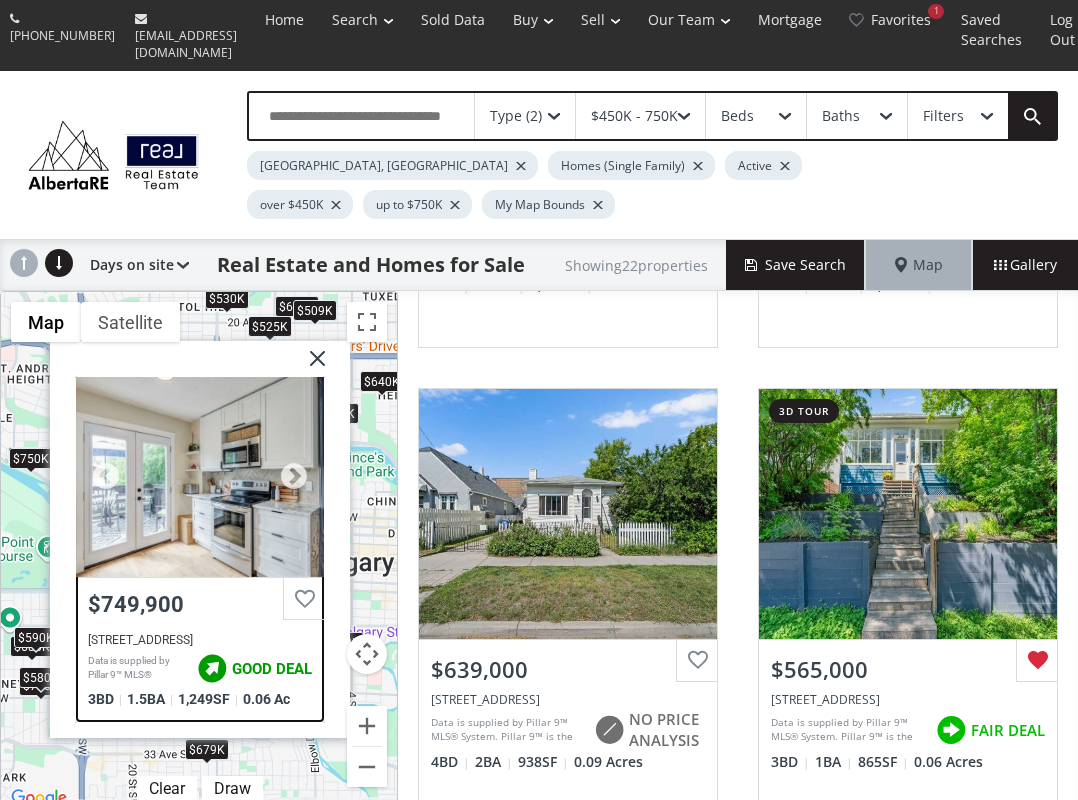 click at bounding box center [200, 477] 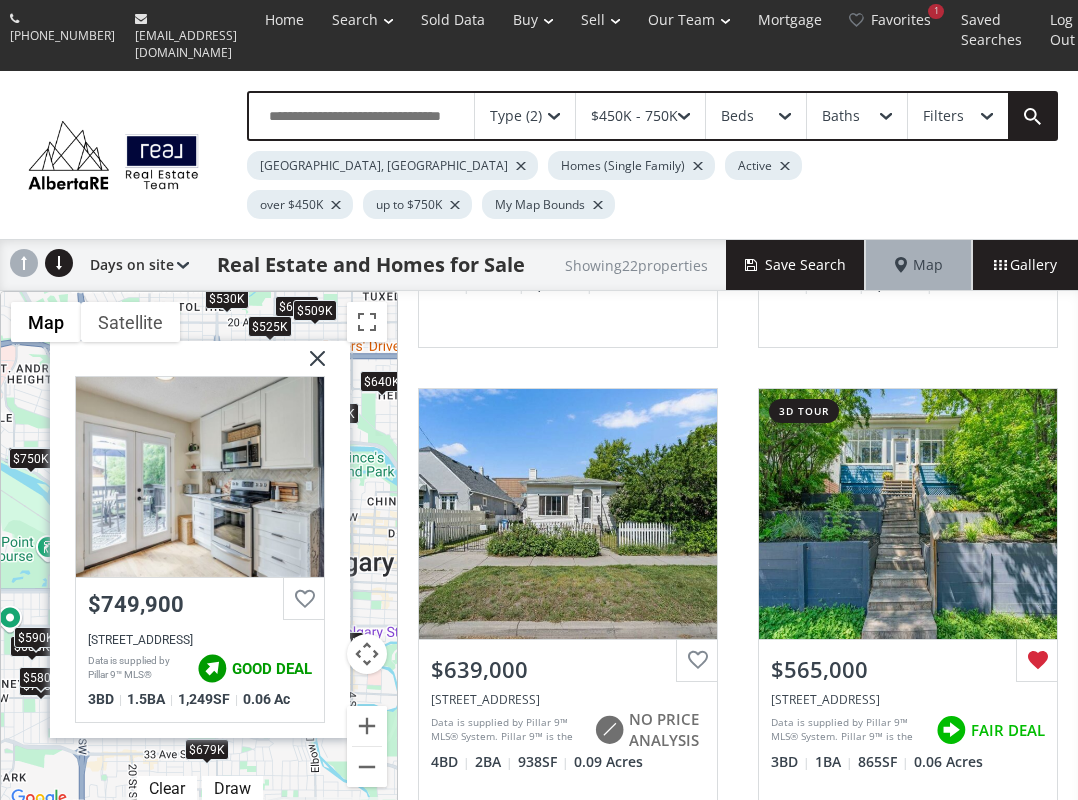 click at bounding box center (310, 366) 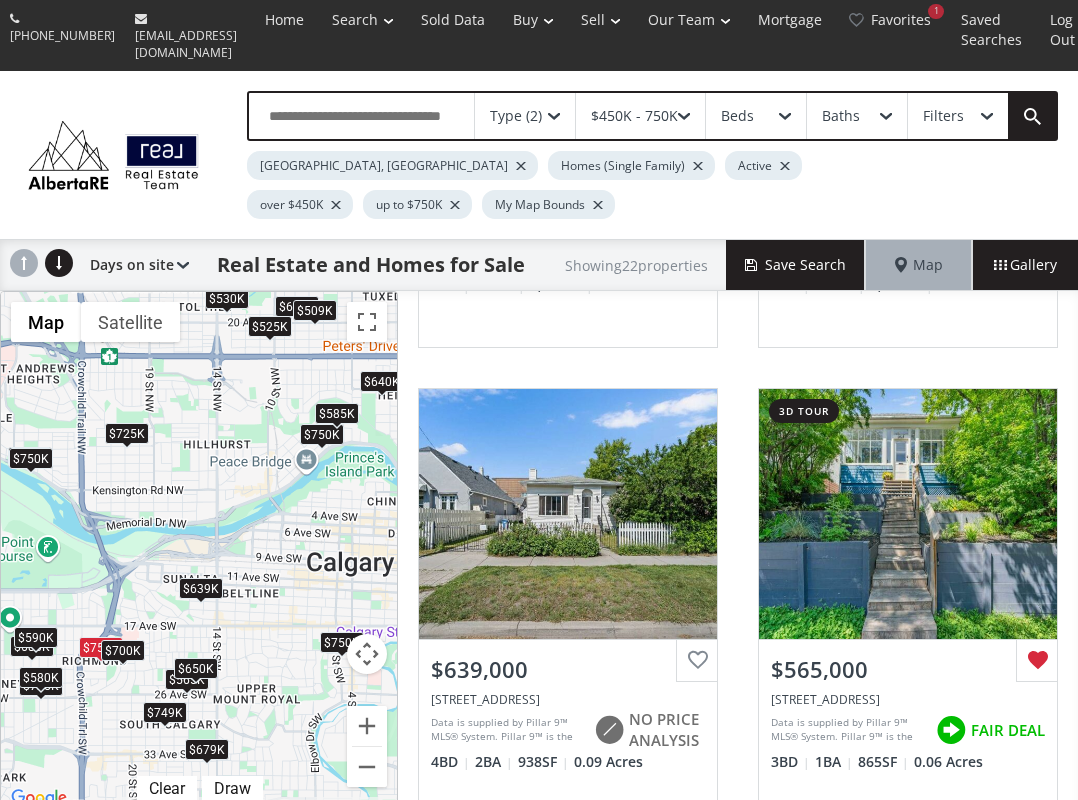 click on "$590K" at bounding box center [36, 637] 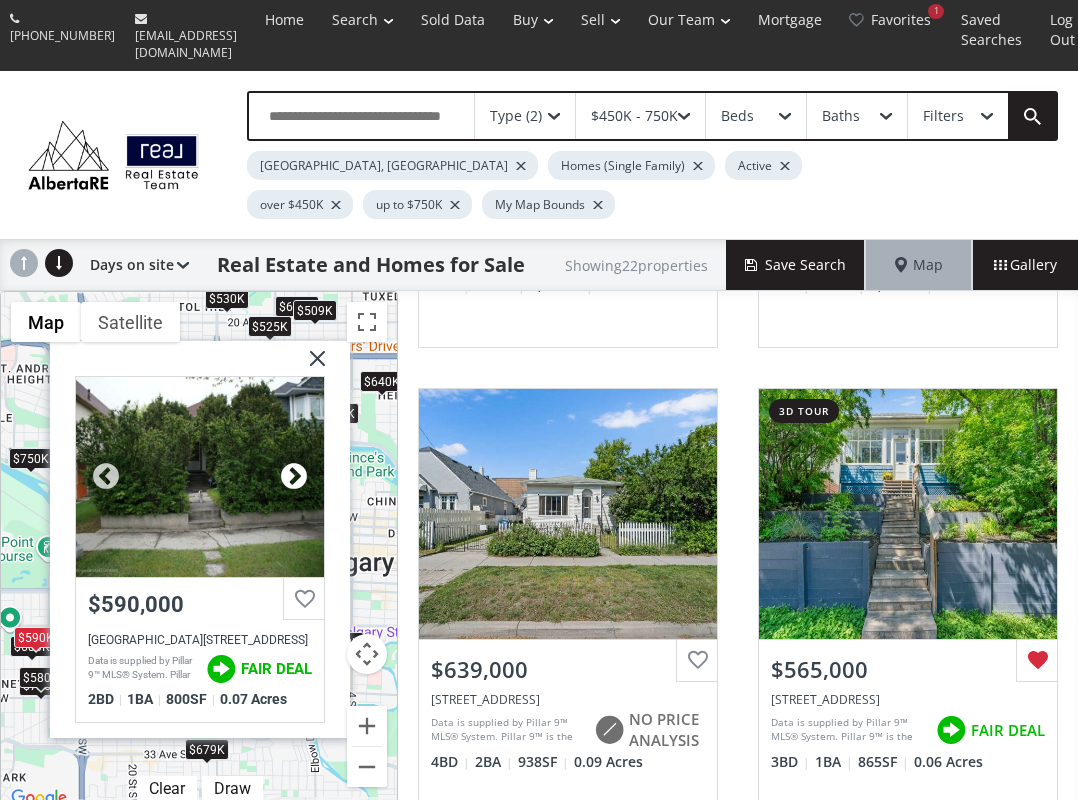 click at bounding box center [294, 477] 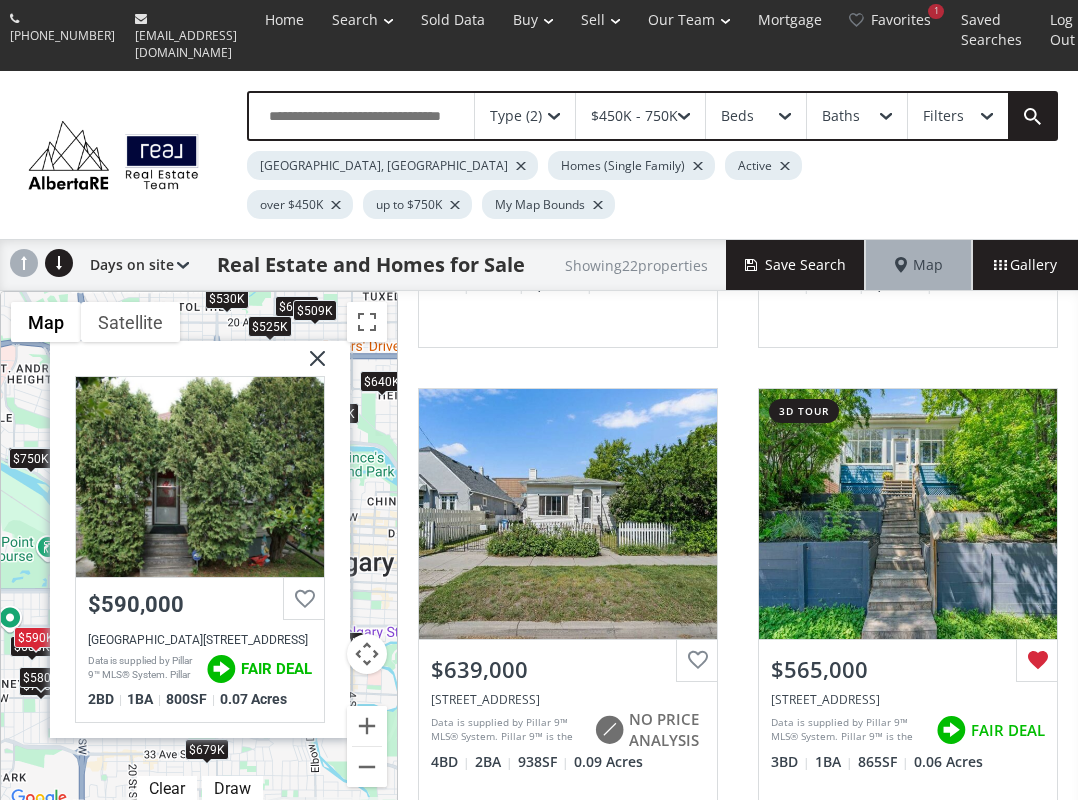 click at bounding box center [310, 366] 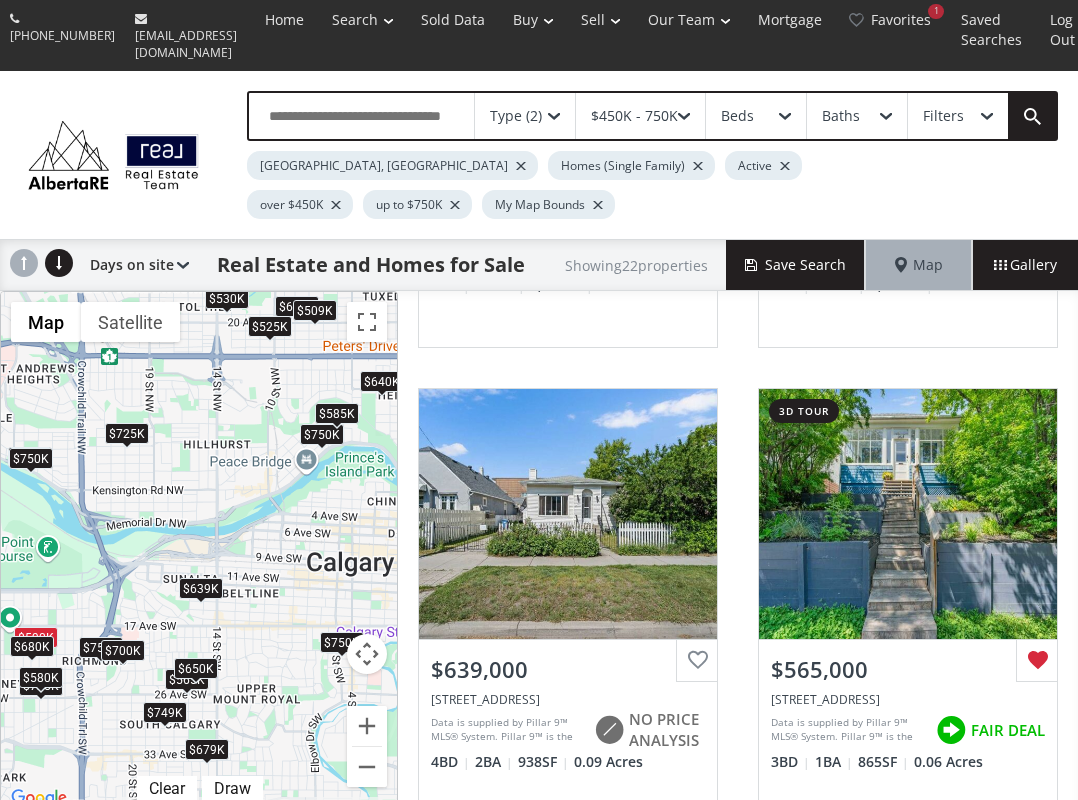 click on "$680K" at bounding box center (32, 646) 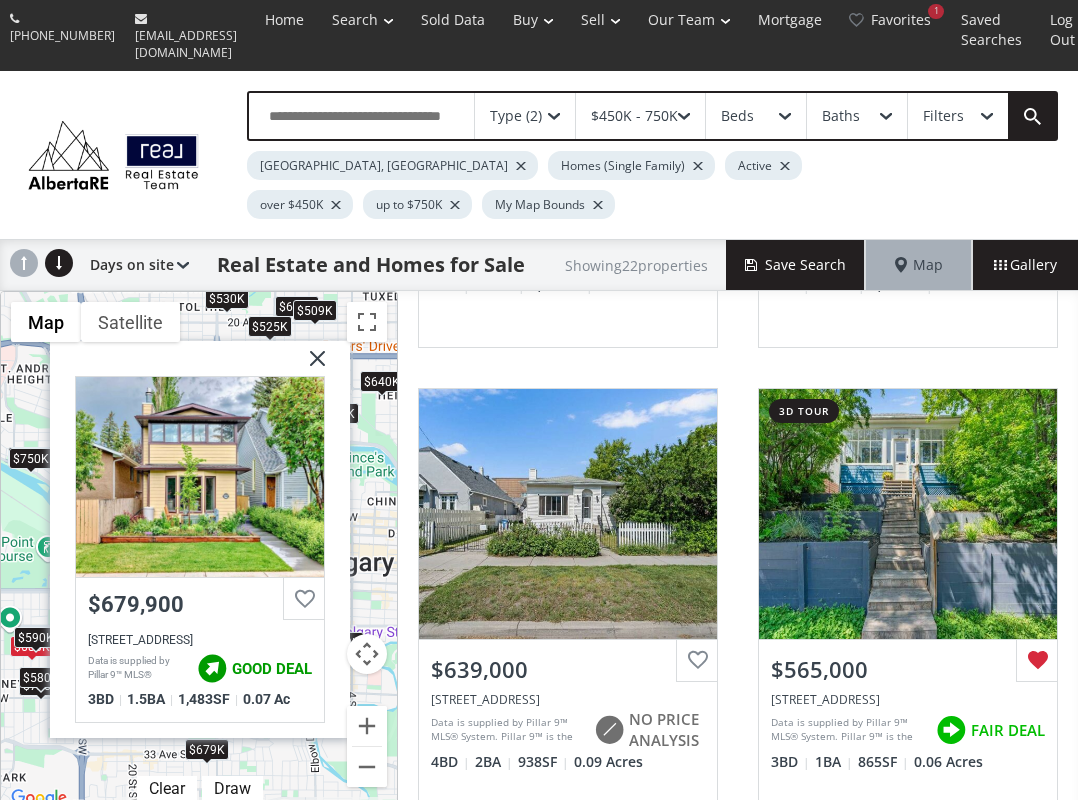 click at bounding box center [310, 366] 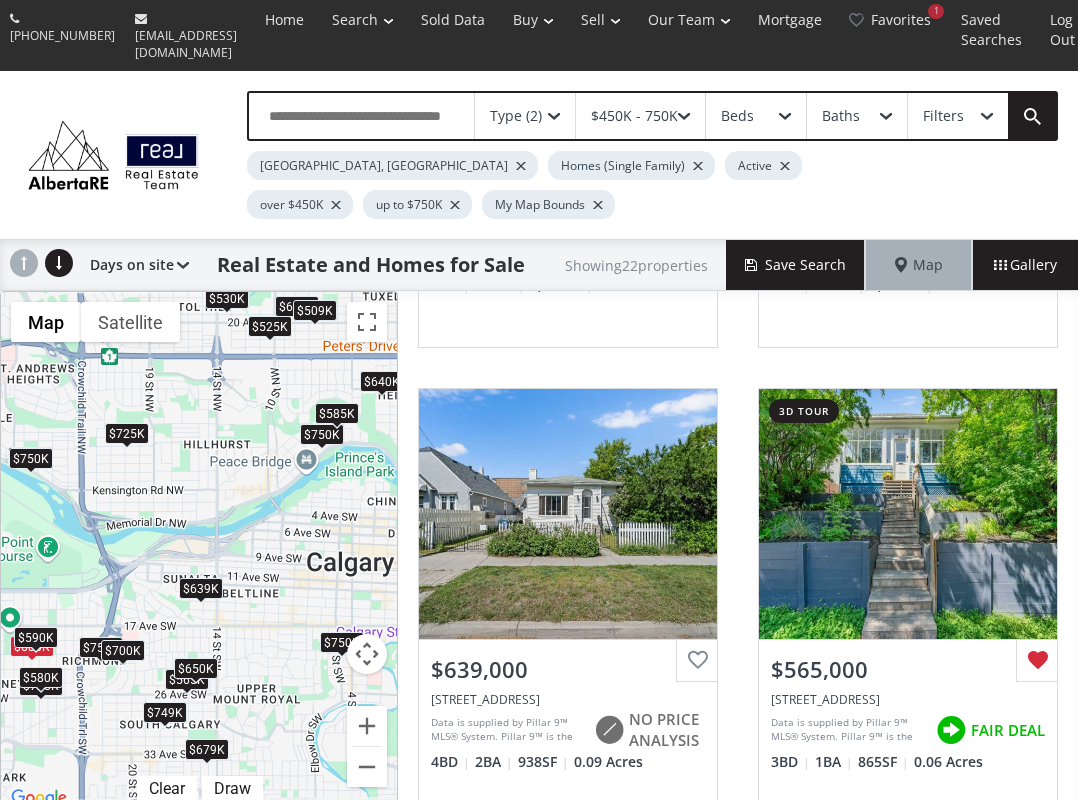 click on "$580K" at bounding box center [41, 677] 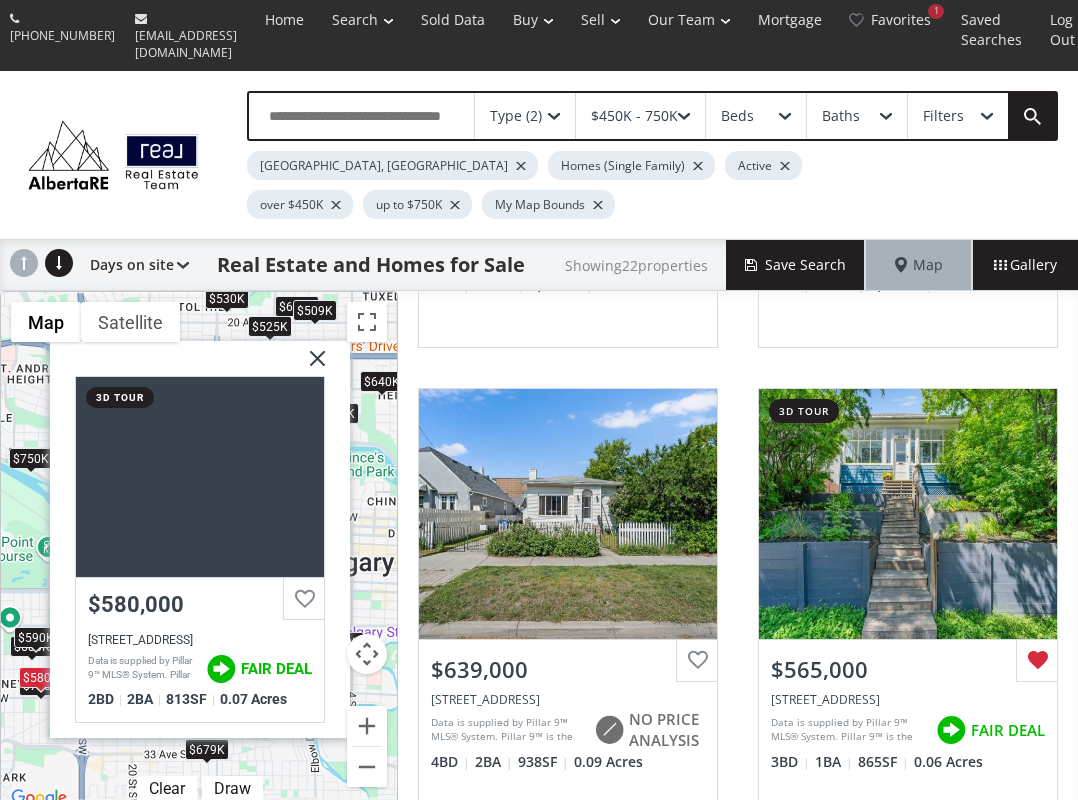 click at bounding box center [310, 366] 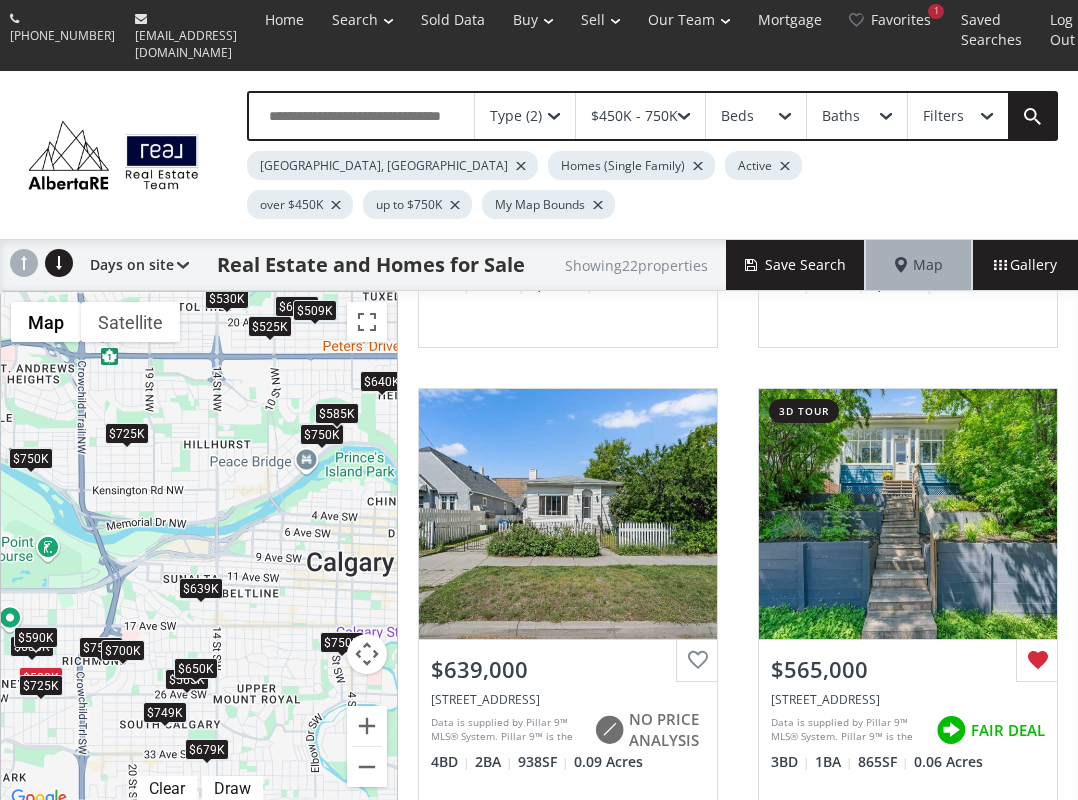click on "$725K" at bounding box center [41, 685] 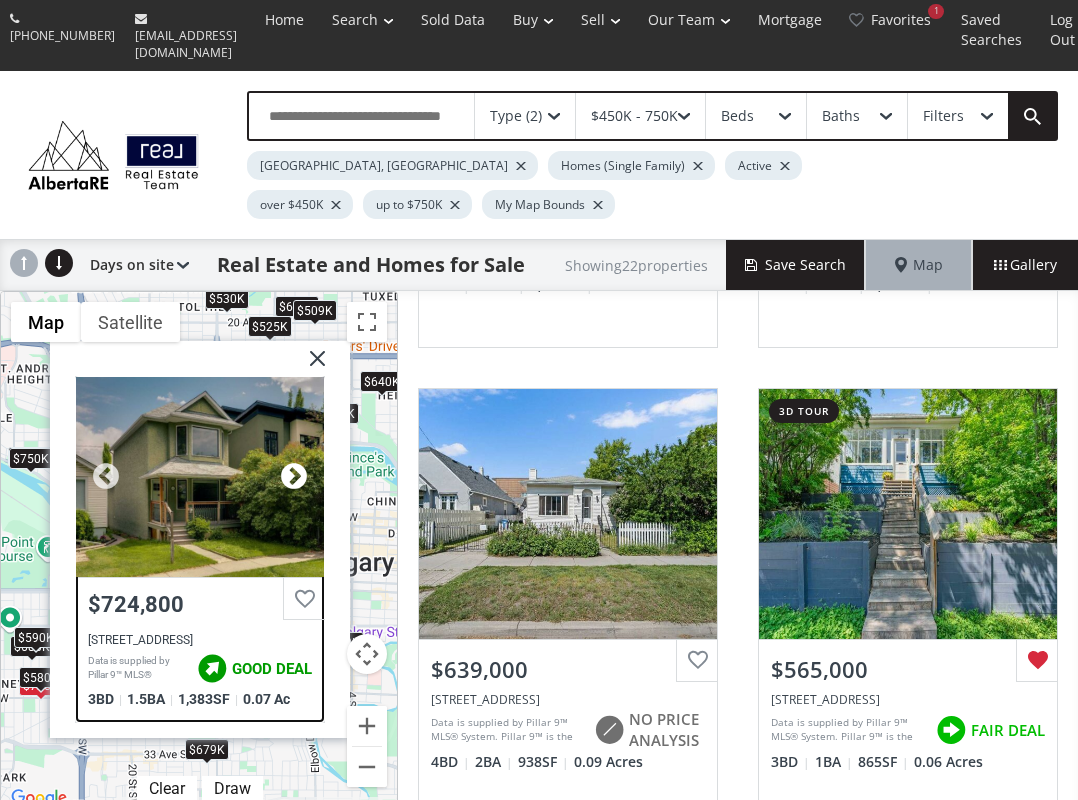 click at bounding box center [294, 477] 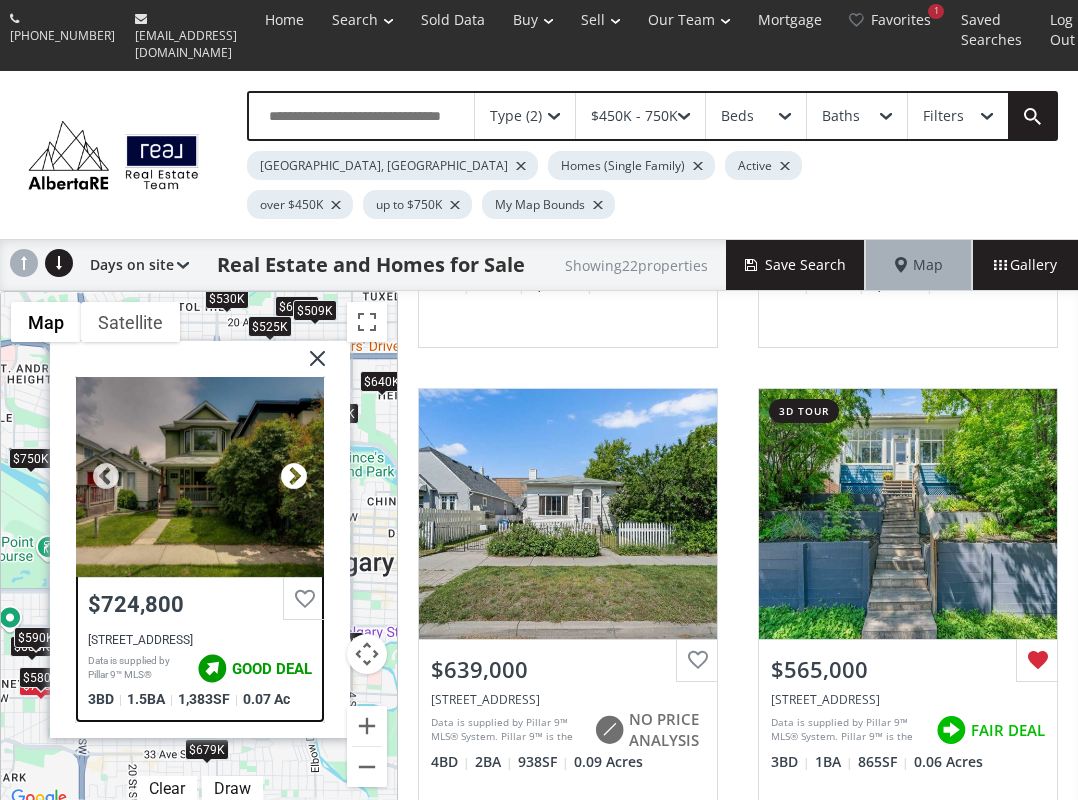 click at bounding box center [294, 477] 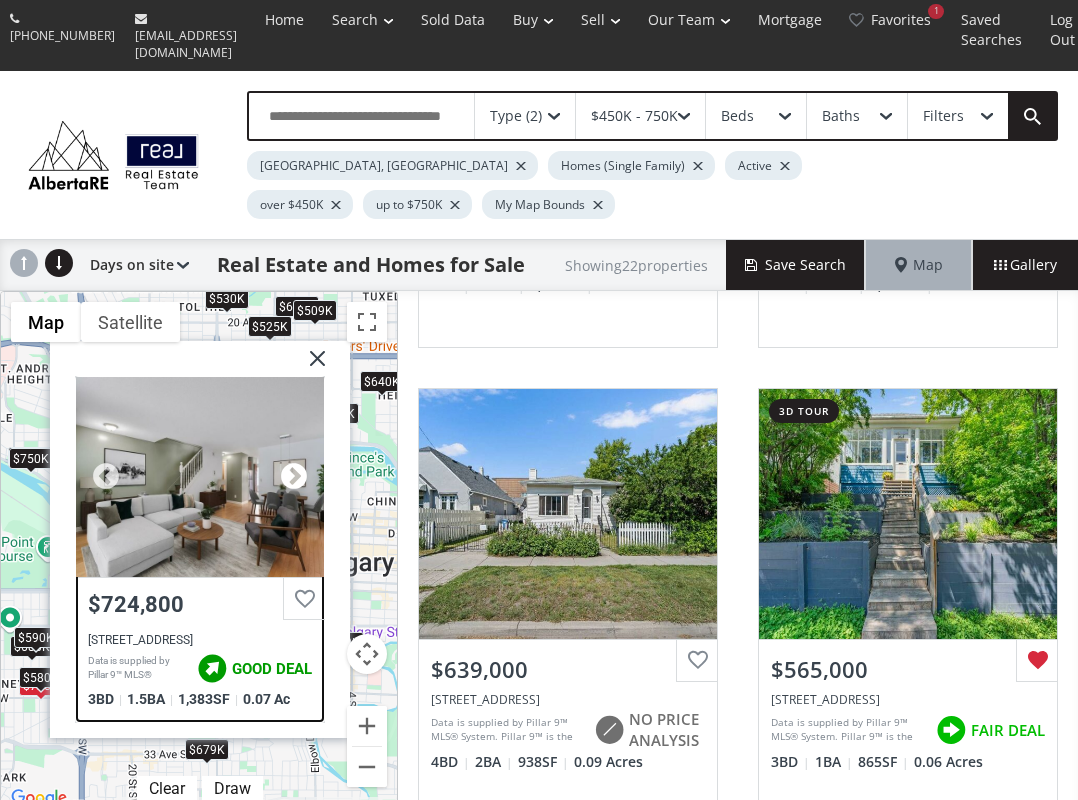click at bounding box center (294, 477) 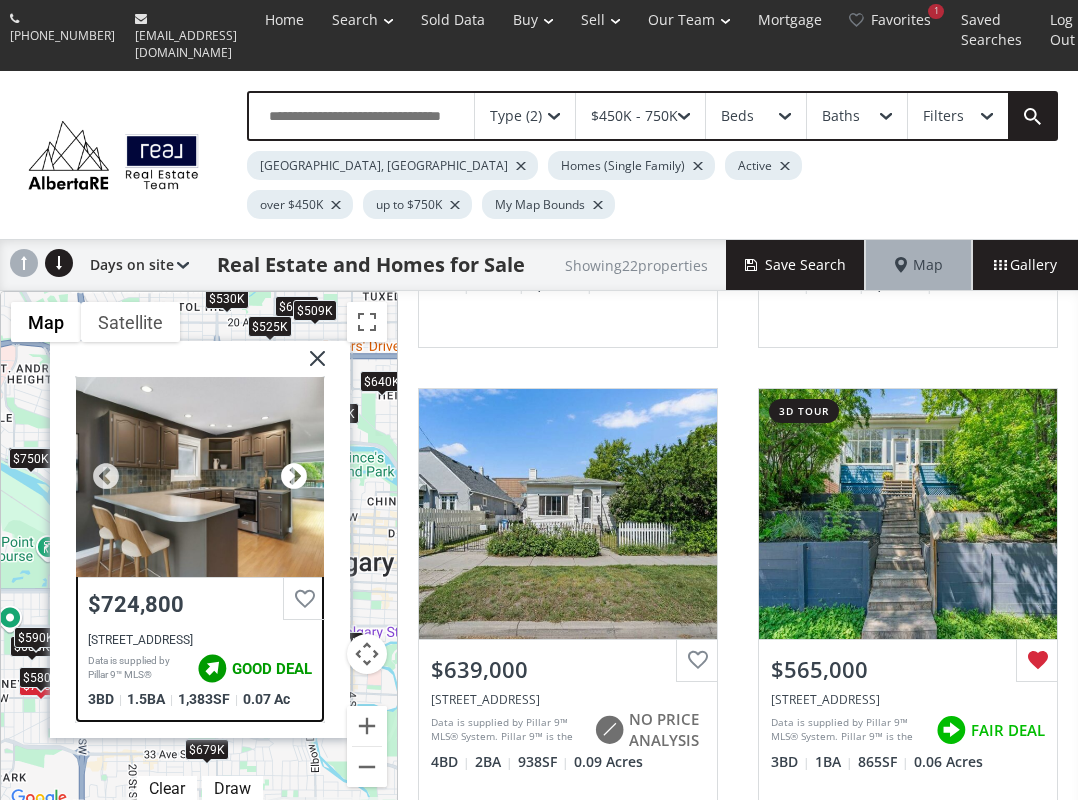 click at bounding box center [294, 477] 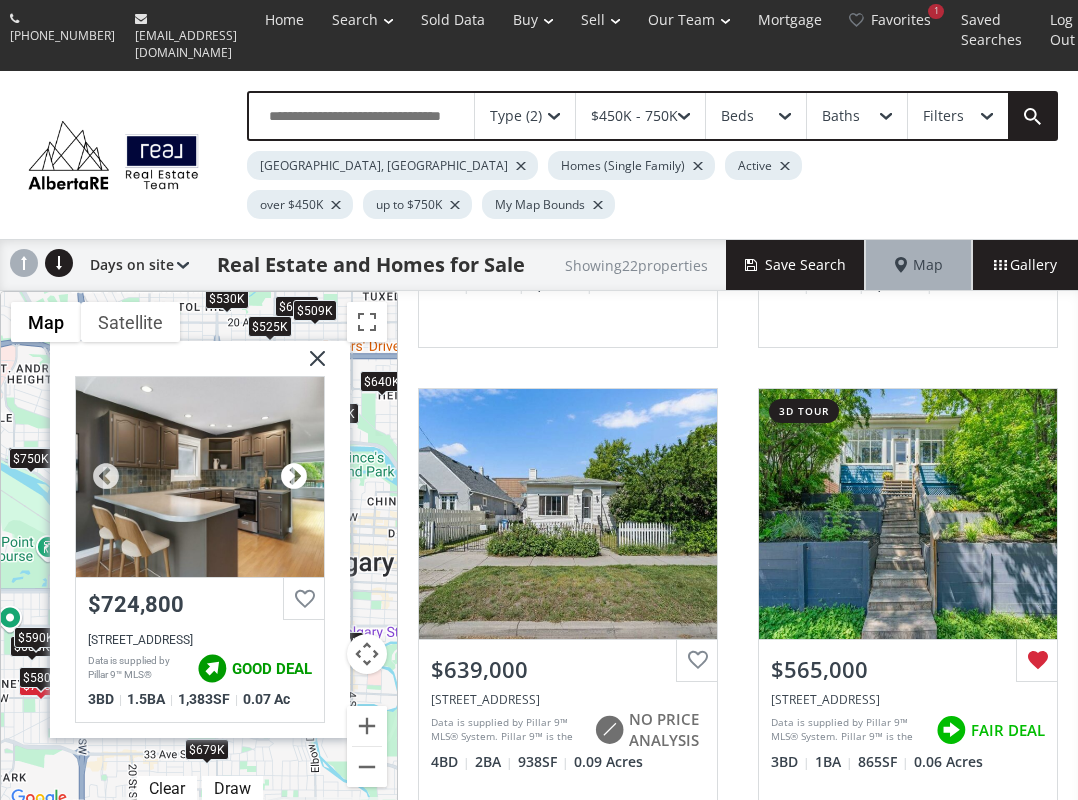 click at bounding box center [294, 477] 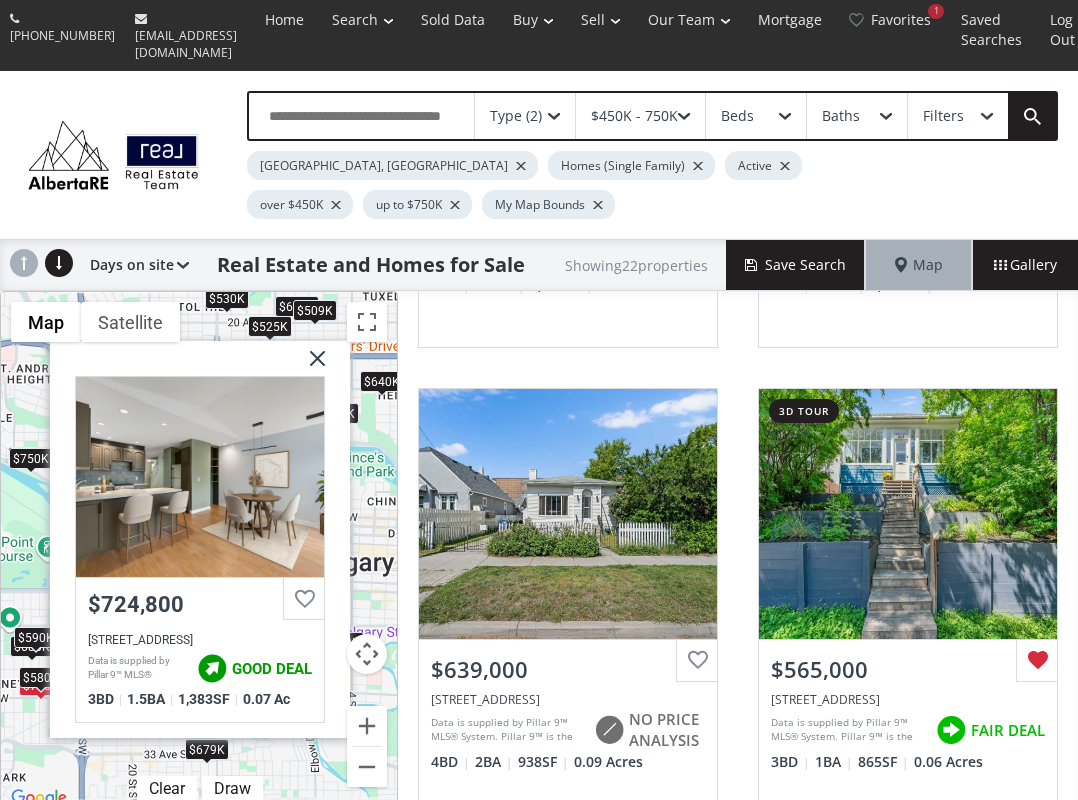 click at bounding box center [310, 366] 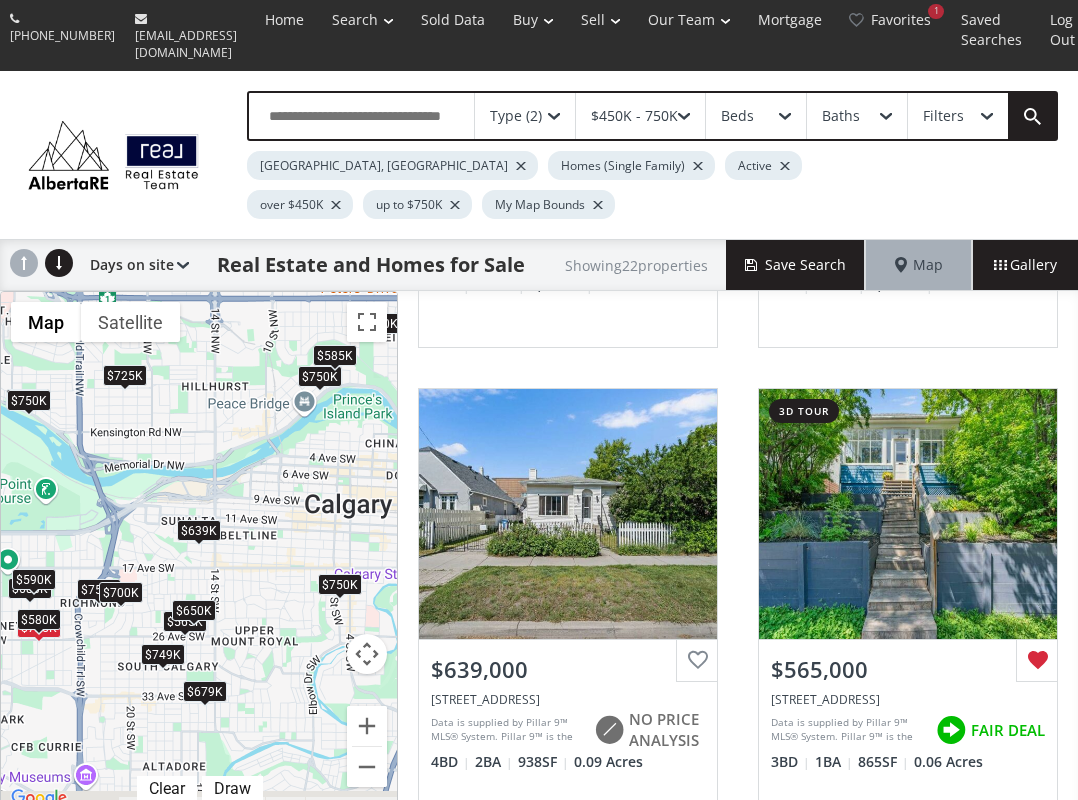 drag, startPoint x: 241, startPoint y: 672, endPoint x: 234, endPoint y: 586, distance: 86.28442 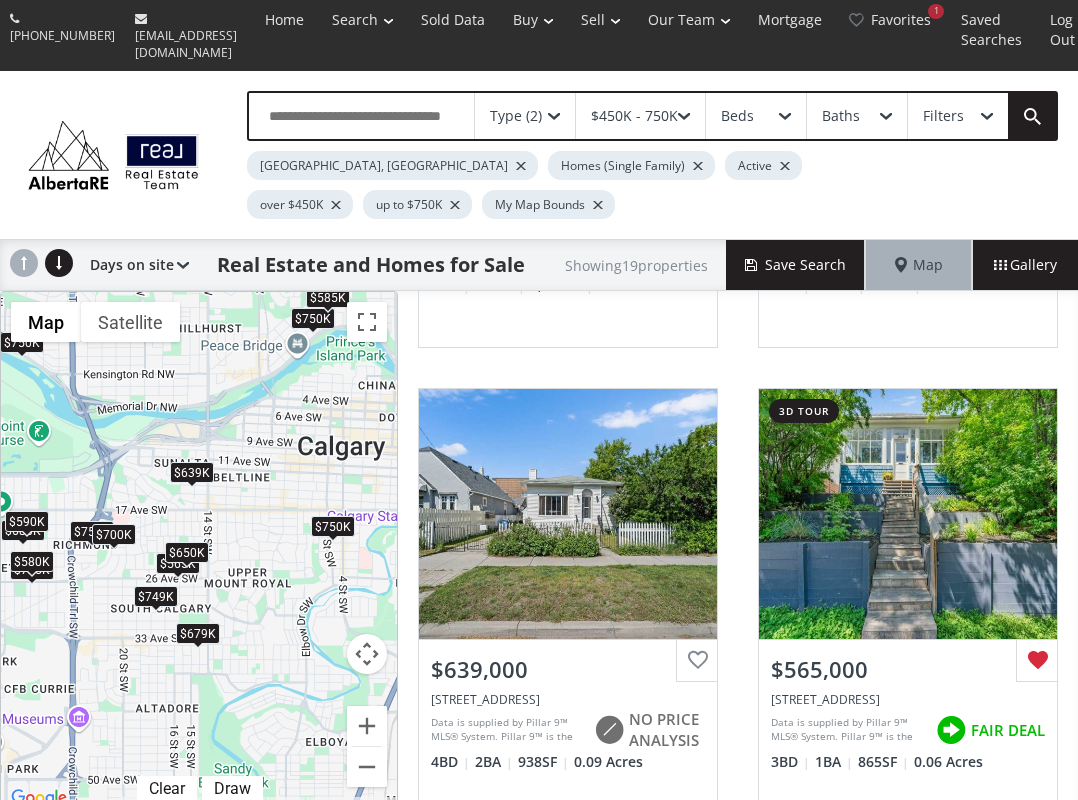 drag, startPoint x: 215, startPoint y: 695, endPoint x: 208, endPoint y: 628, distance: 67.36468 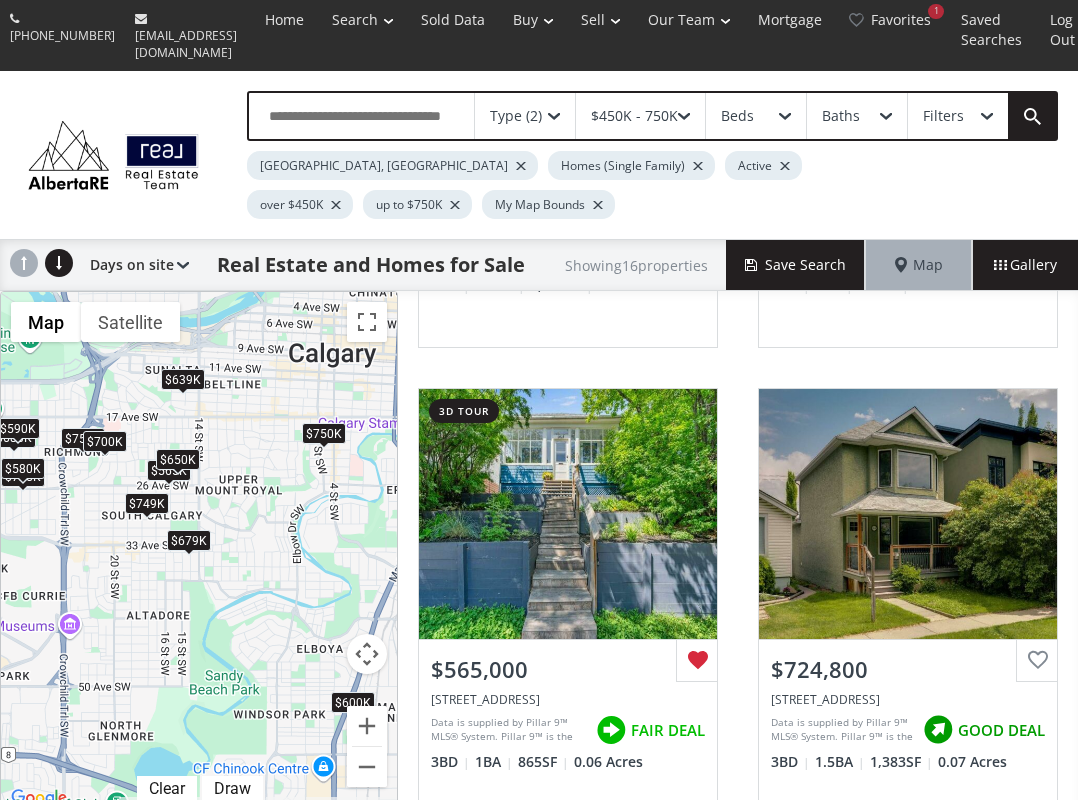 drag, startPoint x: 189, startPoint y: 654, endPoint x: 178, endPoint y: 580, distance: 74.8131 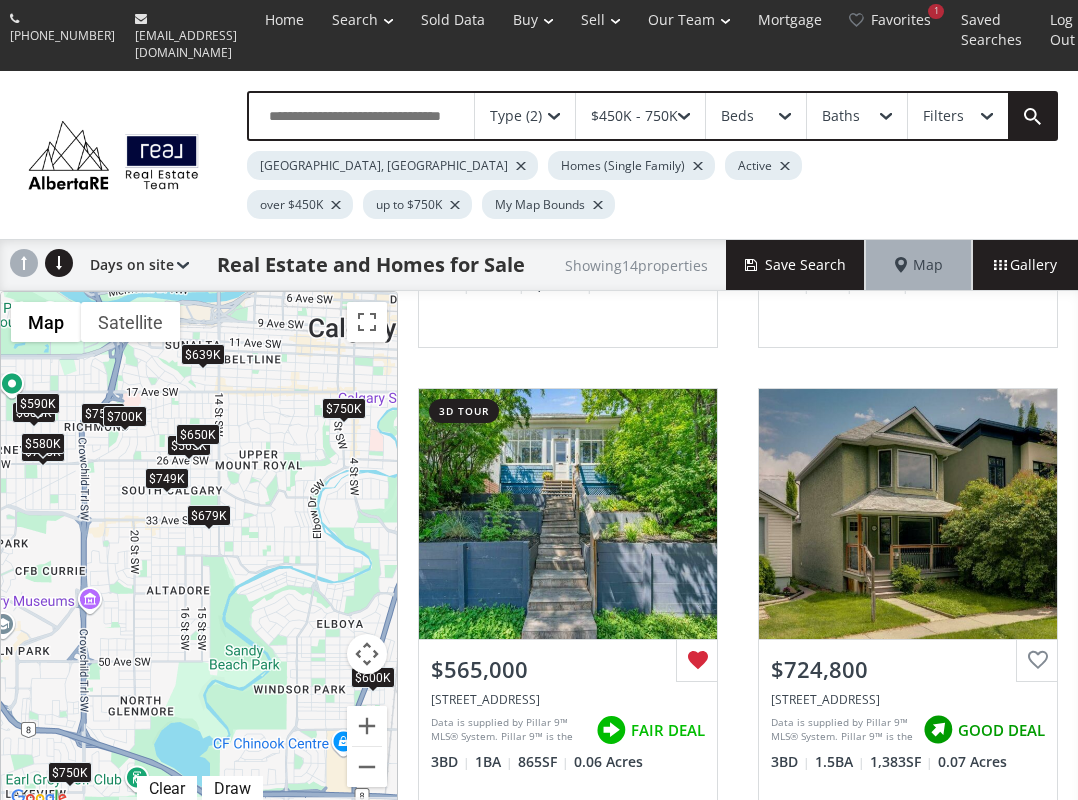 drag, startPoint x: 104, startPoint y: 675, endPoint x: 127, endPoint y: 652, distance: 32.526913 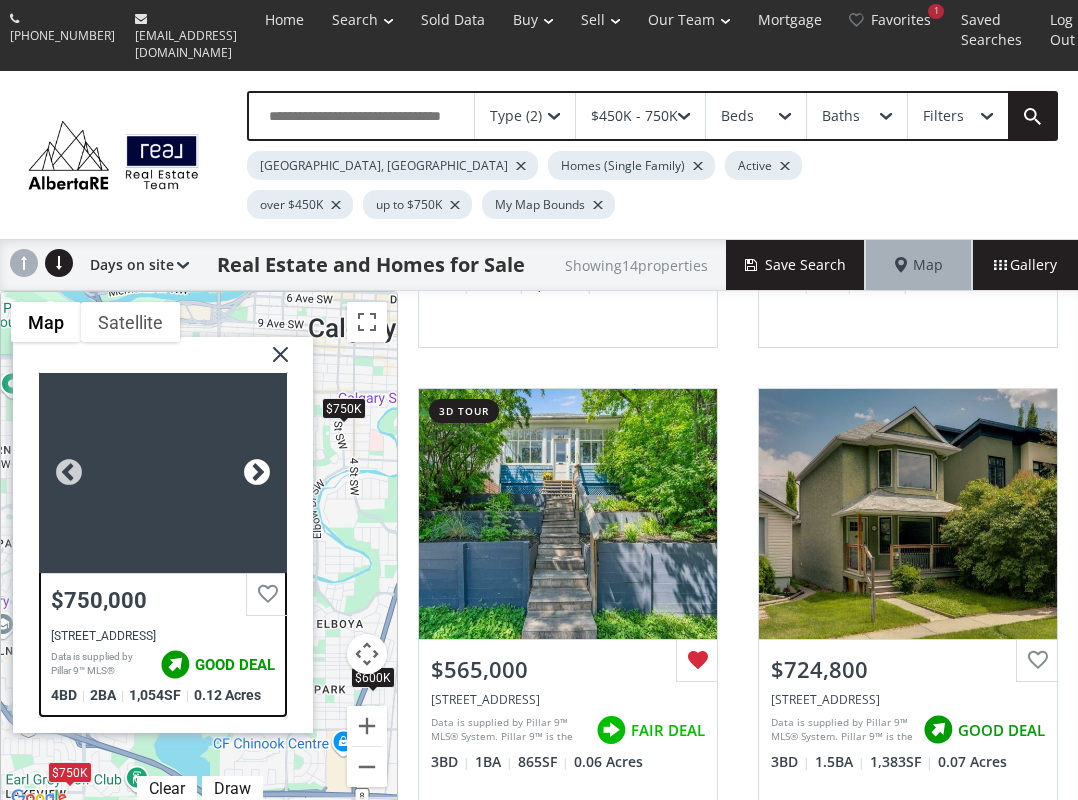 click at bounding box center [257, 473] 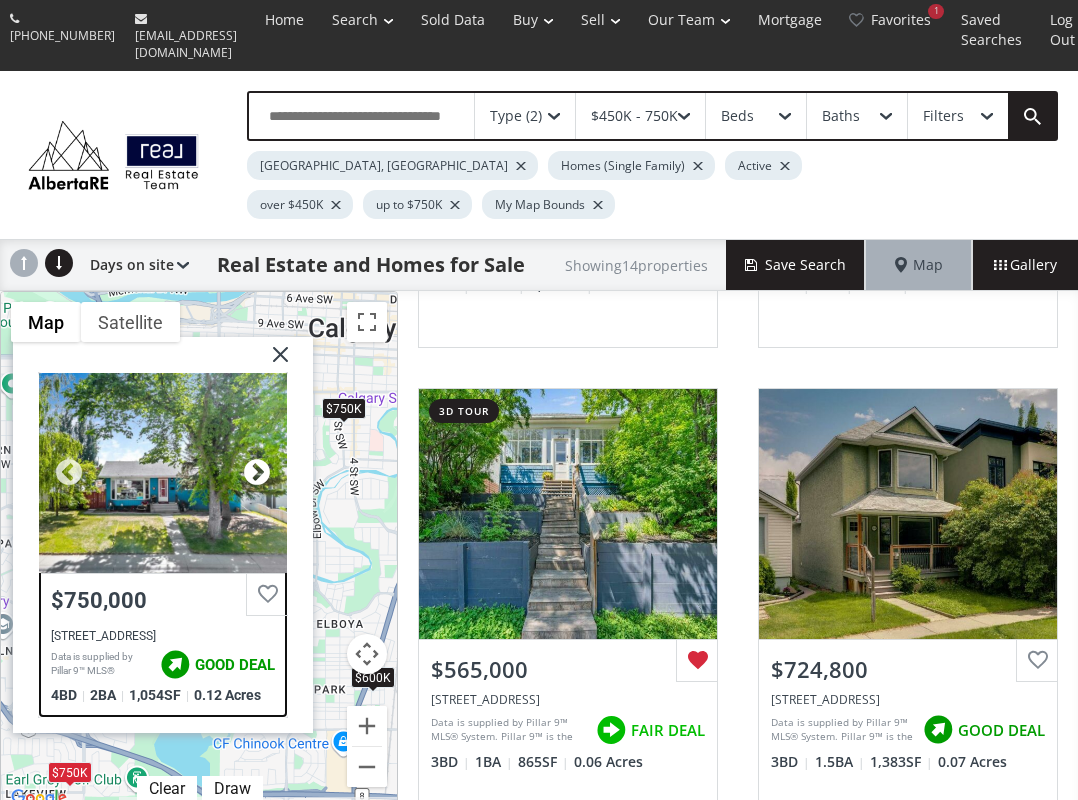 click at bounding box center (257, 473) 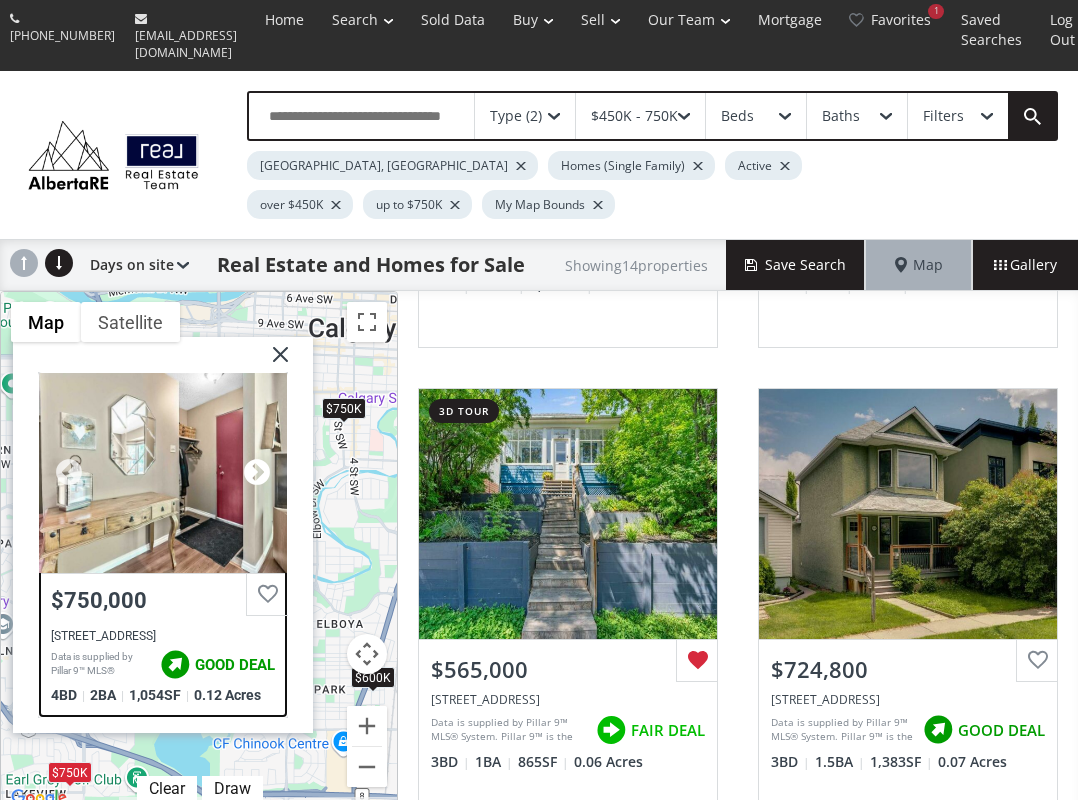 click at bounding box center (257, 473) 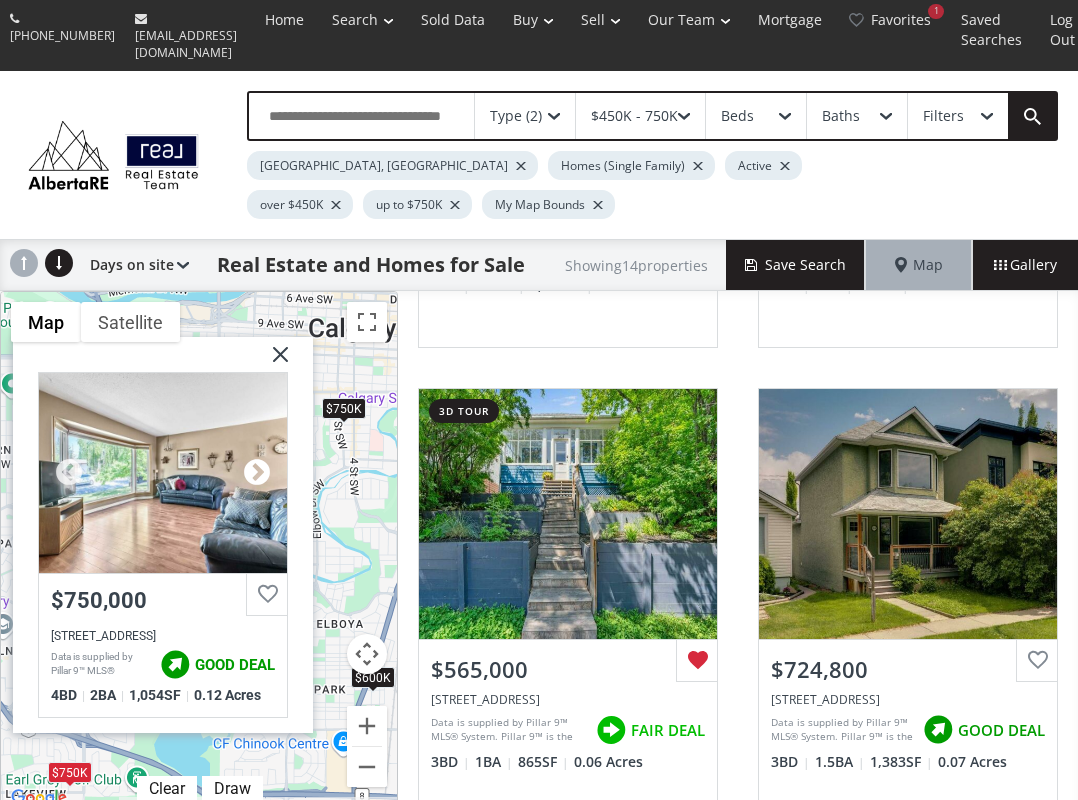 click at bounding box center [257, 473] 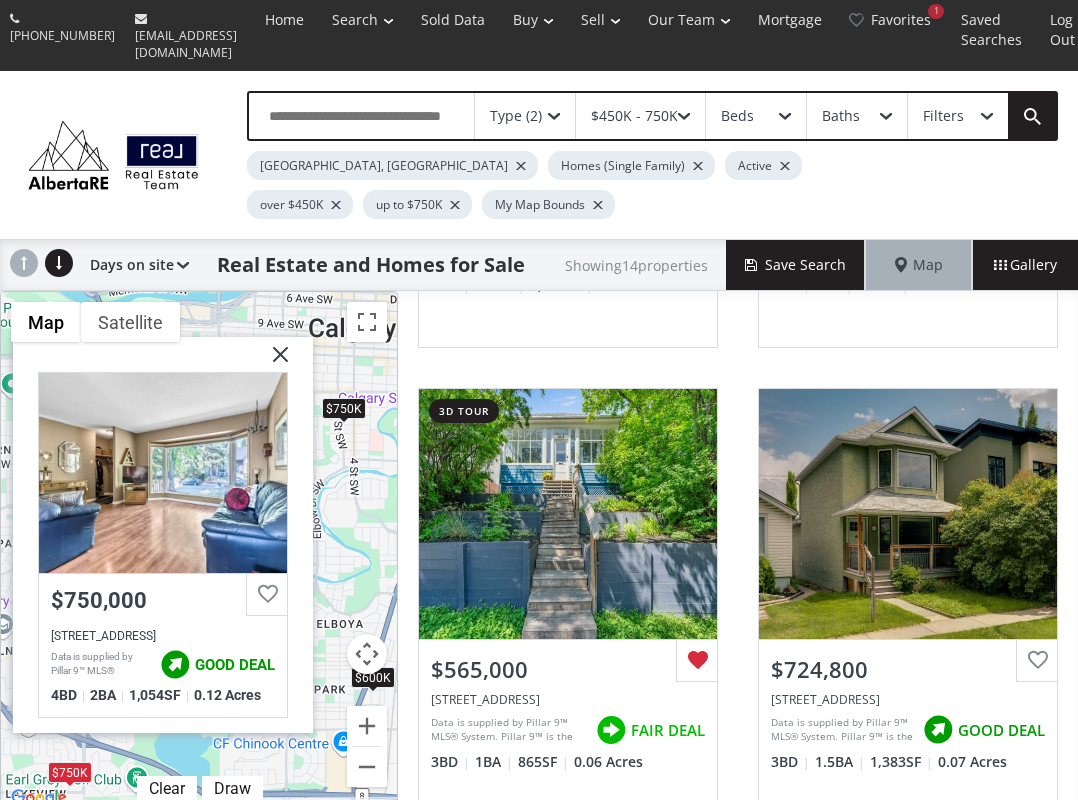 click at bounding box center (273, 362) 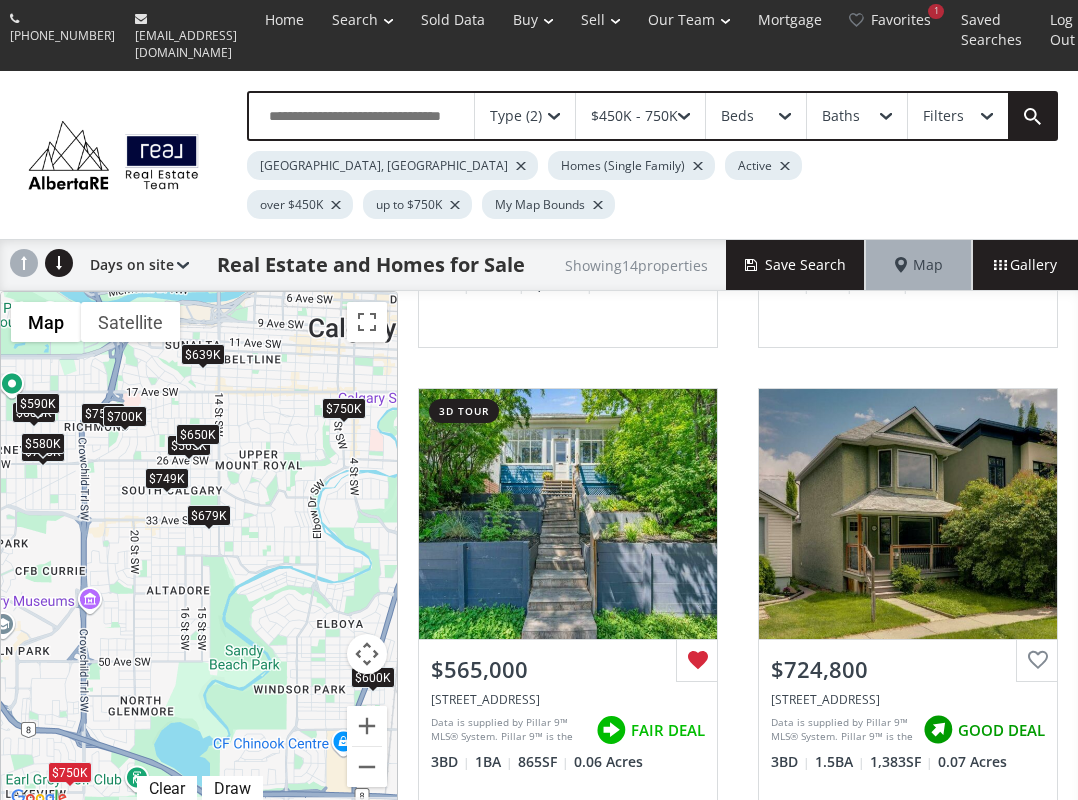 click on "$679K" at bounding box center [209, 515] 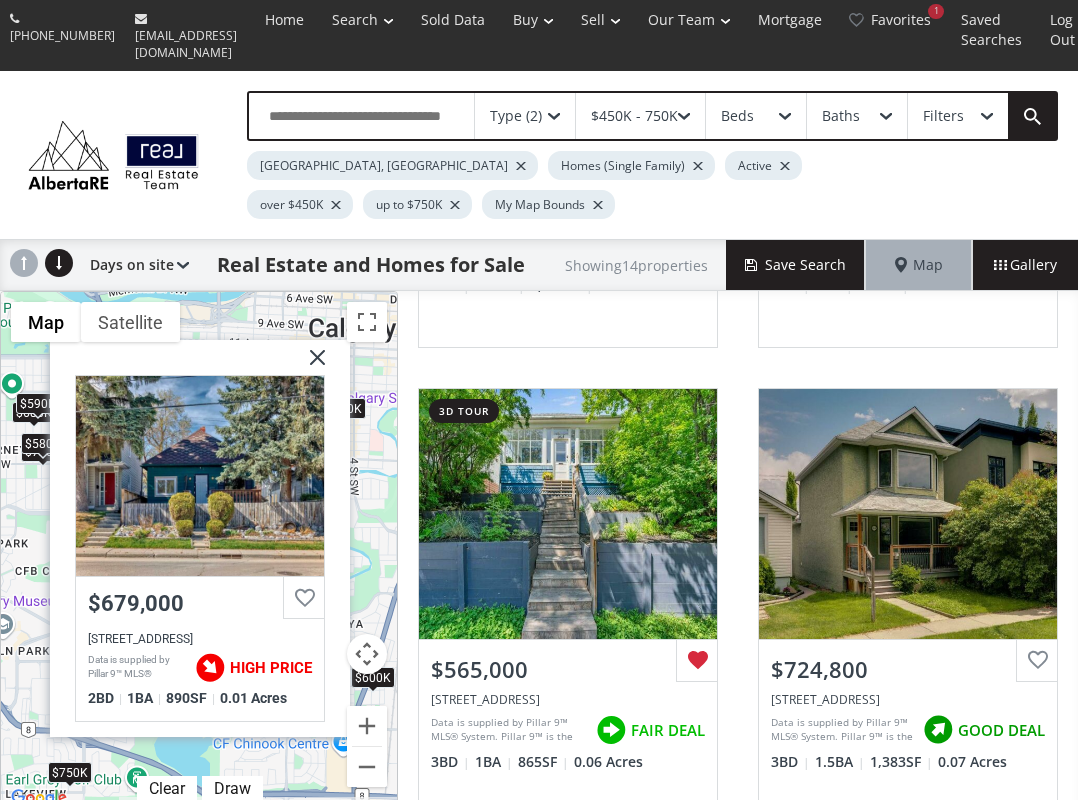 click at bounding box center [310, 365] 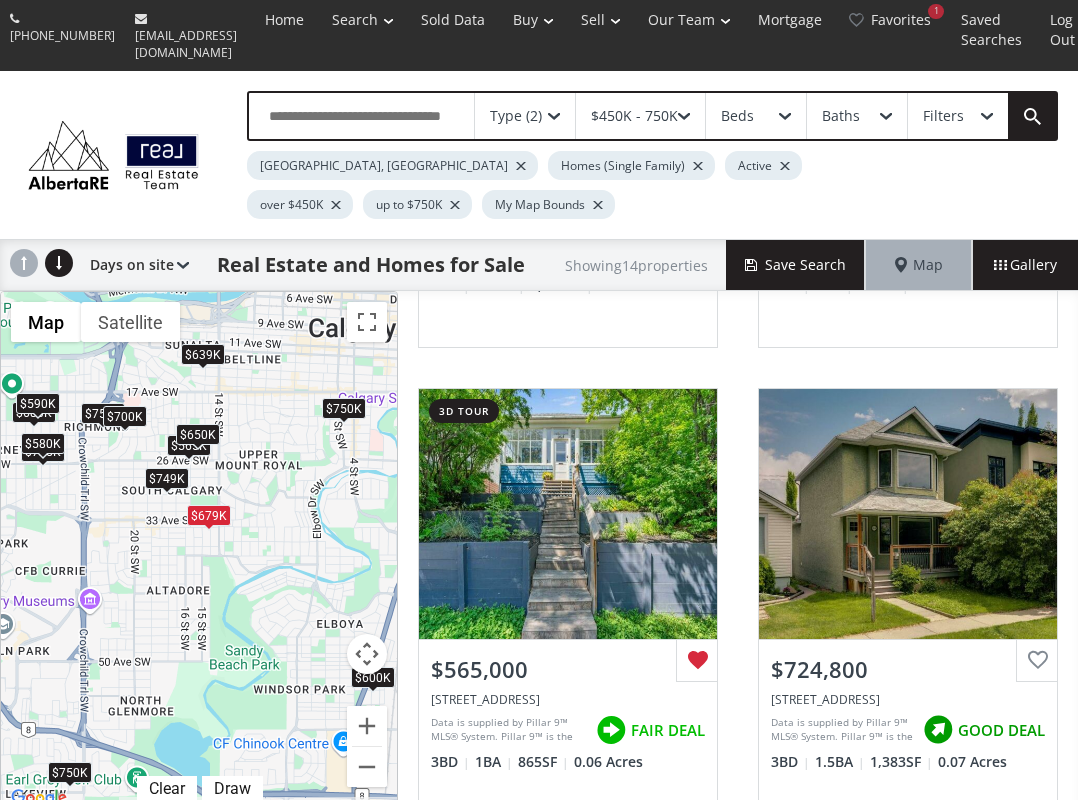 click on "$700K" at bounding box center (125, 416) 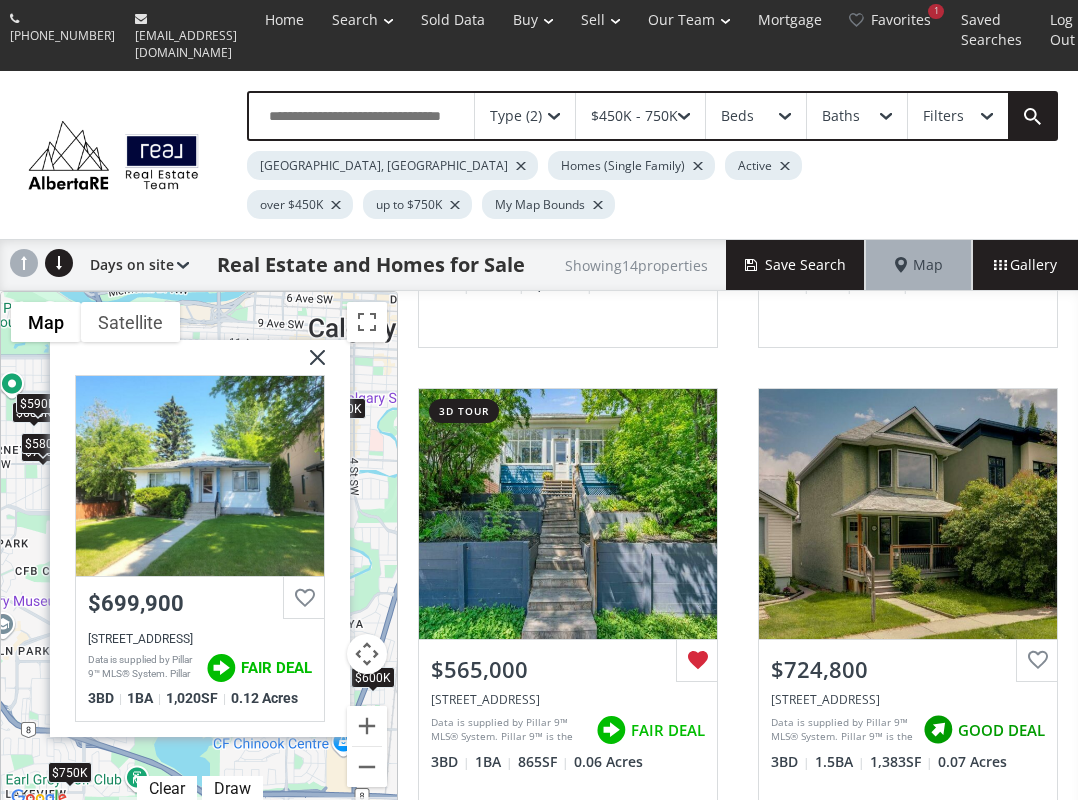 drag, startPoint x: 328, startPoint y: 349, endPoint x: 329, endPoint y: 339, distance: 10.049875 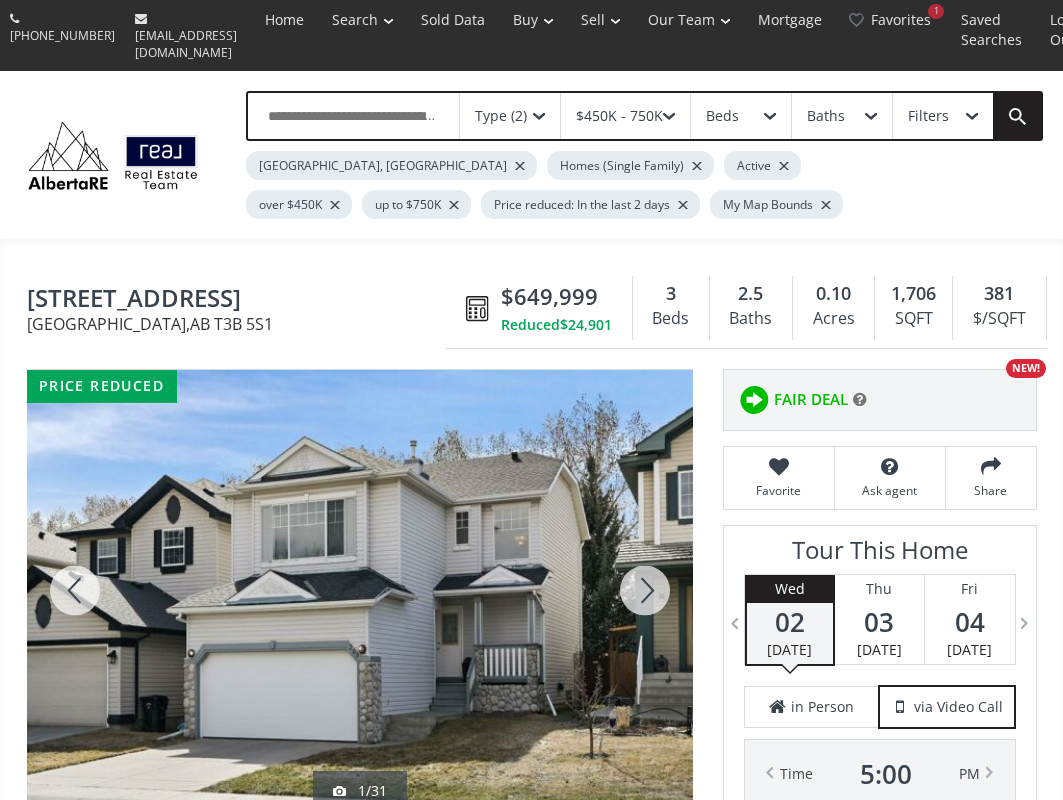 scroll, scrollTop: 0, scrollLeft: 0, axis: both 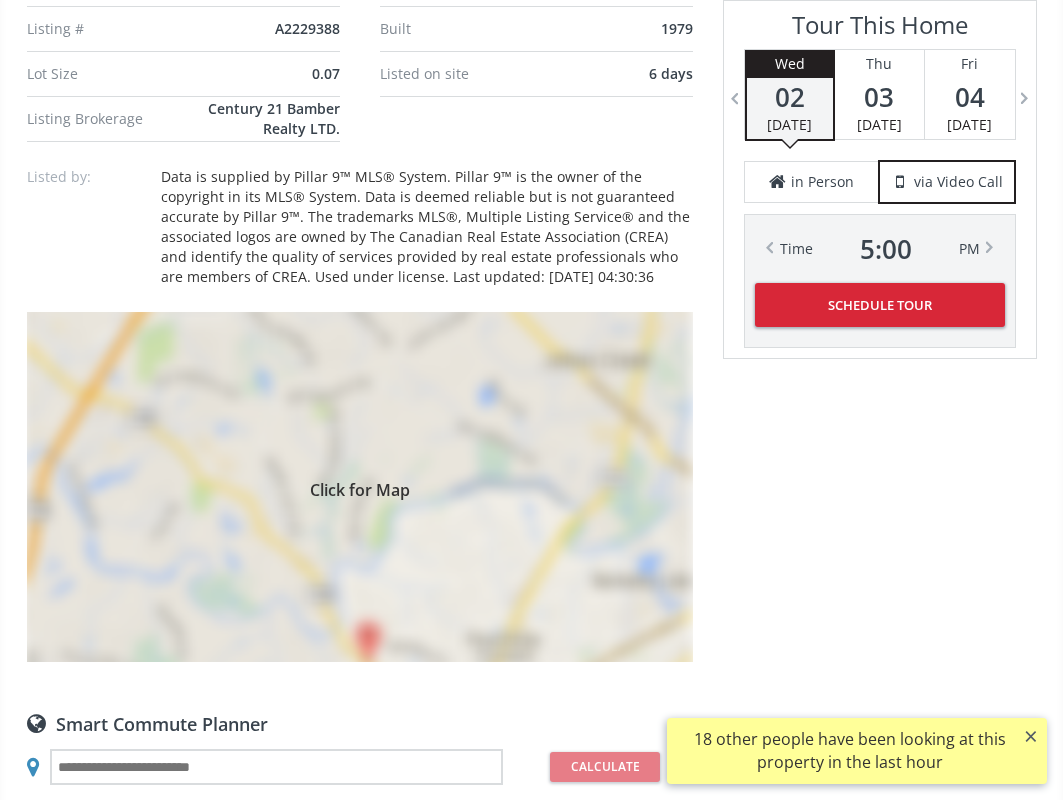 click on "Click for Map" at bounding box center (360, 487) 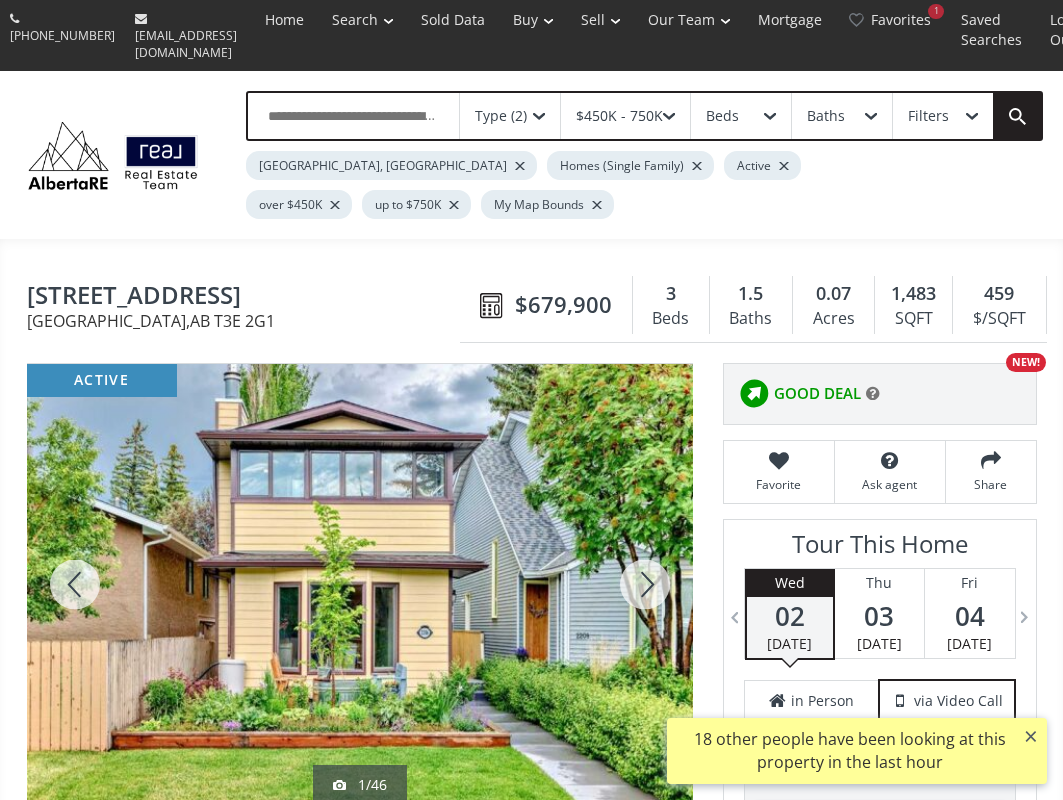scroll, scrollTop: 0, scrollLeft: 0, axis: both 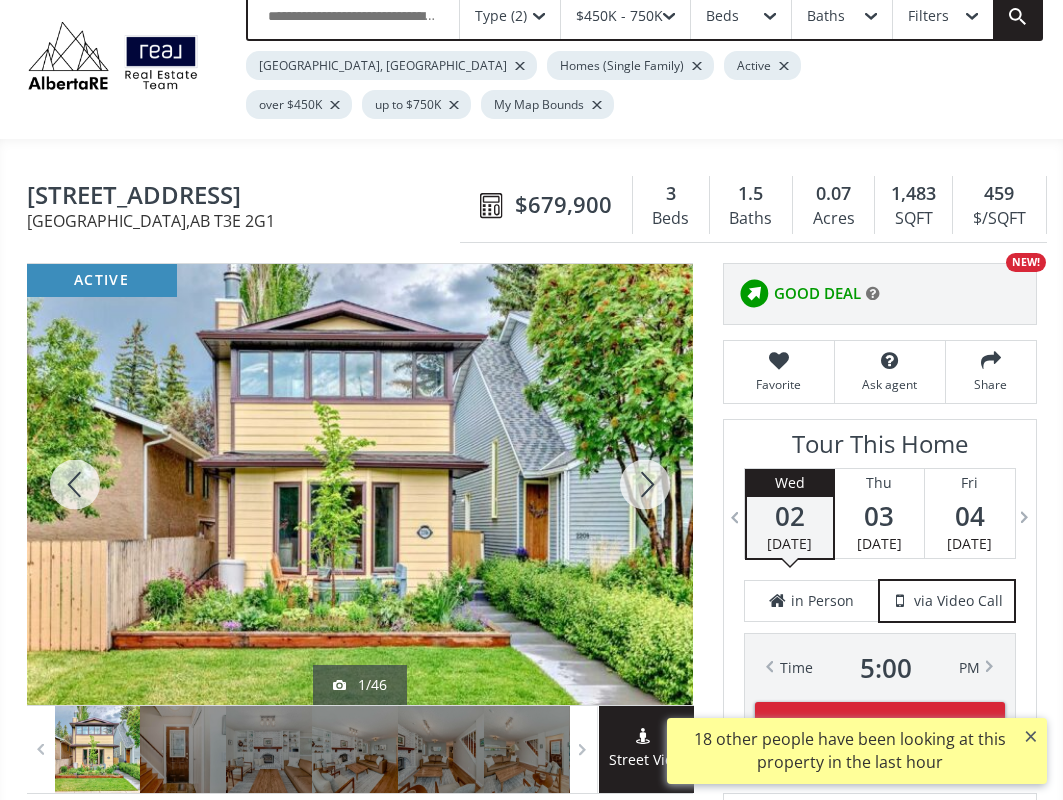 click at bounding box center [645, 484] 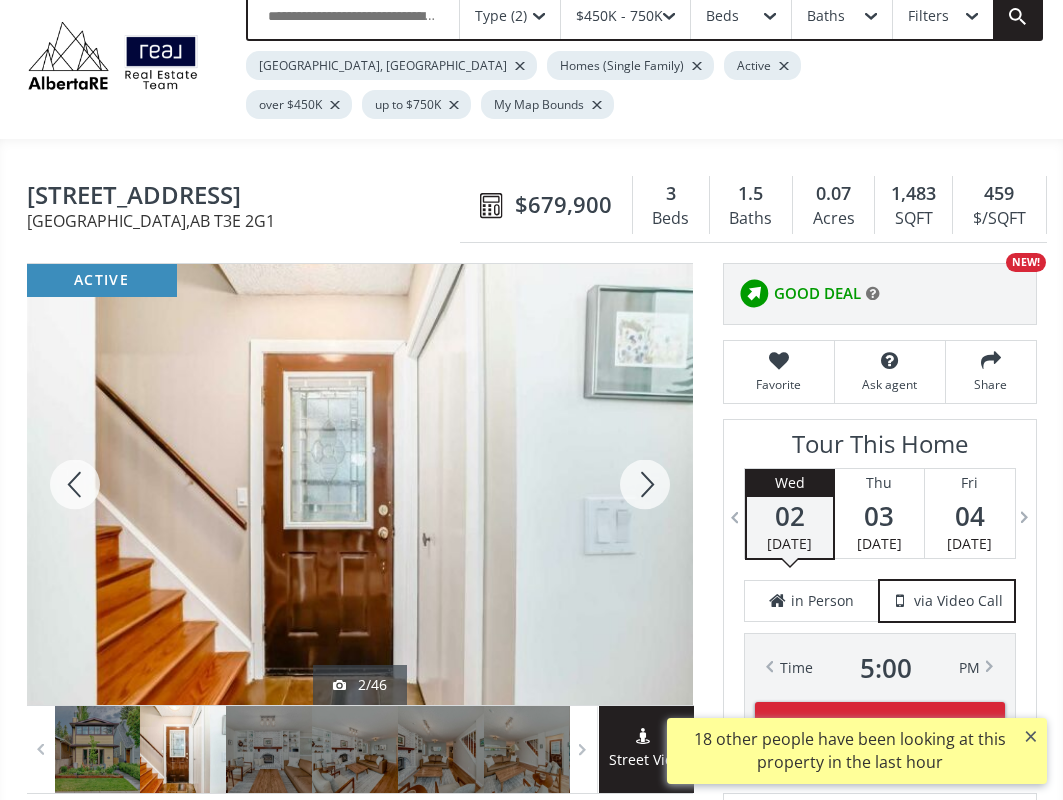 click at bounding box center [645, 484] 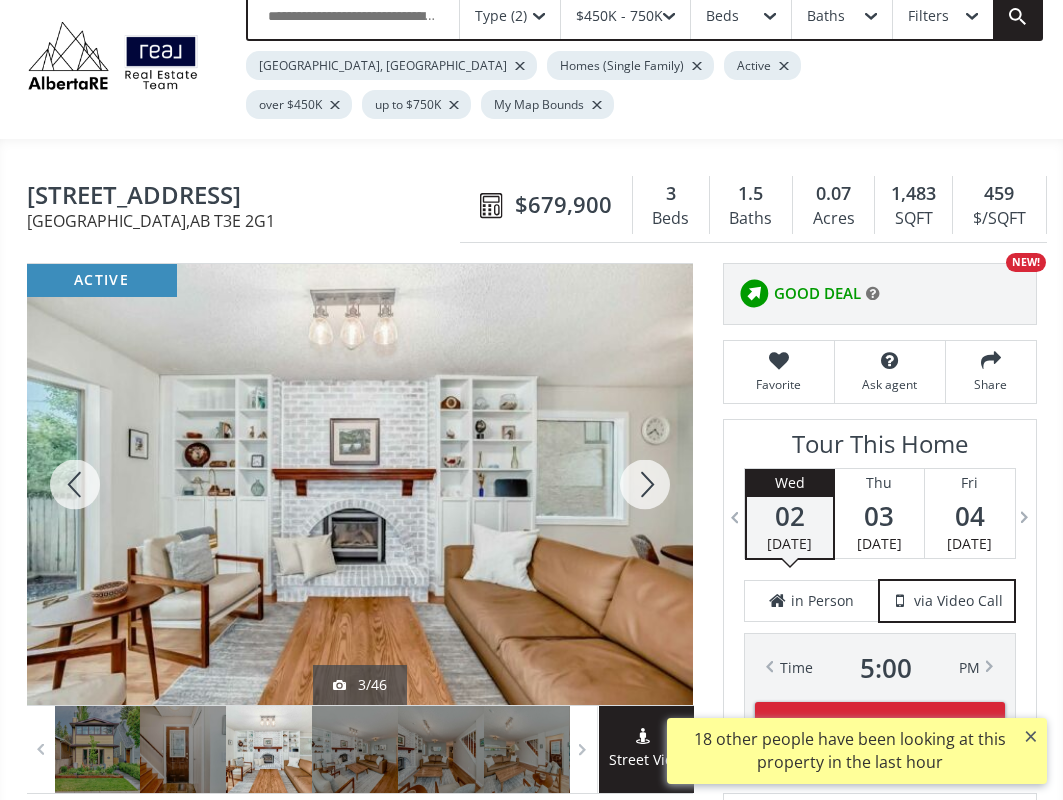 click at bounding box center [645, 484] 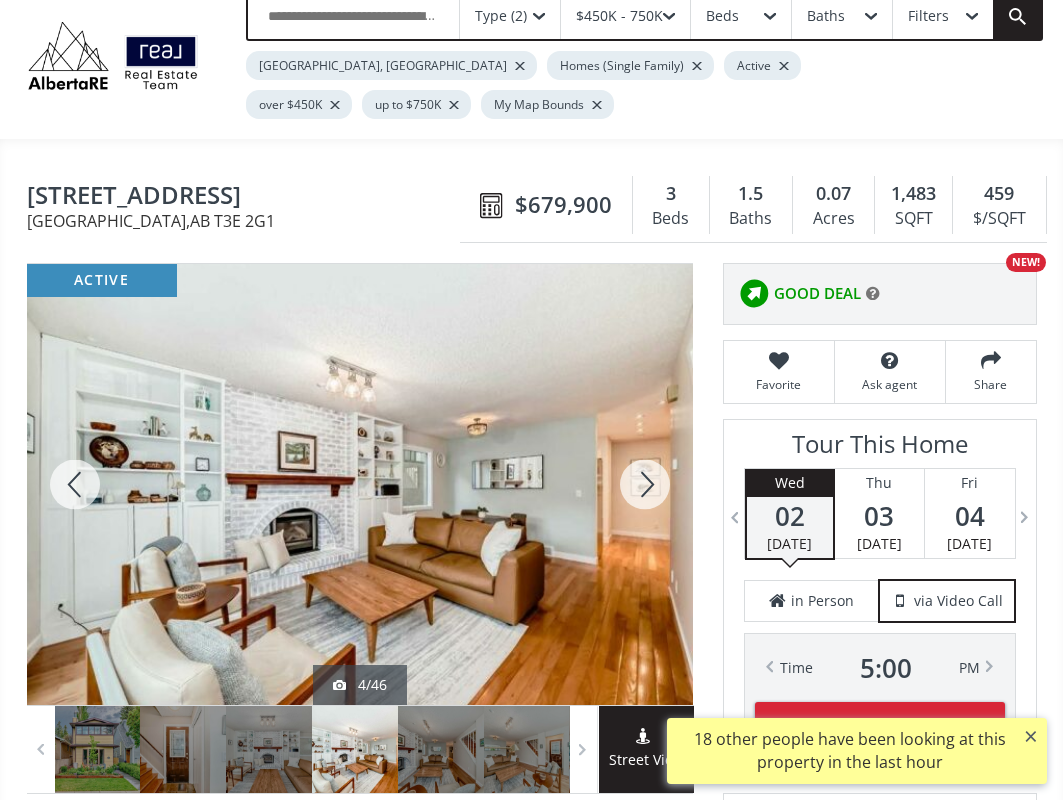 click at bounding box center [645, 484] 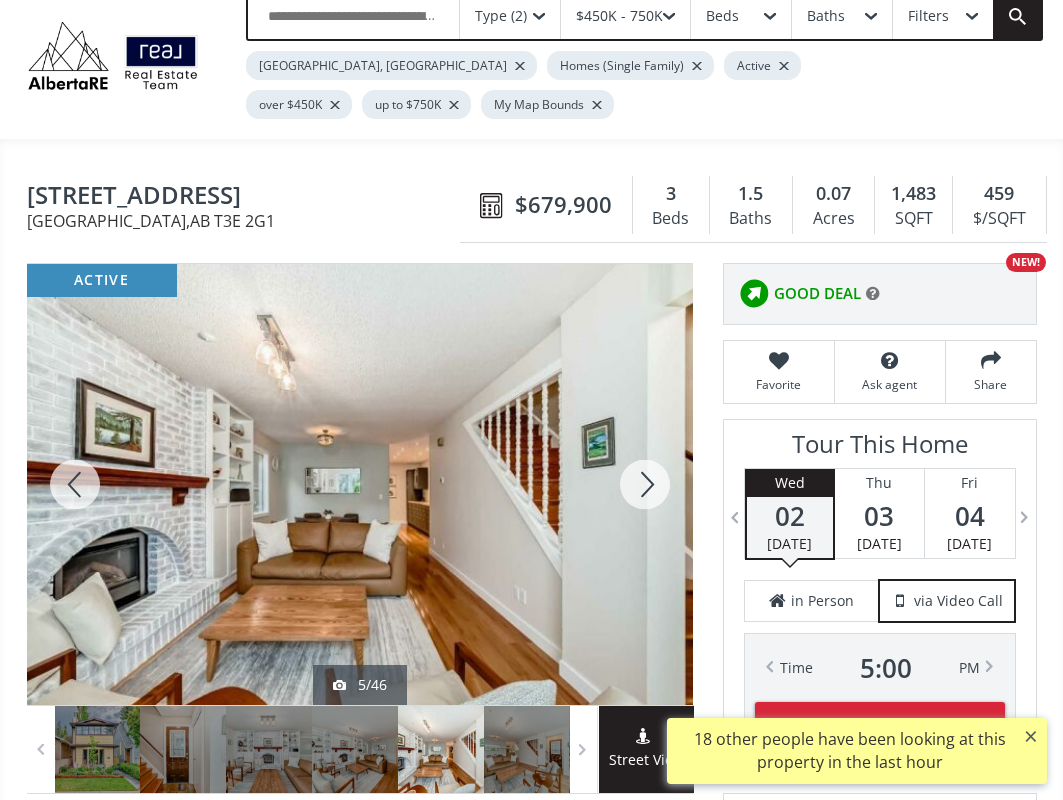 click at bounding box center (645, 484) 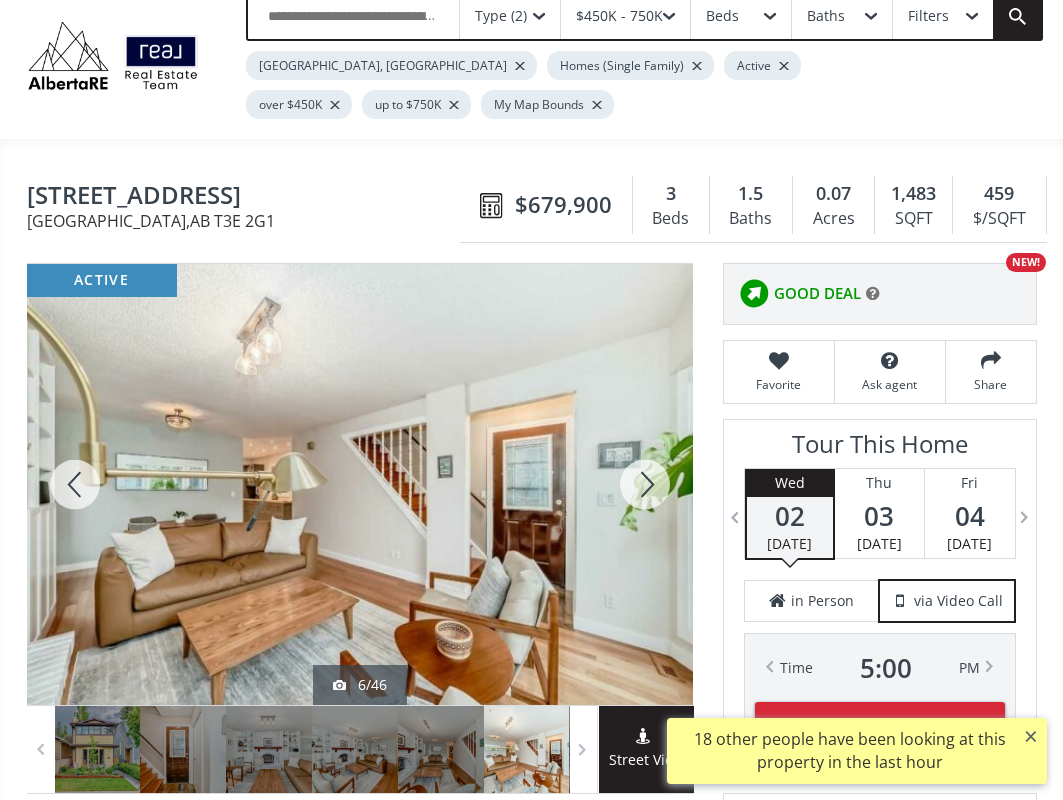 click at bounding box center [645, 484] 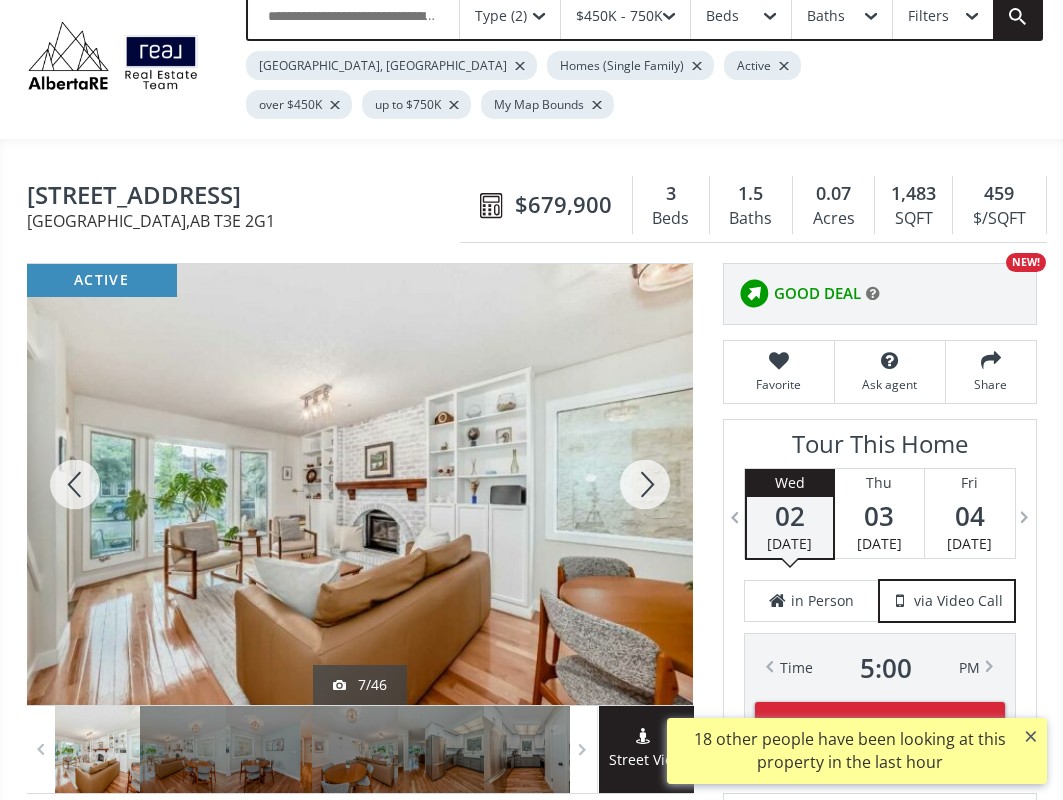 click at bounding box center (645, 484) 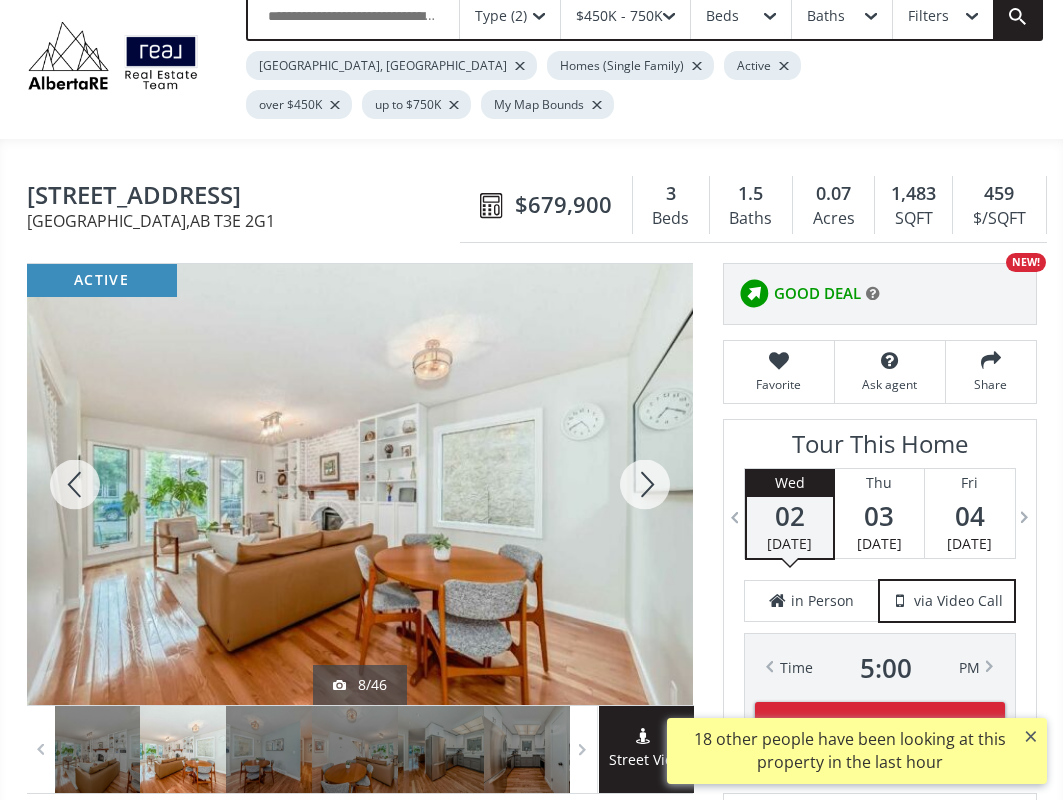 click at bounding box center (645, 484) 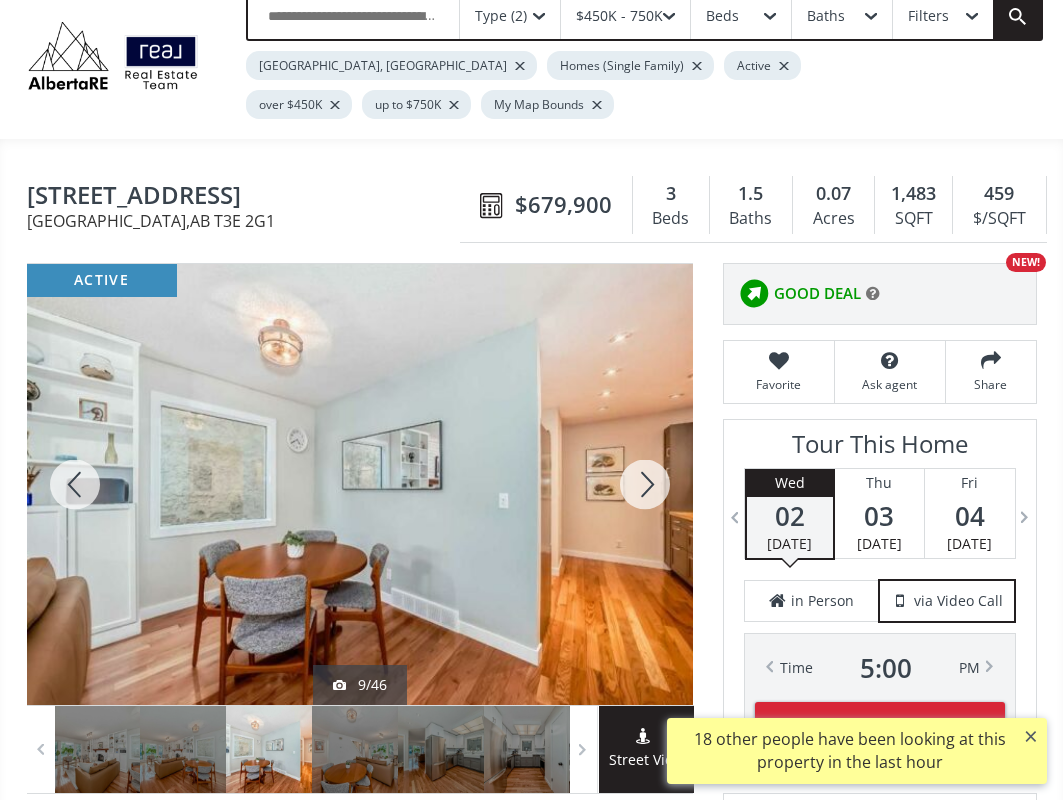 click at bounding box center [645, 484] 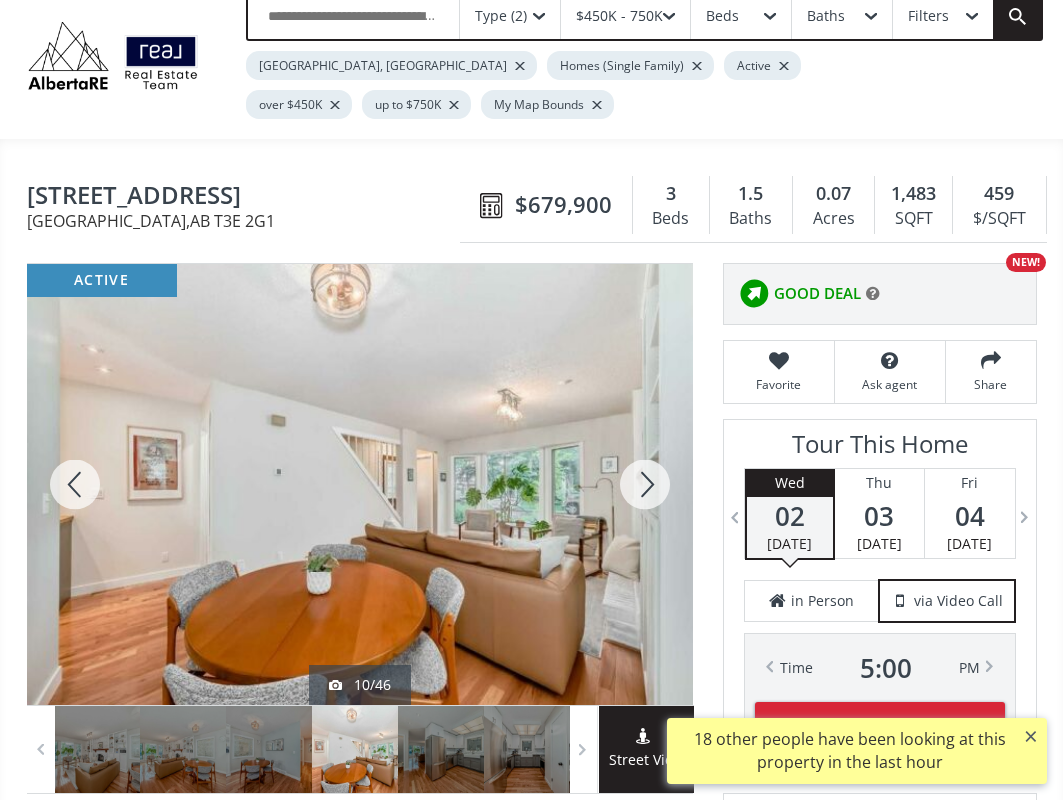 click at bounding box center [645, 484] 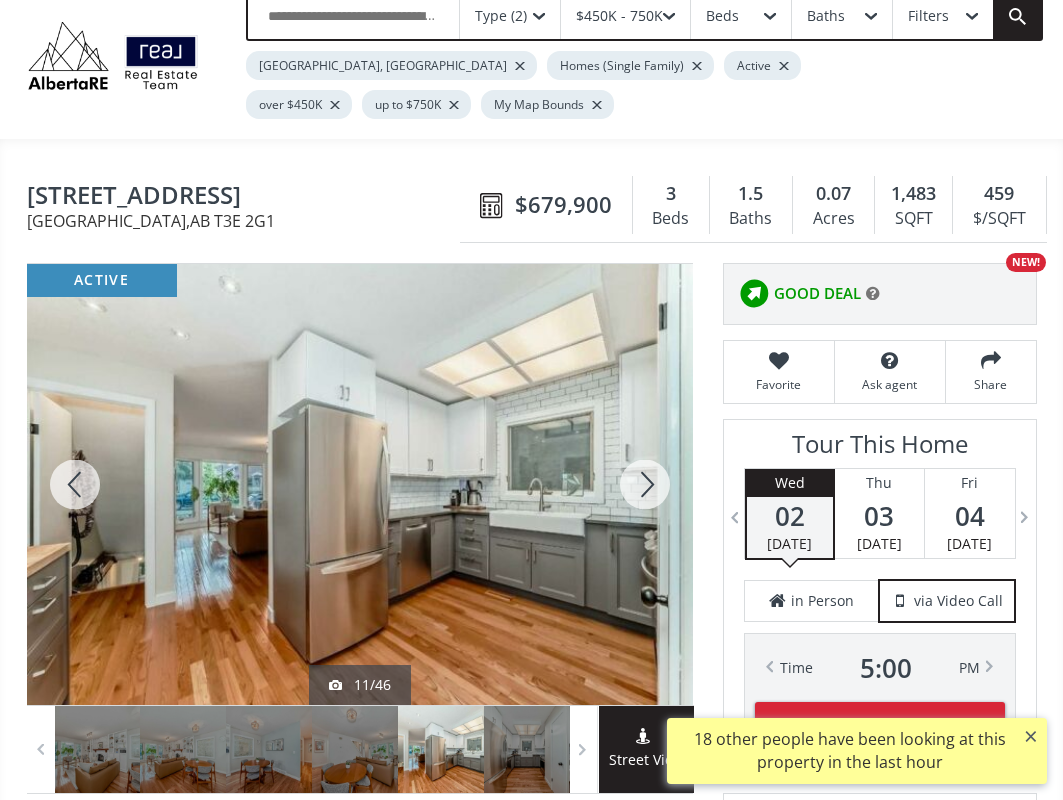 click at bounding box center [645, 484] 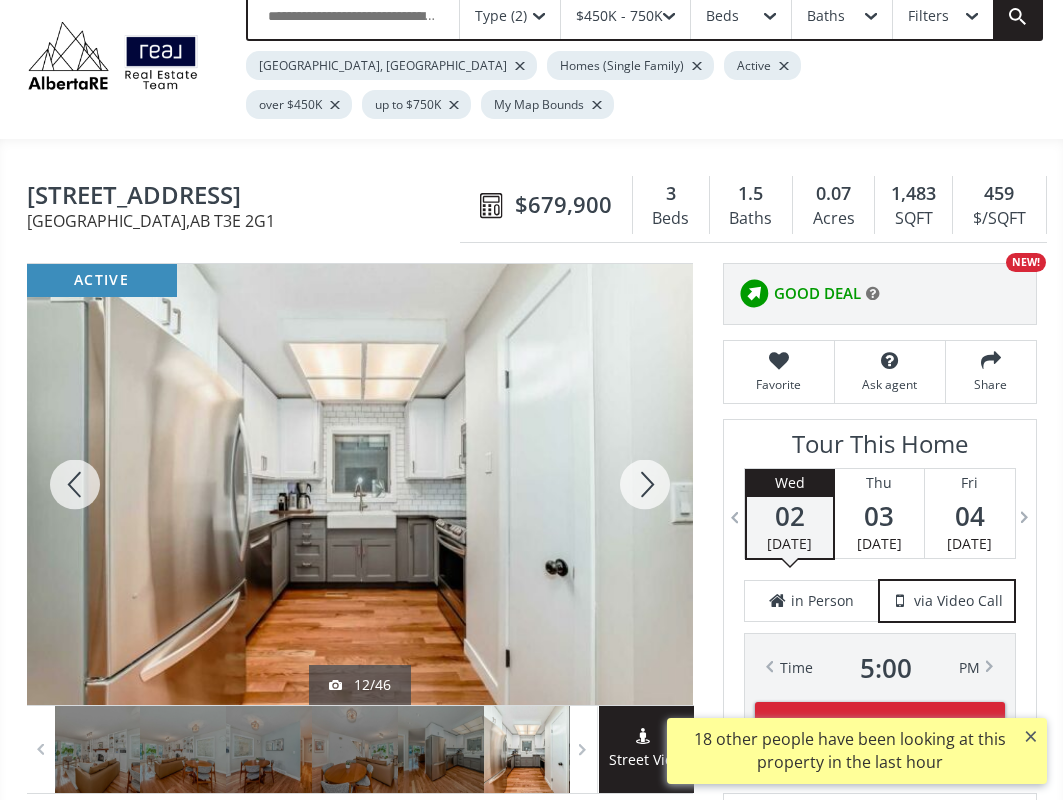 click at bounding box center (645, 484) 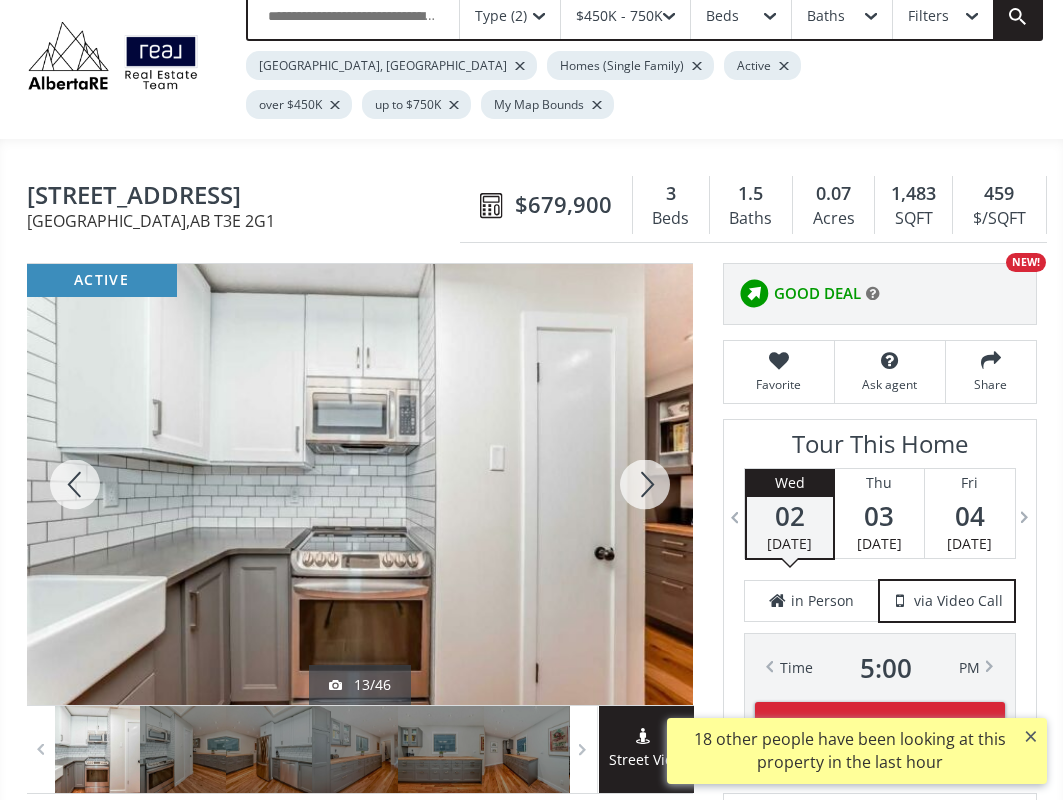 click at bounding box center [645, 484] 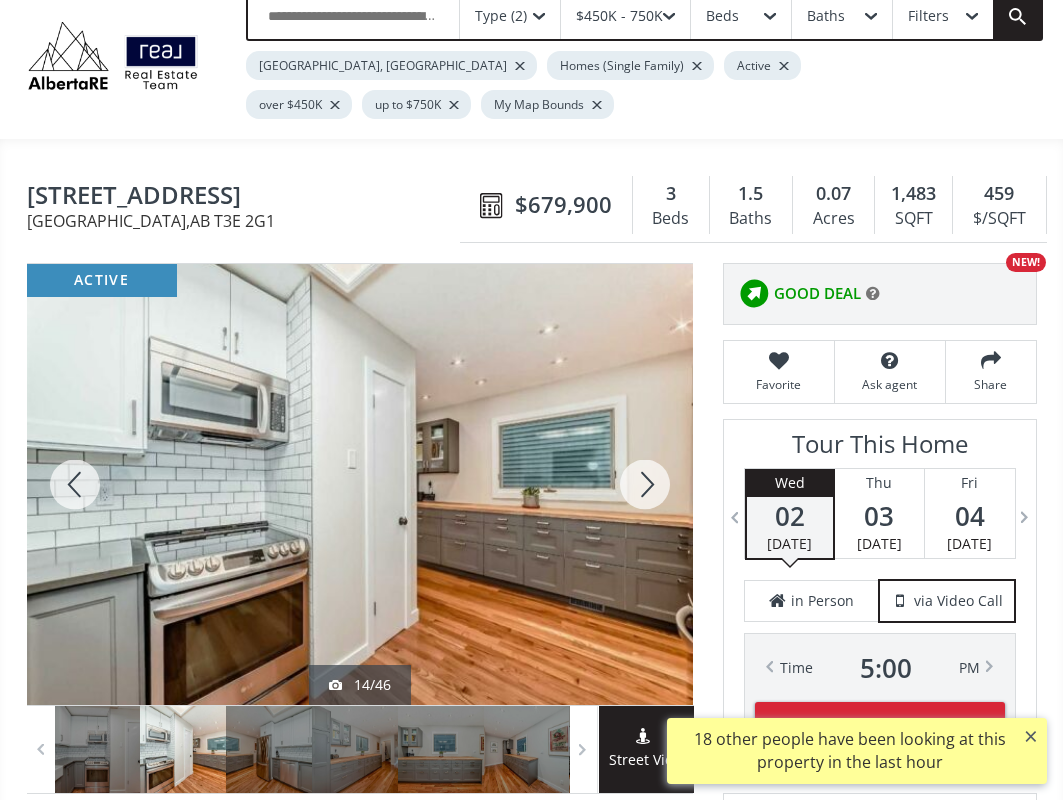 click at bounding box center (645, 484) 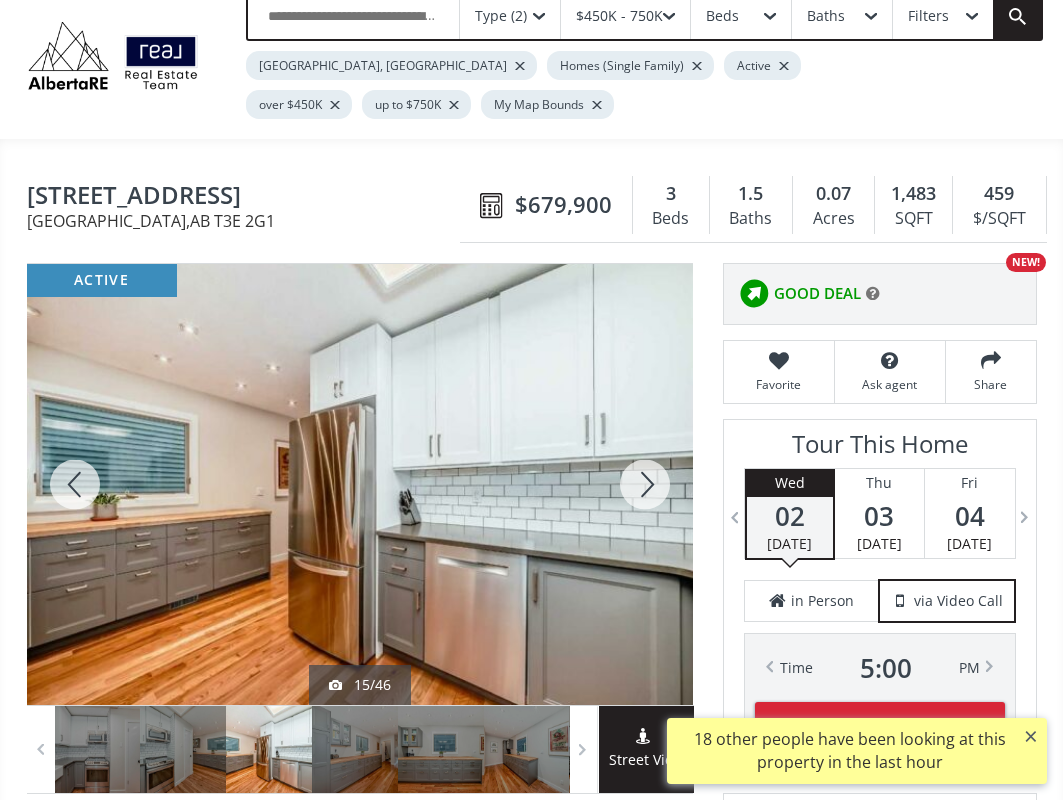 click at bounding box center [645, 484] 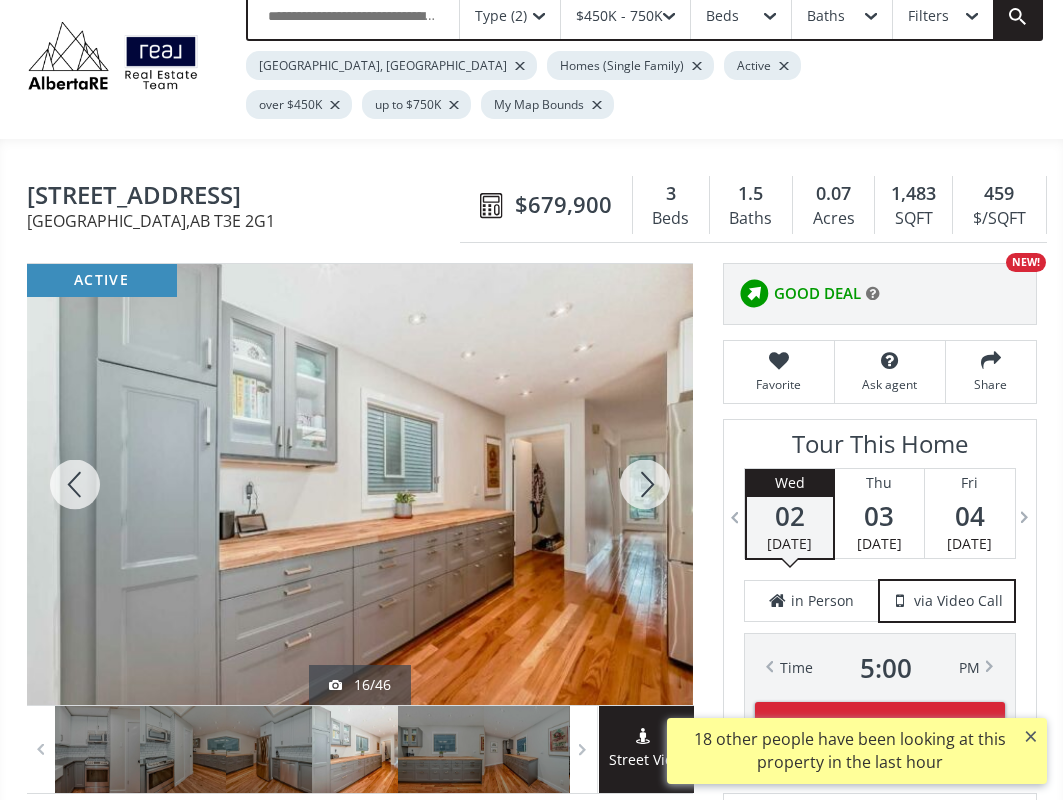 click at bounding box center [645, 484] 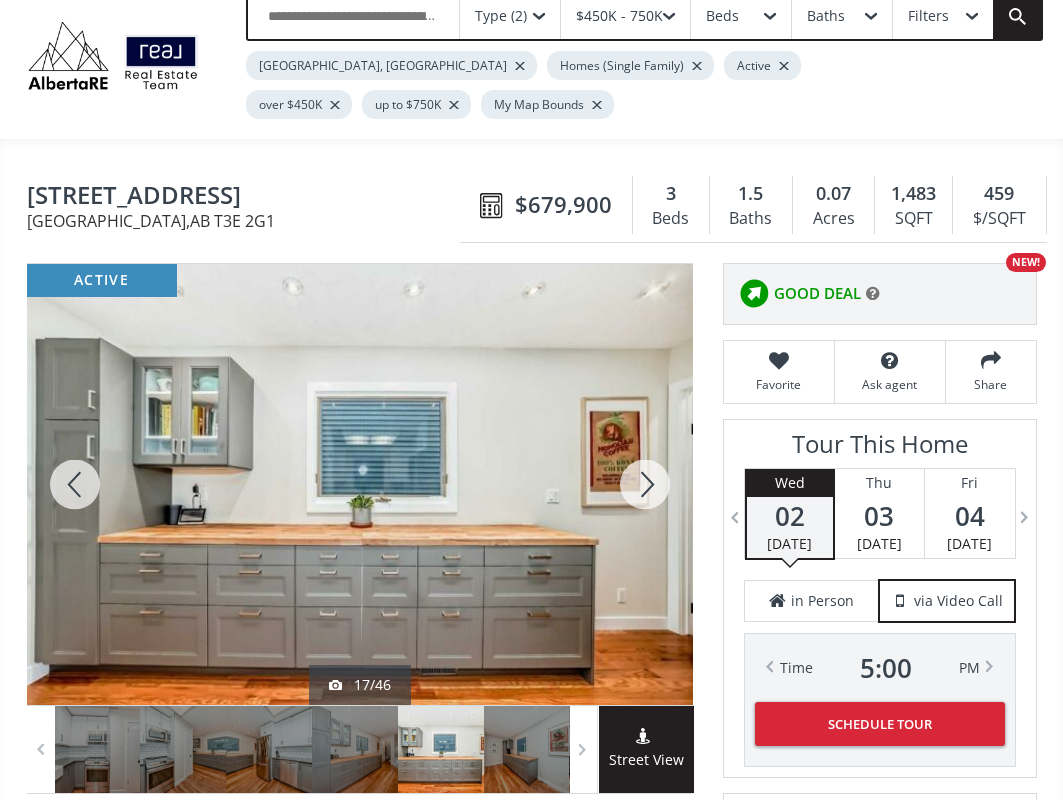 click at bounding box center (645, 484) 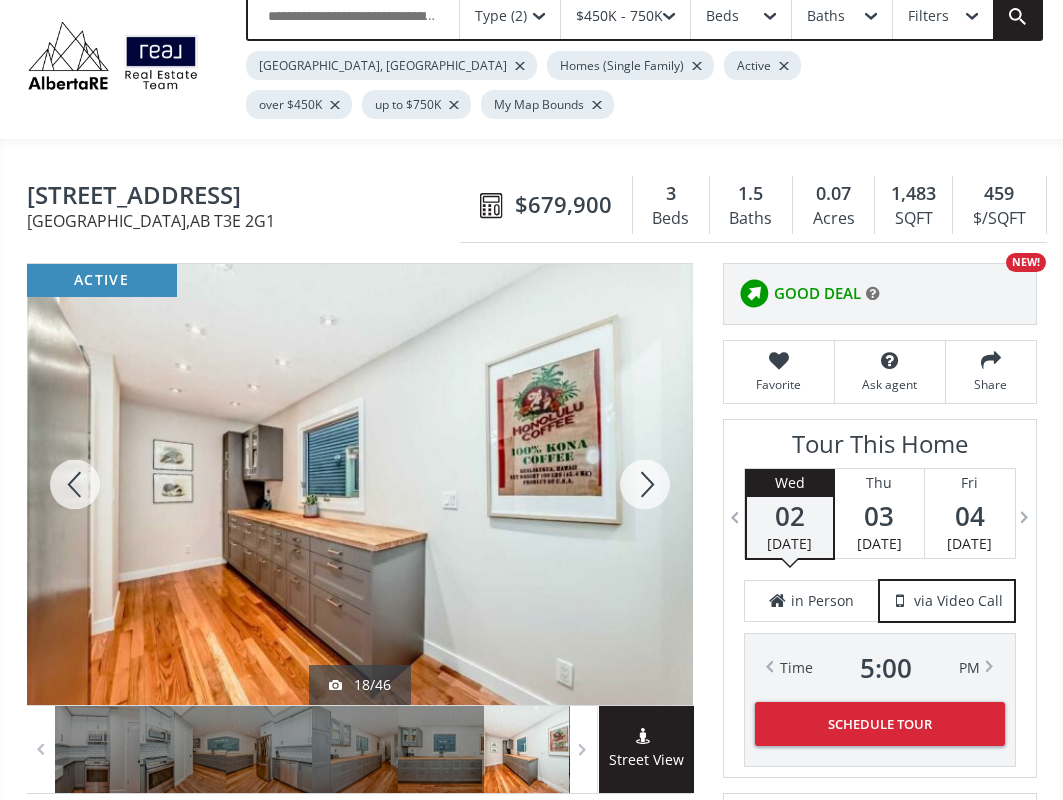 click at bounding box center [645, 484] 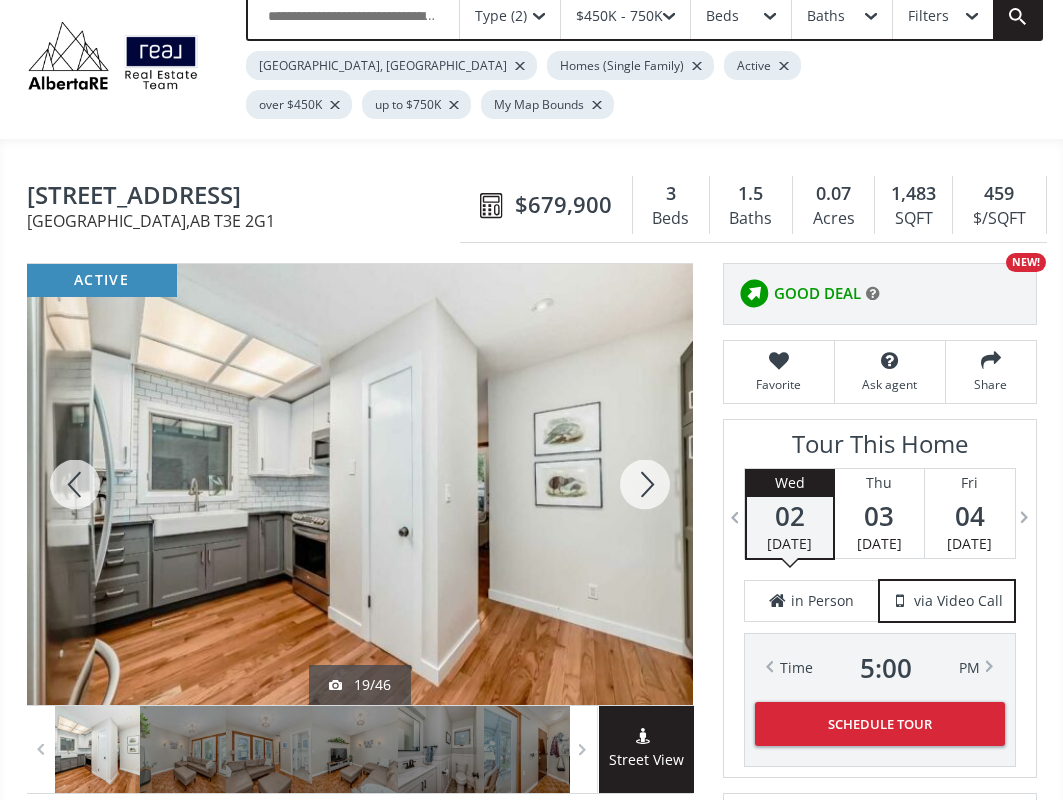 click at bounding box center (645, 484) 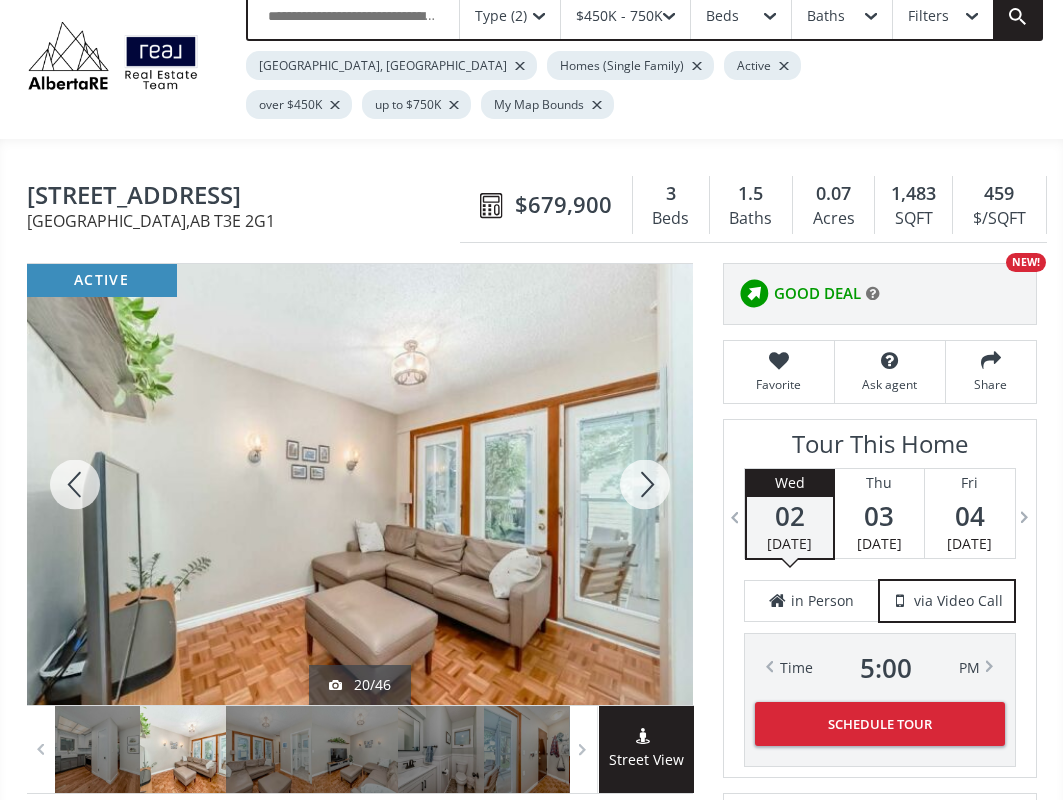 click at bounding box center [75, 484] 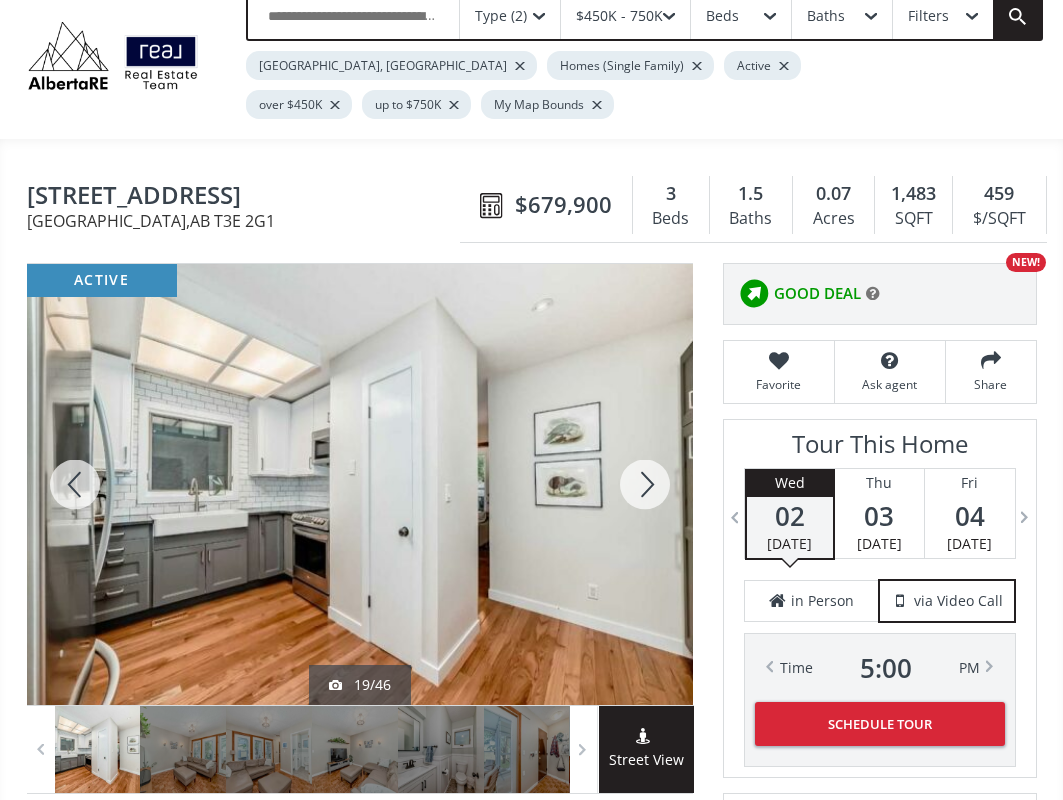 click at bounding box center [645, 484] 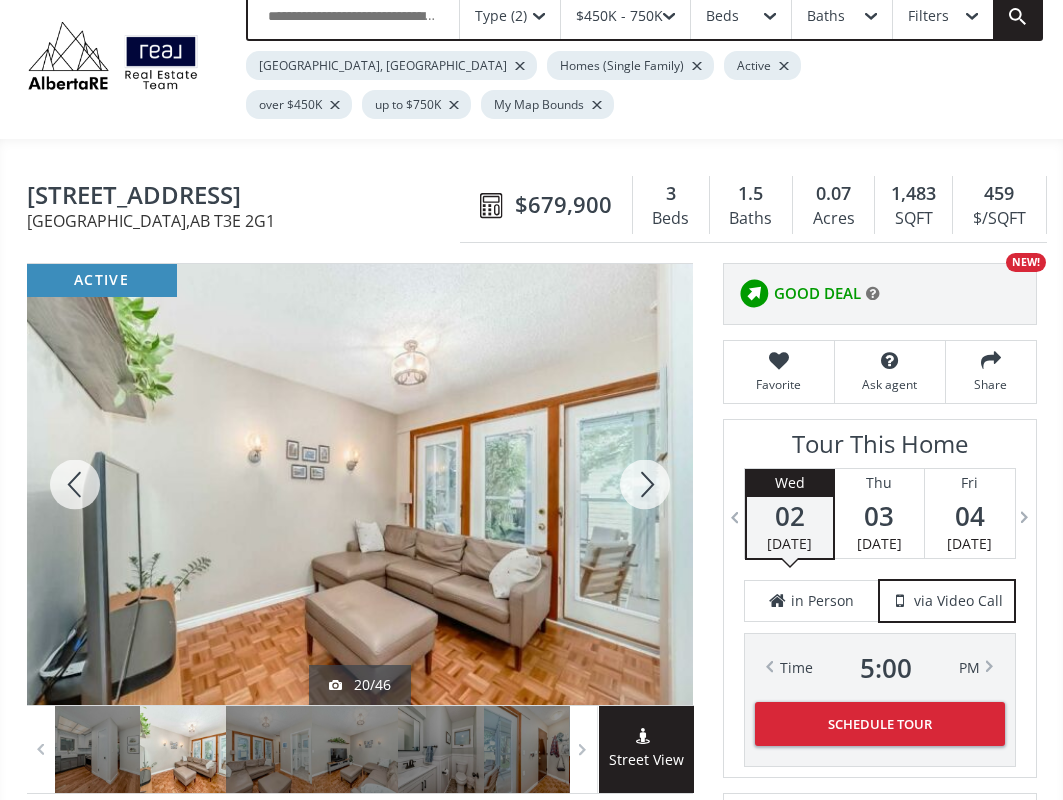 click at bounding box center [645, 484] 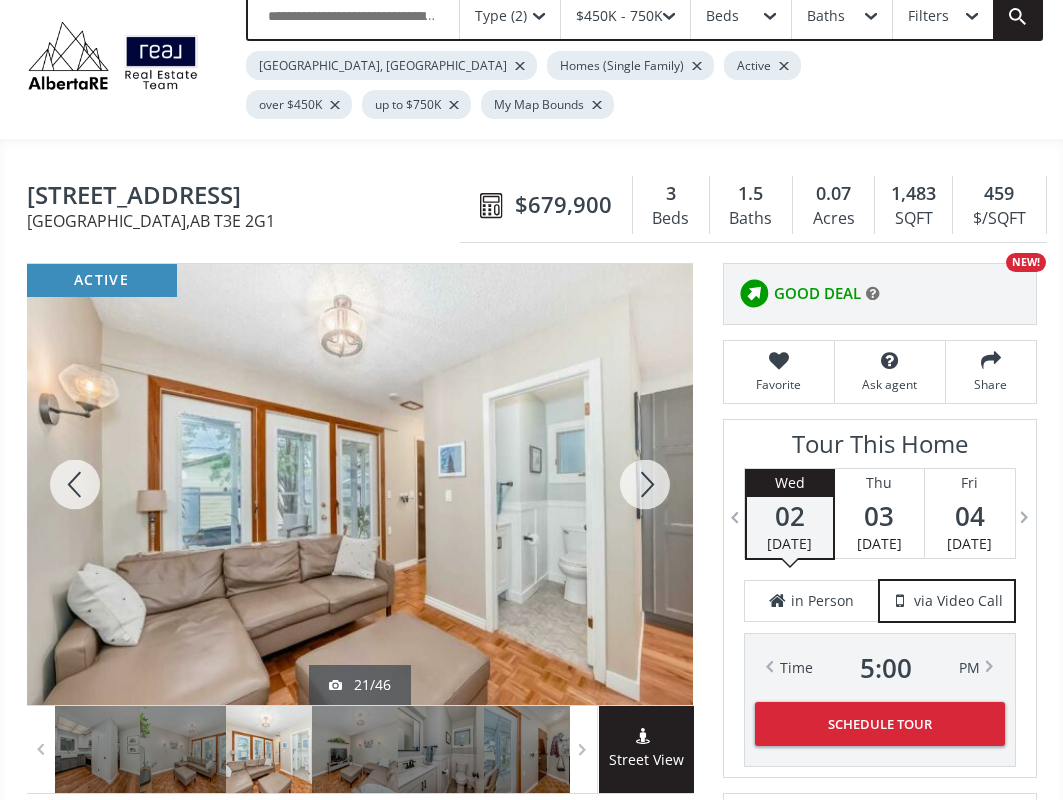 click at bounding box center (645, 484) 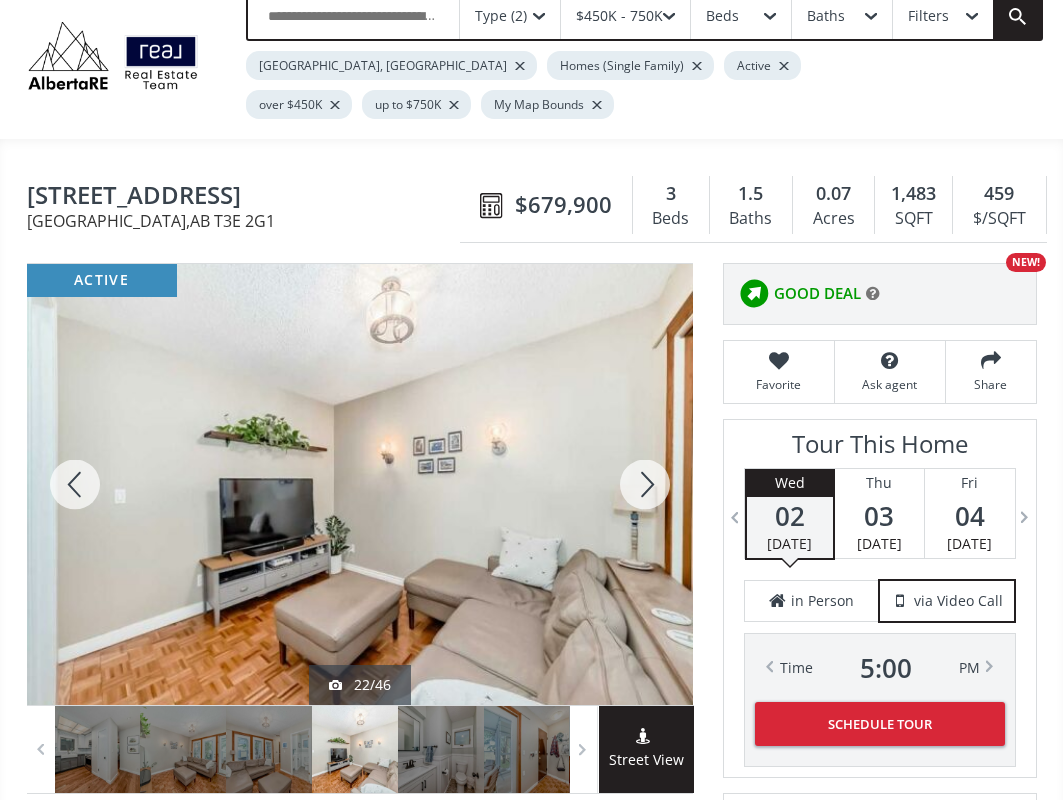 click at bounding box center [75, 484] 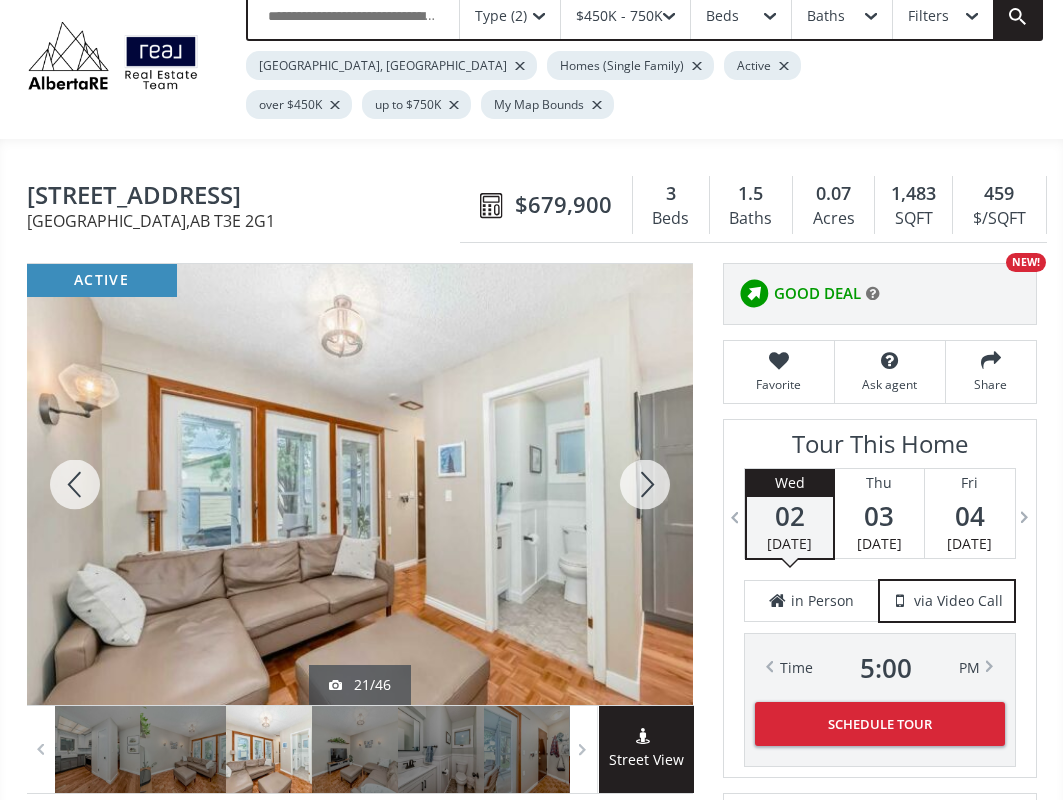 click at bounding box center [645, 484] 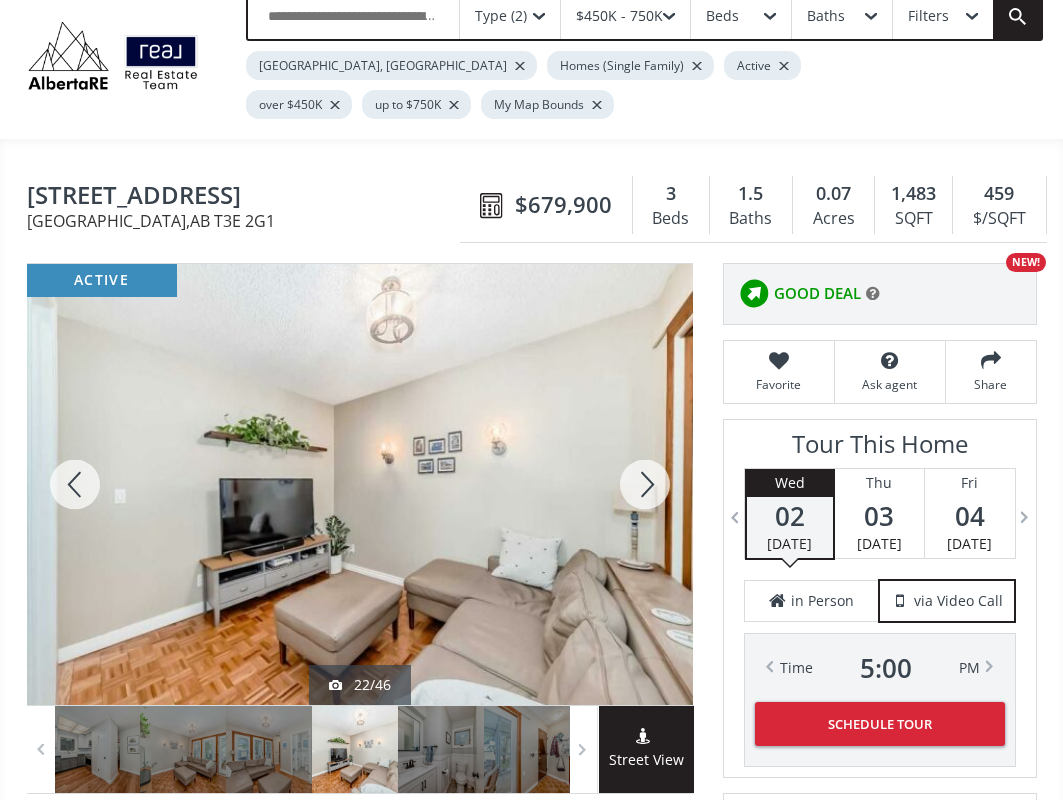 click at bounding box center [645, 484] 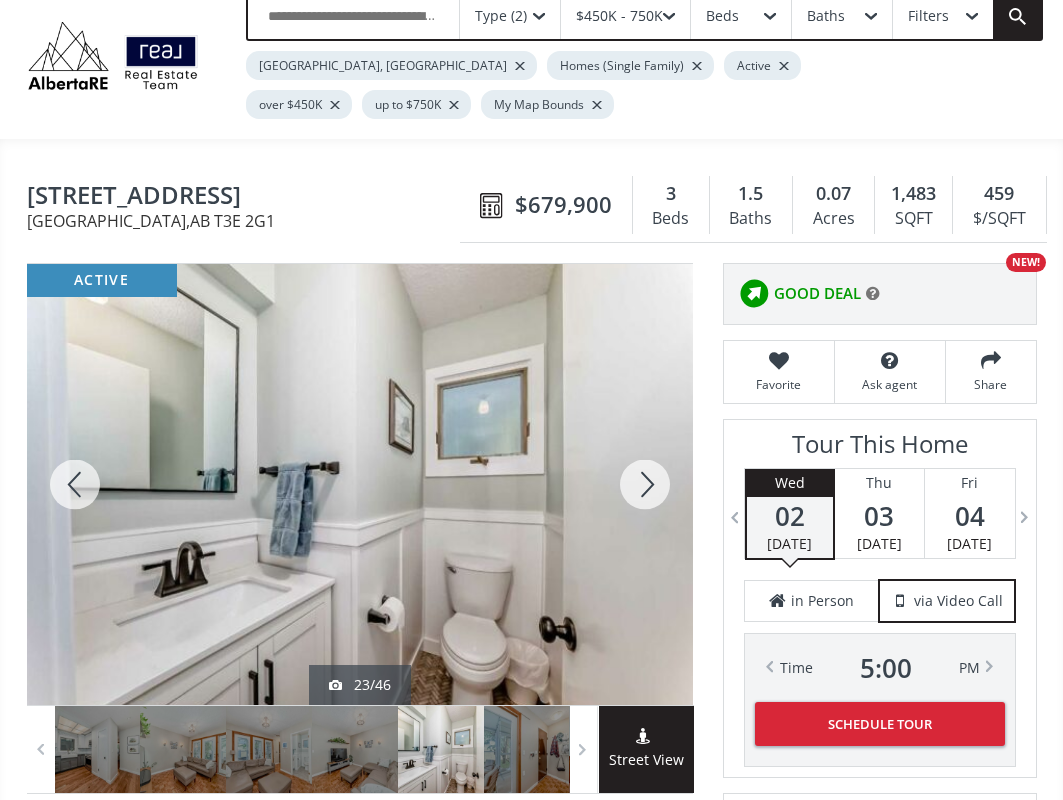 click at bounding box center [645, 484] 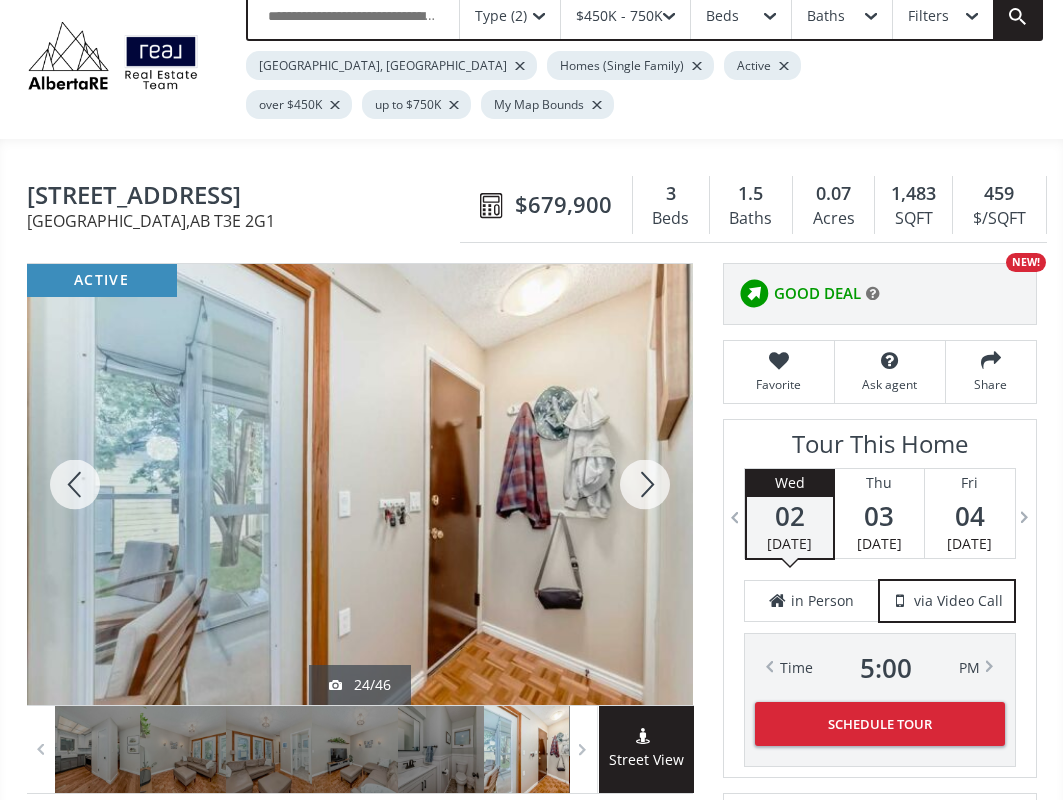 click at bounding box center [645, 484] 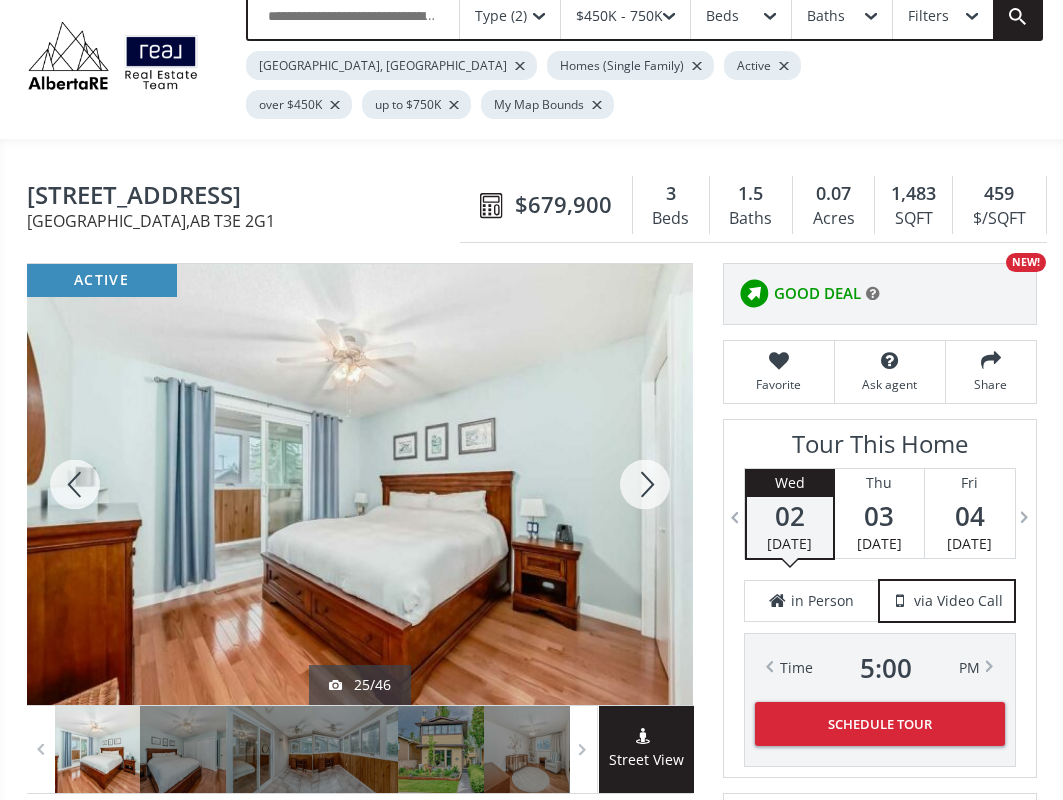 click at bounding box center [645, 484] 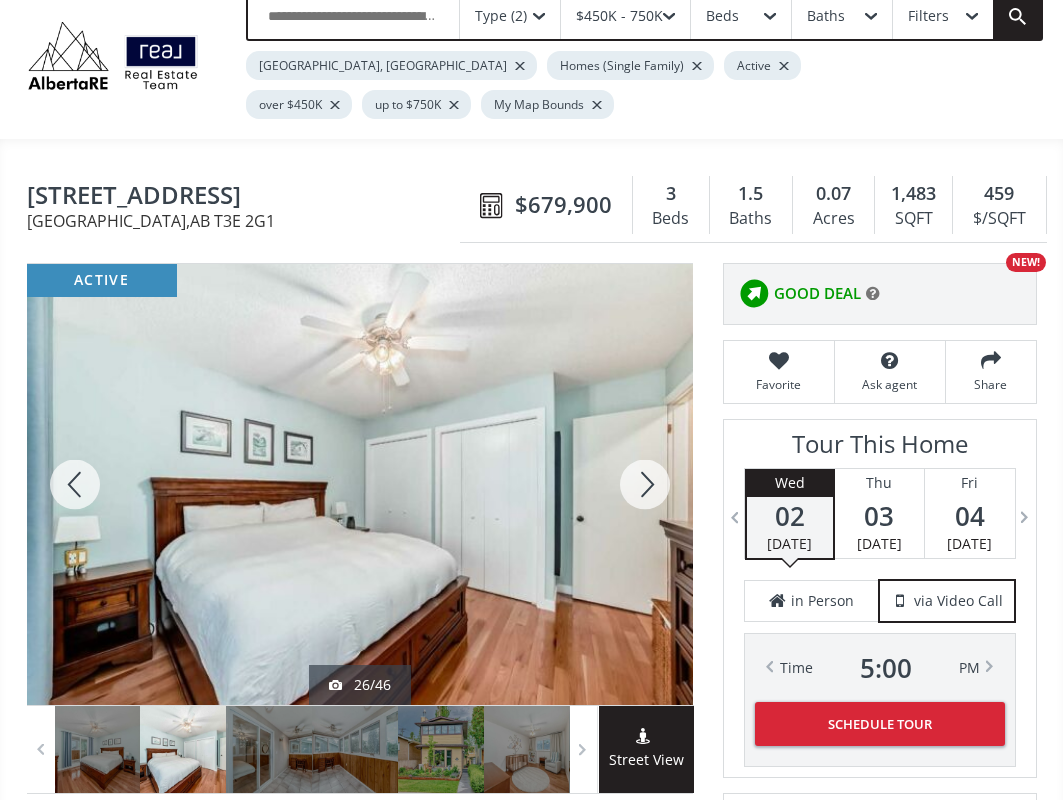 click at bounding box center [645, 484] 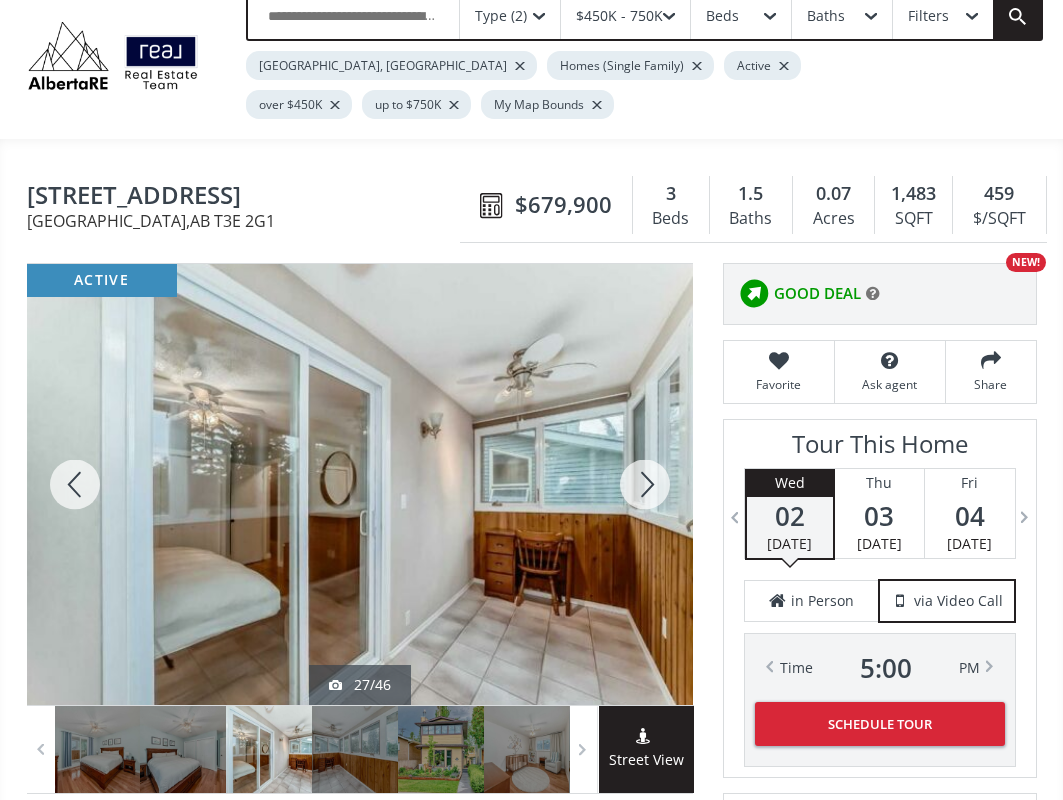 click at bounding box center (645, 484) 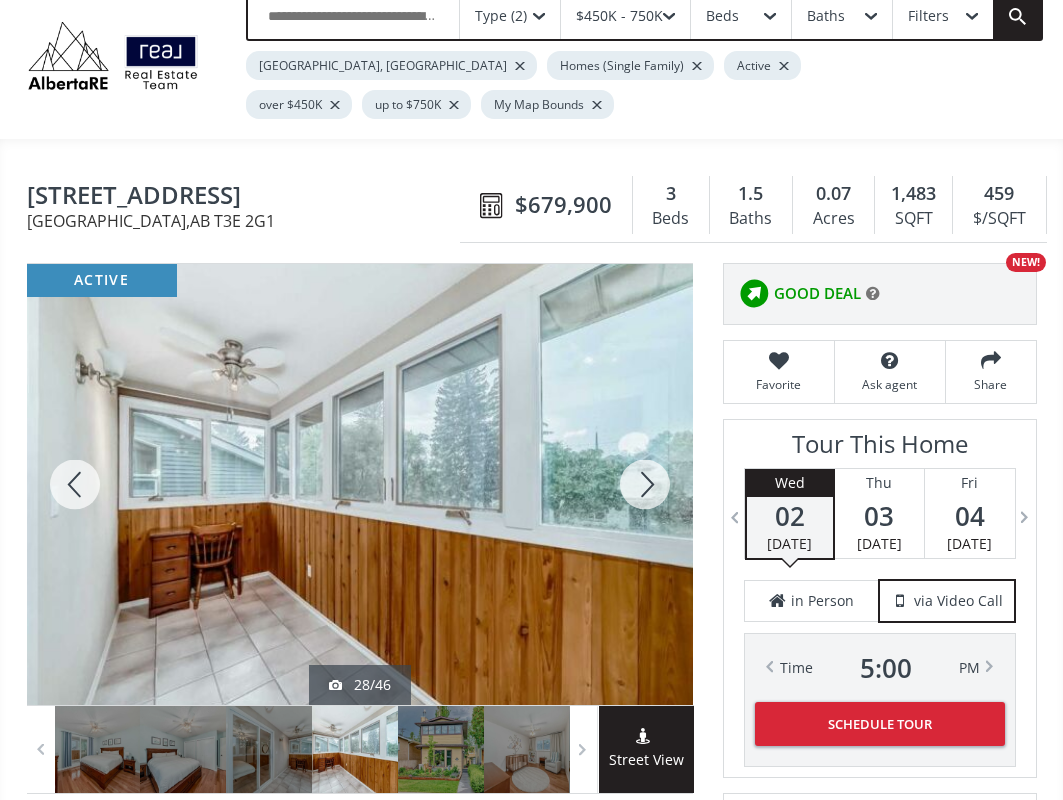 click at bounding box center [645, 484] 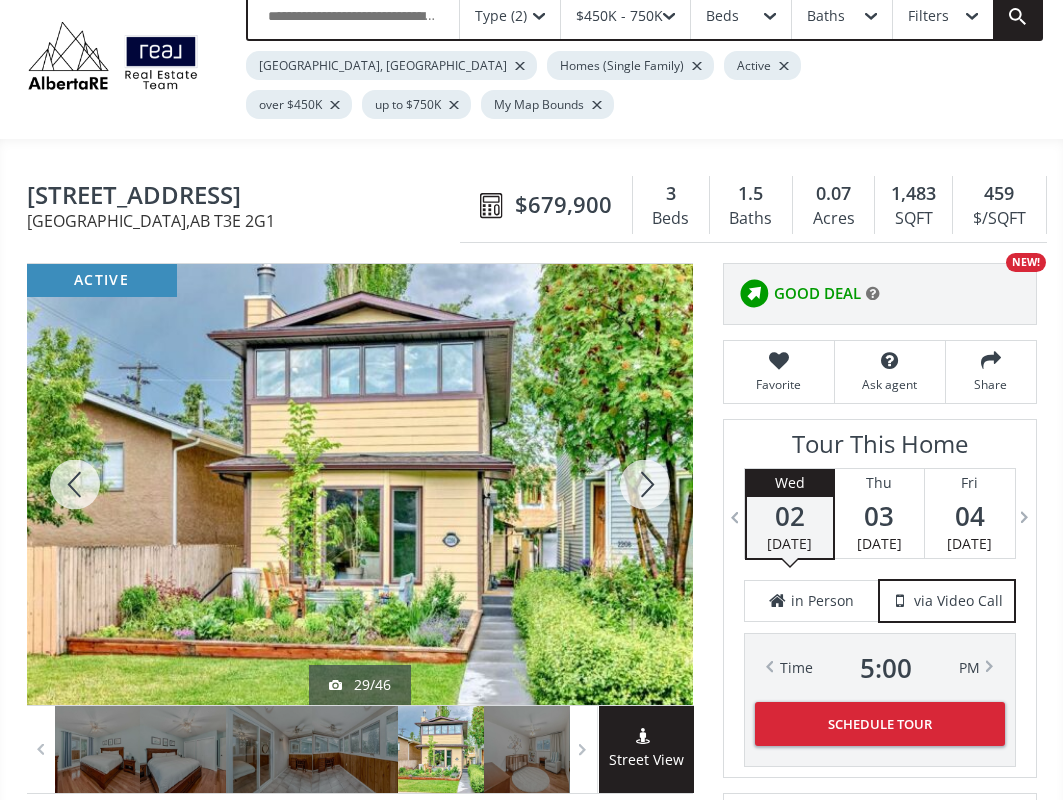 click at bounding box center (645, 484) 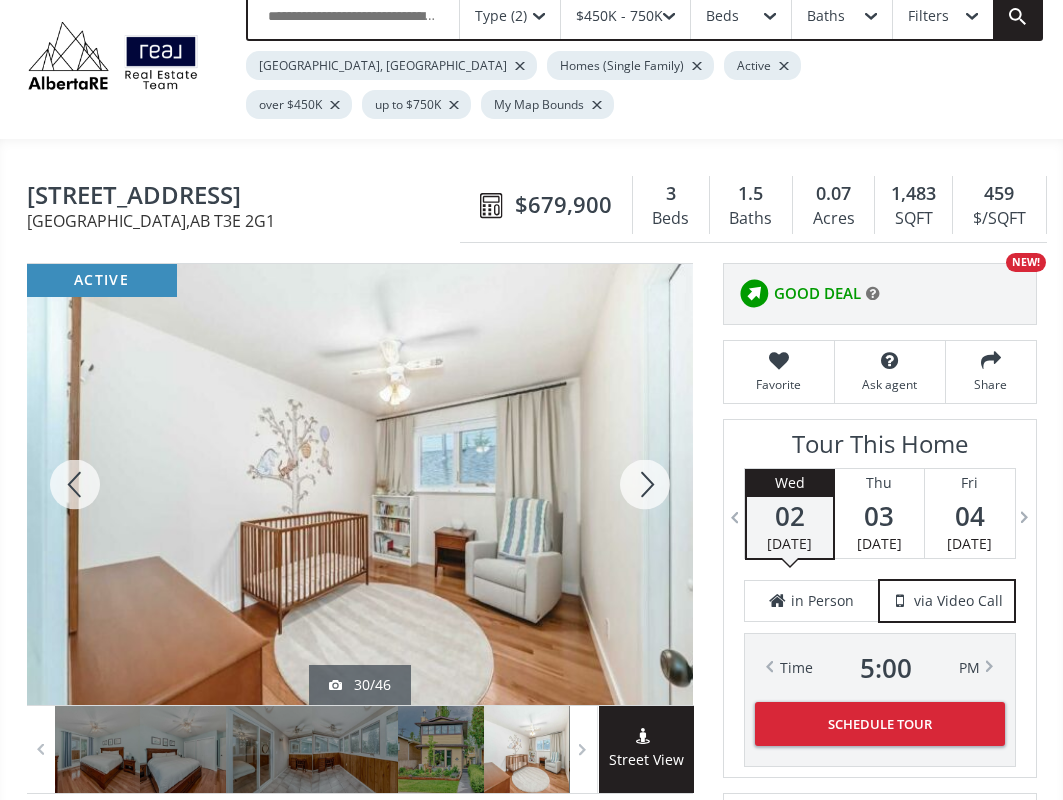 click at bounding box center [645, 484] 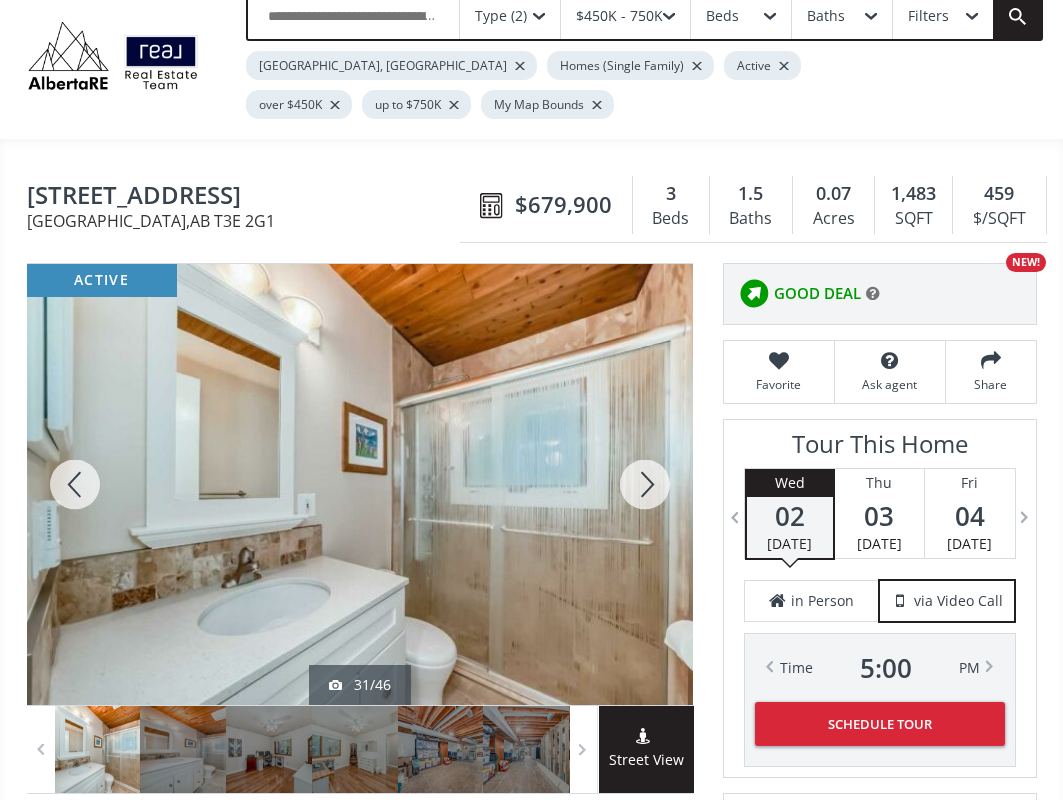 click at bounding box center (645, 484) 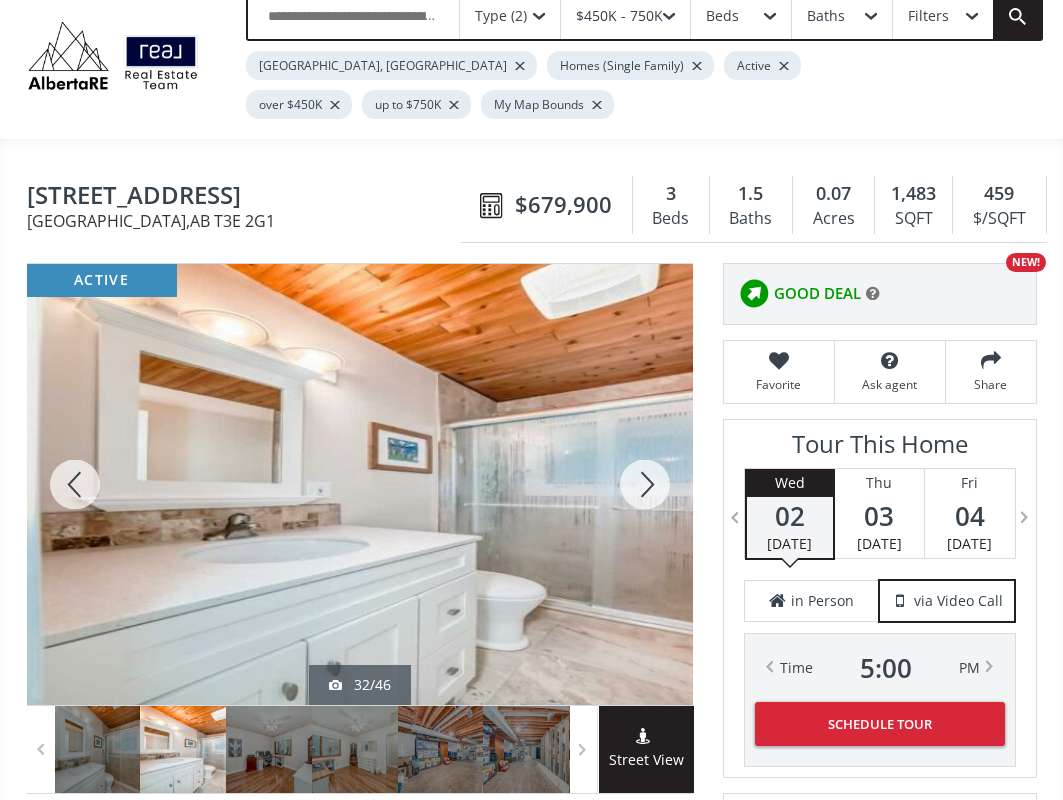click at bounding box center (645, 484) 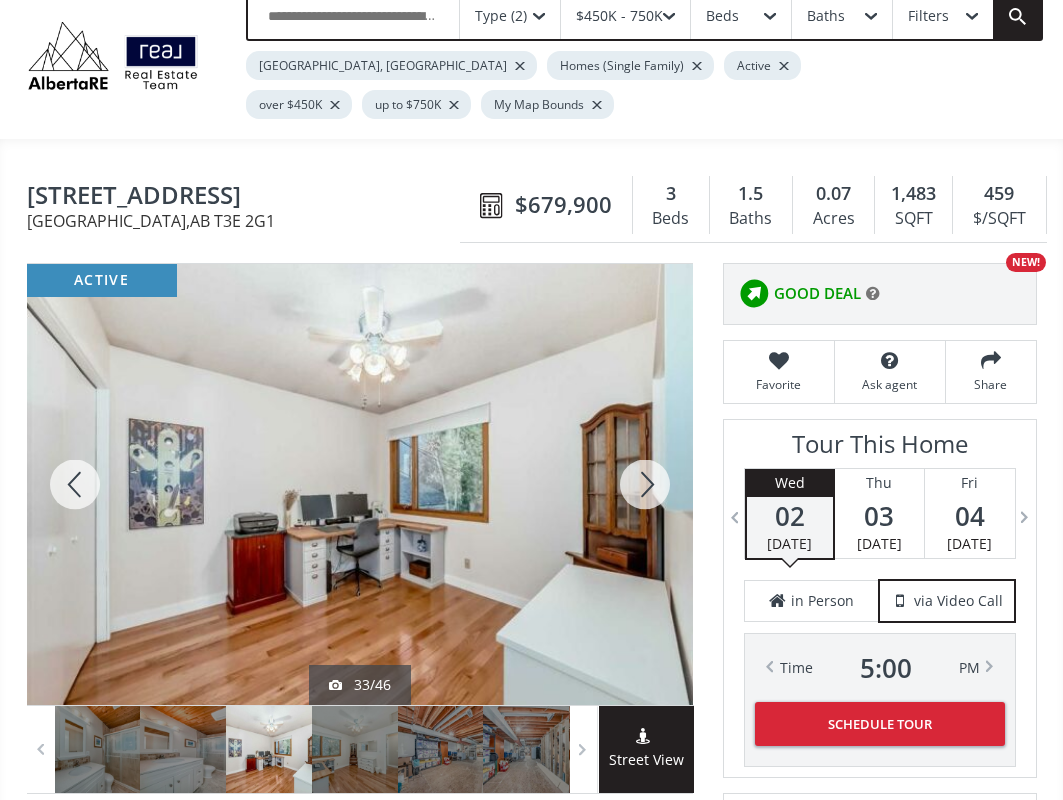 click at bounding box center [645, 484] 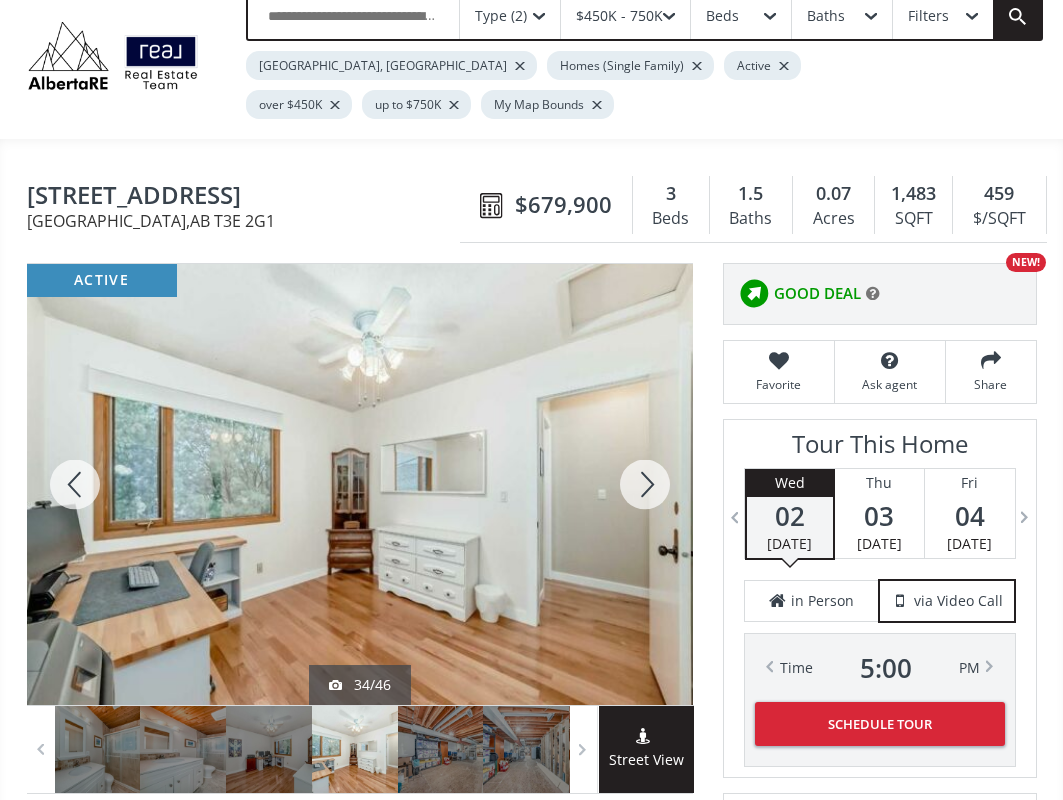 click at bounding box center (645, 484) 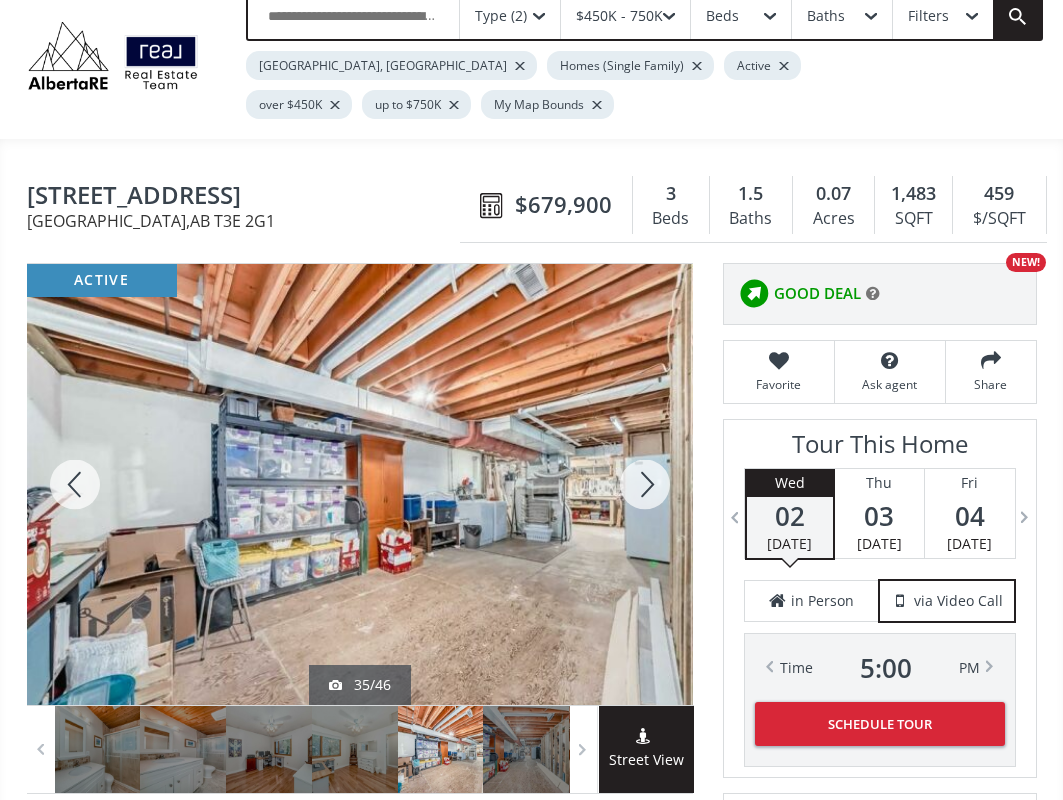 click at bounding box center (645, 484) 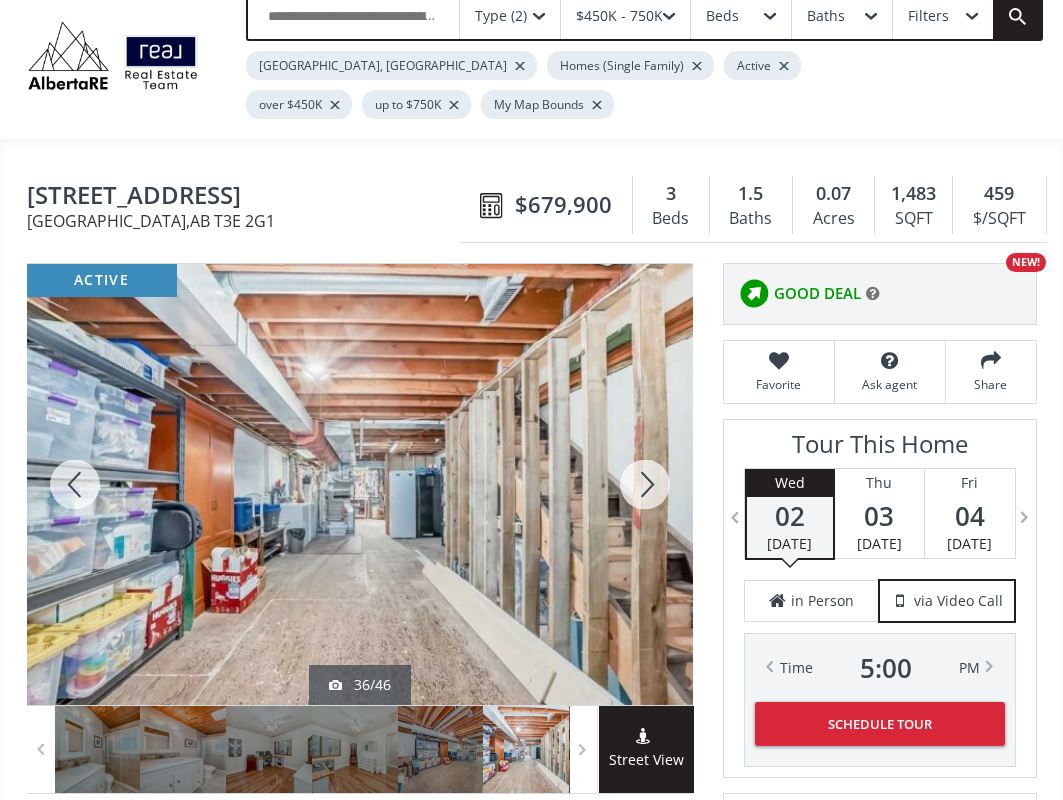 click at bounding box center [645, 484] 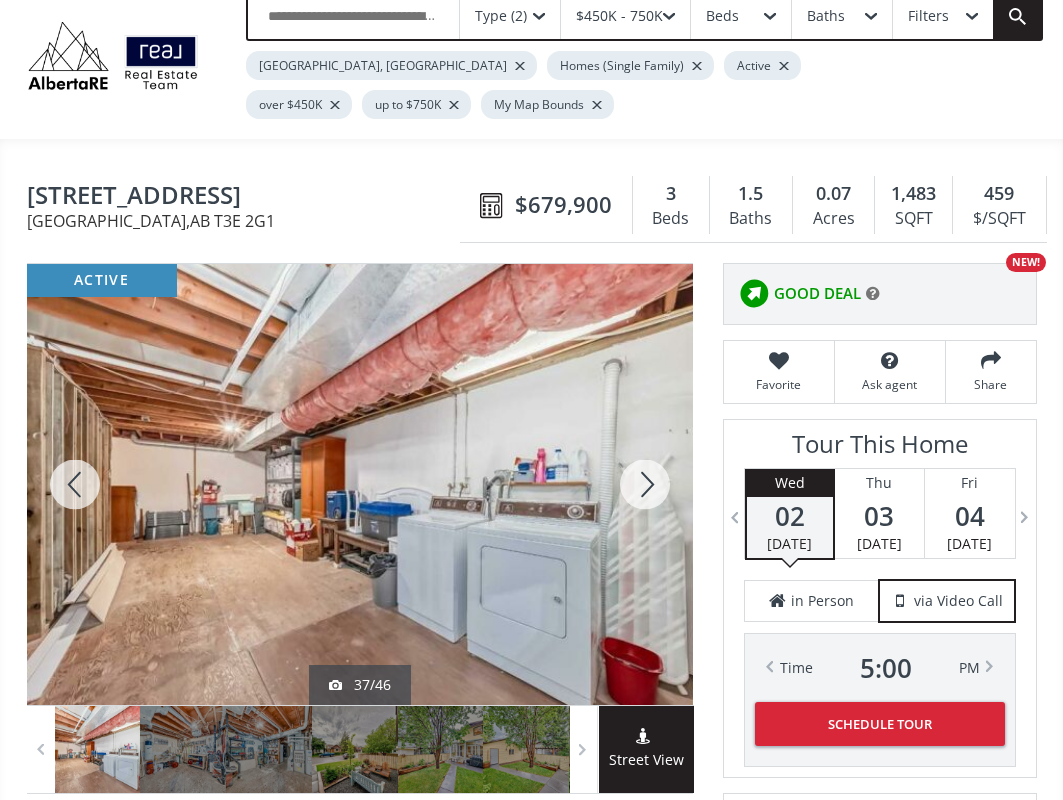 click at bounding box center (645, 484) 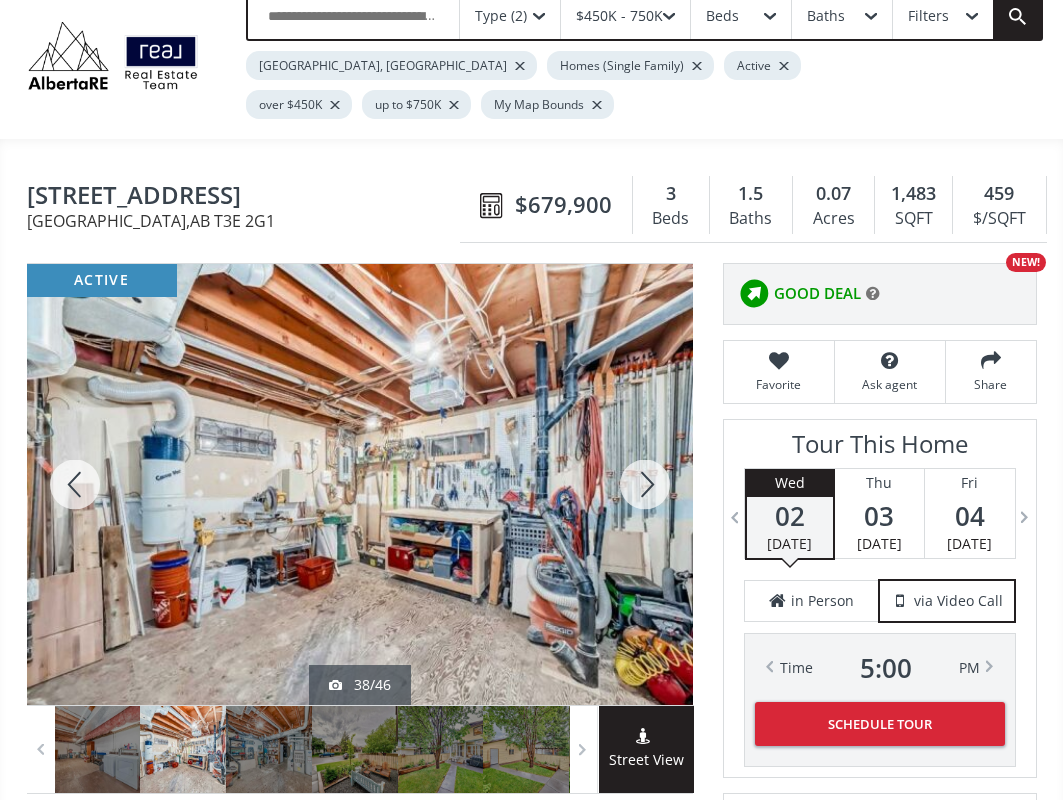 click at bounding box center [645, 484] 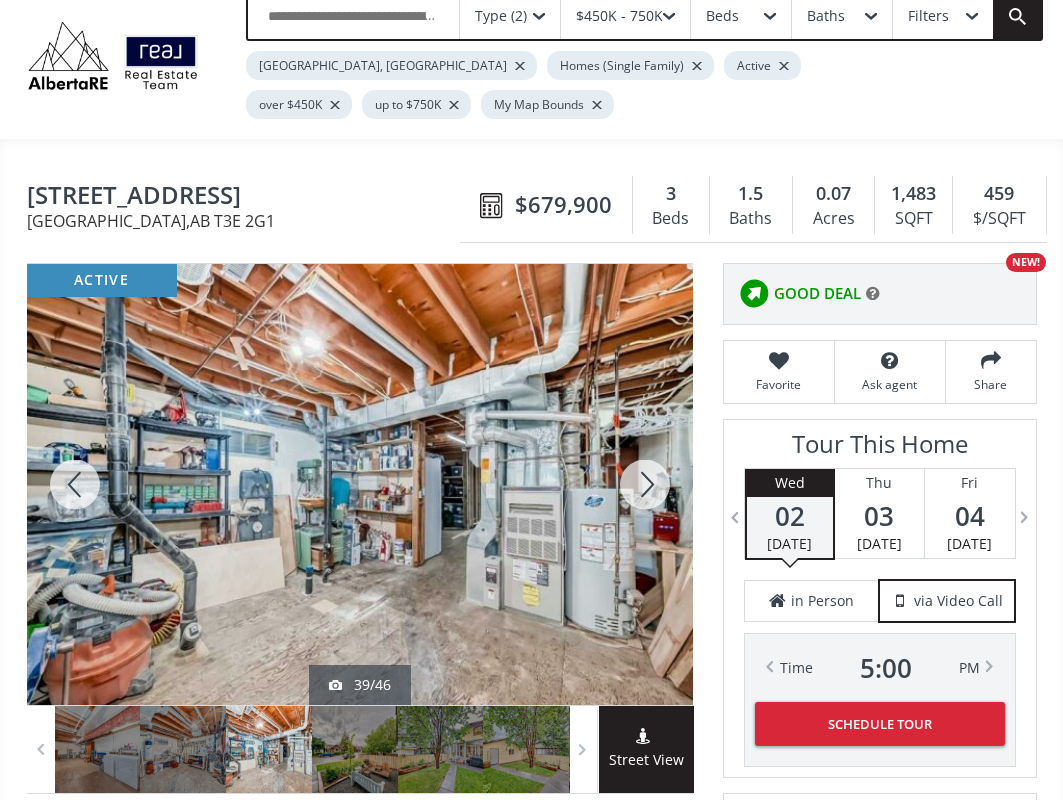 click at bounding box center (645, 484) 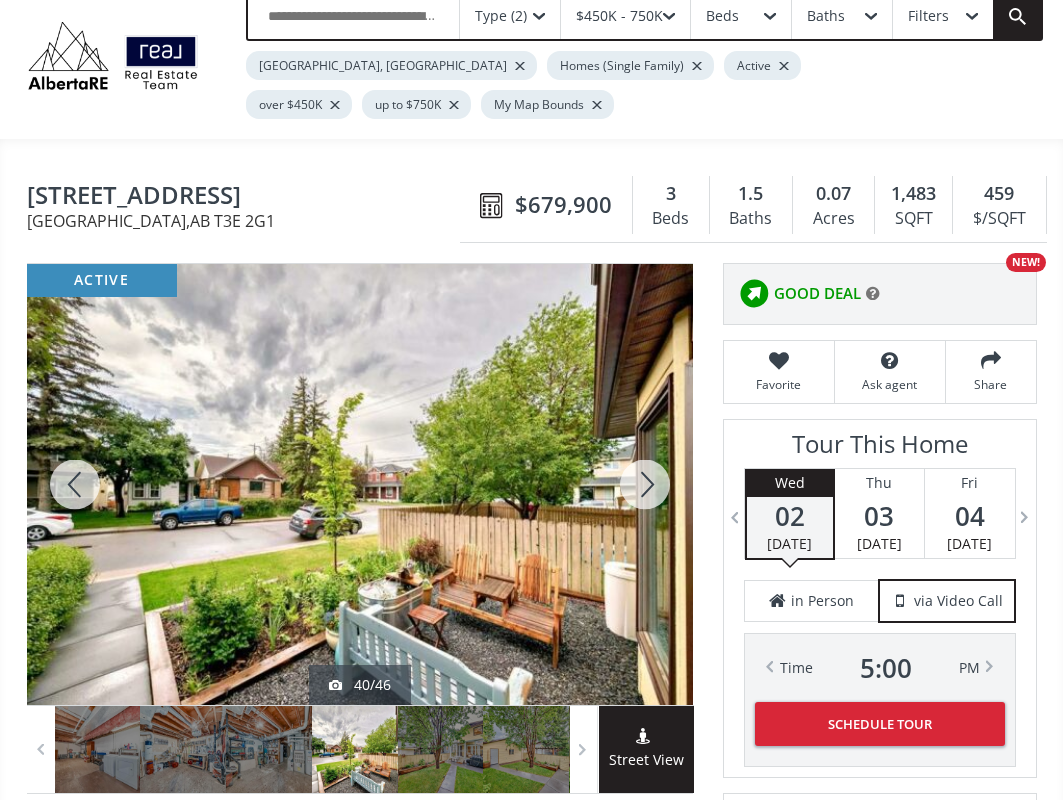 click at bounding box center (645, 484) 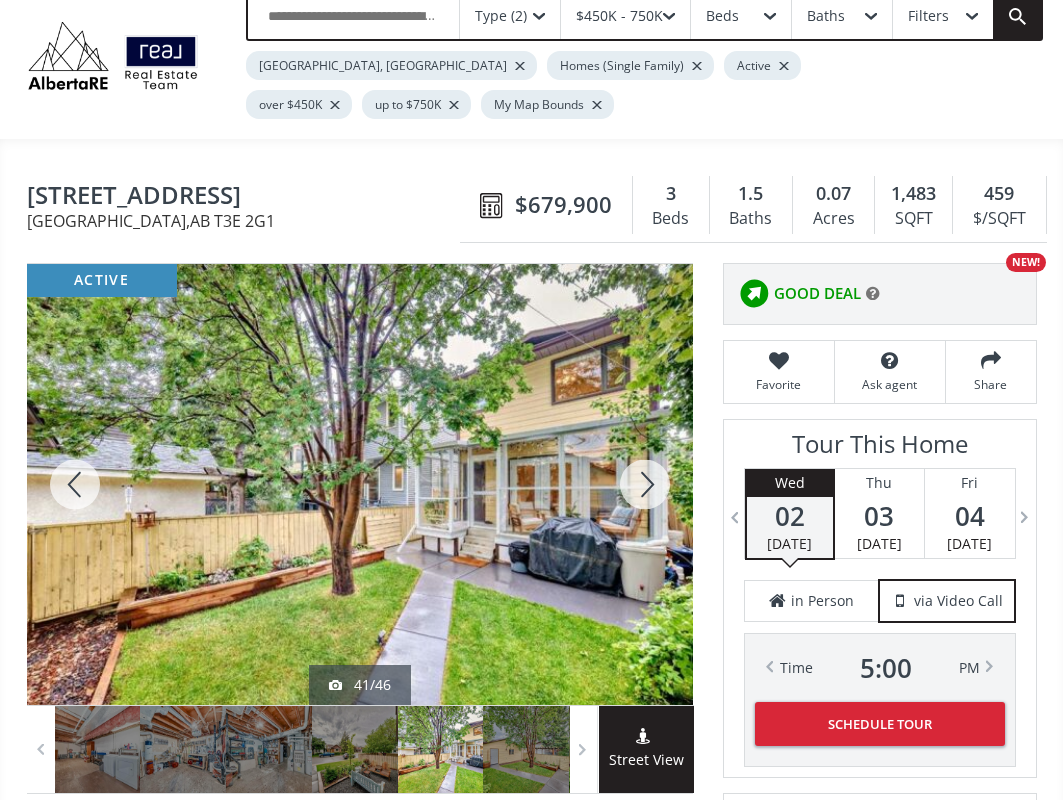 click at bounding box center (645, 484) 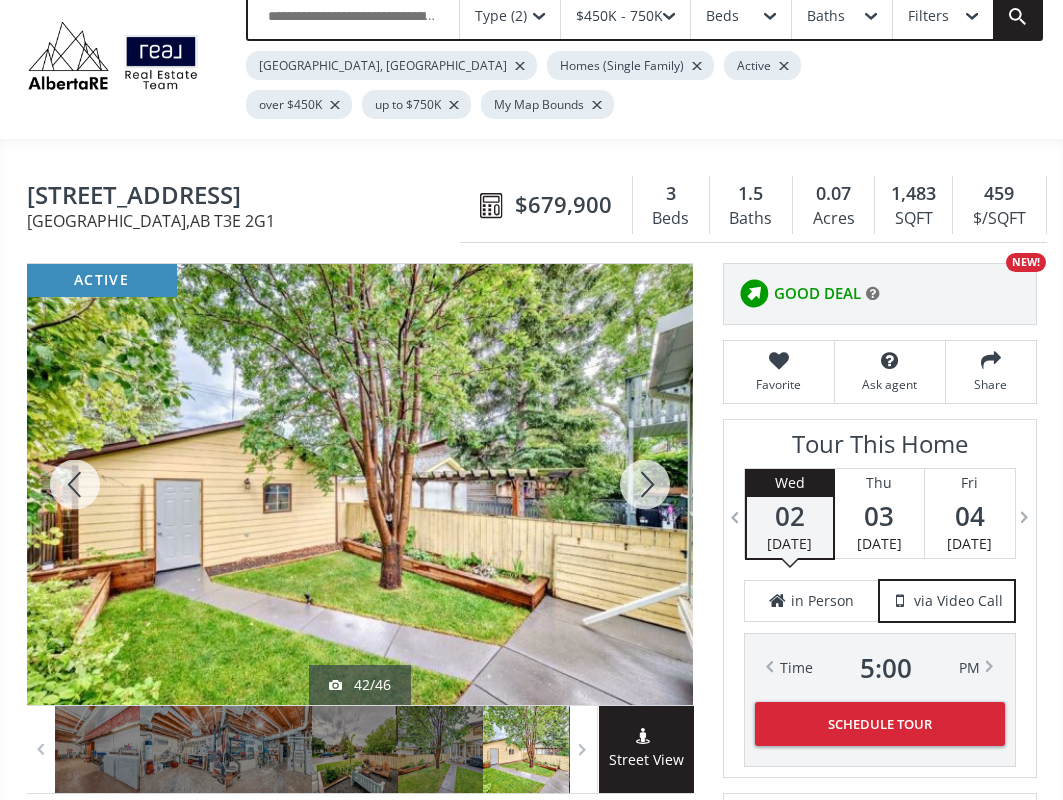 click at bounding box center (645, 484) 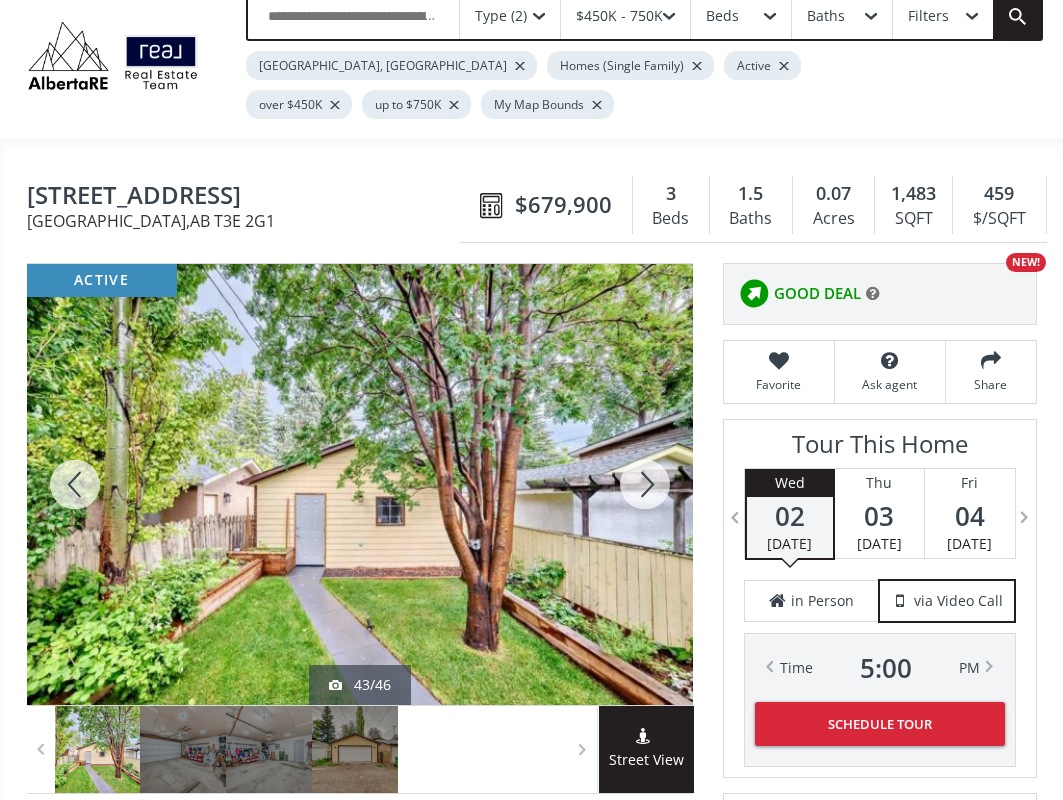 click at bounding box center [645, 484] 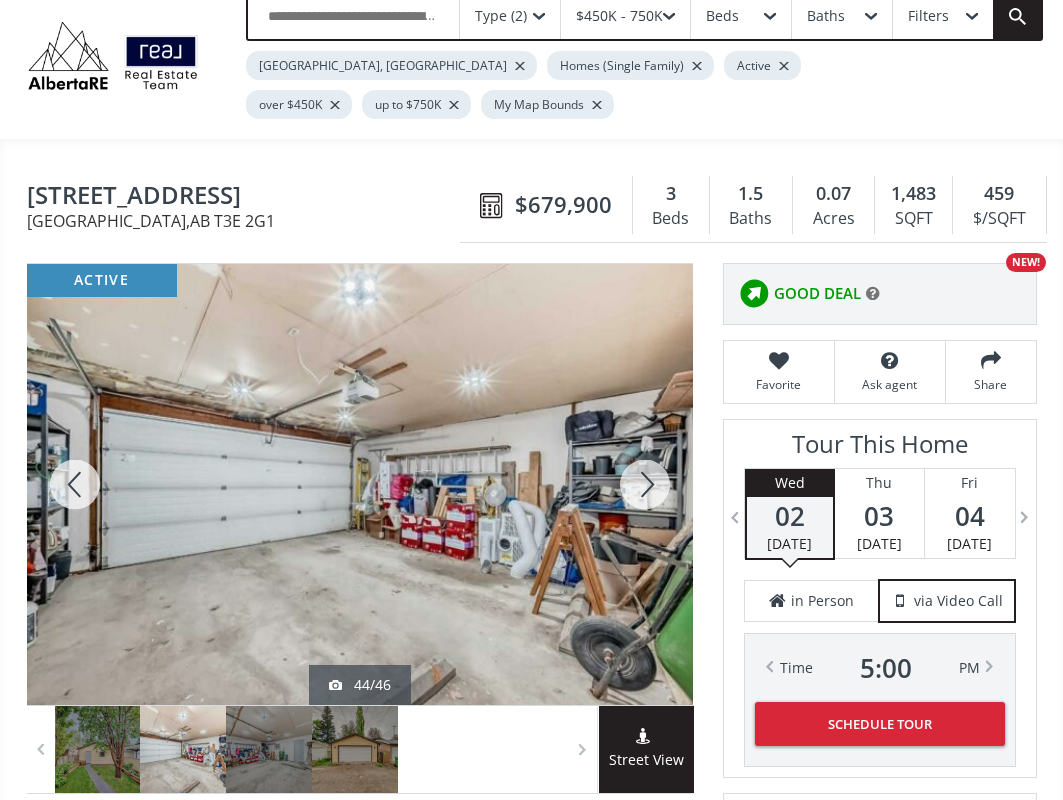 click at bounding box center [645, 484] 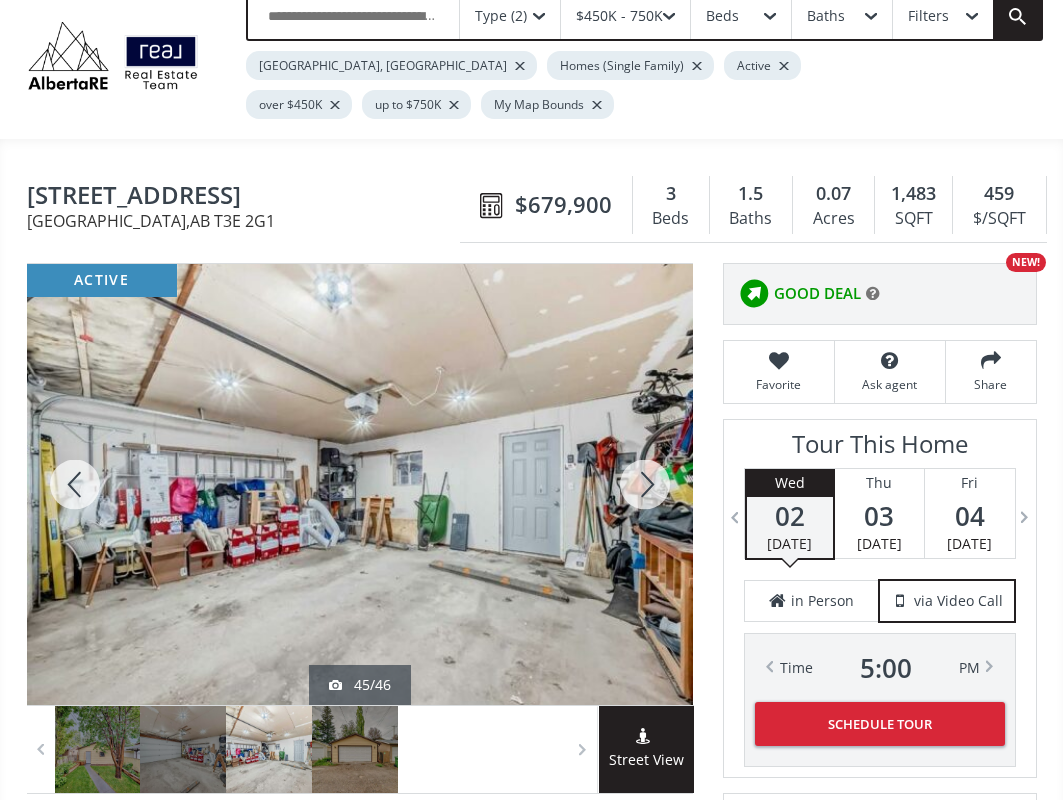 click at bounding box center (645, 484) 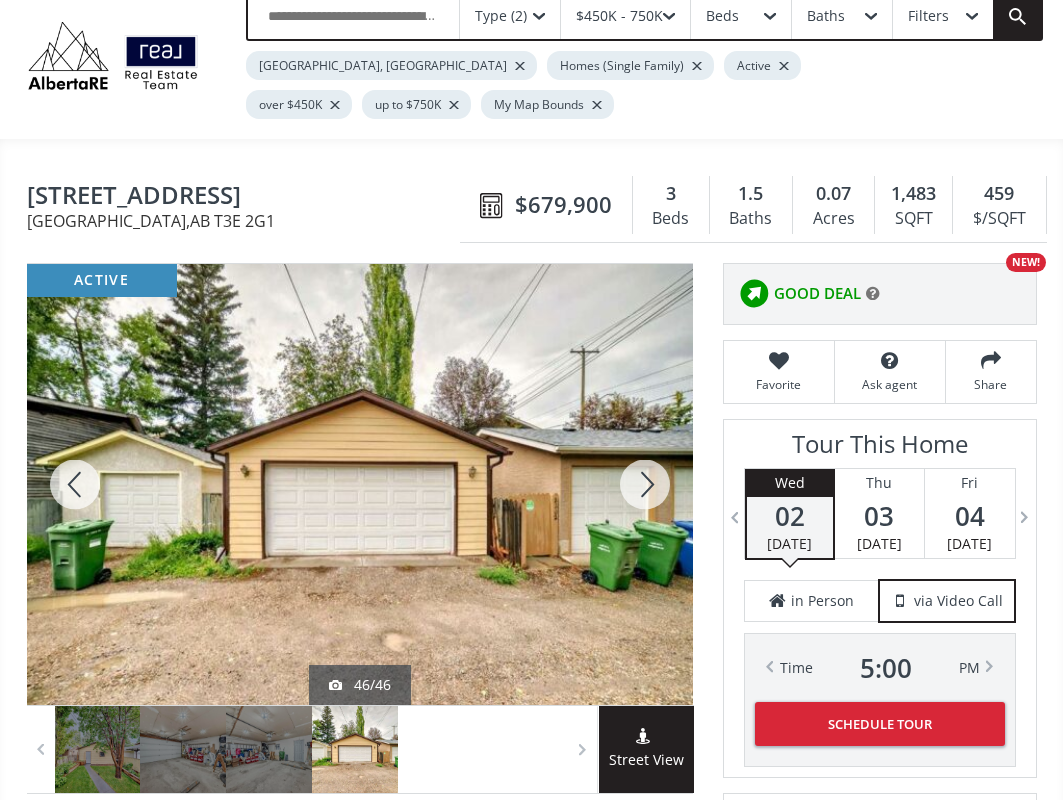 click at bounding box center (645, 484) 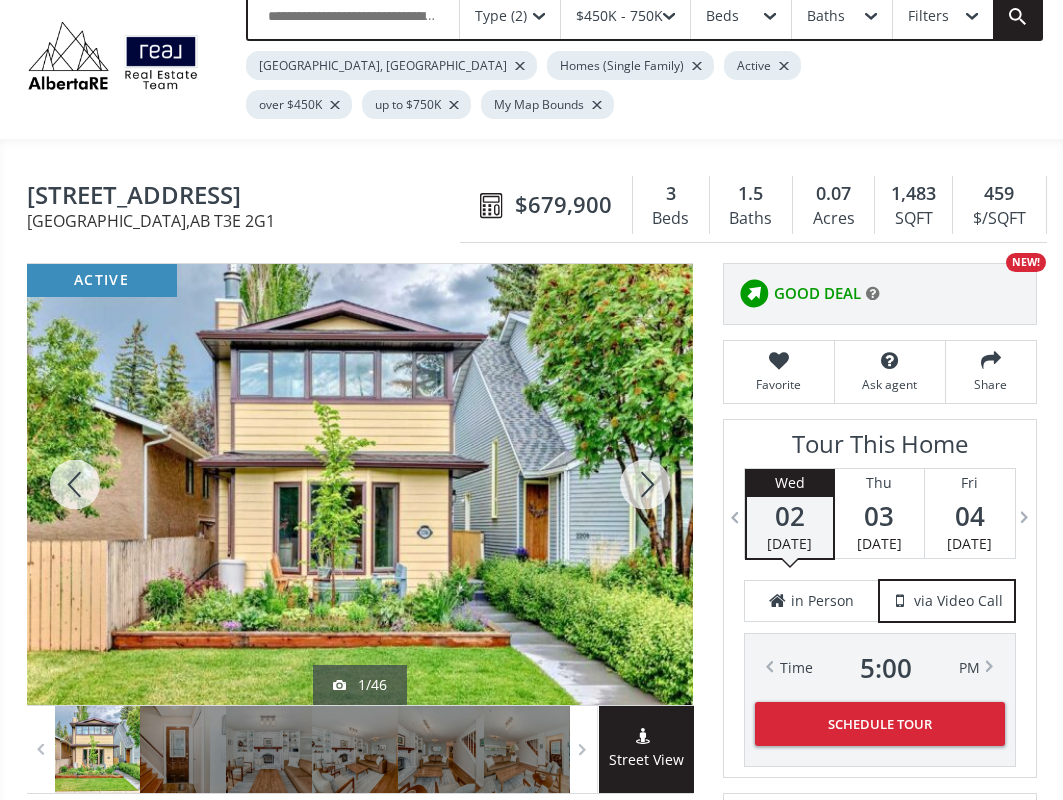 click at bounding box center (645, 484) 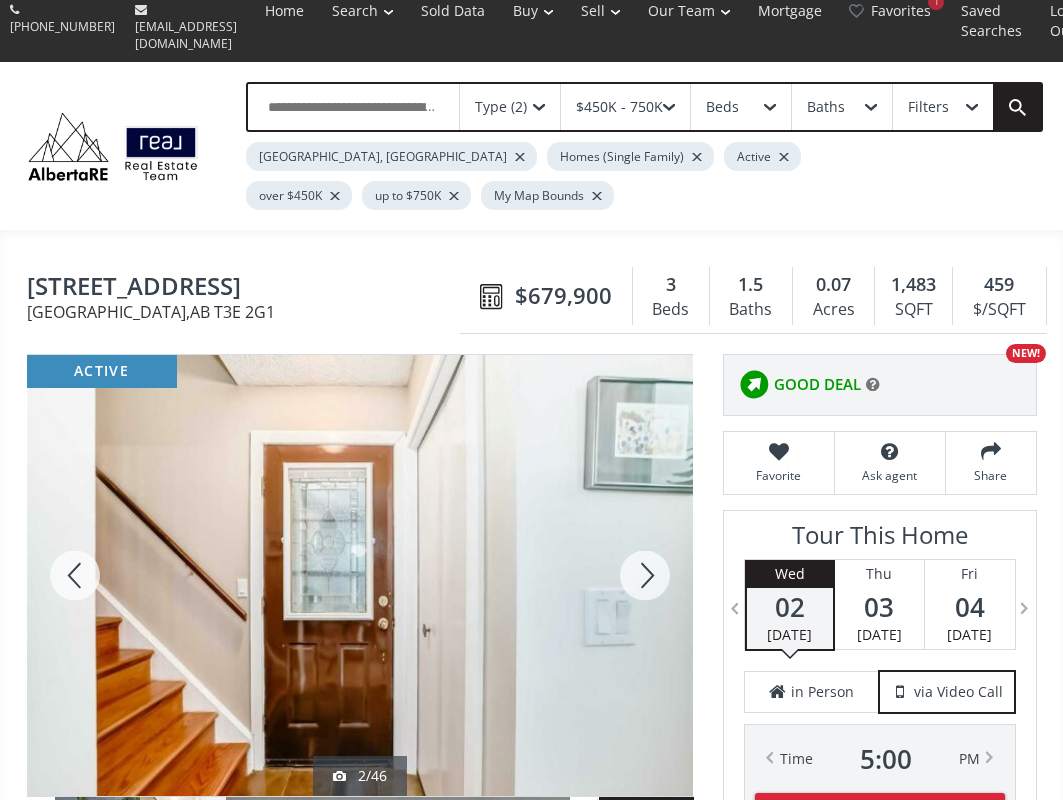 scroll, scrollTop: 0, scrollLeft: 0, axis: both 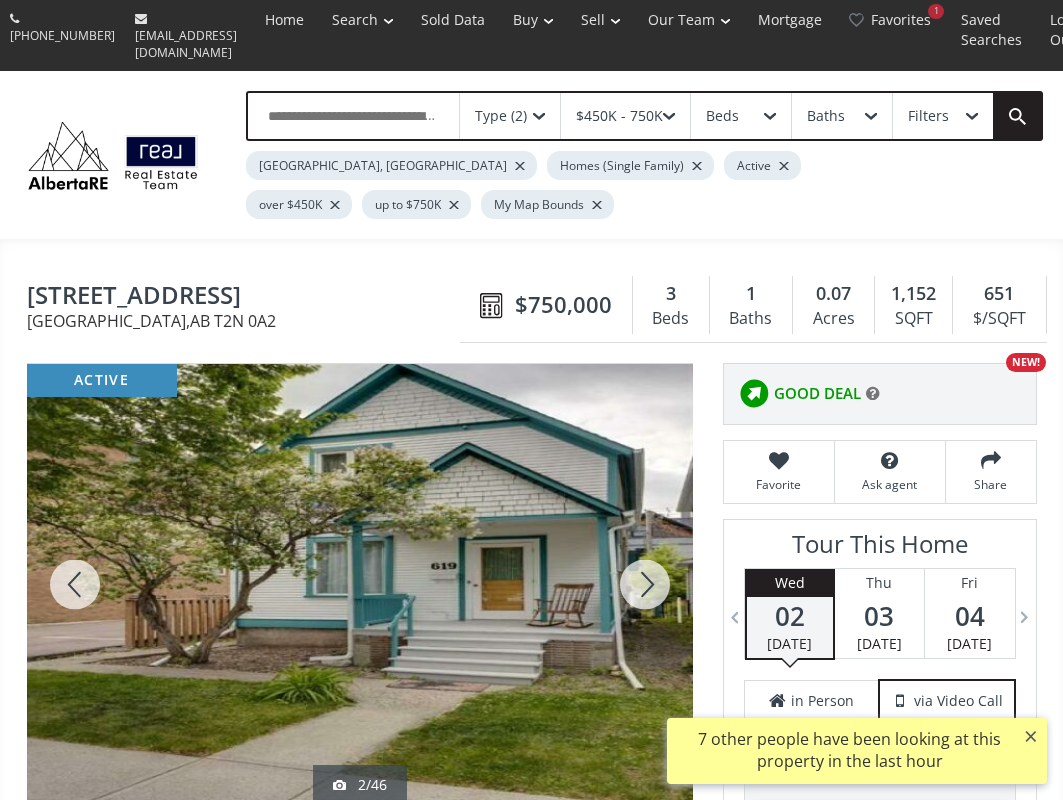 click at bounding box center [645, 584] 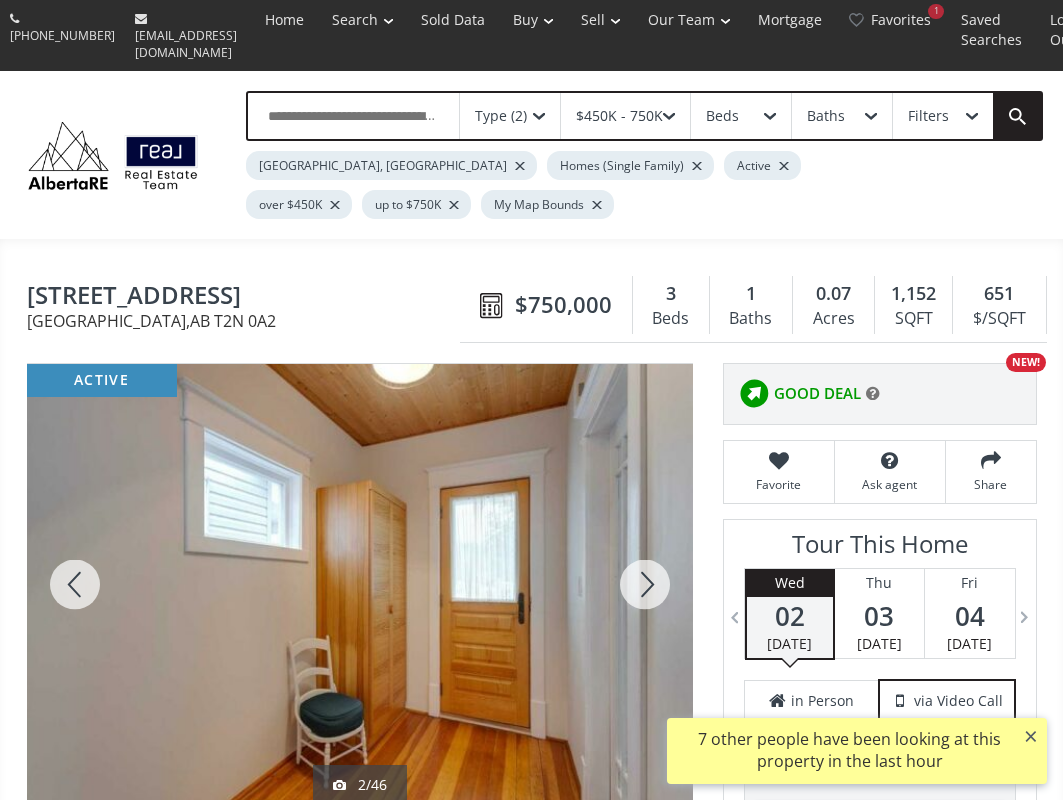 click at bounding box center [645, 584] 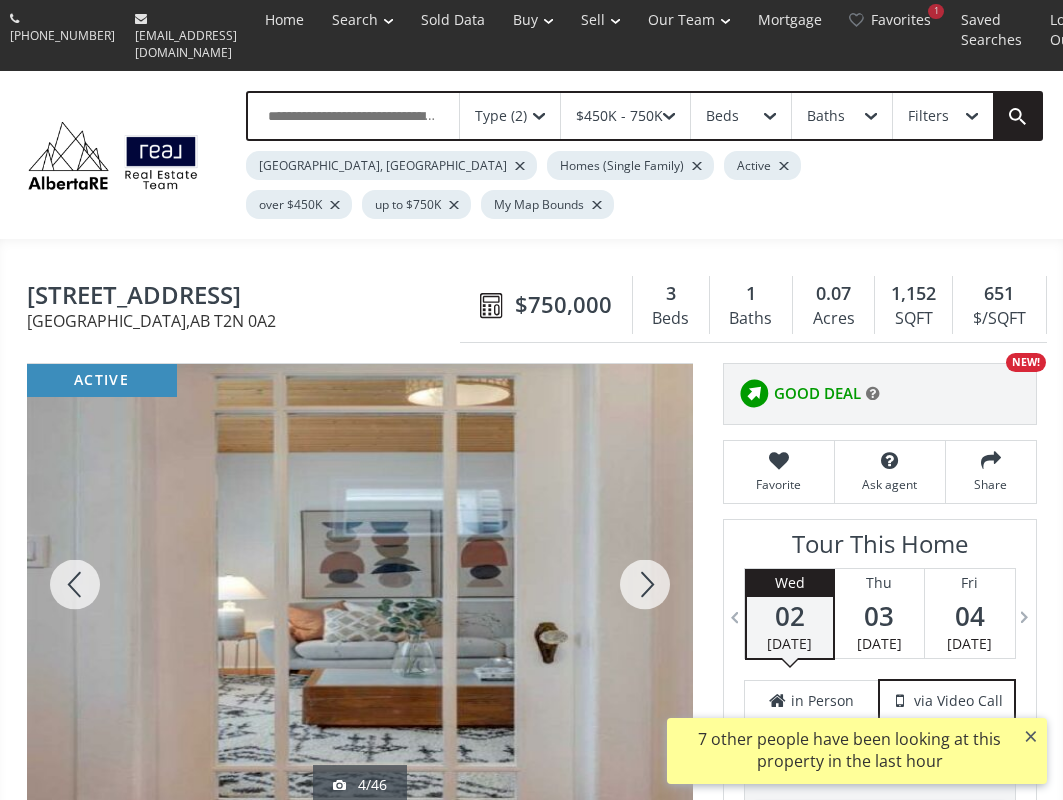 click at bounding box center (645, 584) 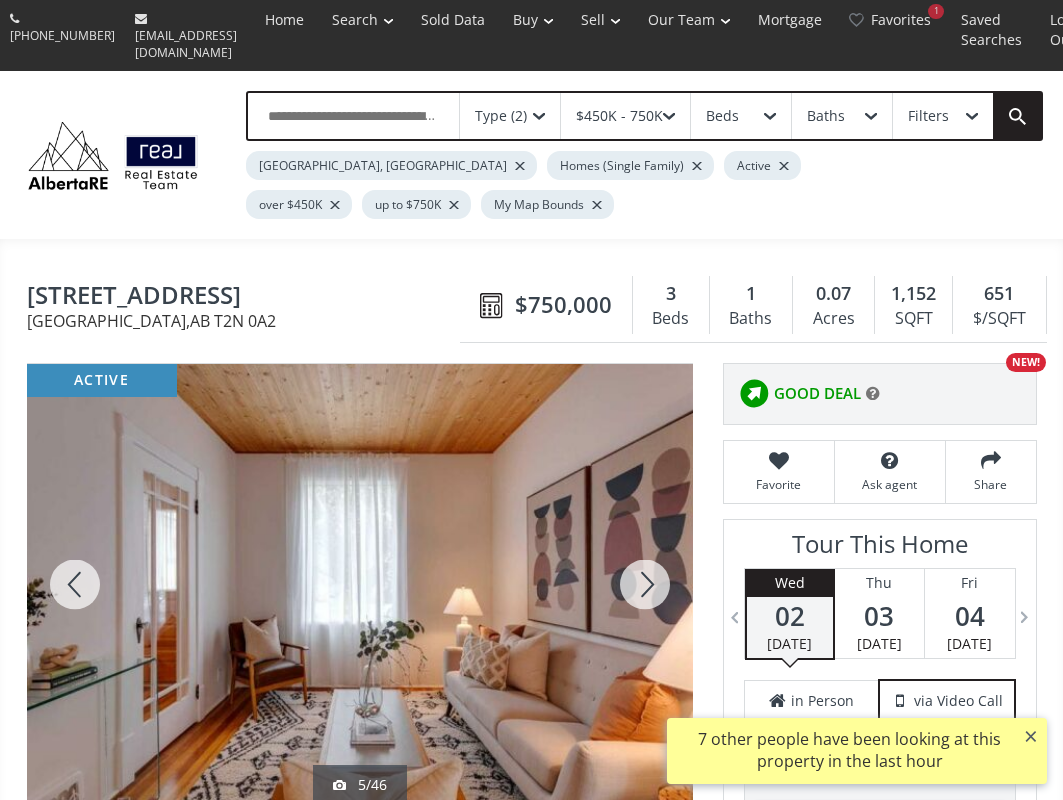 click at bounding box center [645, 584] 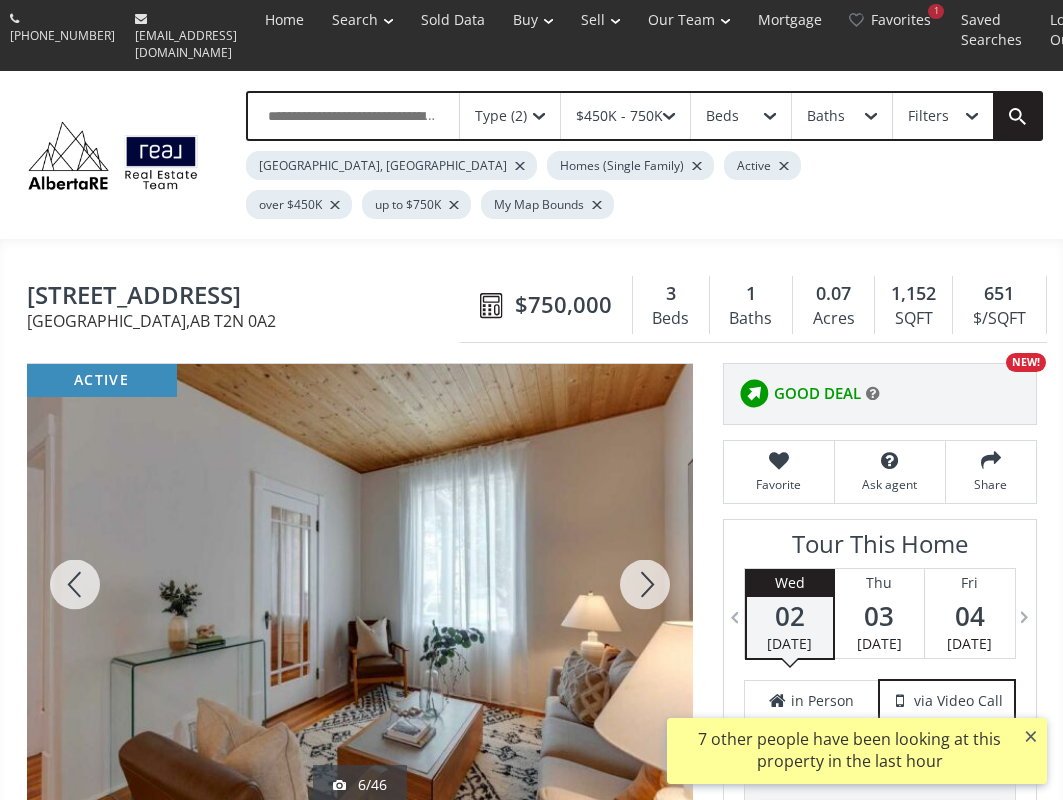 click at bounding box center (645, 584) 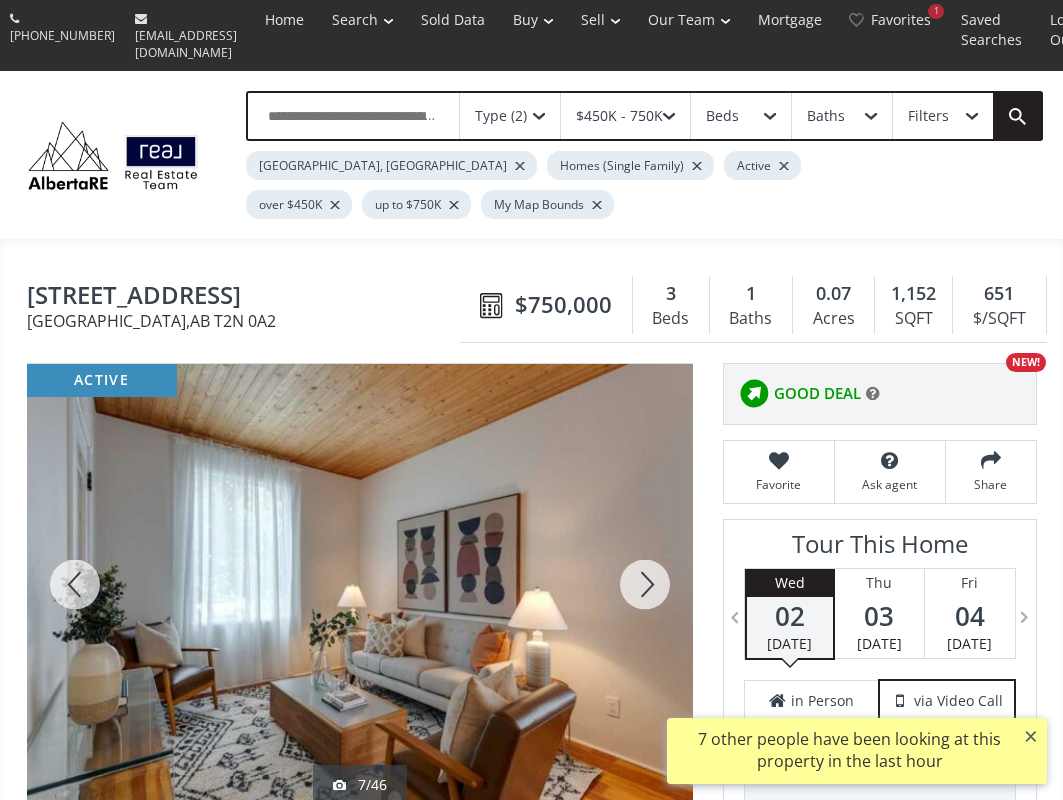 click at bounding box center (645, 584) 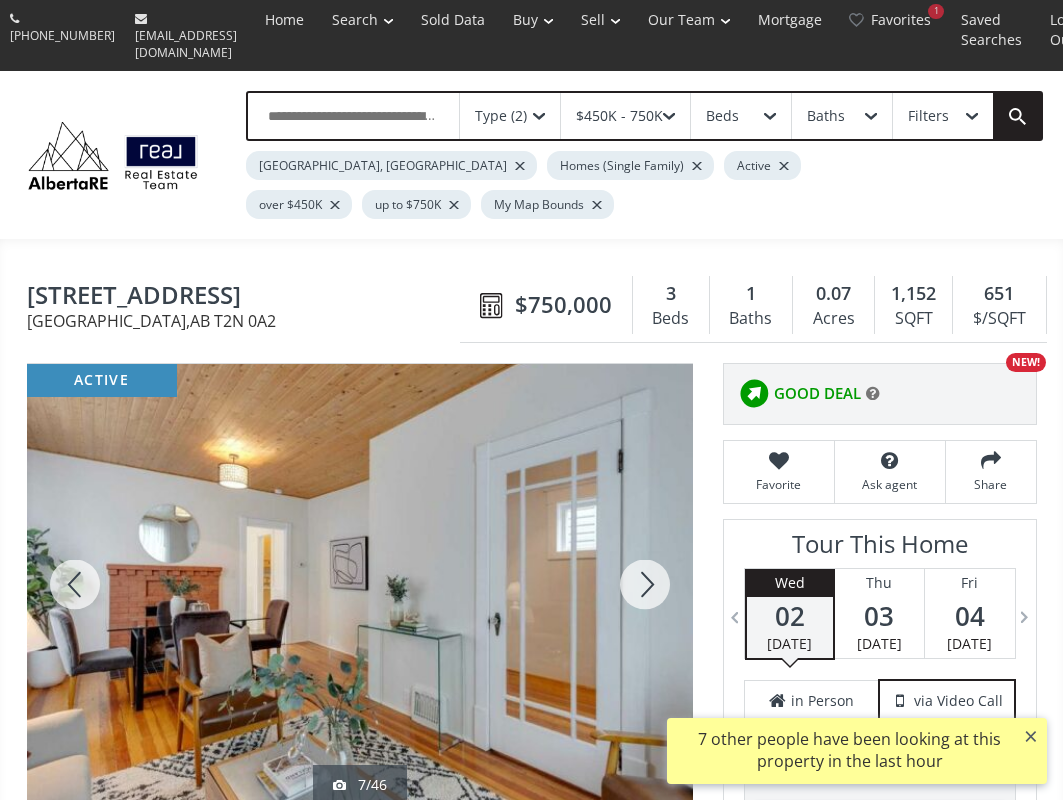 click at bounding box center (645, 584) 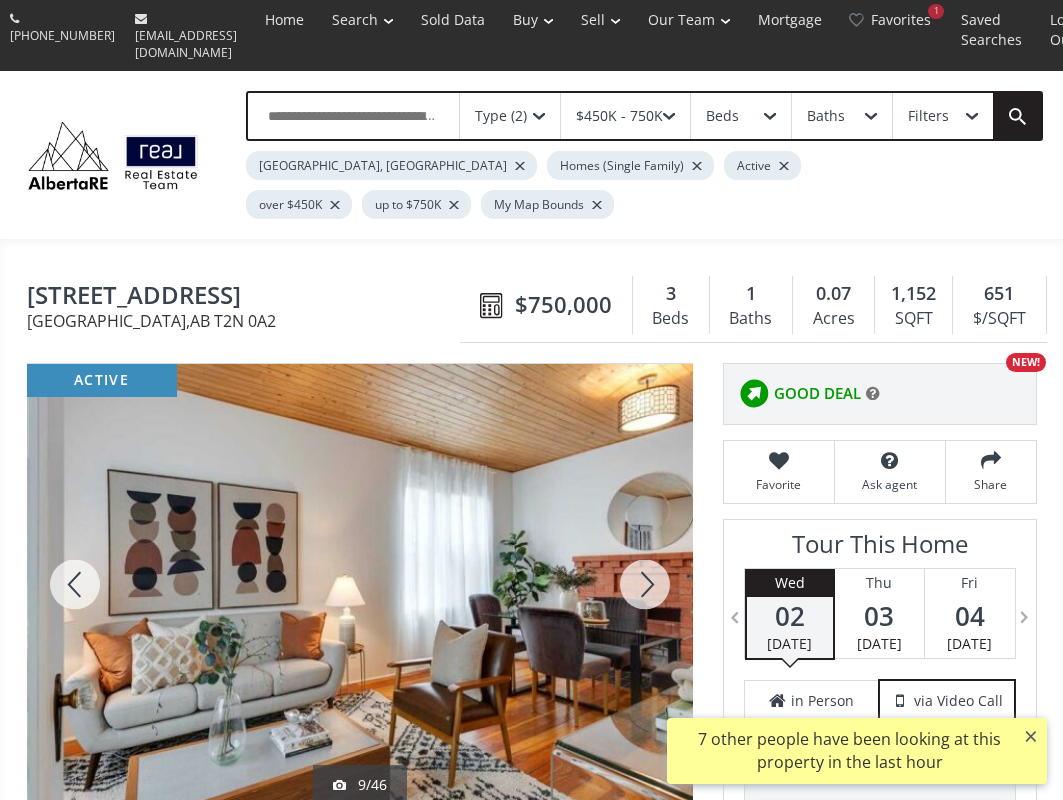 click at bounding box center (645, 584) 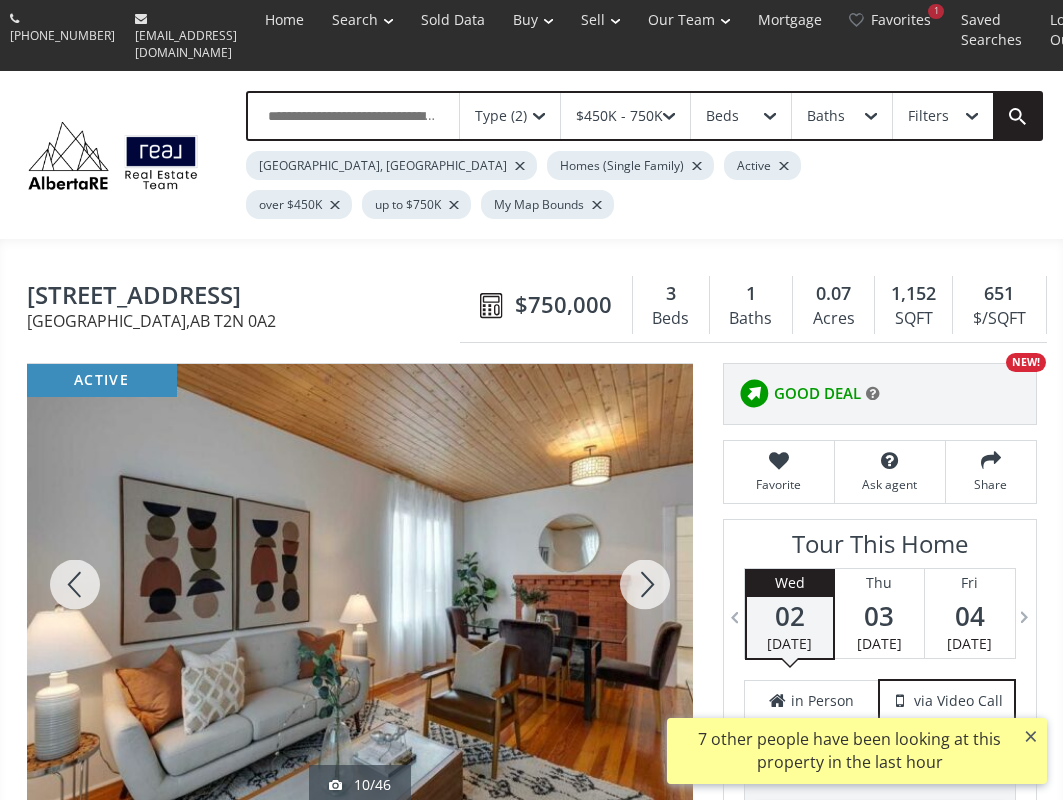 click at bounding box center [645, 584] 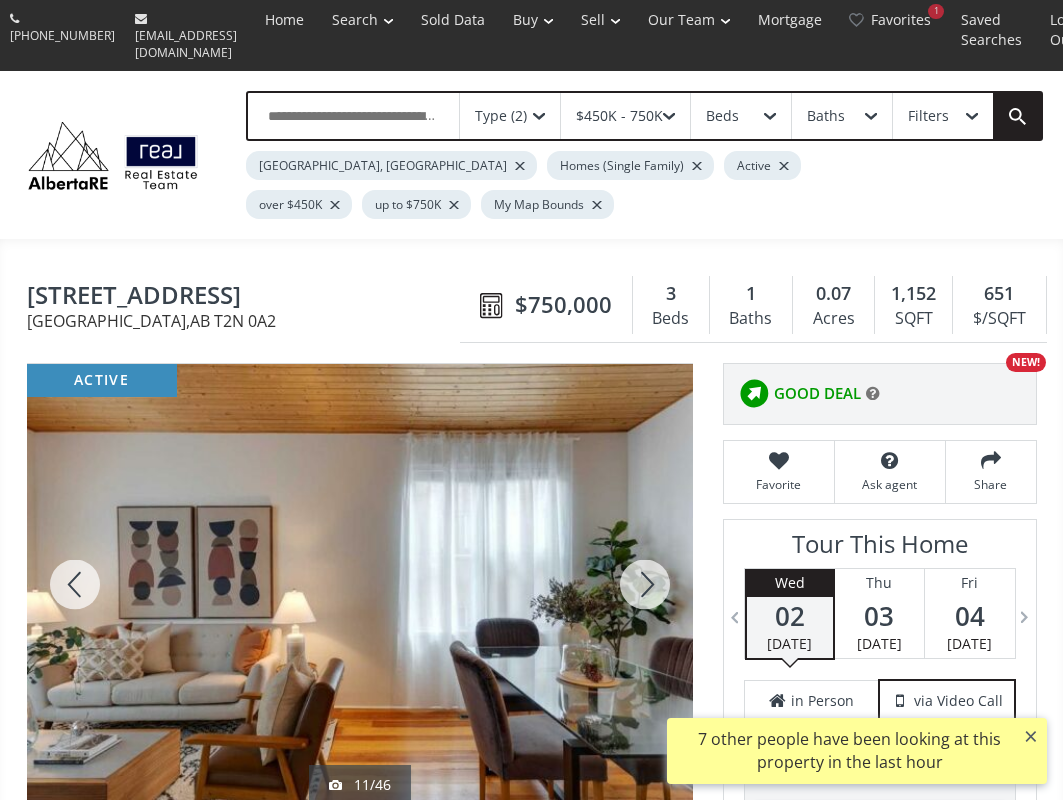click at bounding box center (645, 584) 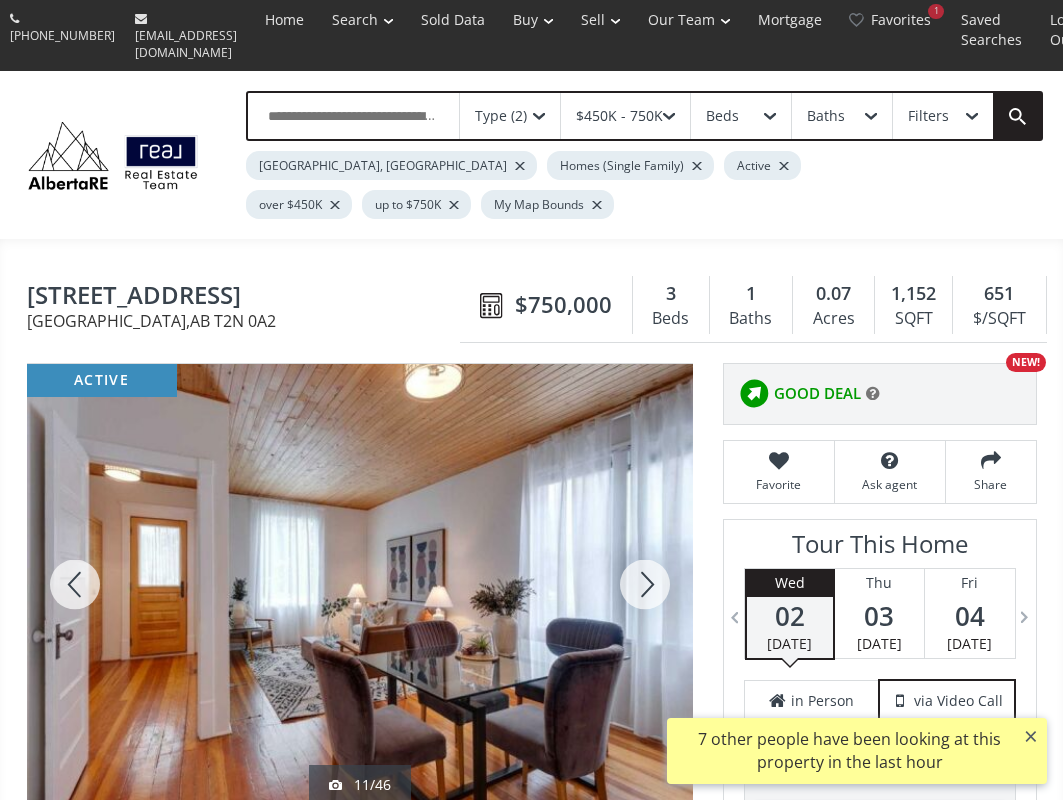 click at bounding box center (645, 584) 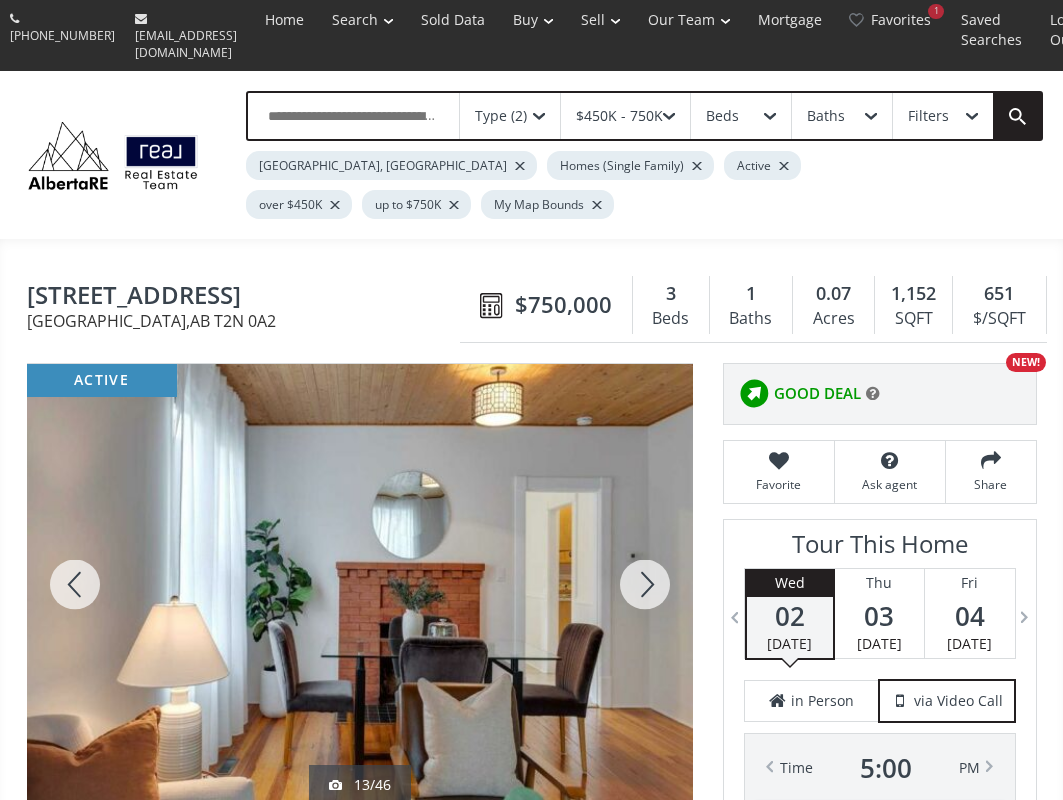 click at bounding box center (645, 584) 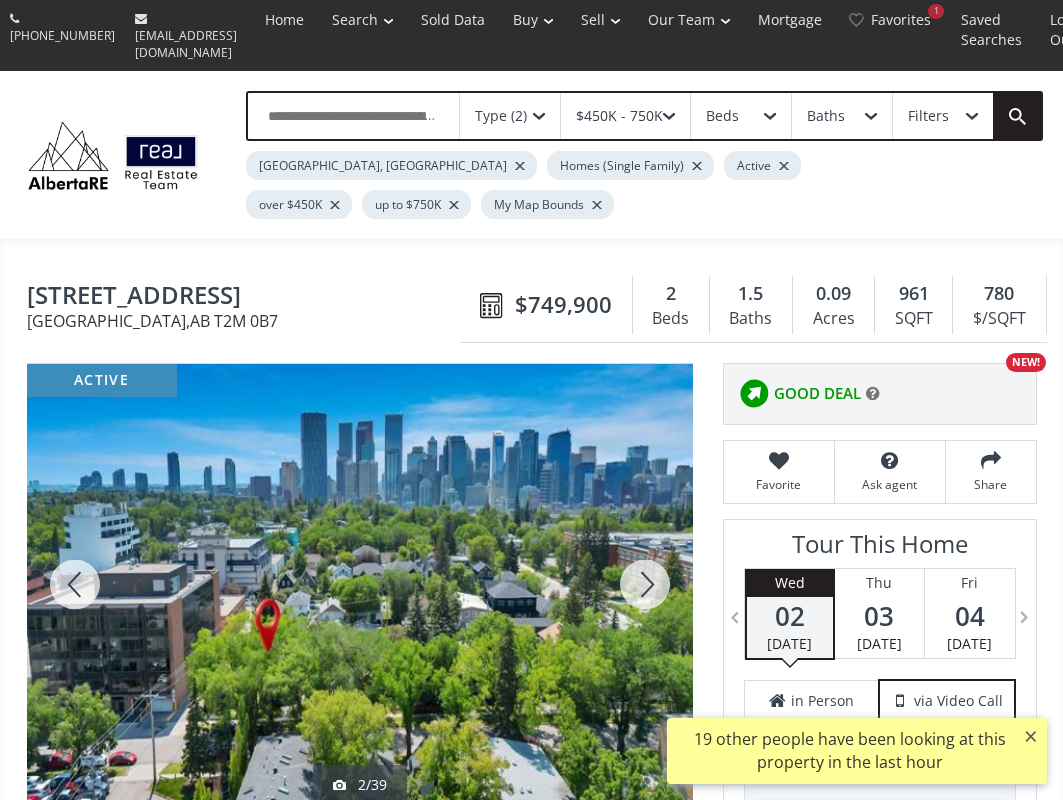 scroll, scrollTop: 0, scrollLeft: 0, axis: both 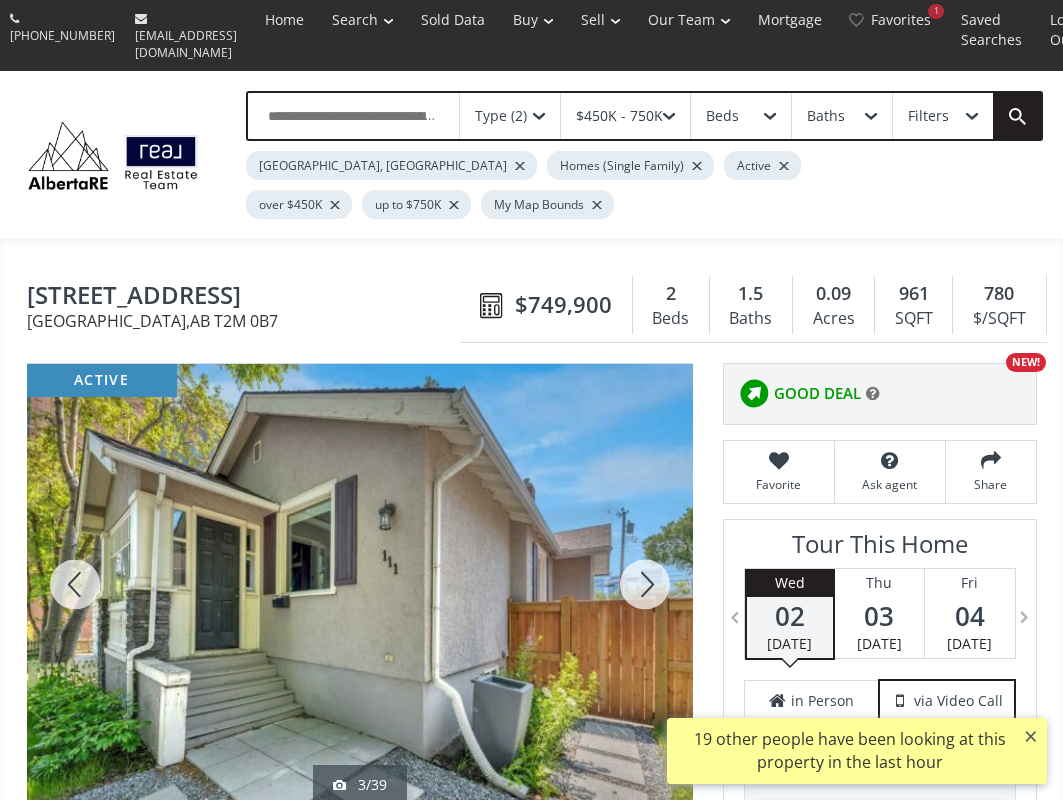 click at bounding box center [645, 584] 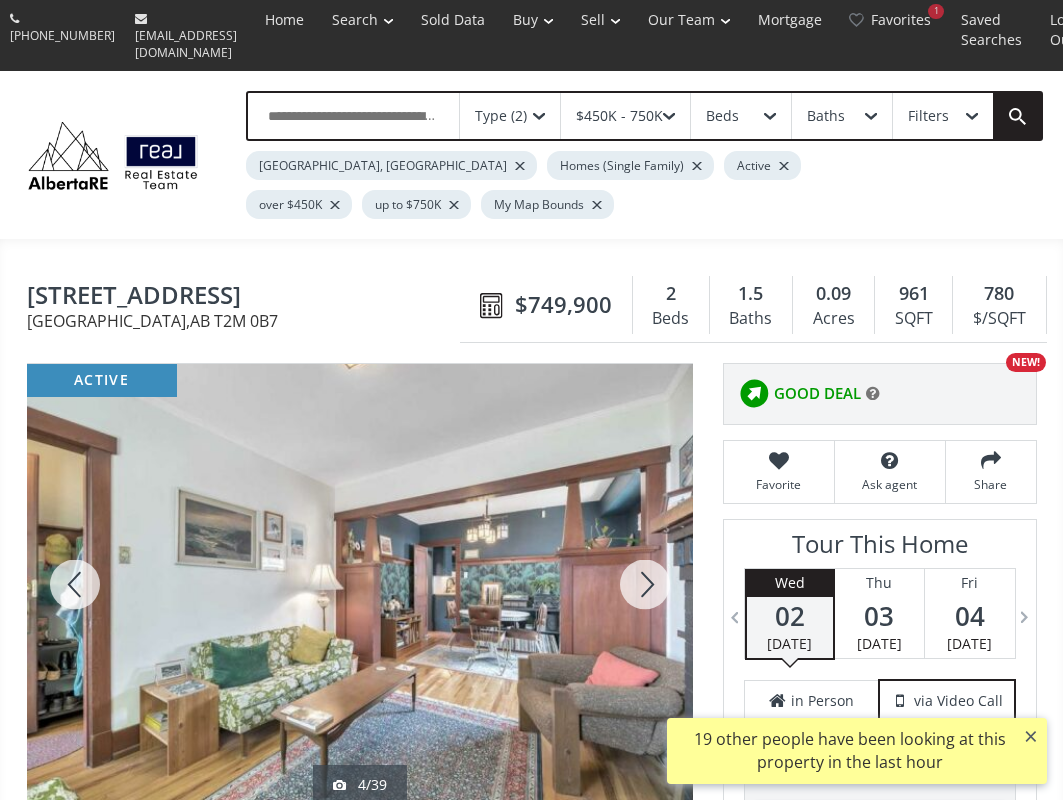 click at bounding box center [645, 584] 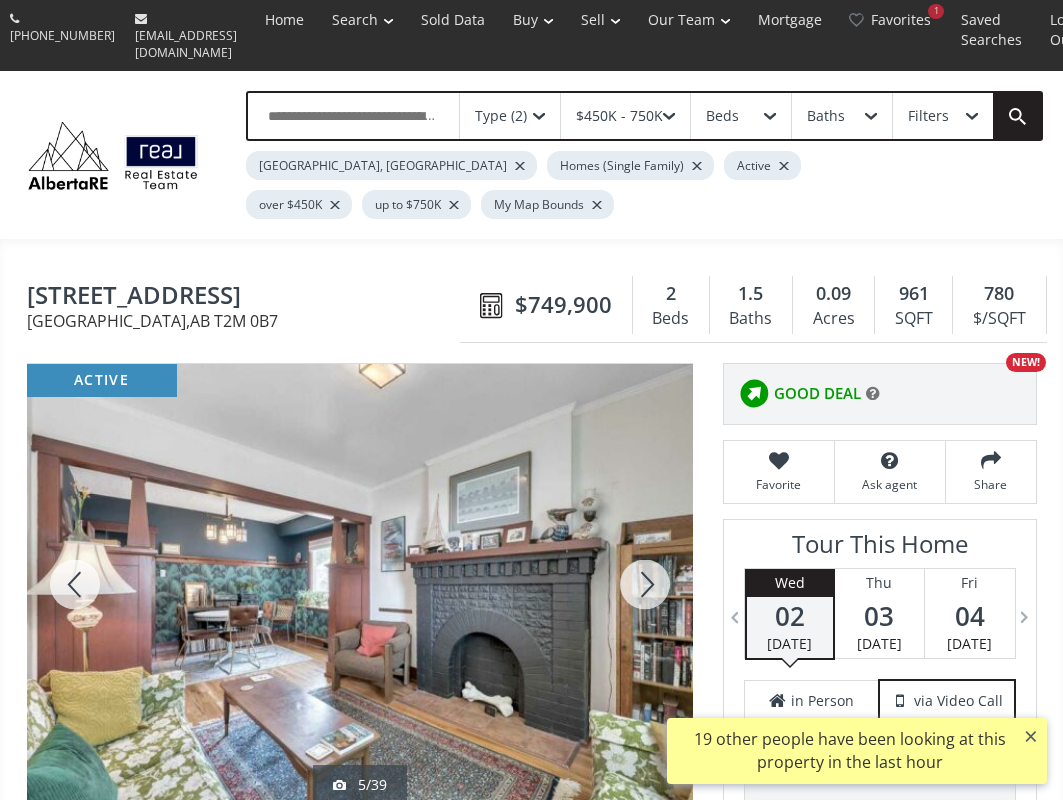 click at bounding box center (645, 584) 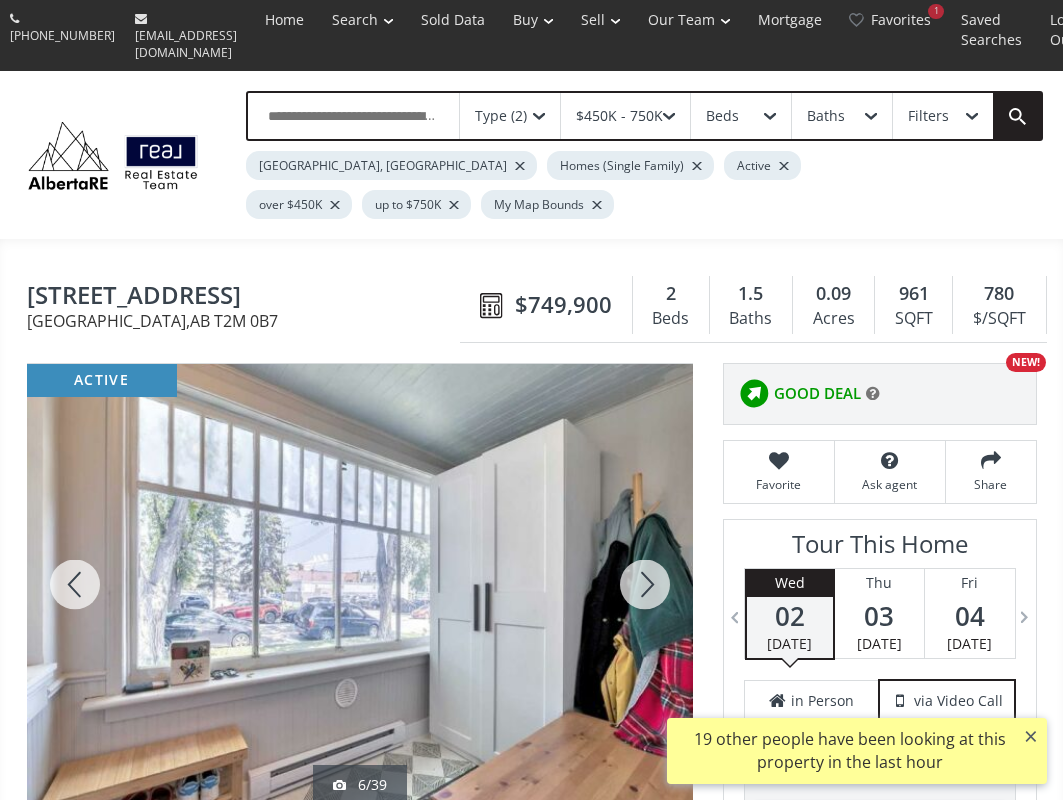 click at bounding box center (645, 584) 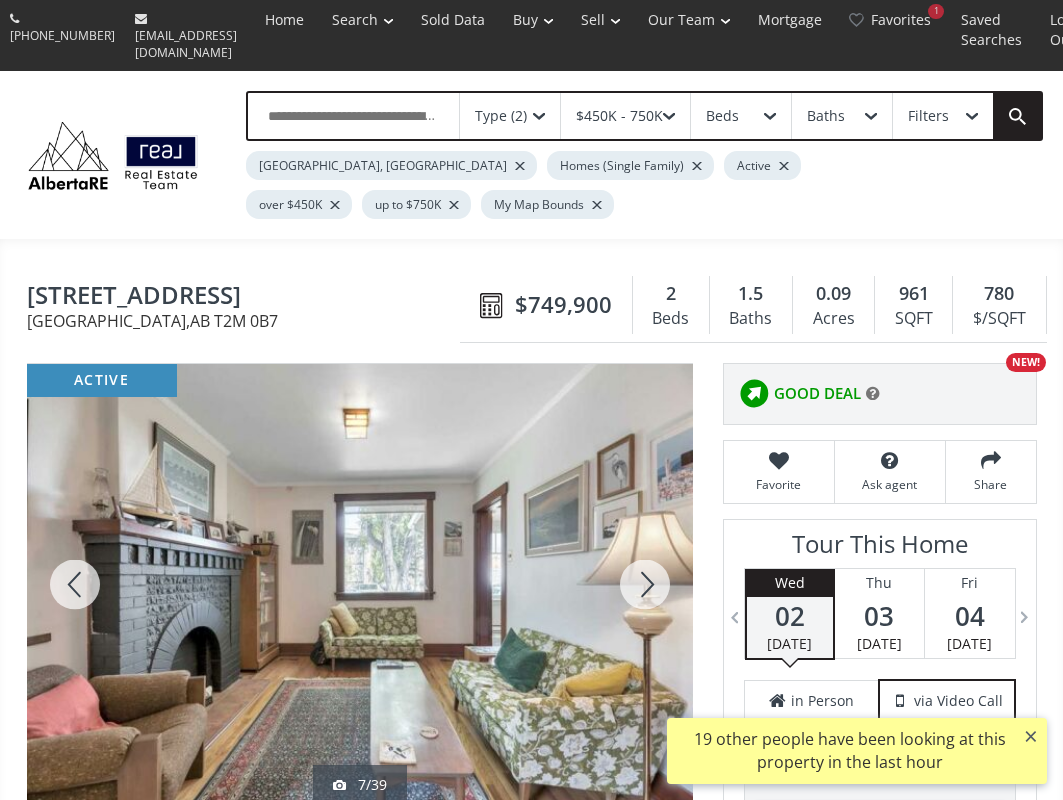 click at bounding box center (645, 584) 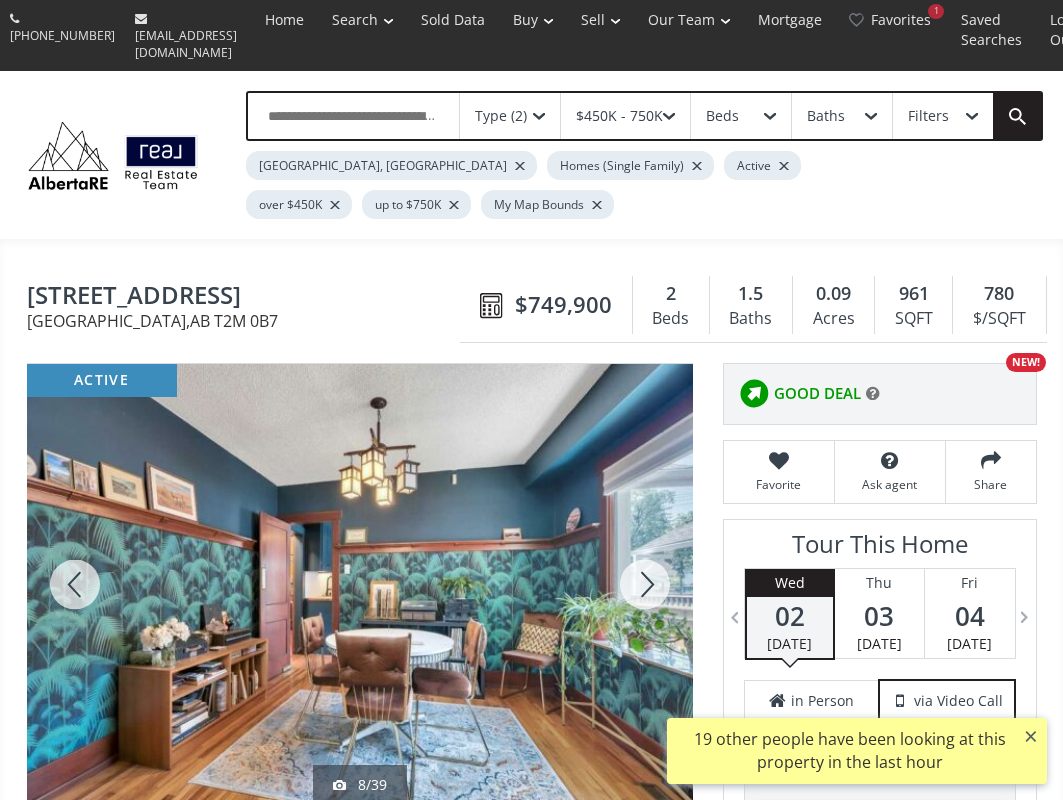 click at bounding box center [645, 584] 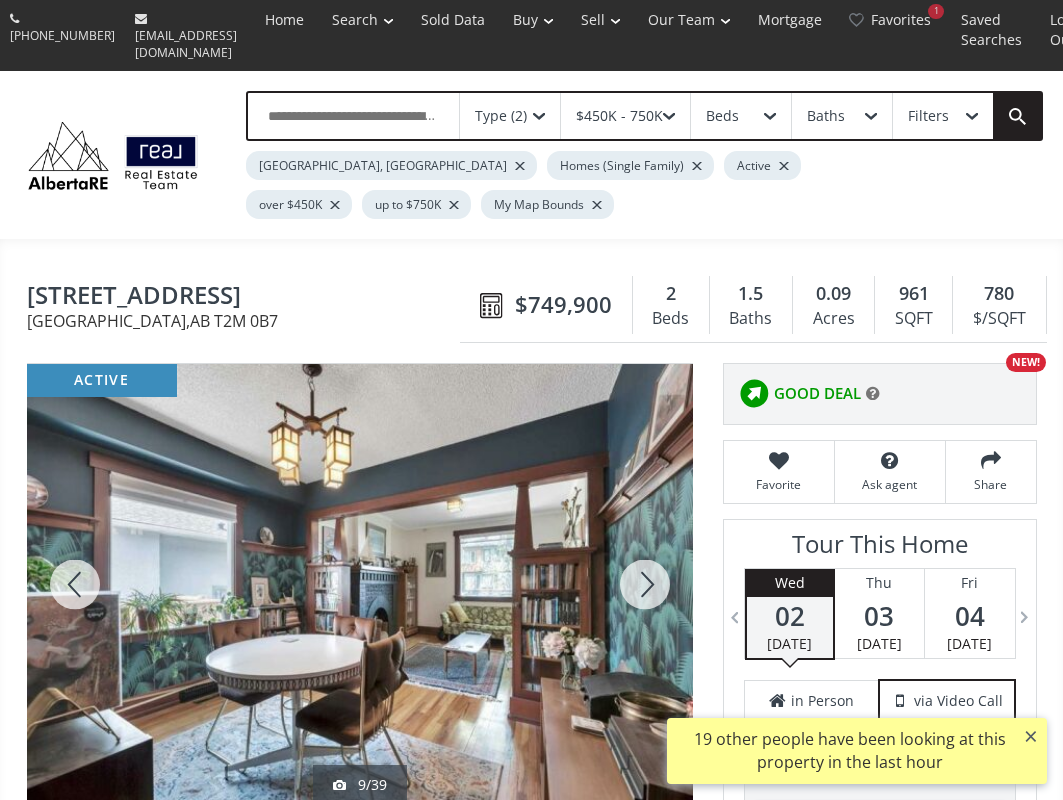 click at bounding box center [645, 584] 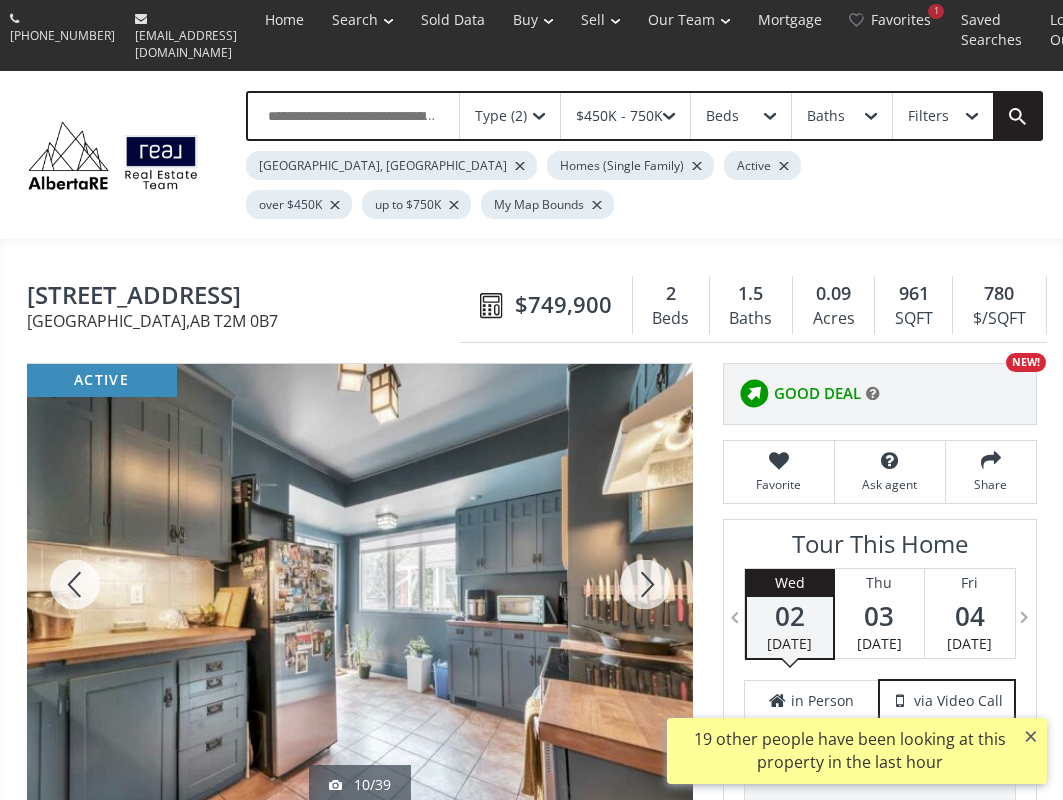 click at bounding box center [645, 584] 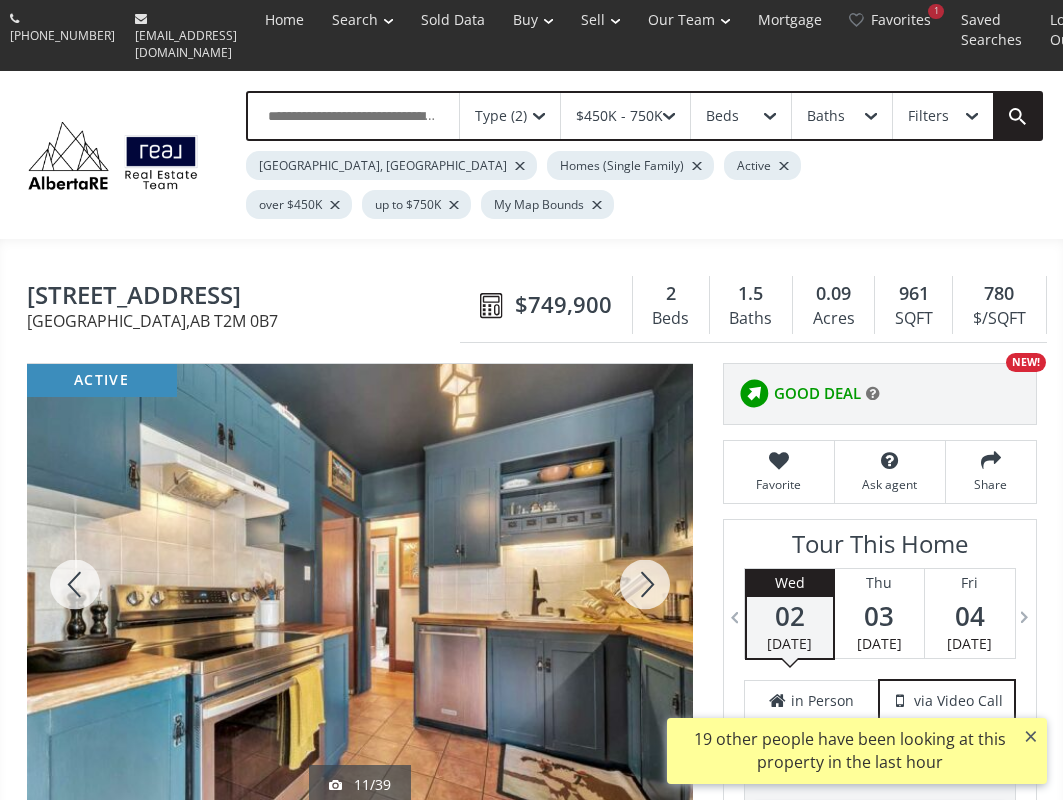 click at bounding box center [645, 584] 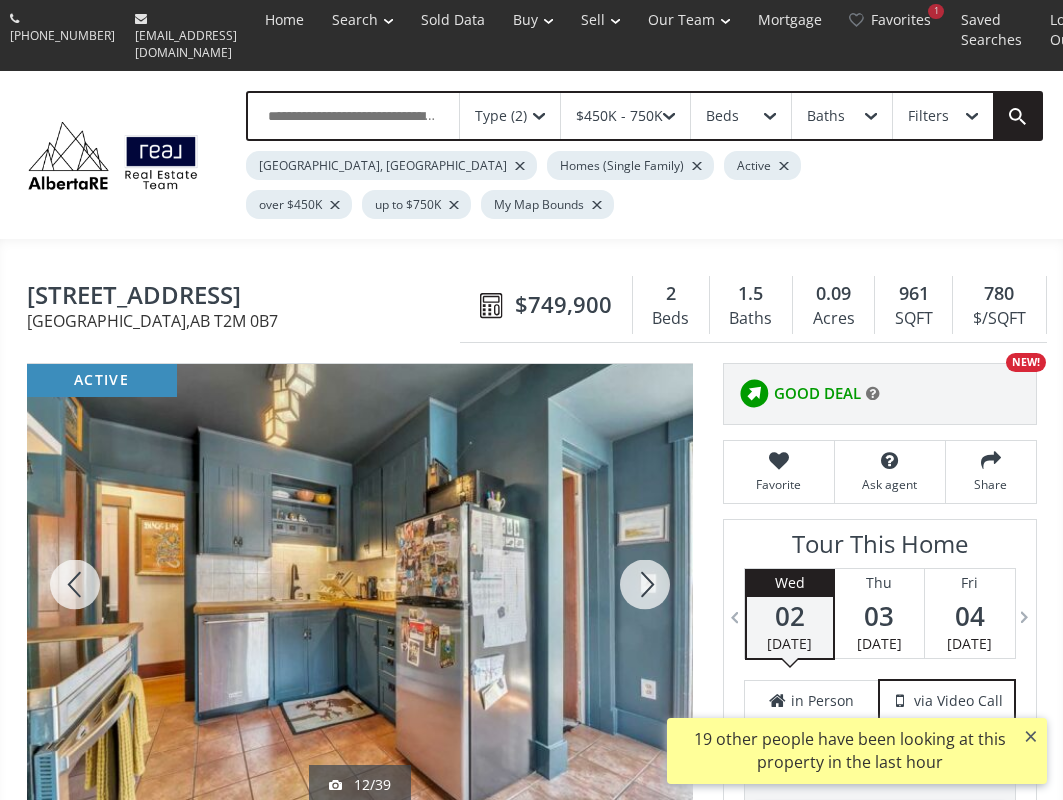 click at bounding box center [645, 584] 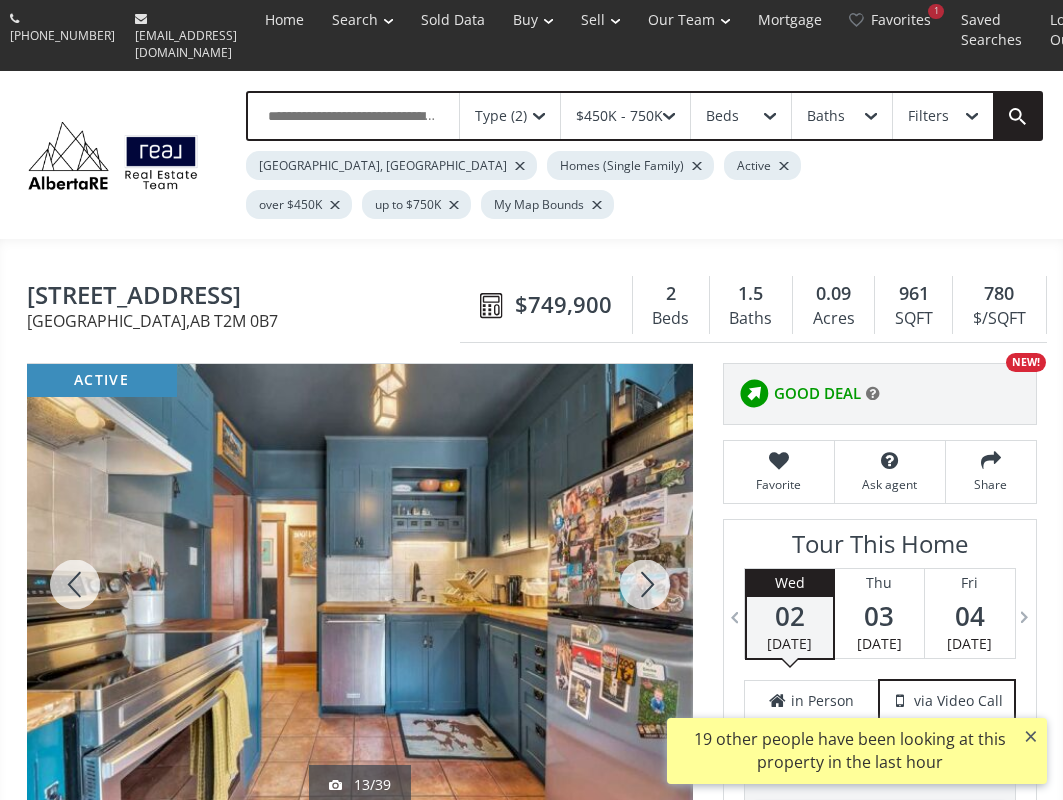 click at bounding box center (645, 584) 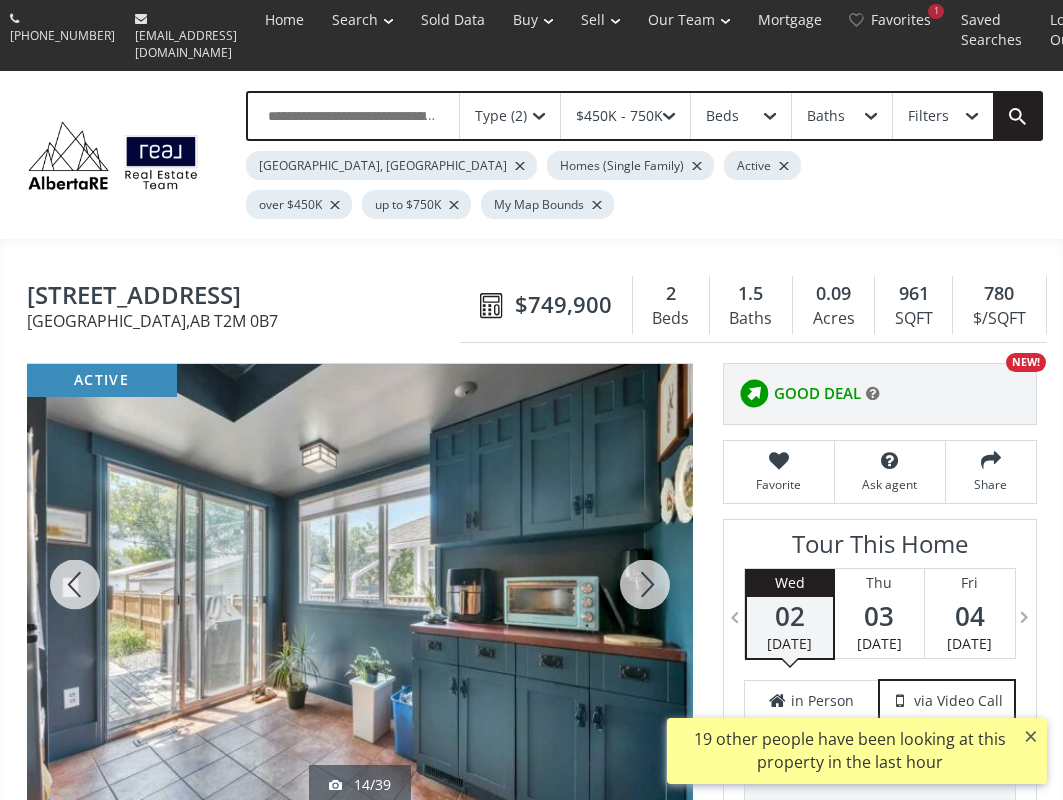 click at bounding box center [645, 584] 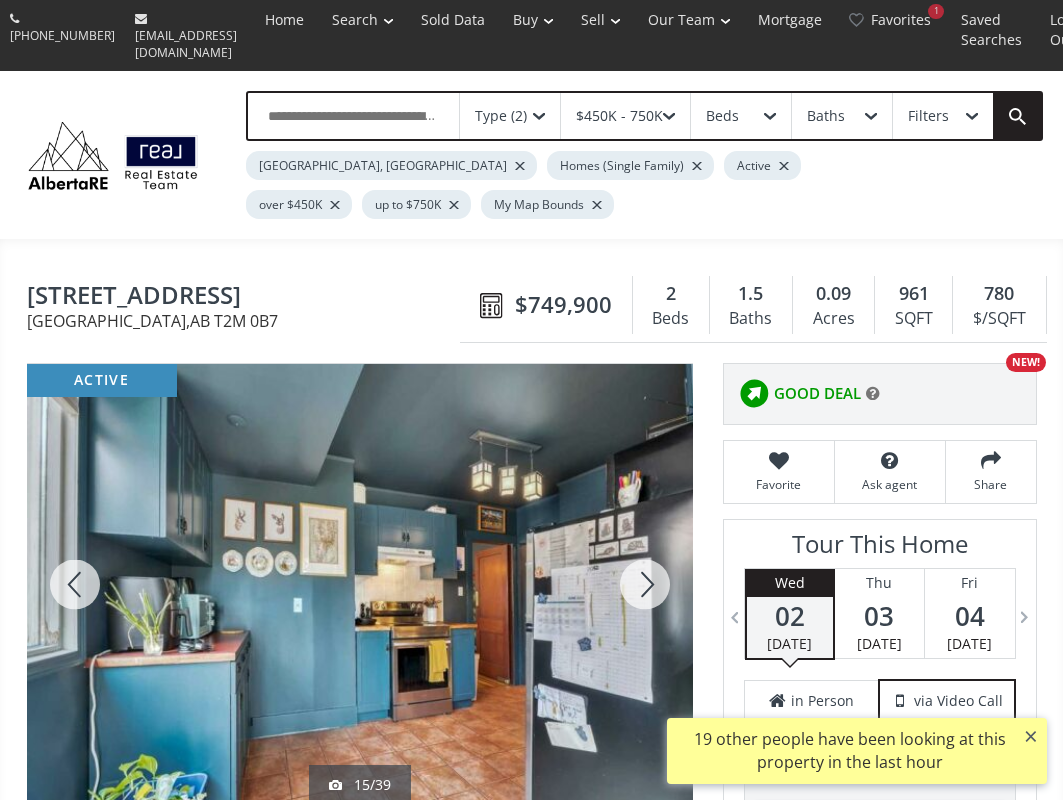 click at bounding box center (75, 584) 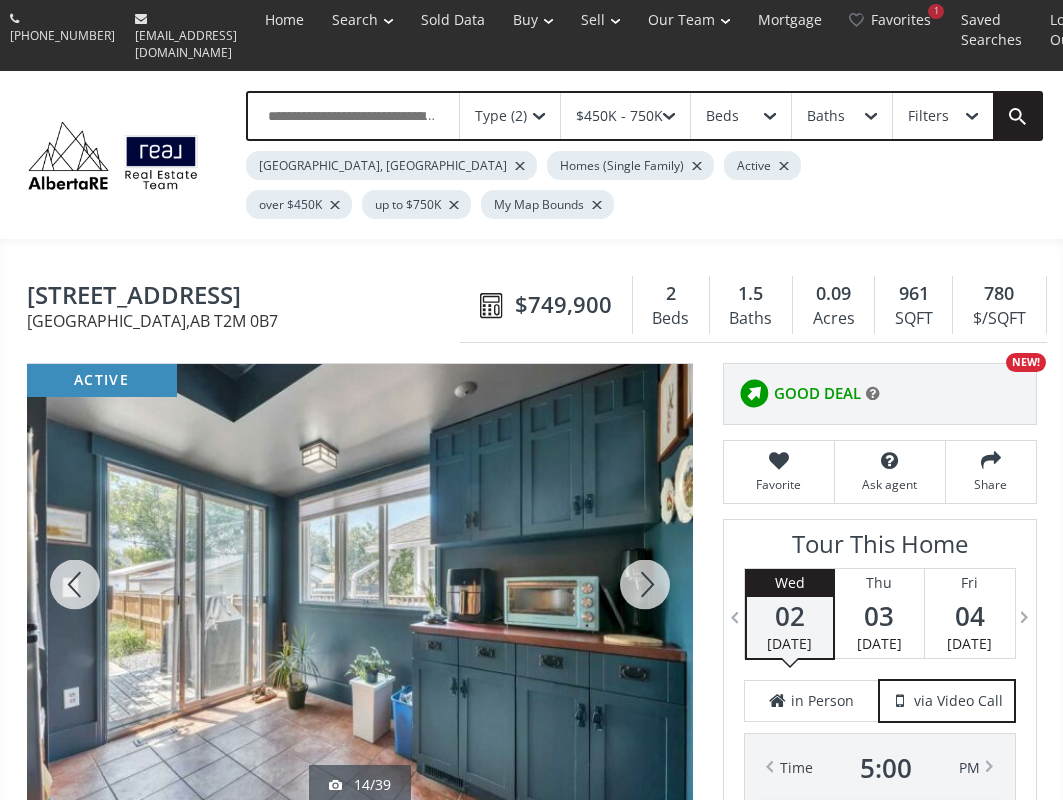 click at bounding box center [645, 584] 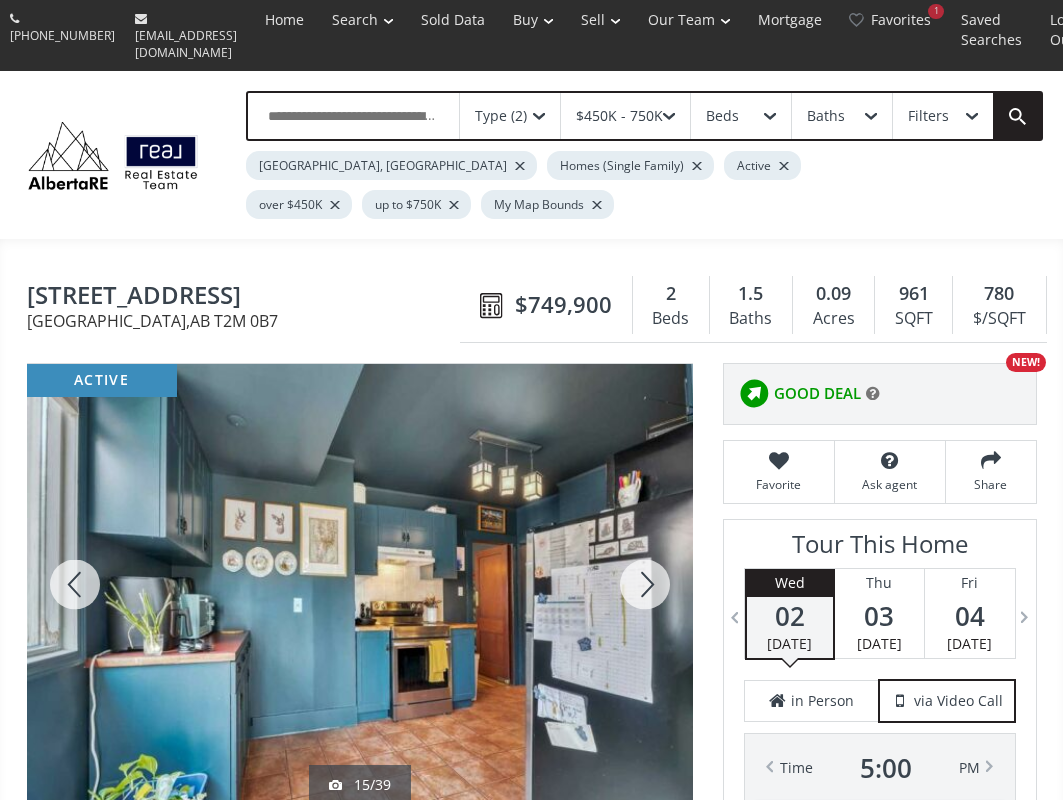 click at bounding box center (645, 584) 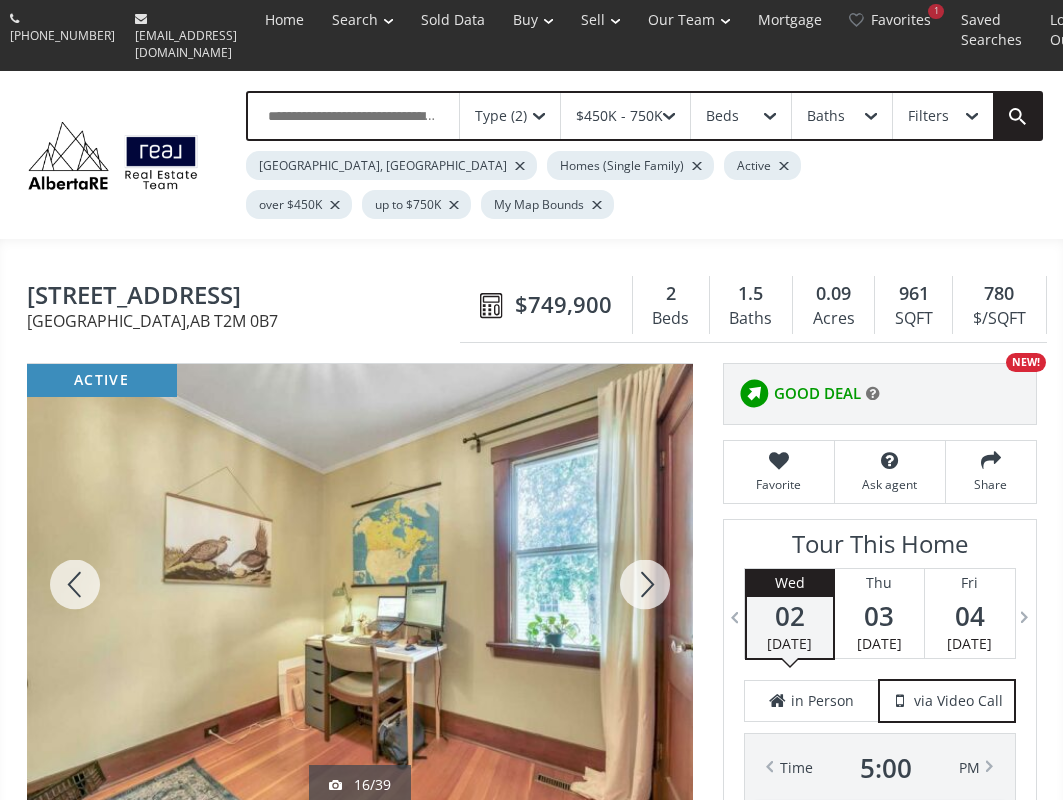 click at bounding box center (645, 584) 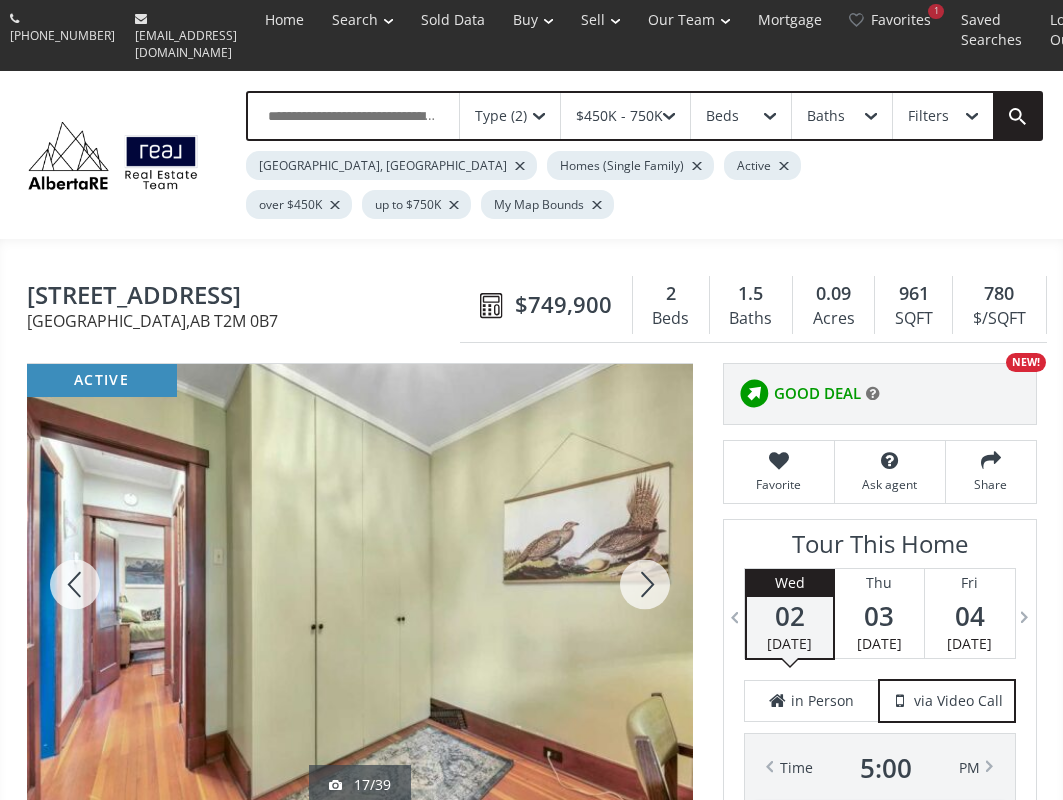 click at bounding box center (645, 584) 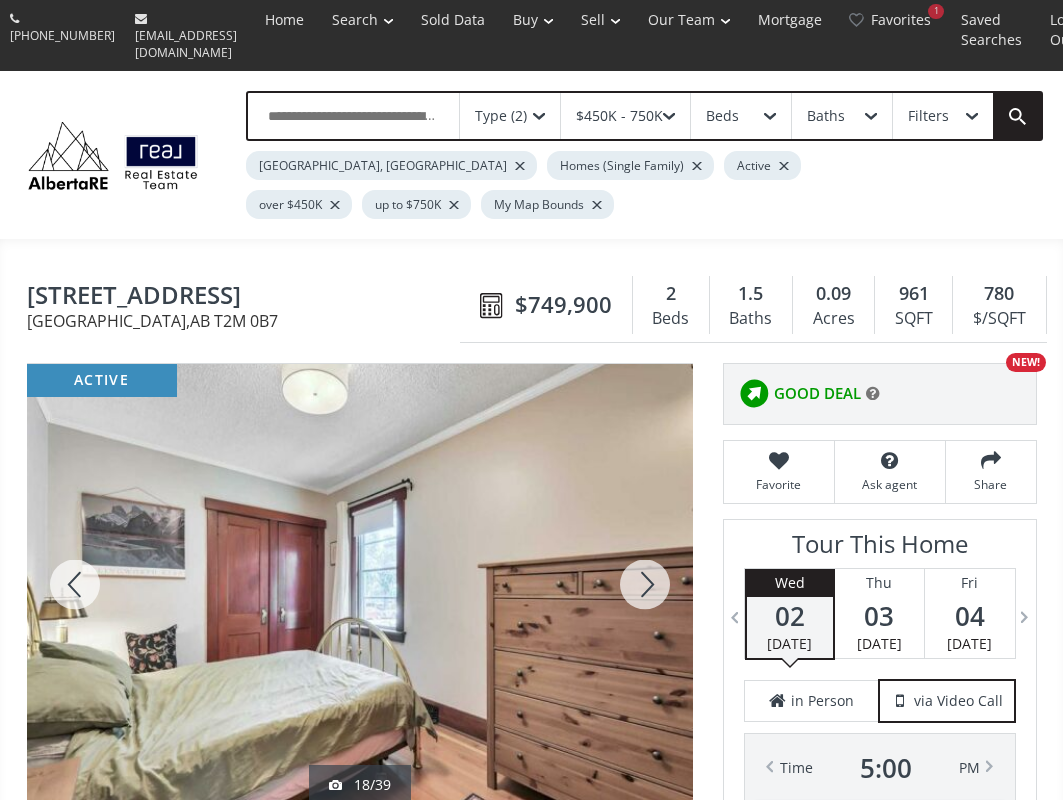 click at bounding box center [645, 584] 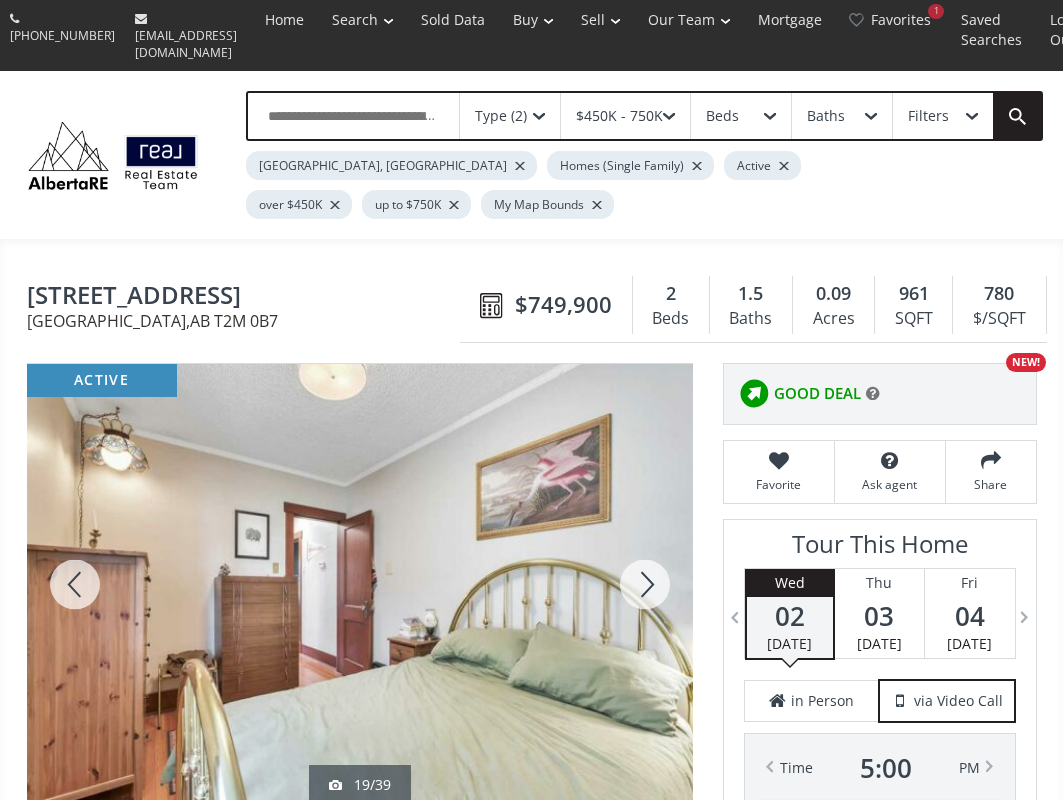 click at bounding box center [645, 584] 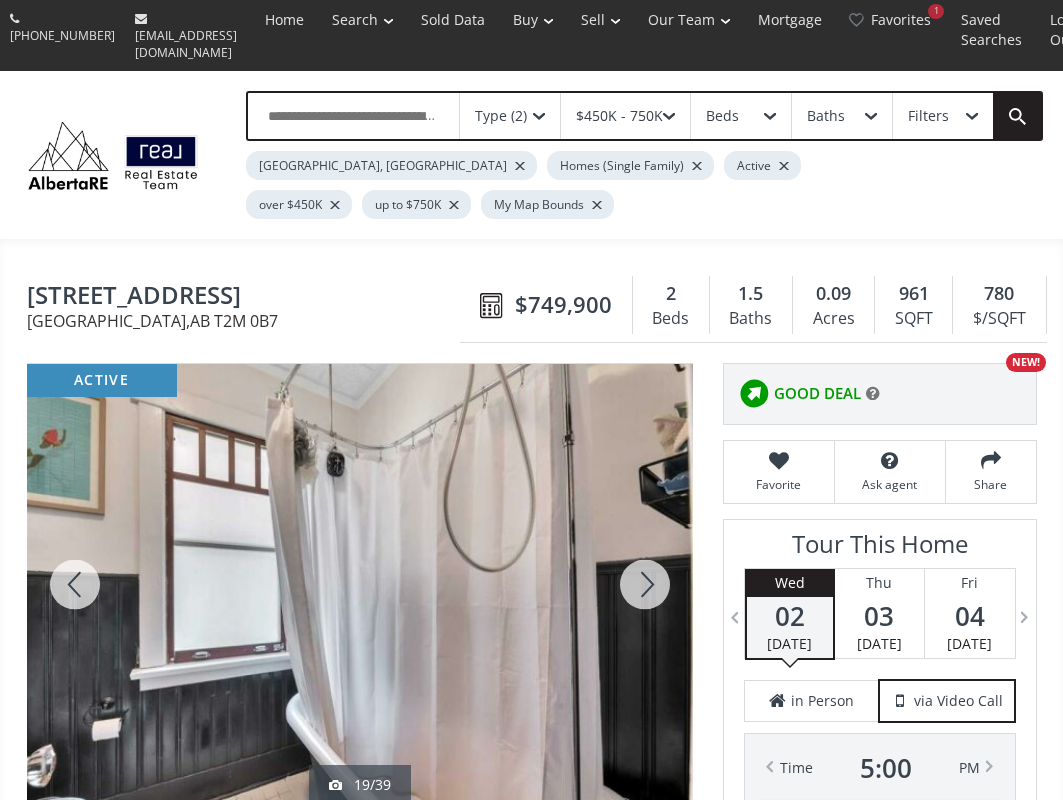 click at bounding box center [645, 584] 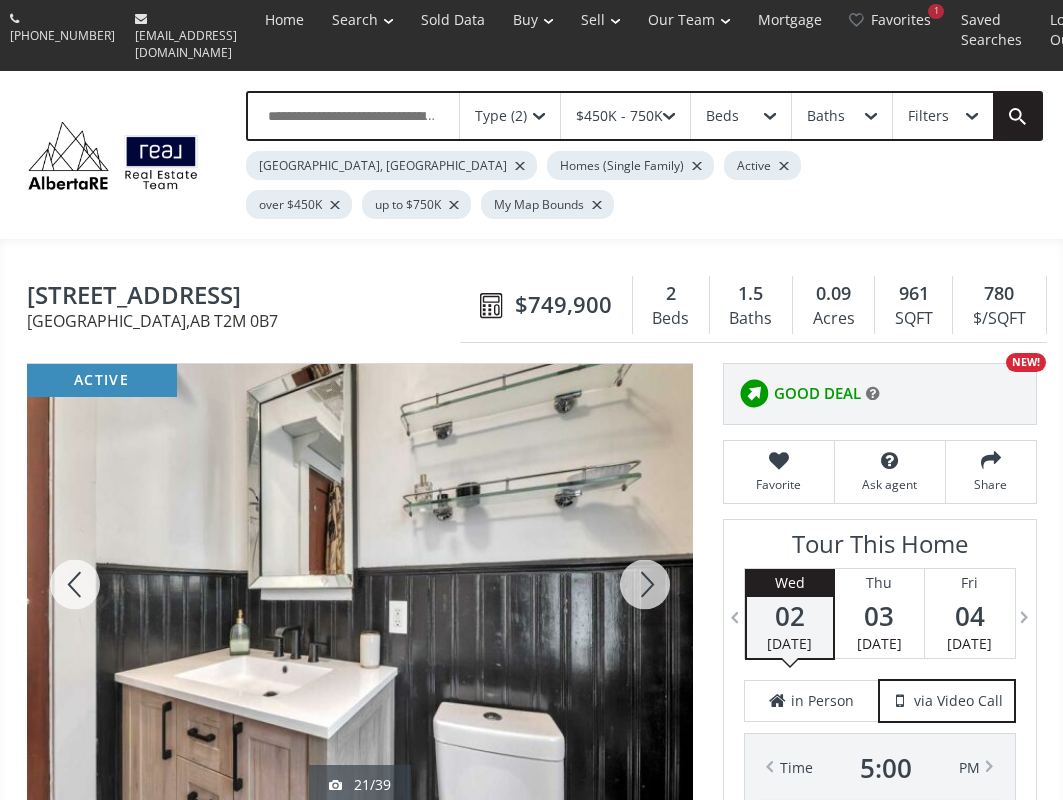 click at bounding box center [645, 584] 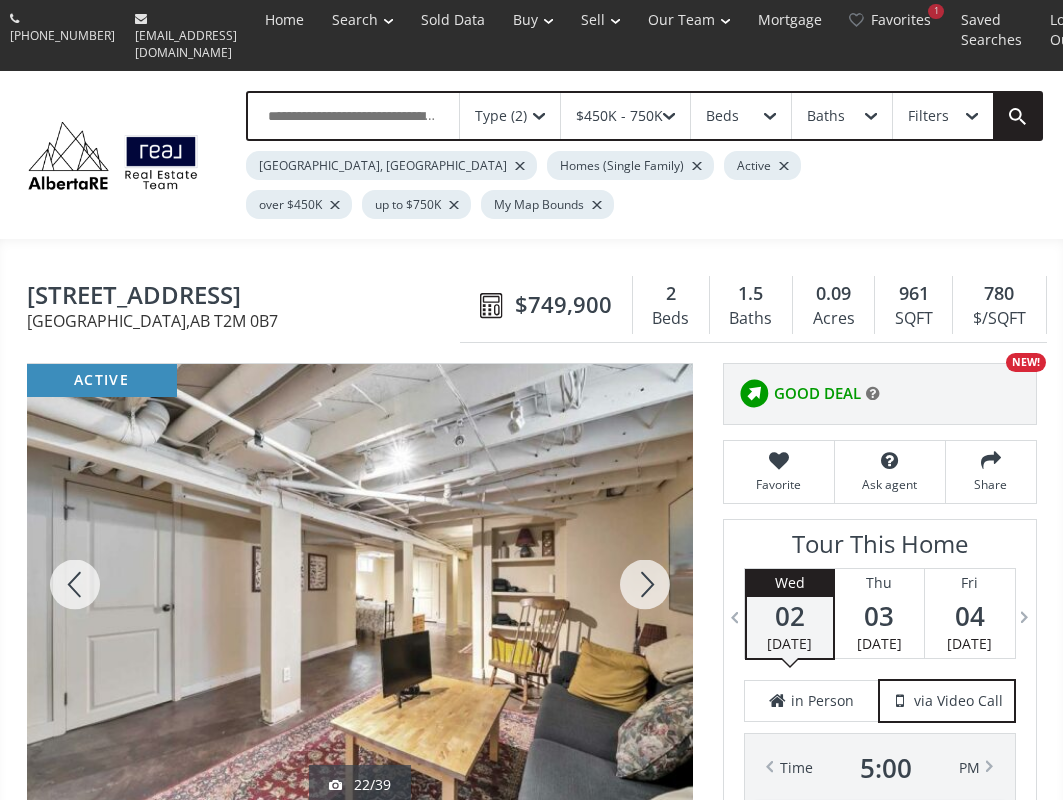 click at bounding box center [645, 584] 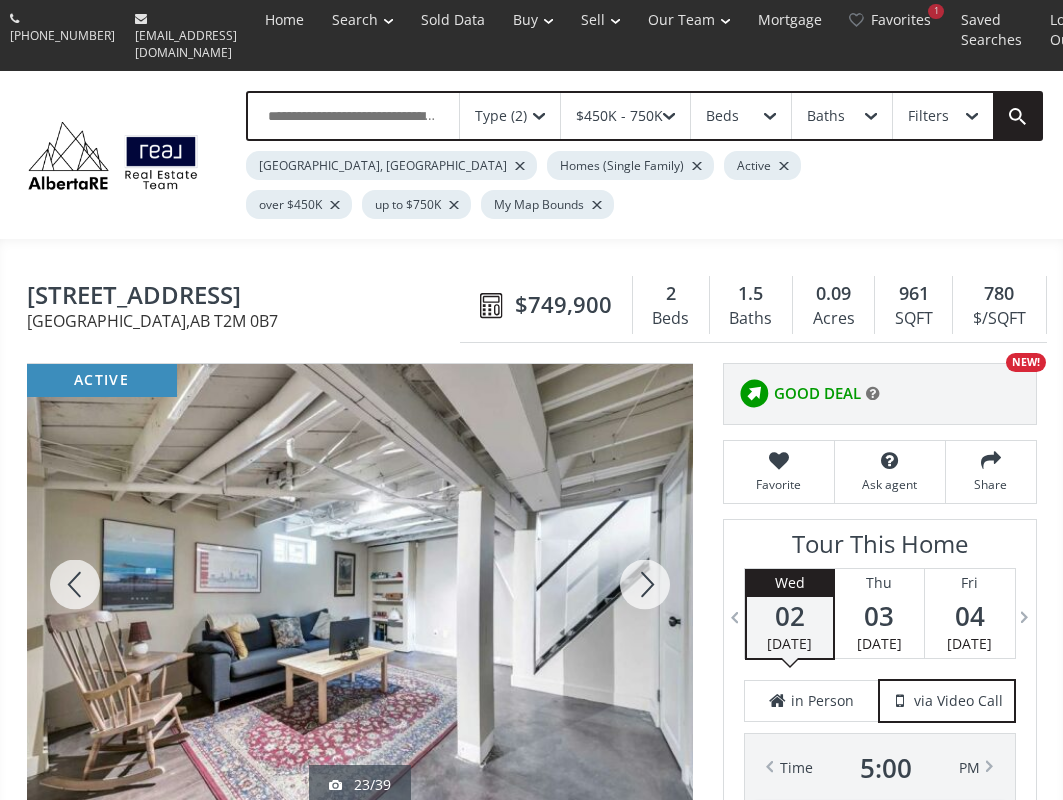 click at bounding box center [645, 584] 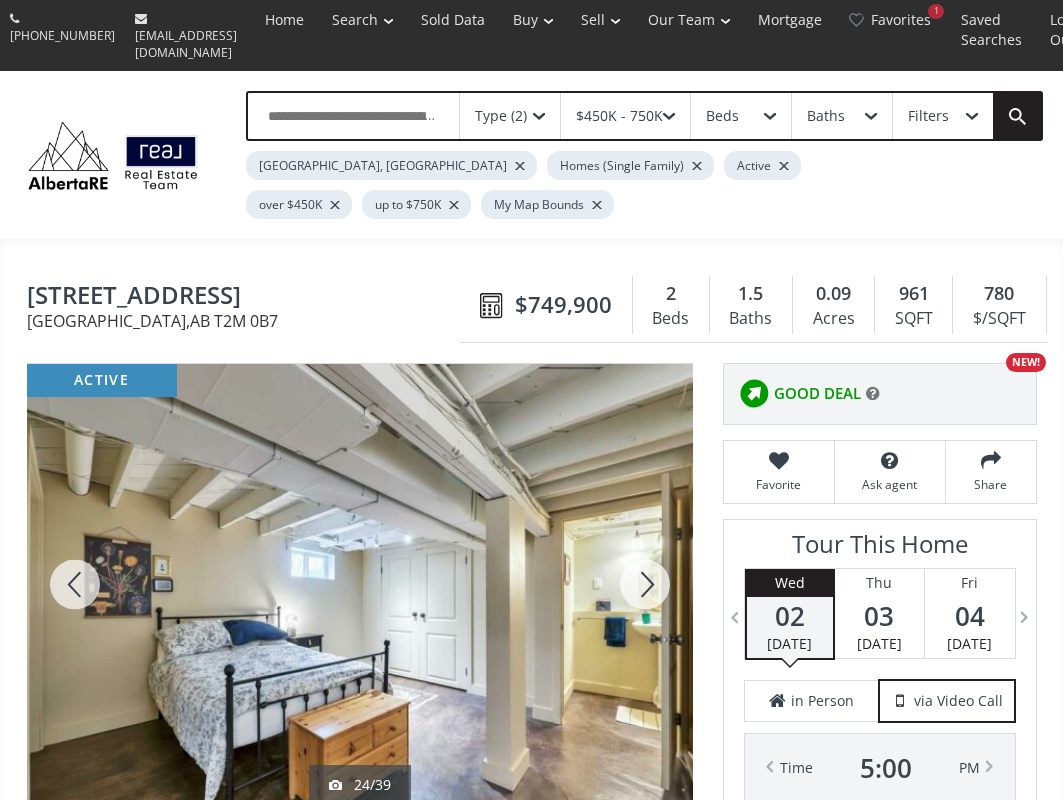 click at bounding box center (645, 584) 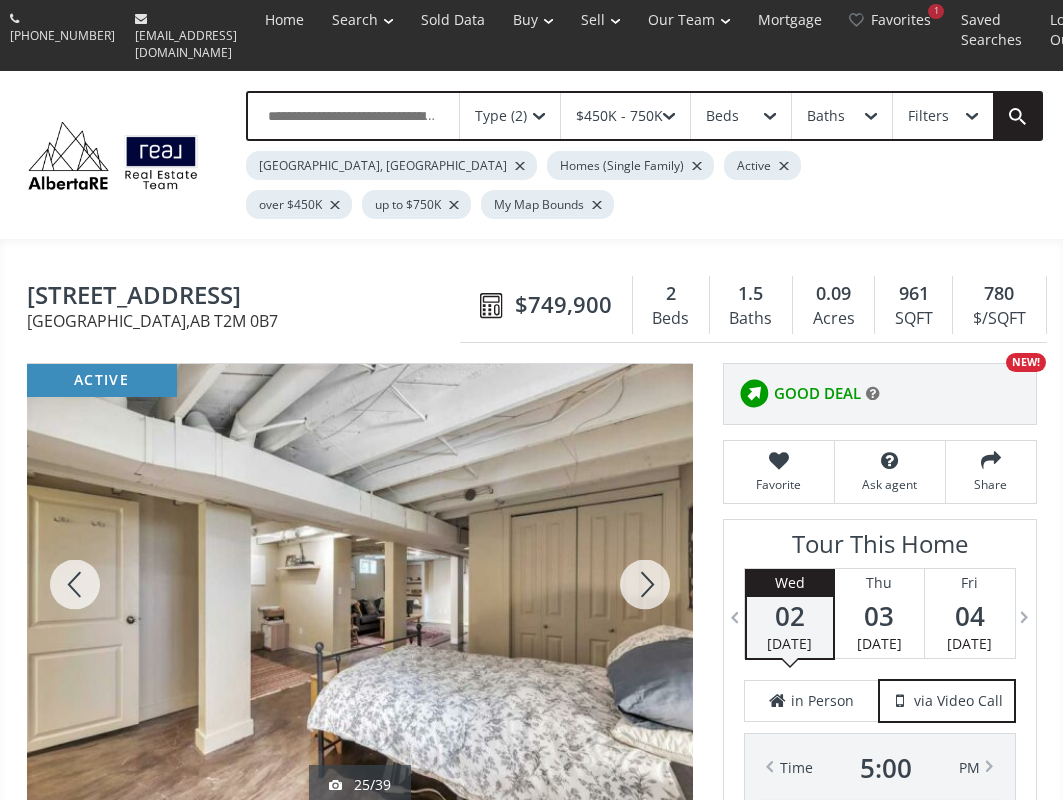 click at bounding box center [645, 584] 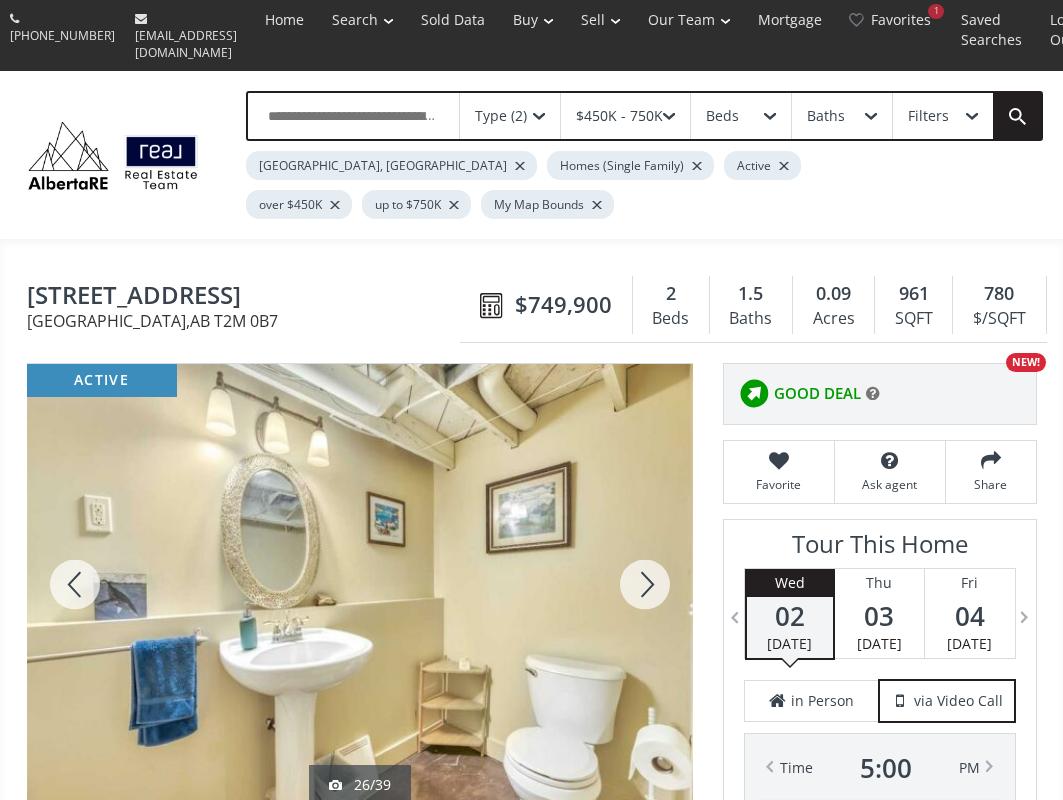click at bounding box center (645, 584) 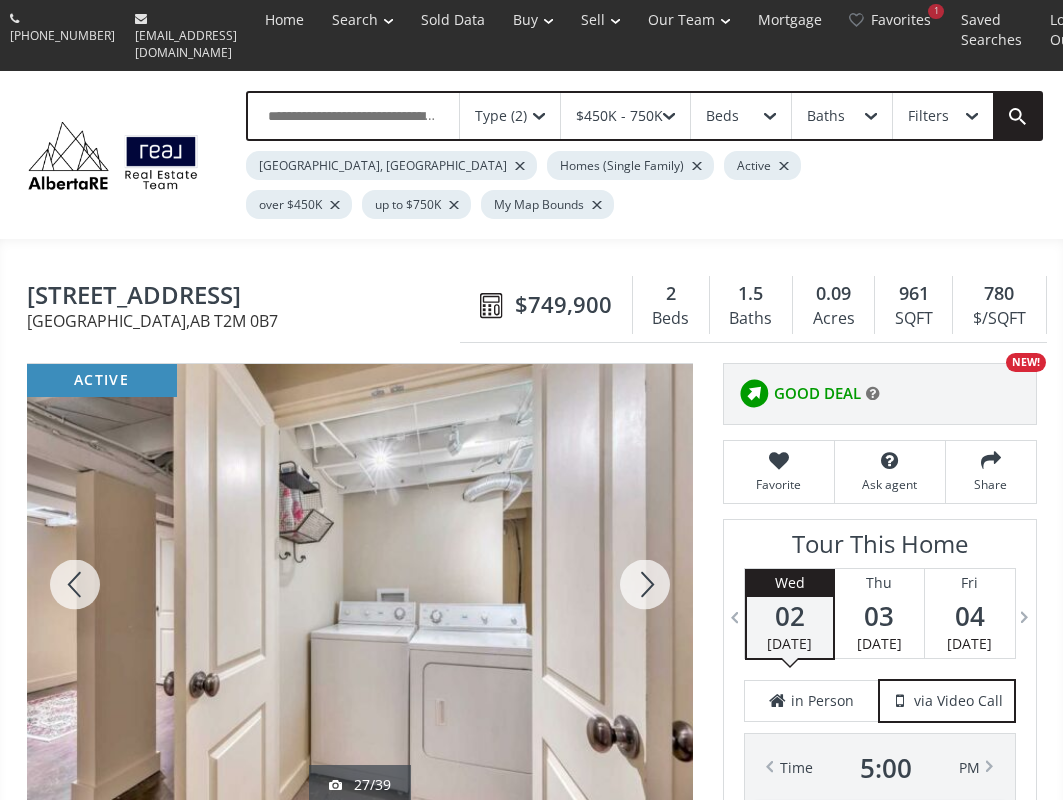 click at bounding box center (645, 584) 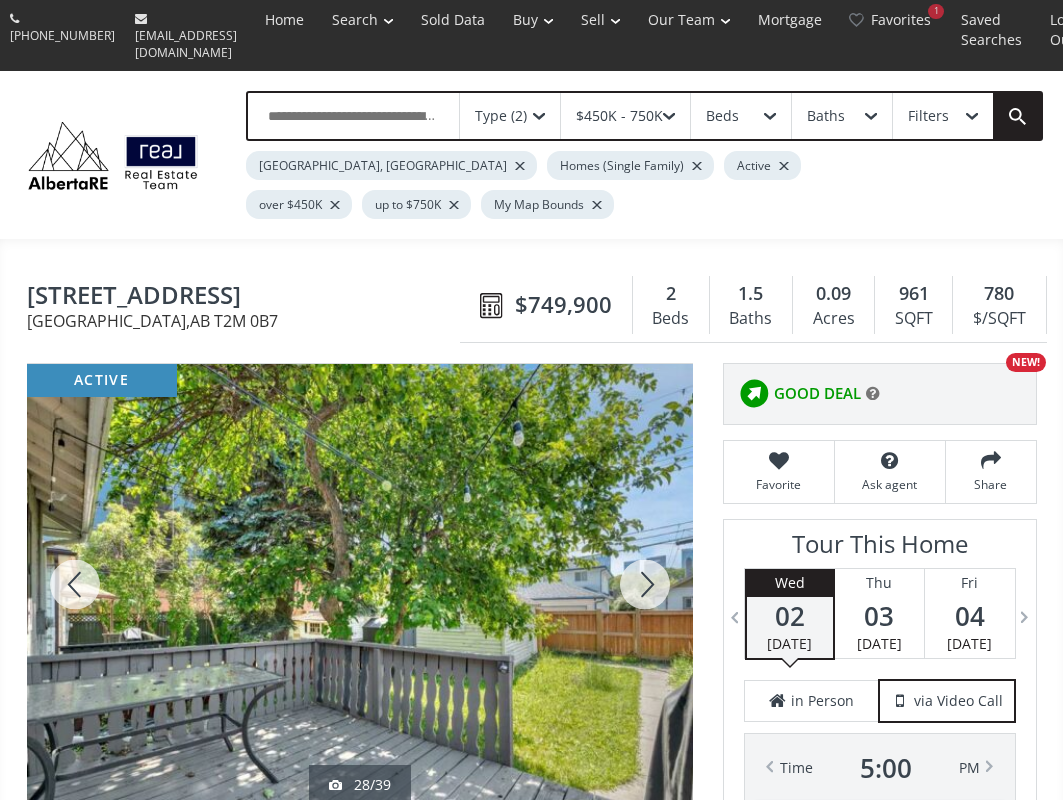 click at bounding box center (645, 584) 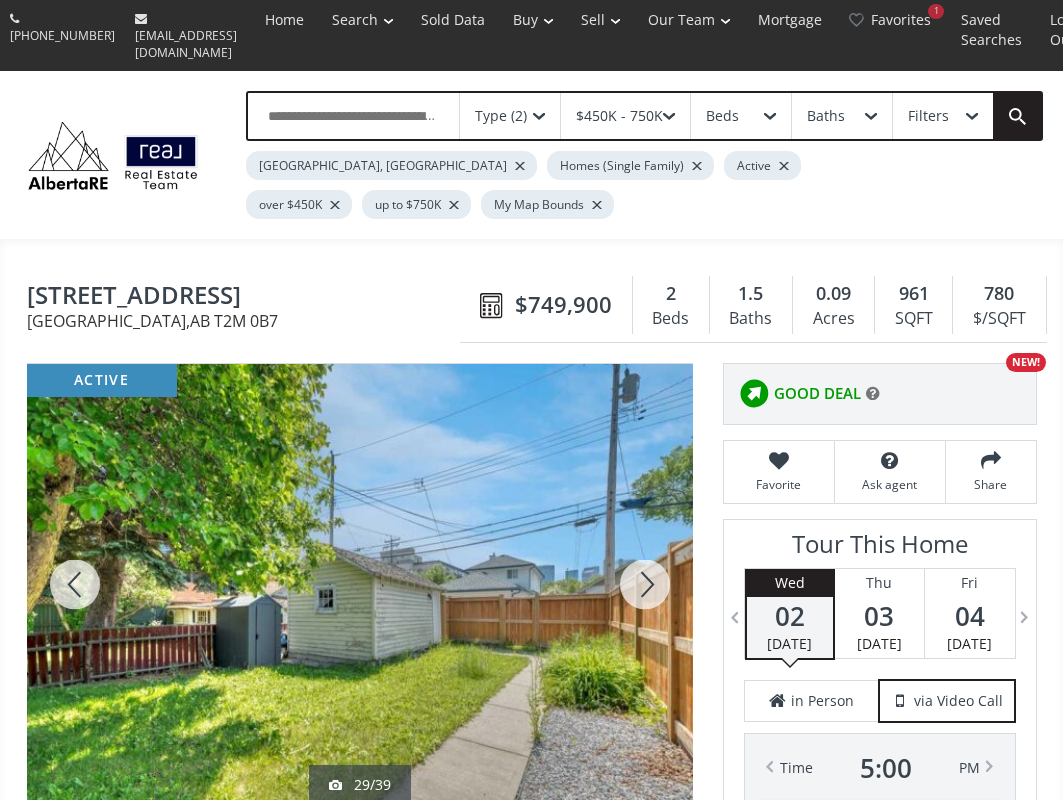 click at bounding box center [645, 584] 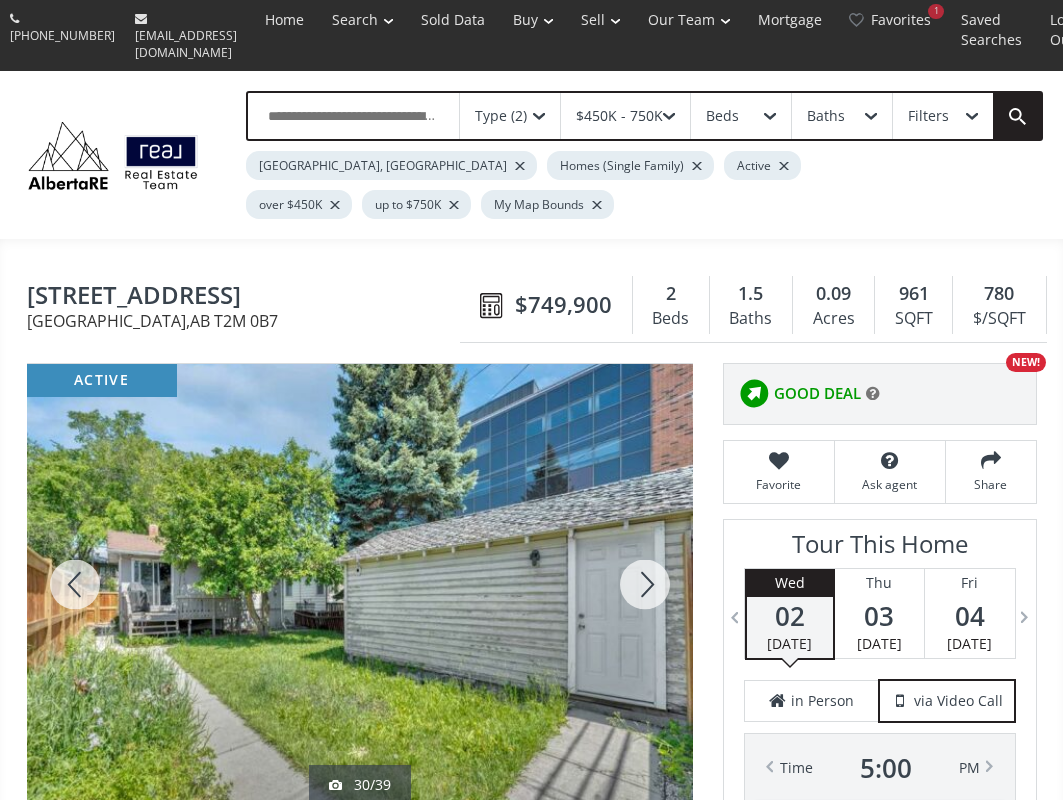 click at bounding box center (645, 584) 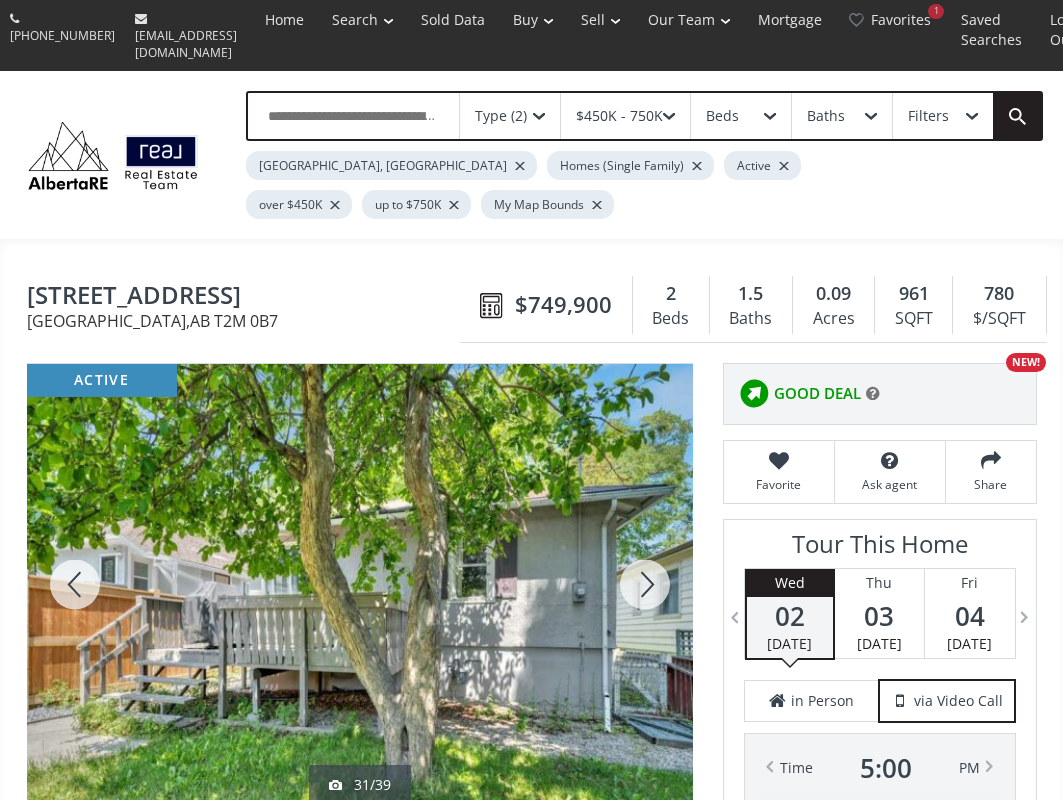 click at bounding box center (645, 584) 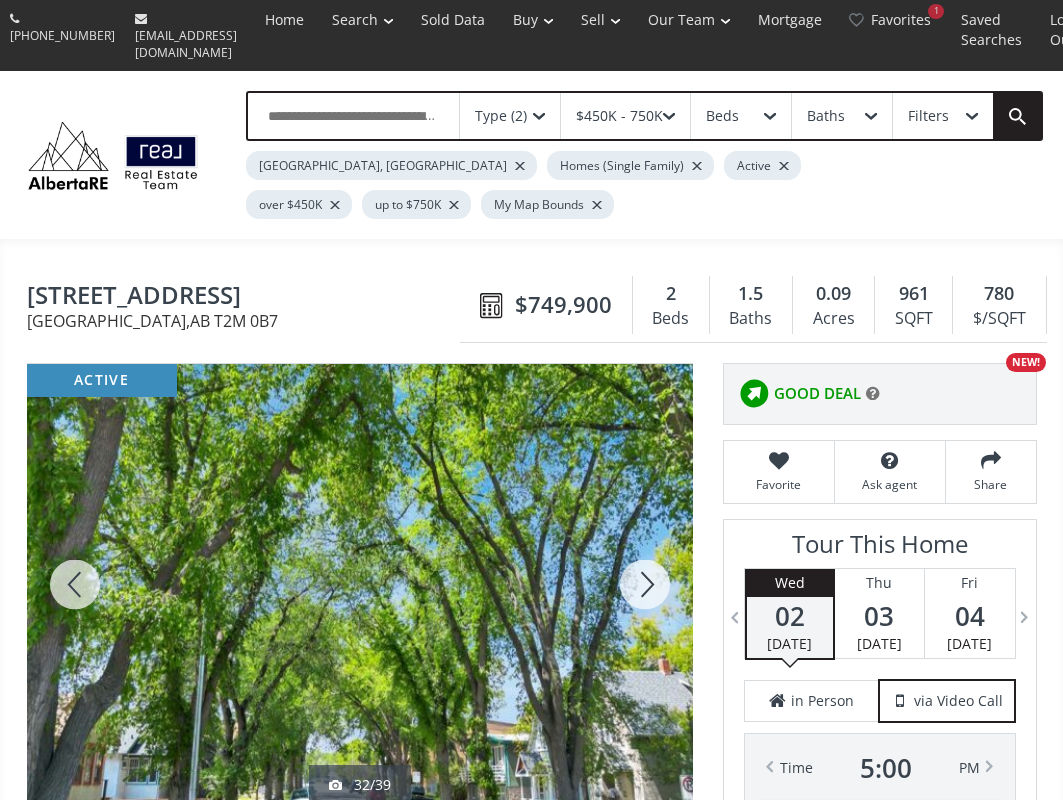 click at bounding box center (645, 584) 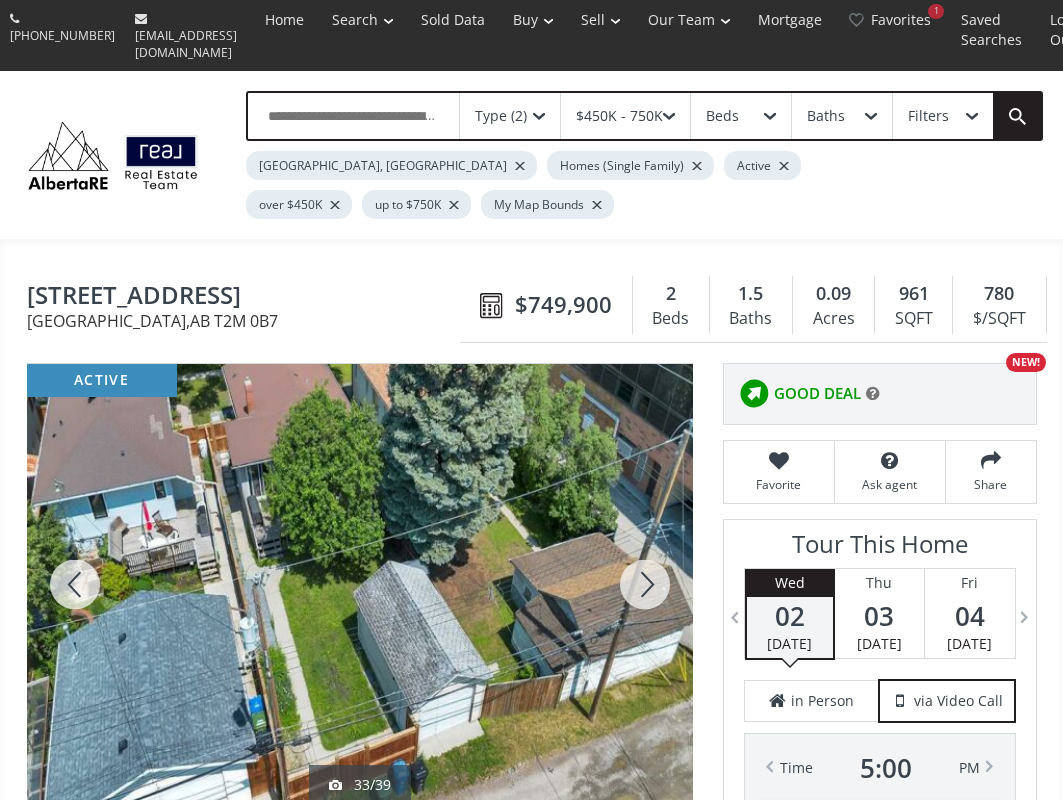 click at bounding box center [645, 584] 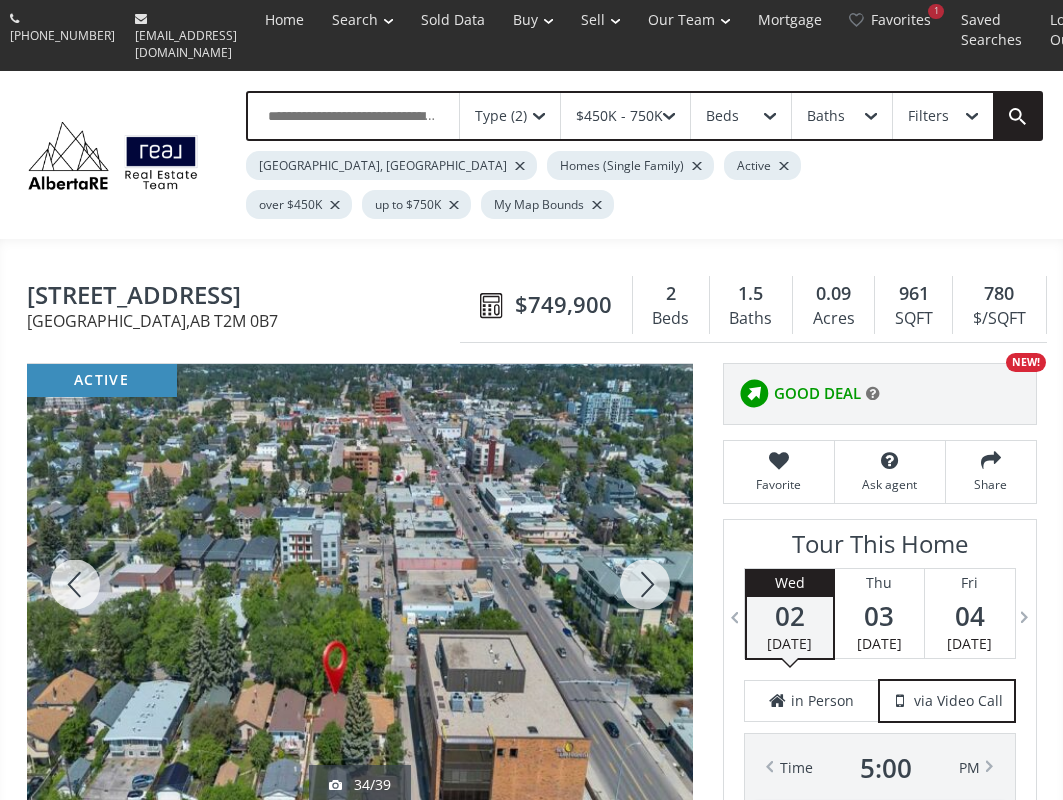 click at bounding box center [645, 584] 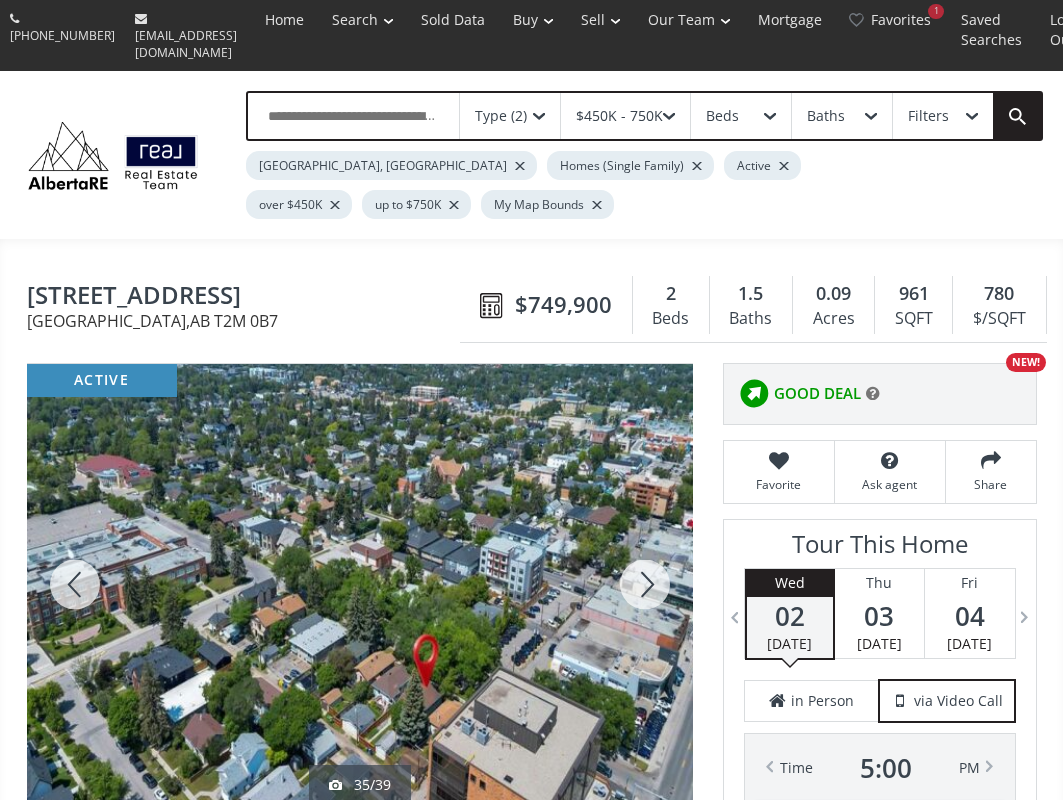 click at bounding box center (645, 584) 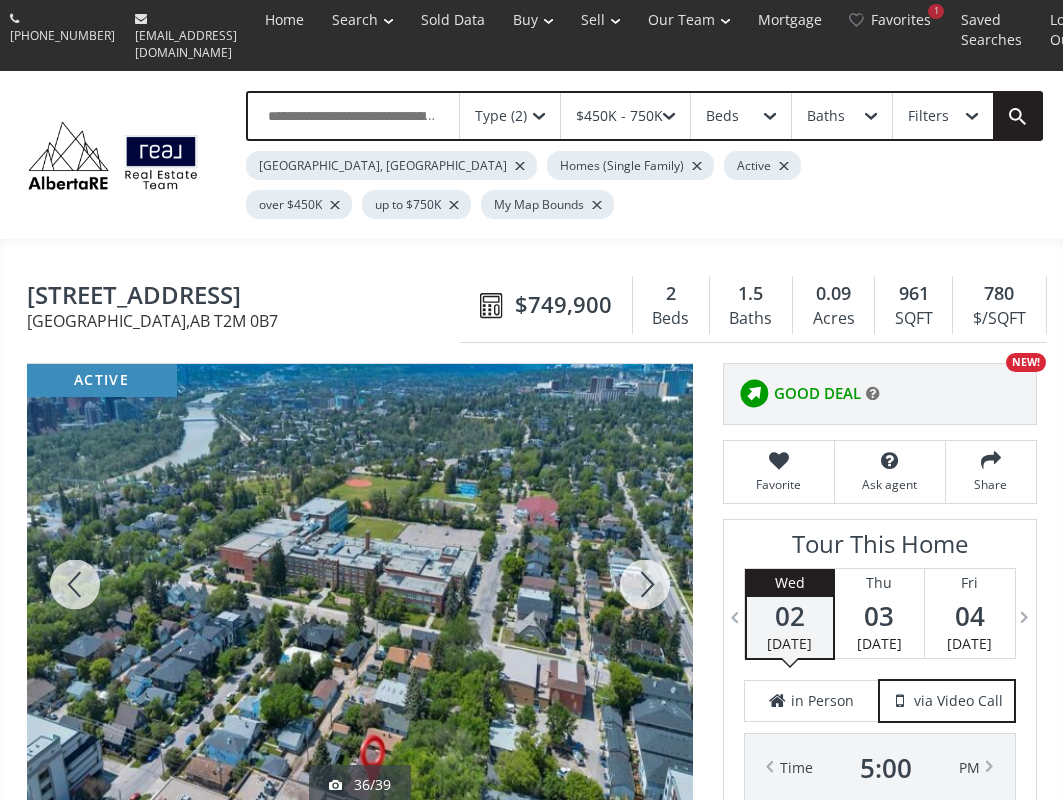 click at bounding box center [645, 584] 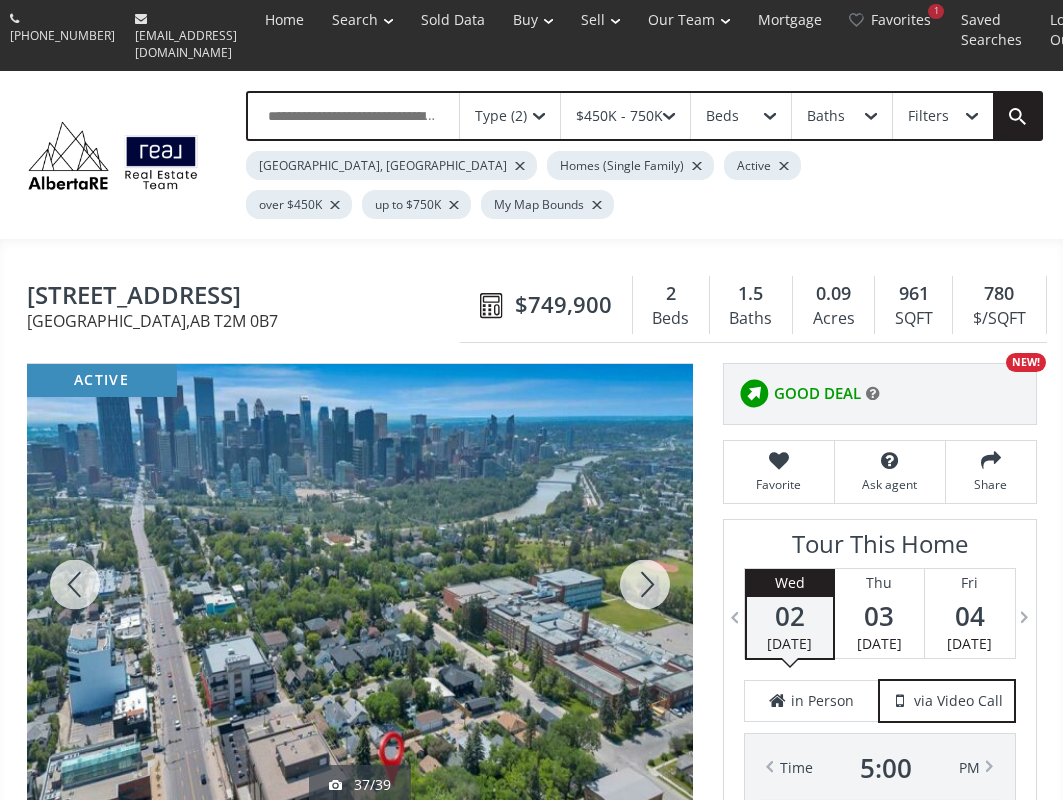 click at bounding box center [645, 584] 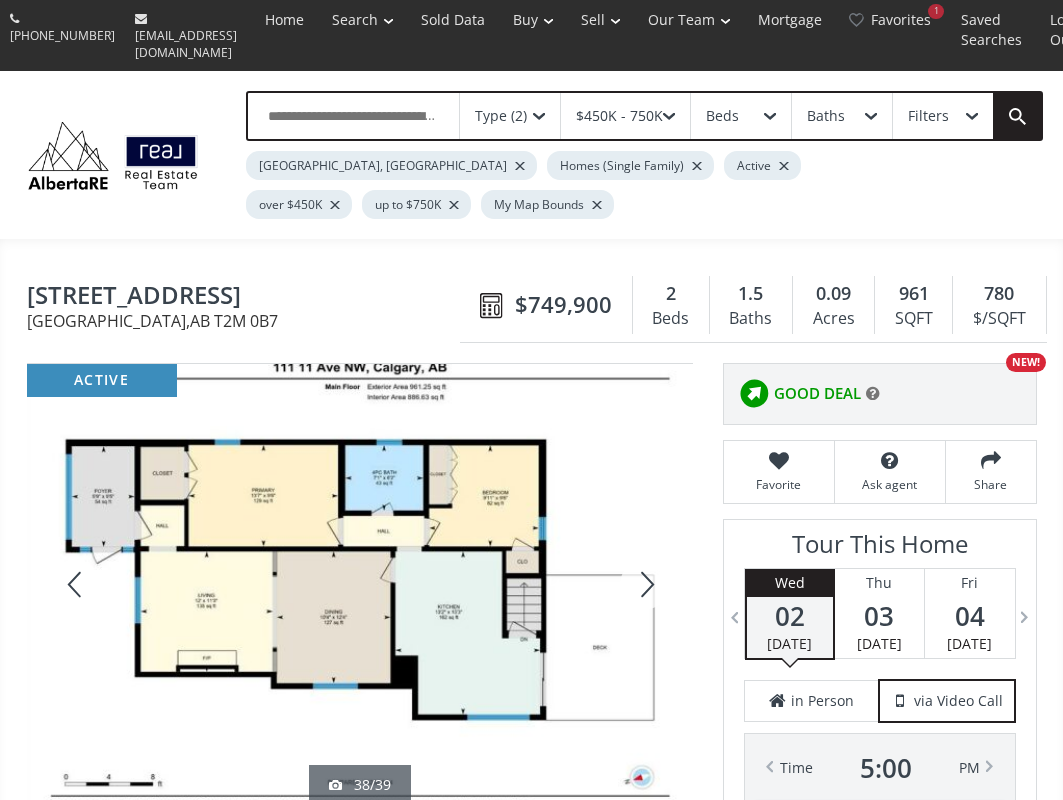 click at bounding box center [645, 584] 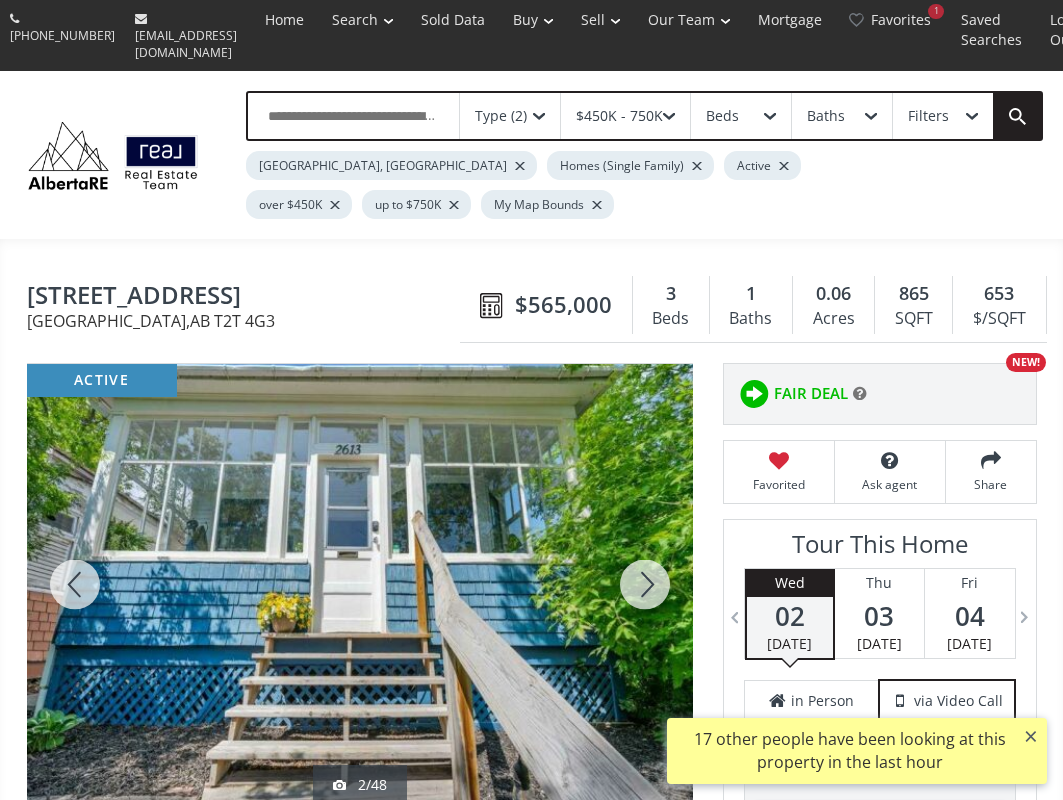 scroll, scrollTop: 0, scrollLeft: 0, axis: both 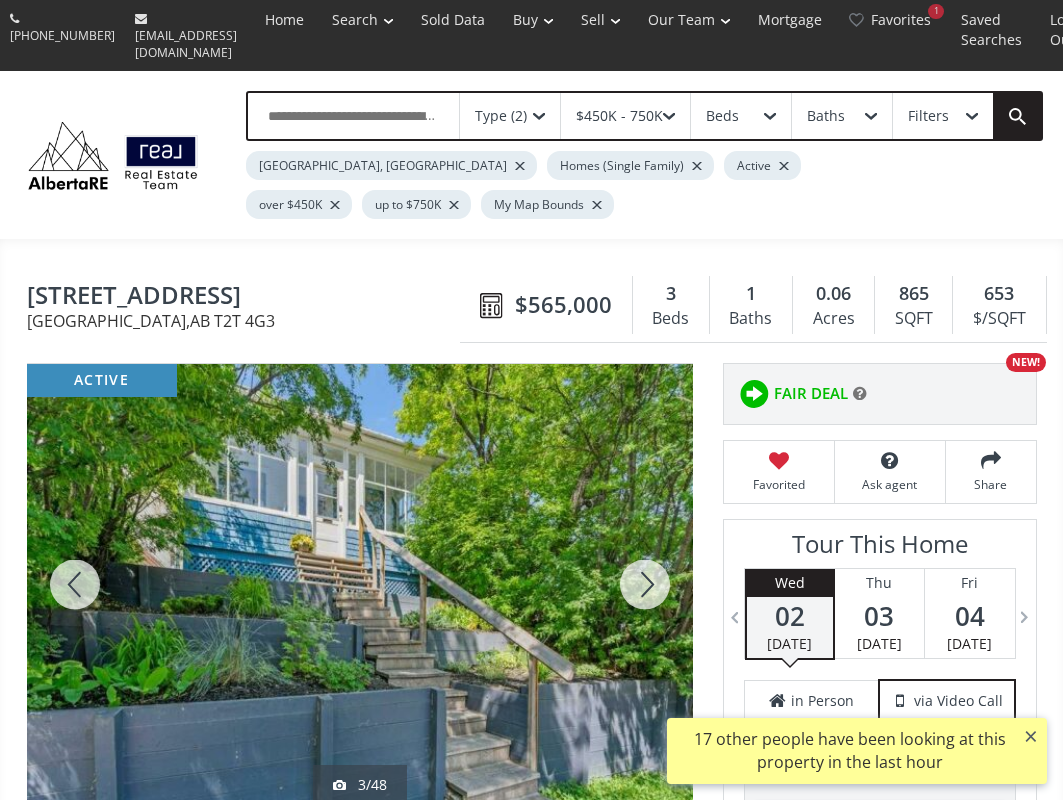 click at bounding box center [645, 584] 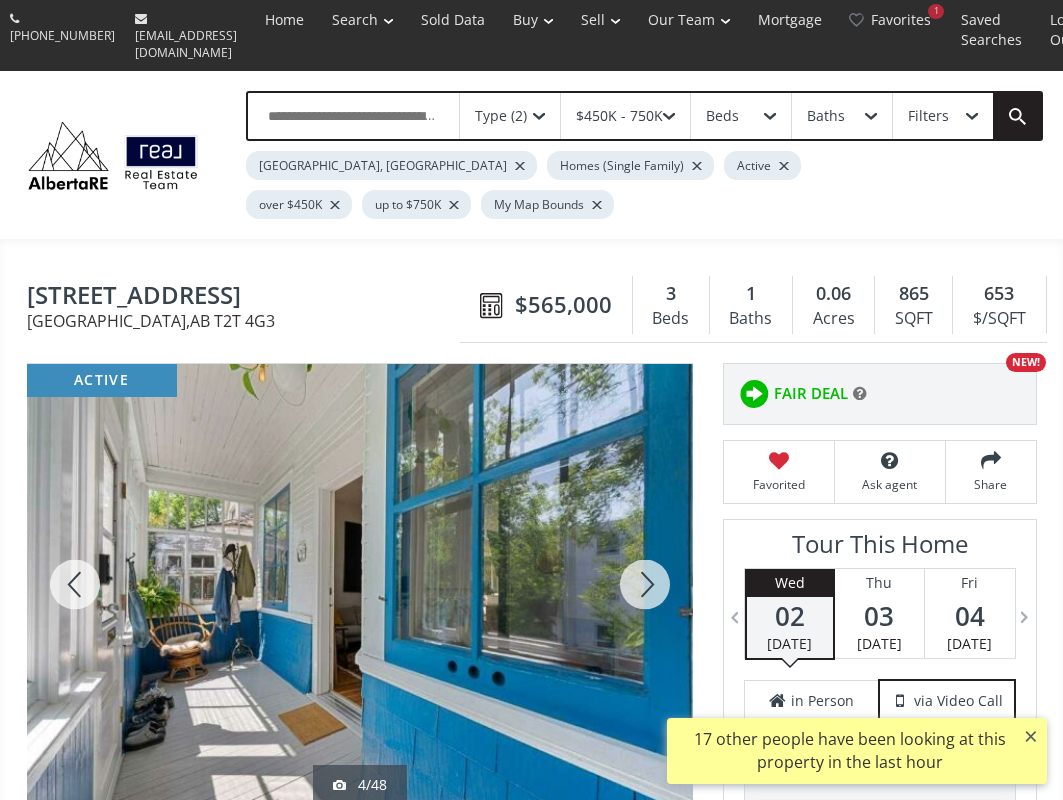 click at bounding box center (75, 584) 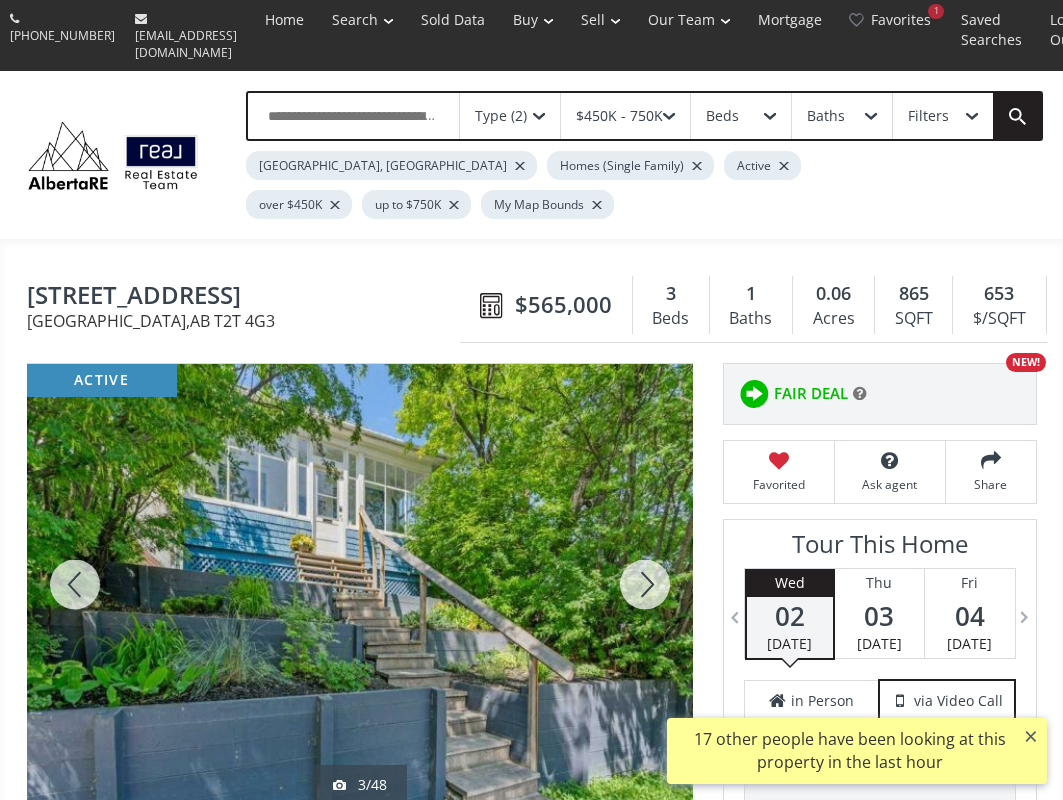 click at bounding box center (75, 584) 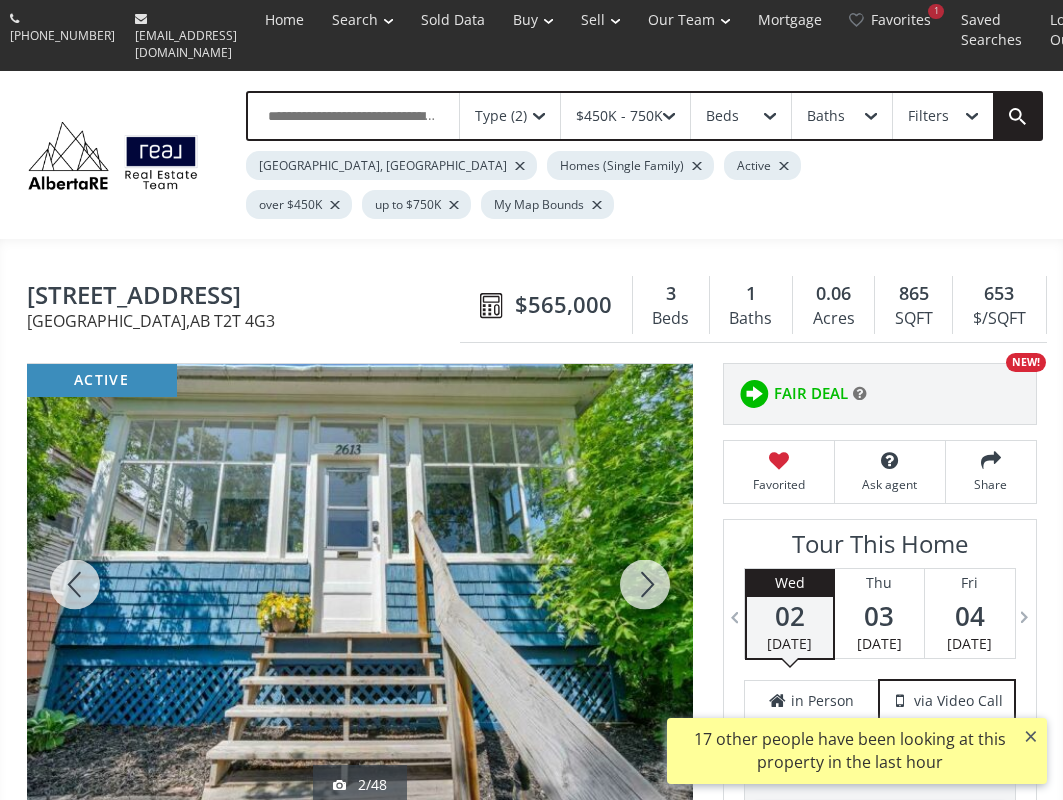click at bounding box center [75, 584] 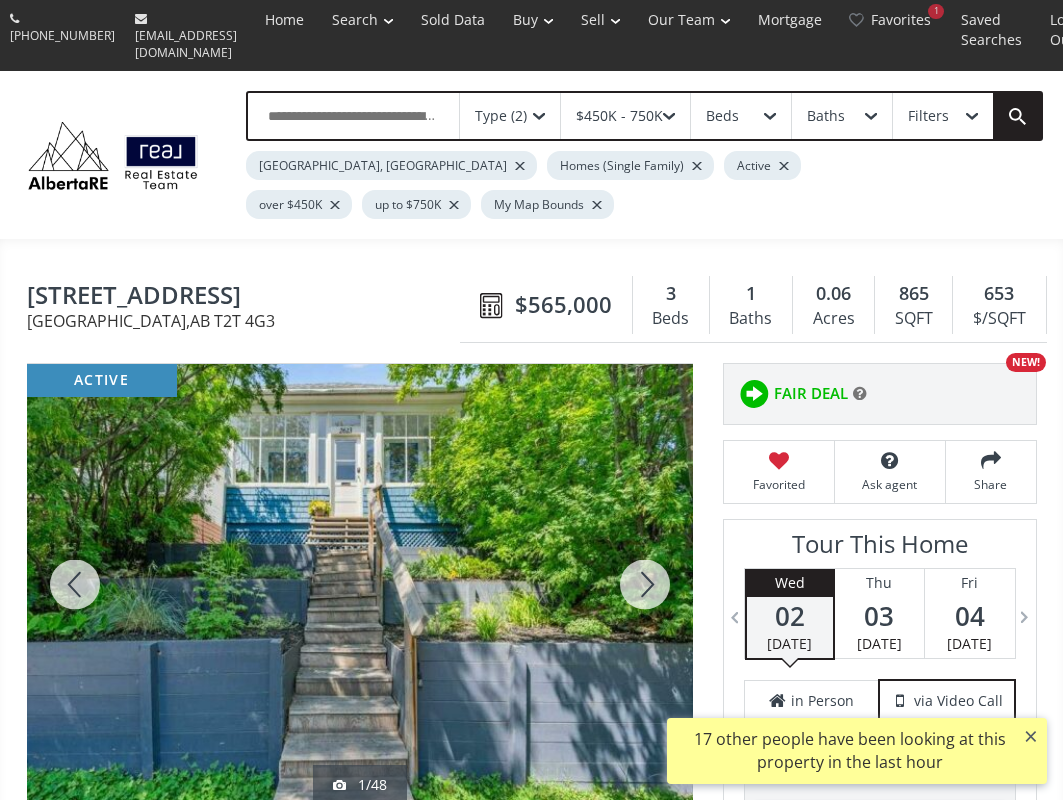 click at bounding box center (645, 584) 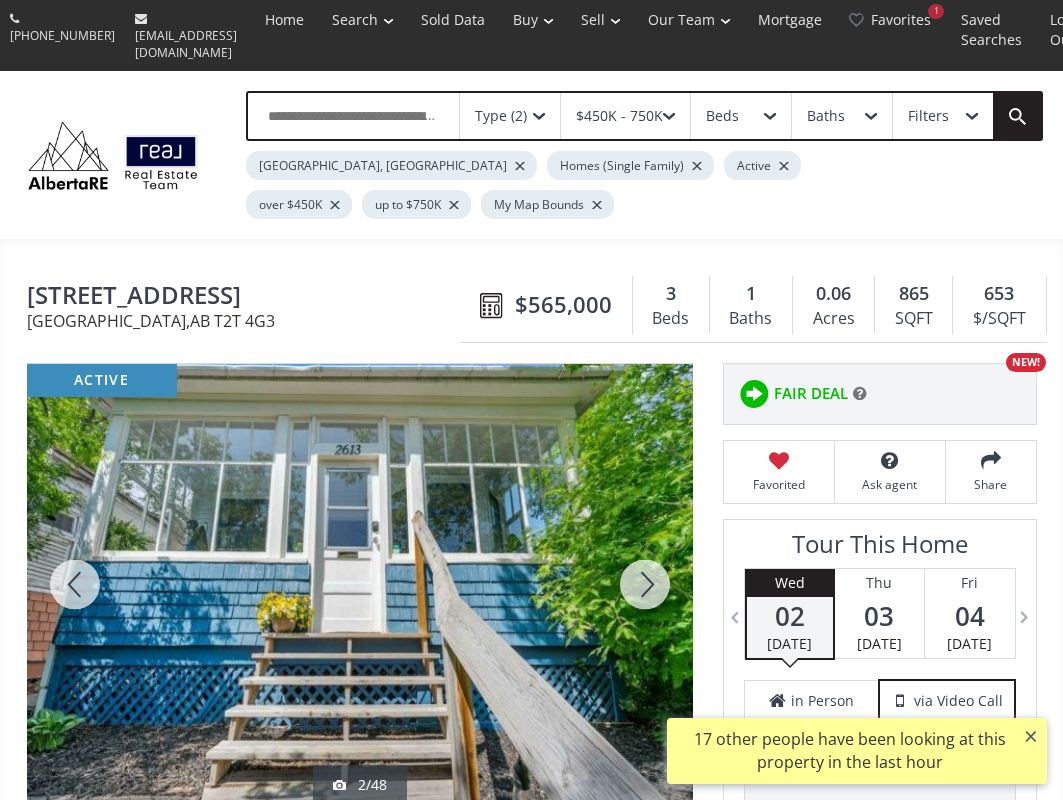 click at bounding box center [645, 584] 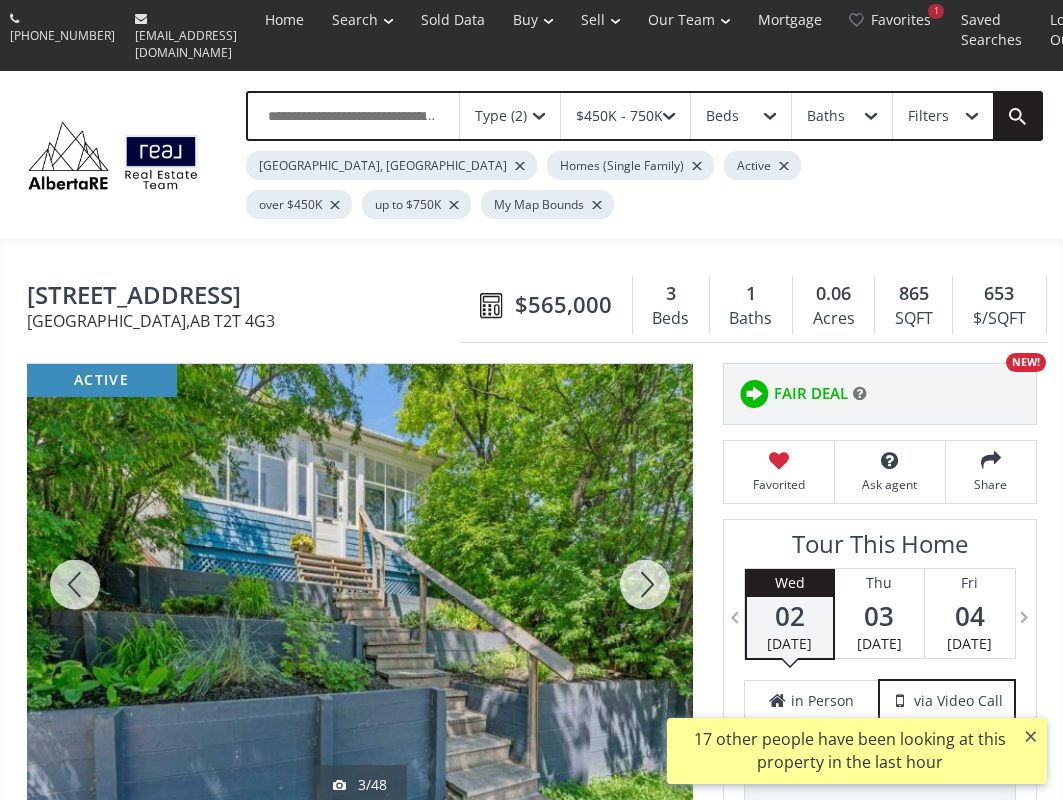 click at bounding box center [645, 584] 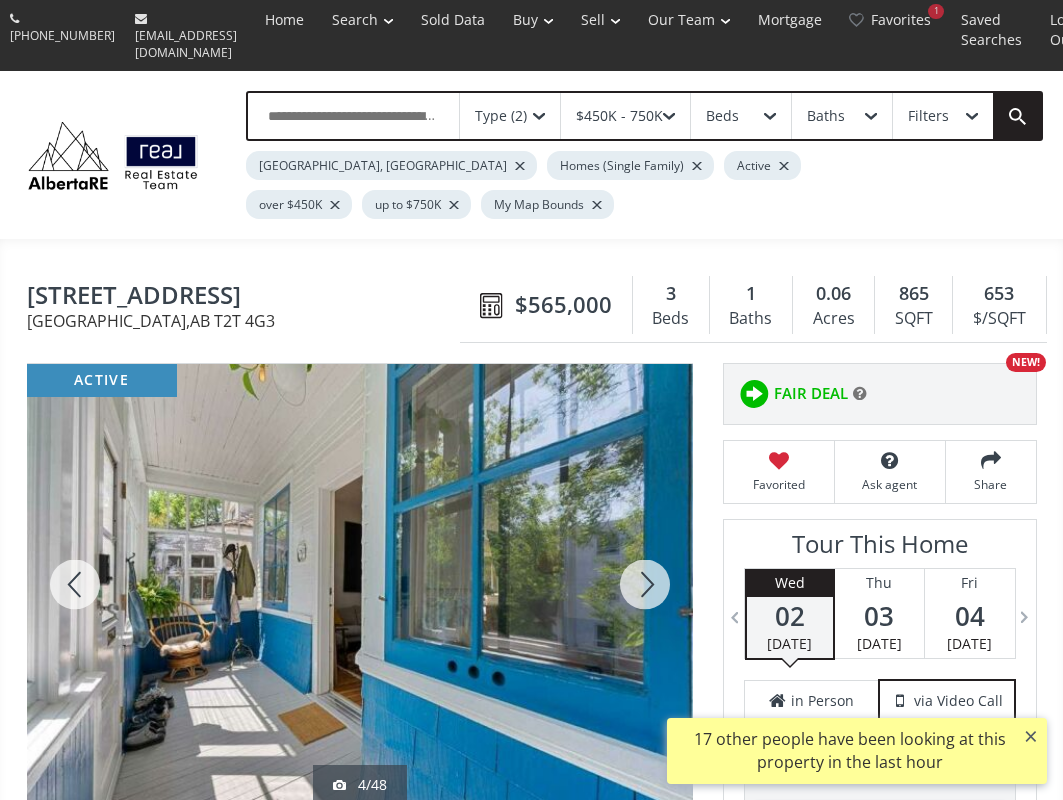 click at bounding box center [645, 584] 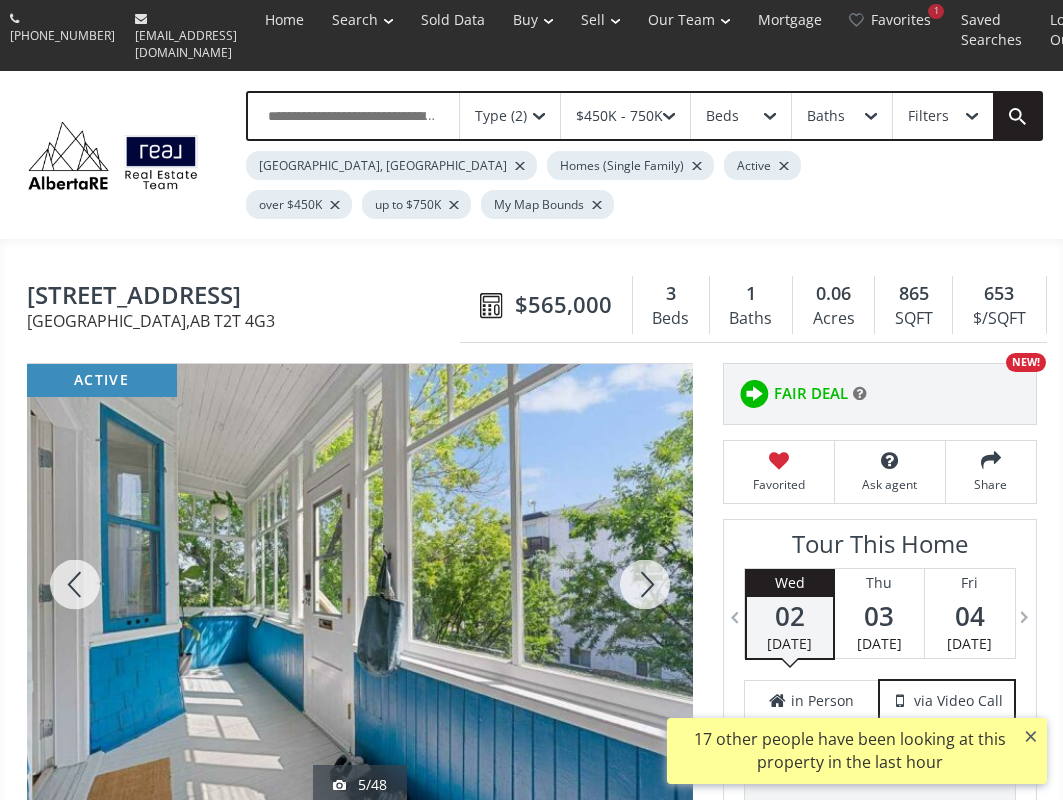 click at bounding box center [645, 584] 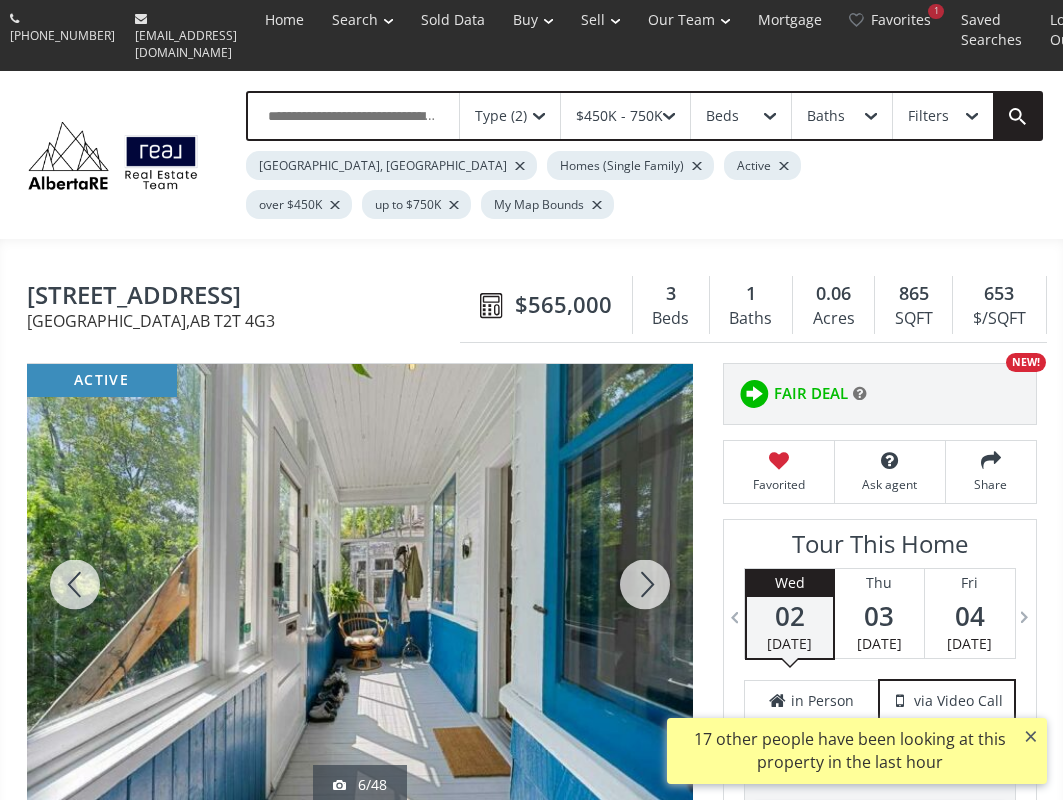 click at bounding box center [645, 584] 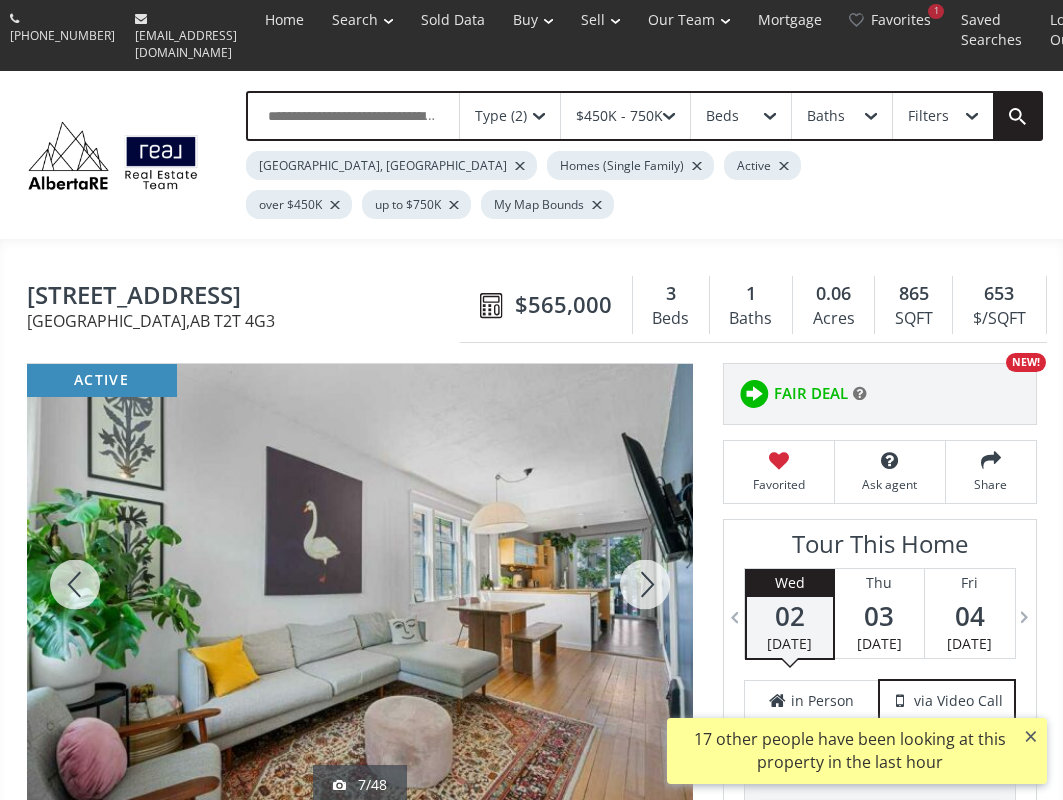 click at bounding box center (645, 584) 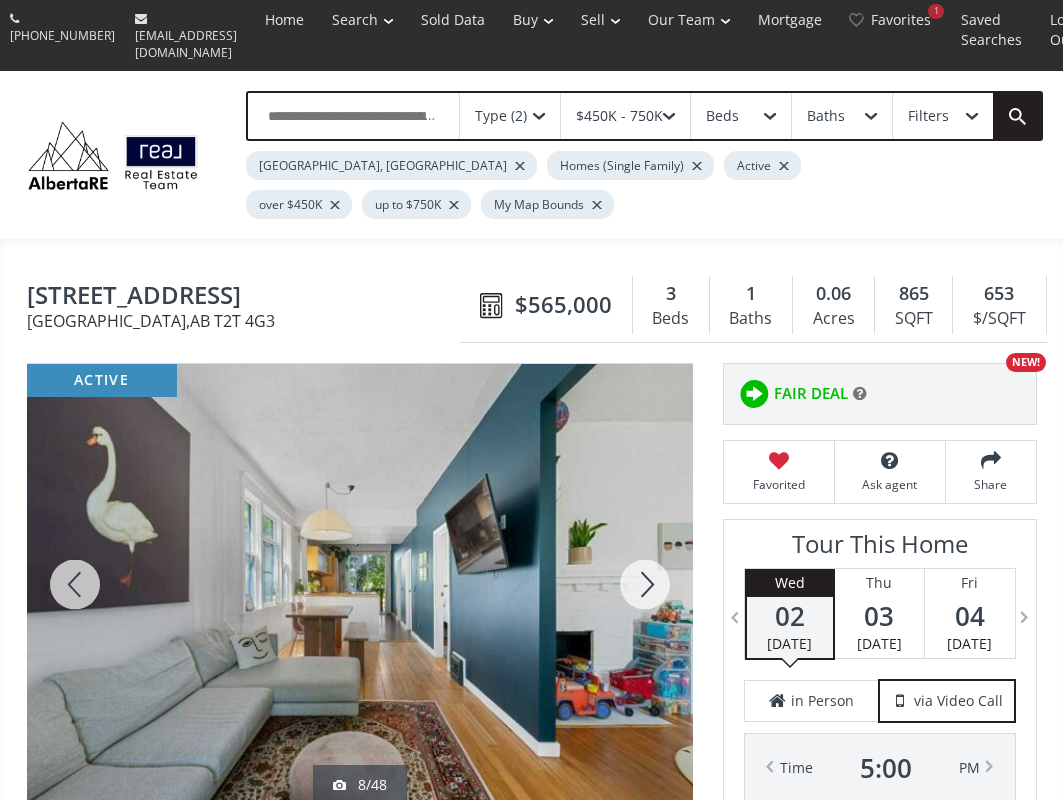 click at bounding box center (645, 584) 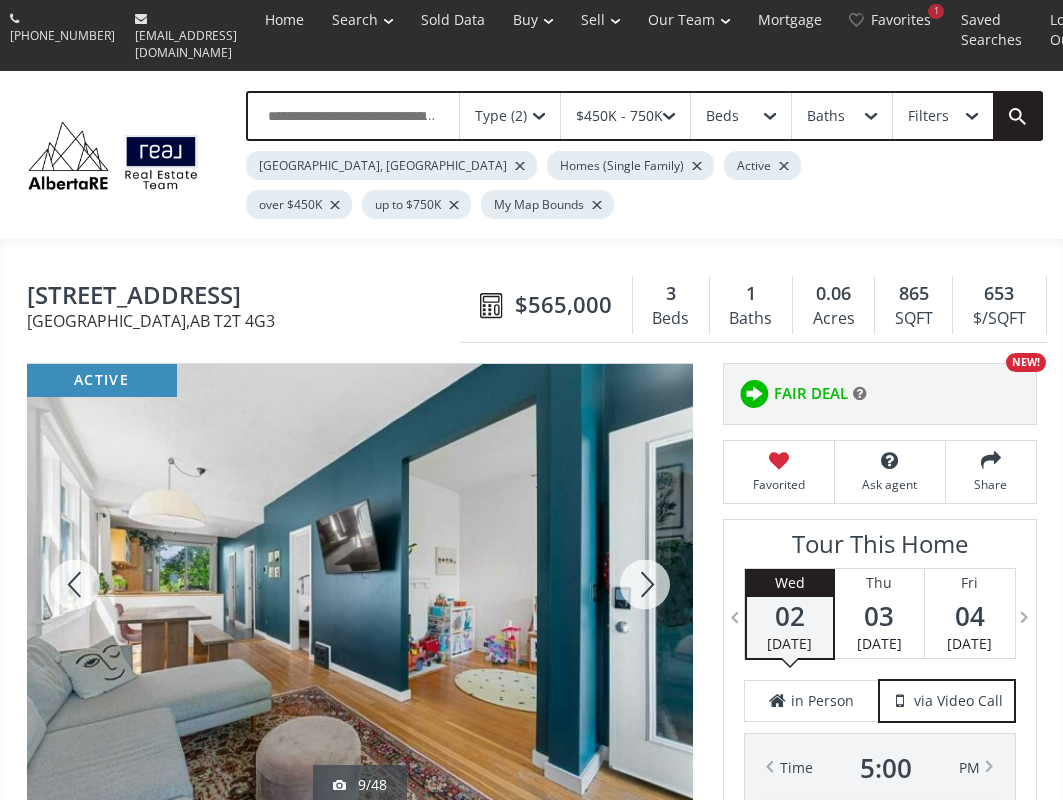 click at bounding box center (645, 584) 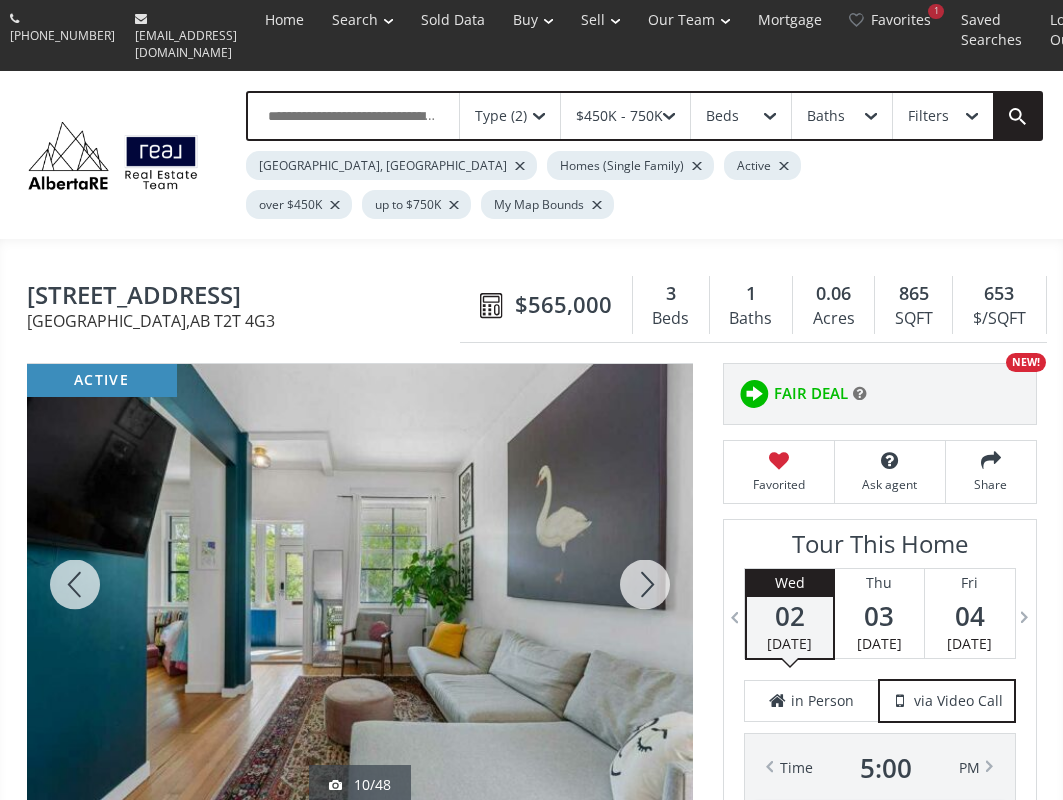 click at bounding box center [645, 584] 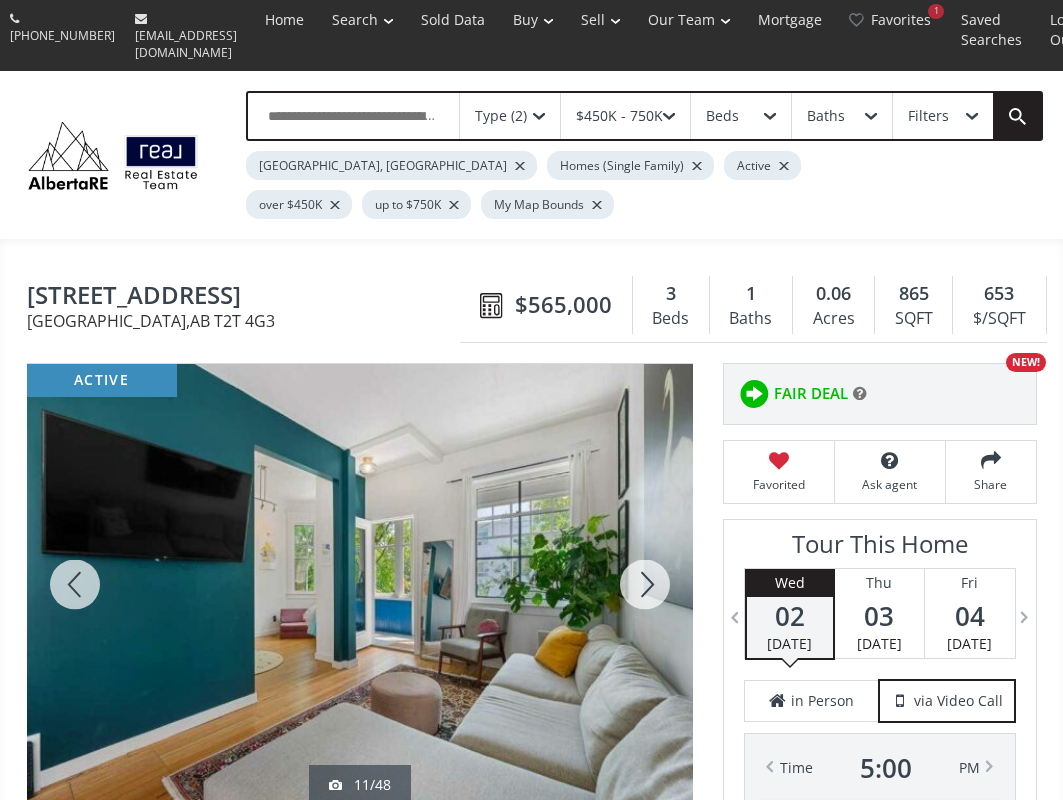 click at bounding box center (645, 584) 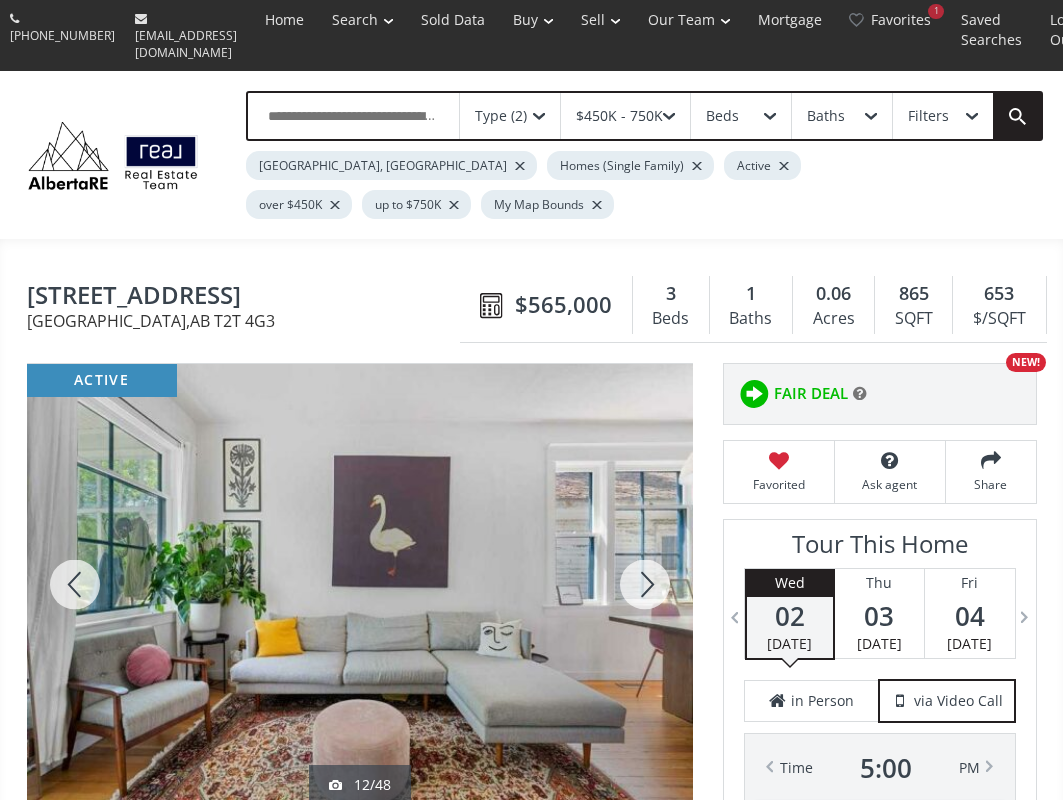 click at bounding box center [645, 584] 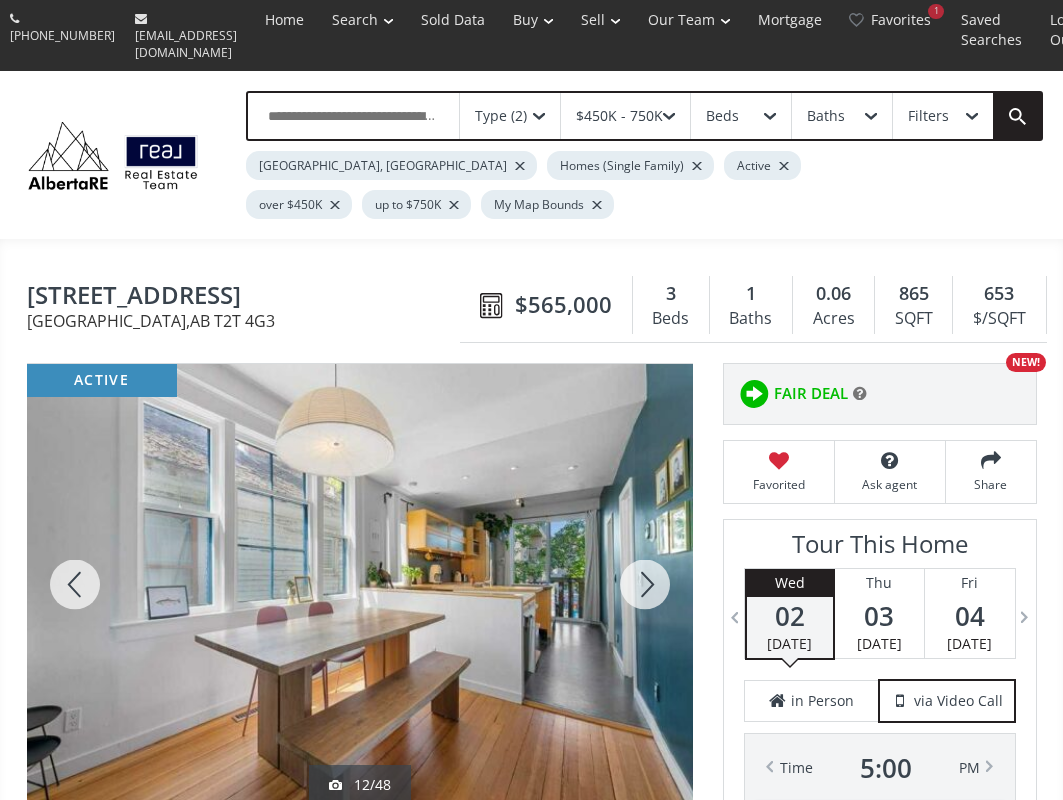 click at bounding box center [645, 584] 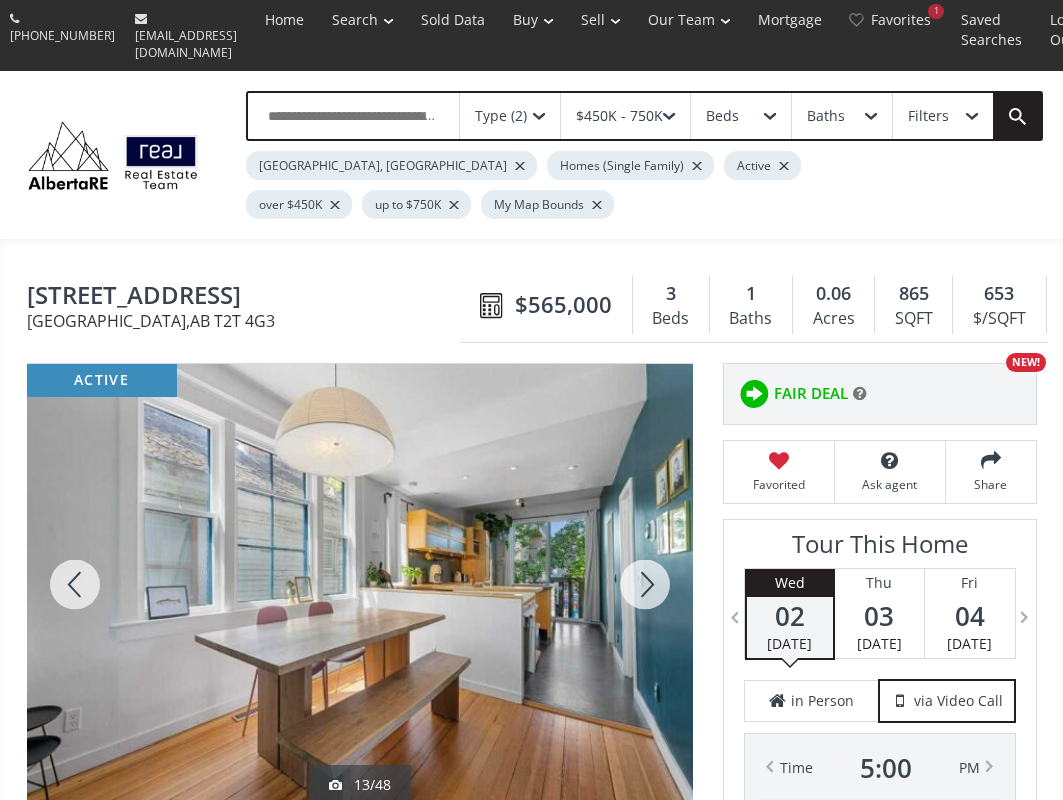 click at bounding box center (645, 584) 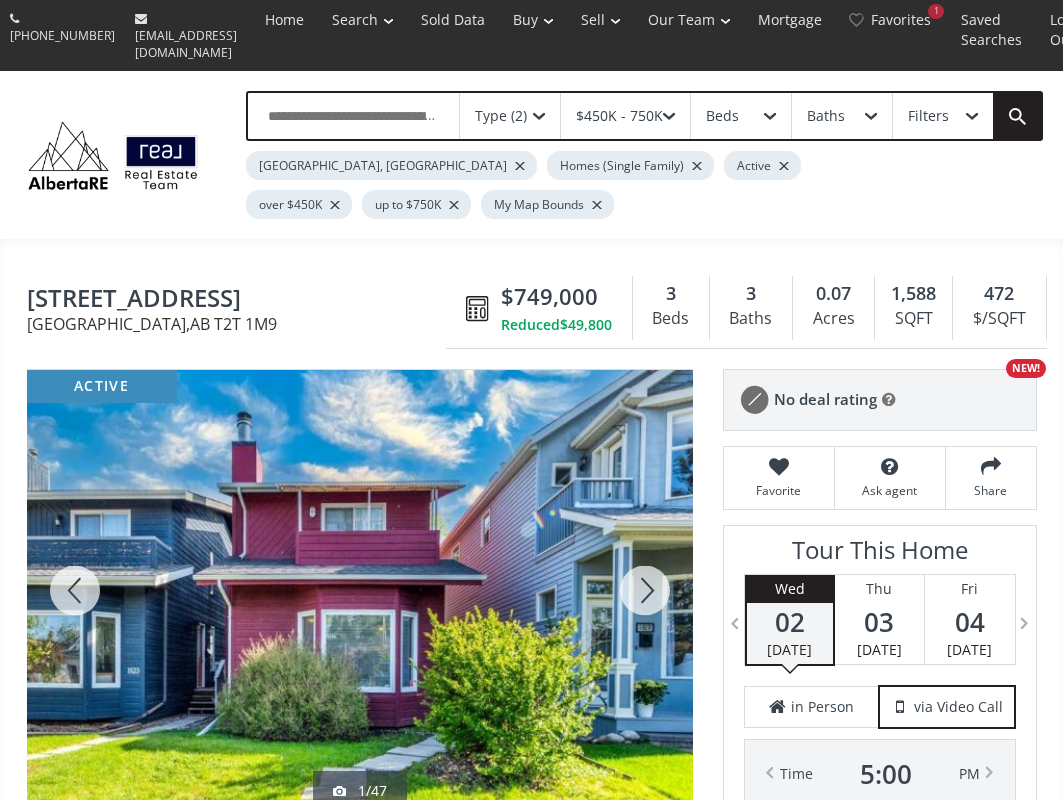 scroll, scrollTop: 0, scrollLeft: 0, axis: both 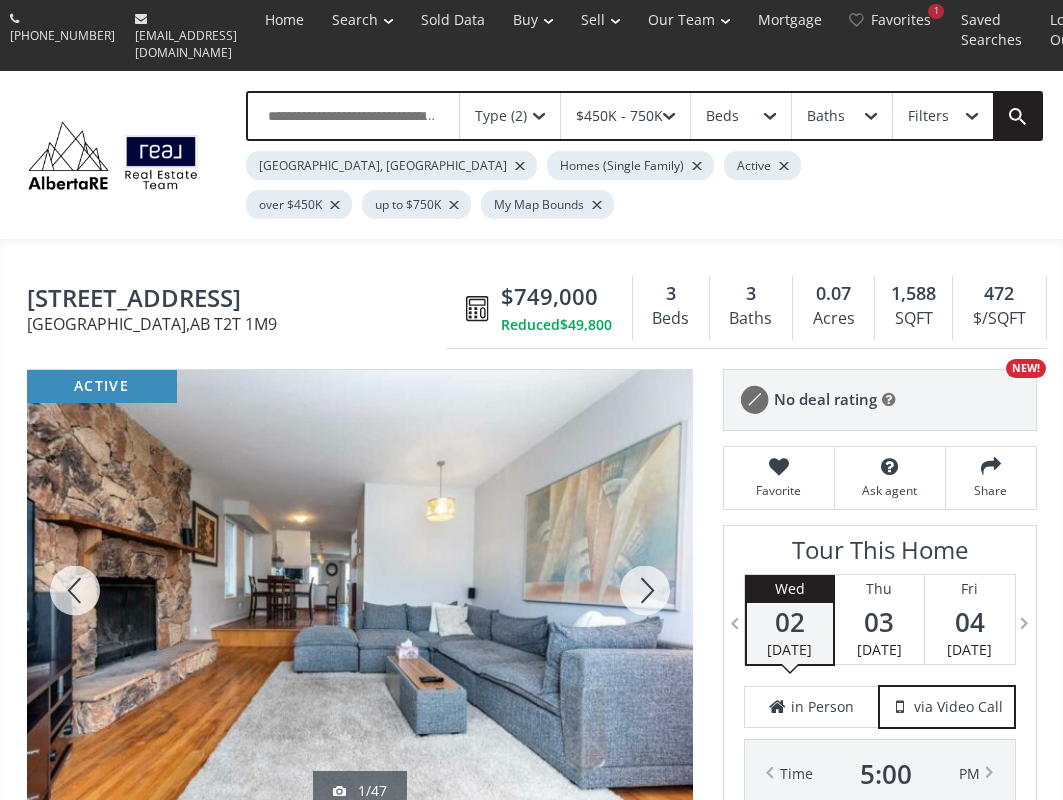 click at bounding box center [645, 590] 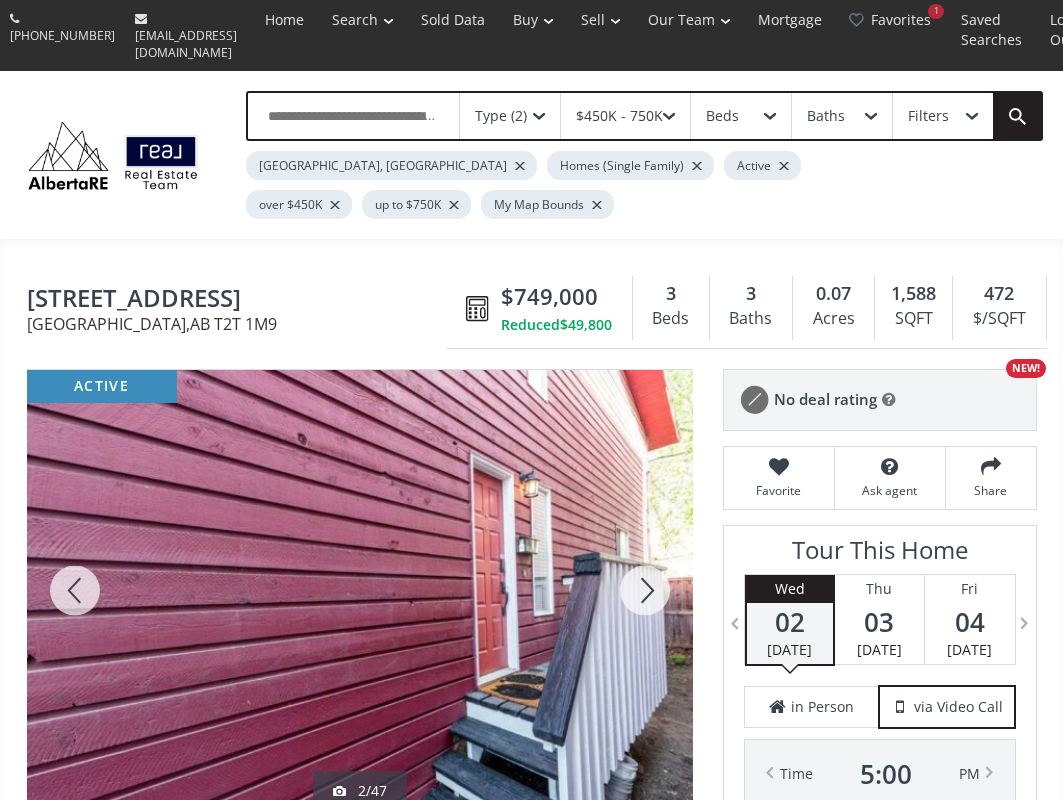 click at bounding box center [645, 590] 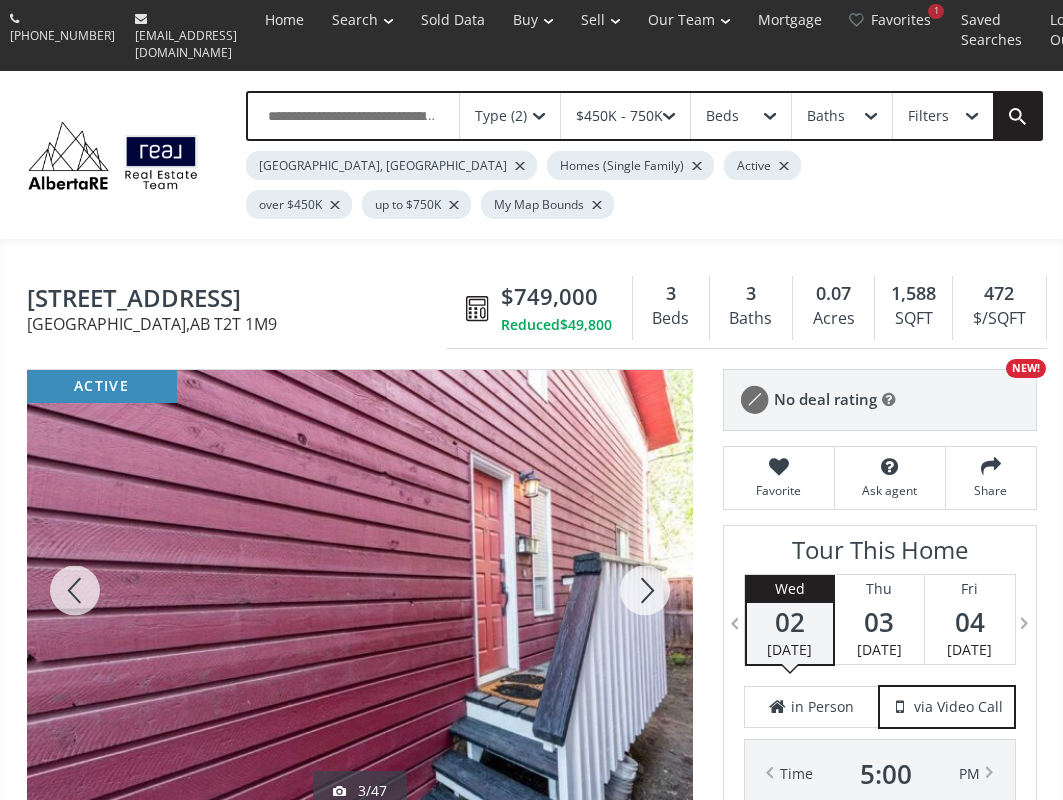 click at bounding box center (645, 590) 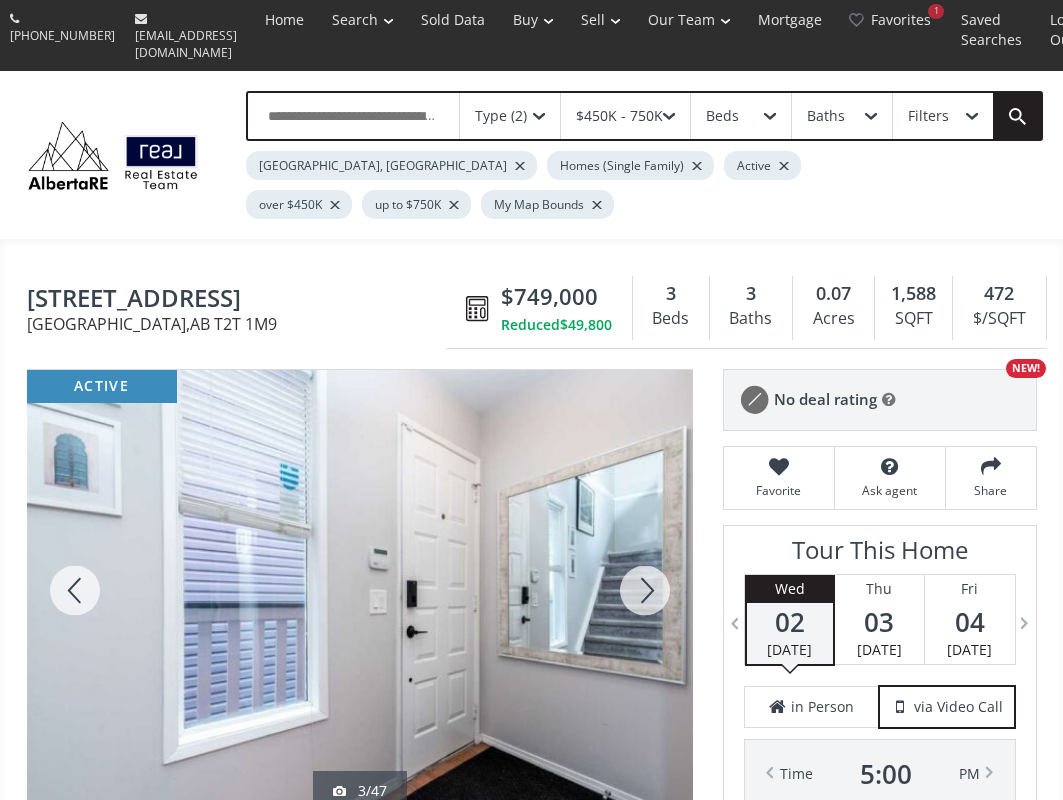 click at bounding box center (645, 590) 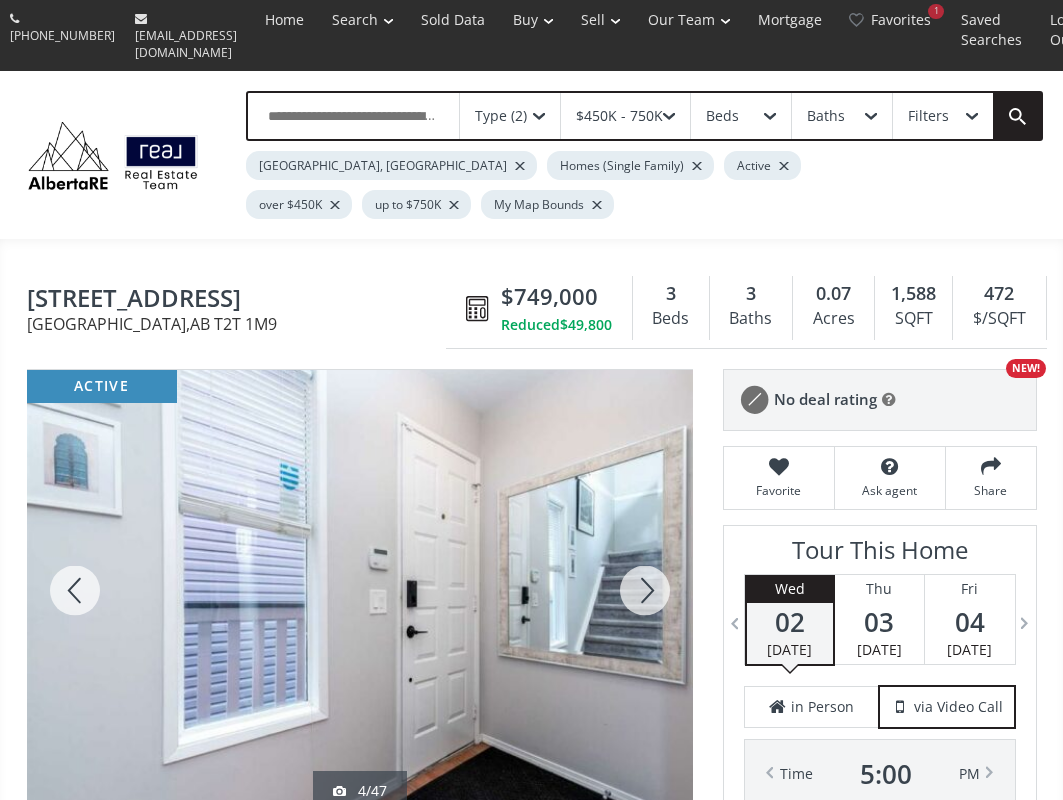 click at bounding box center (645, 590) 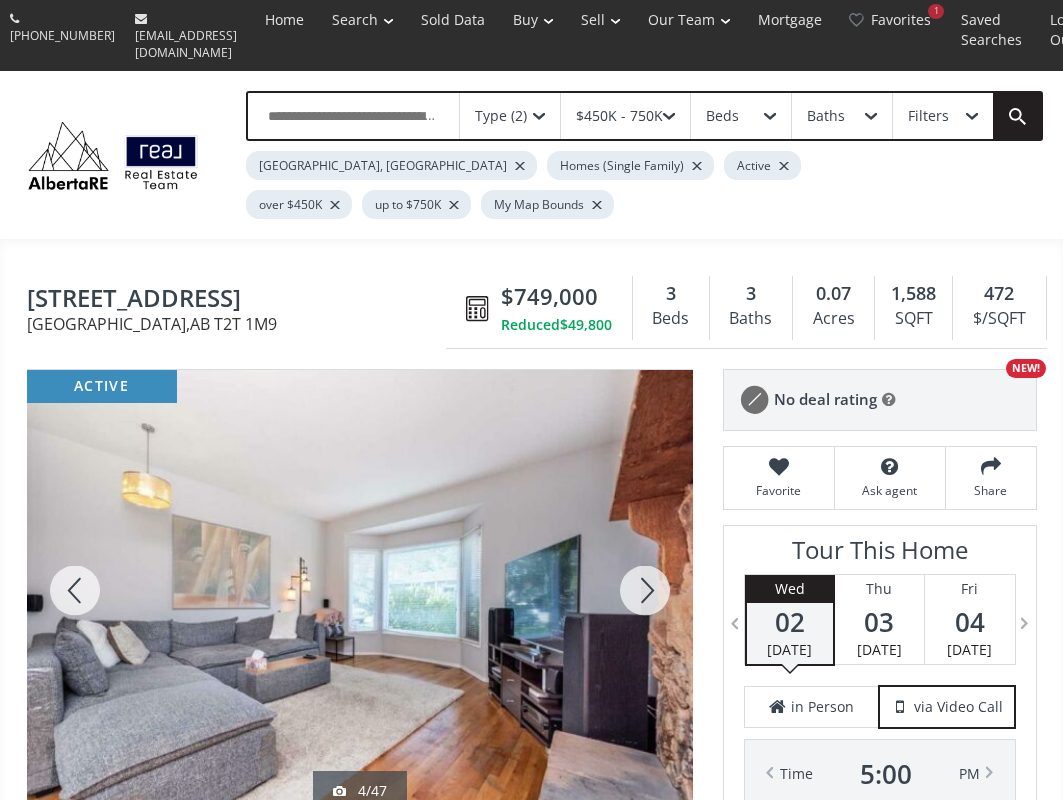 click at bounding box center (645, 590) 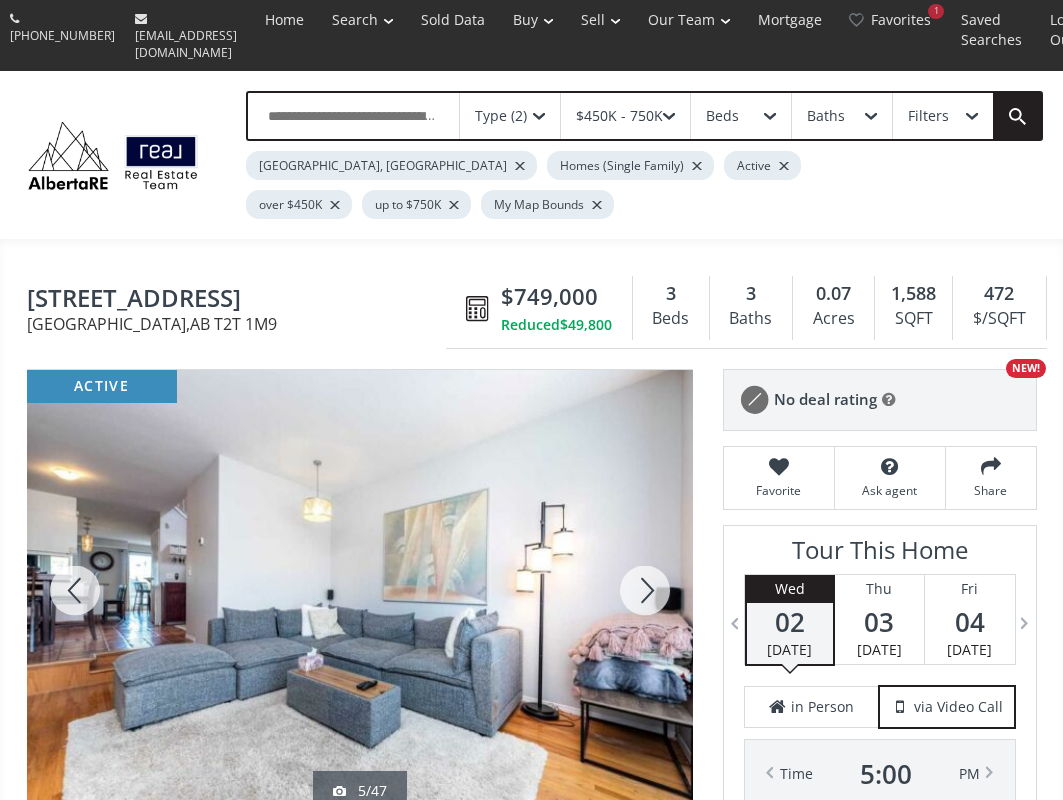 click at bounding box center (645, 590) 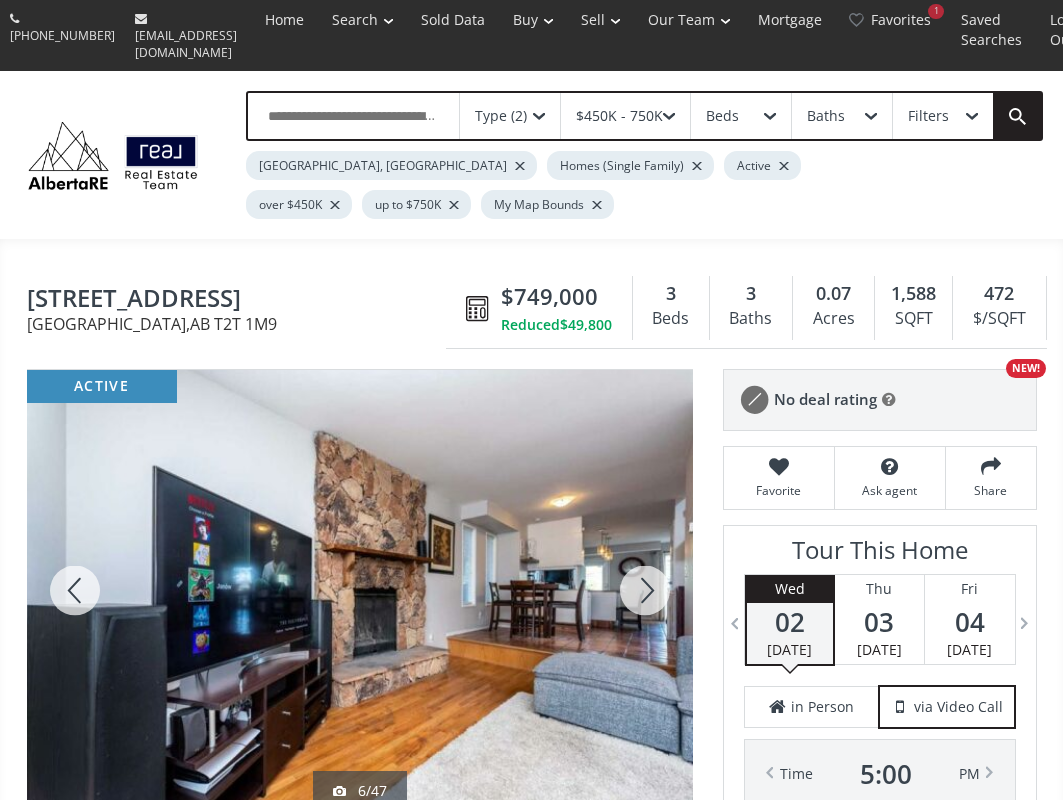 click at bounding box center (645, 590) 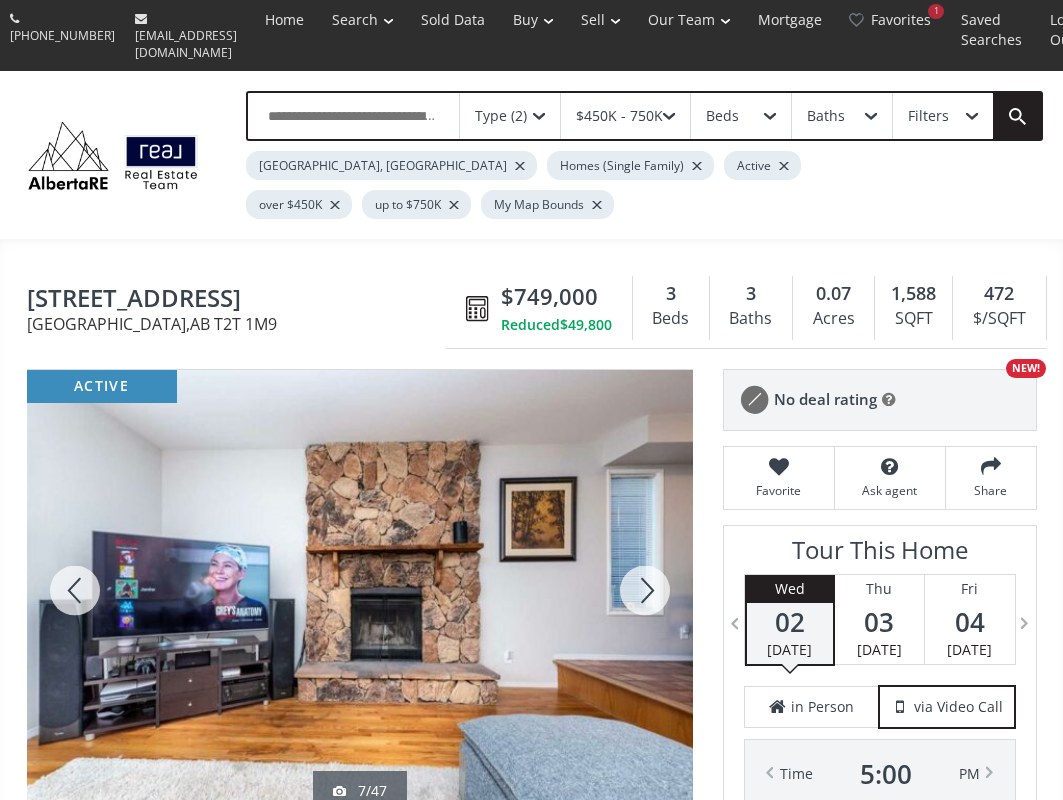click at bounding box center [645, 590] 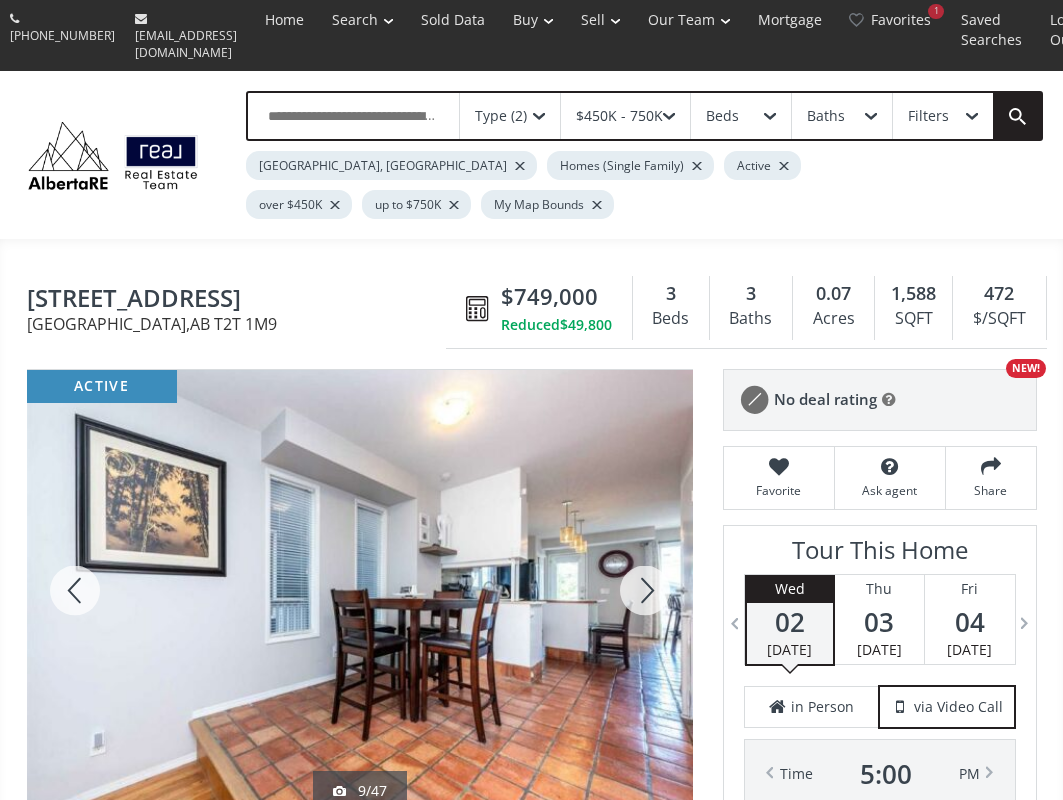 click at bounding box center [645, 590] 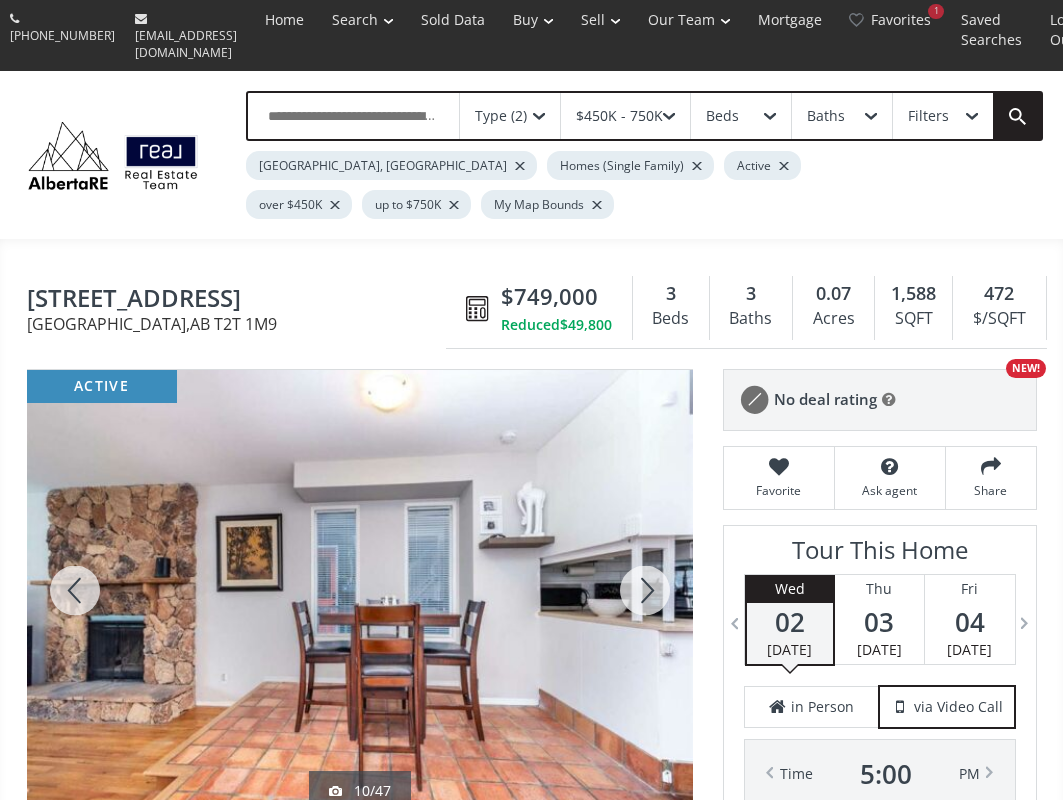 click at bounding box center [645, 590] 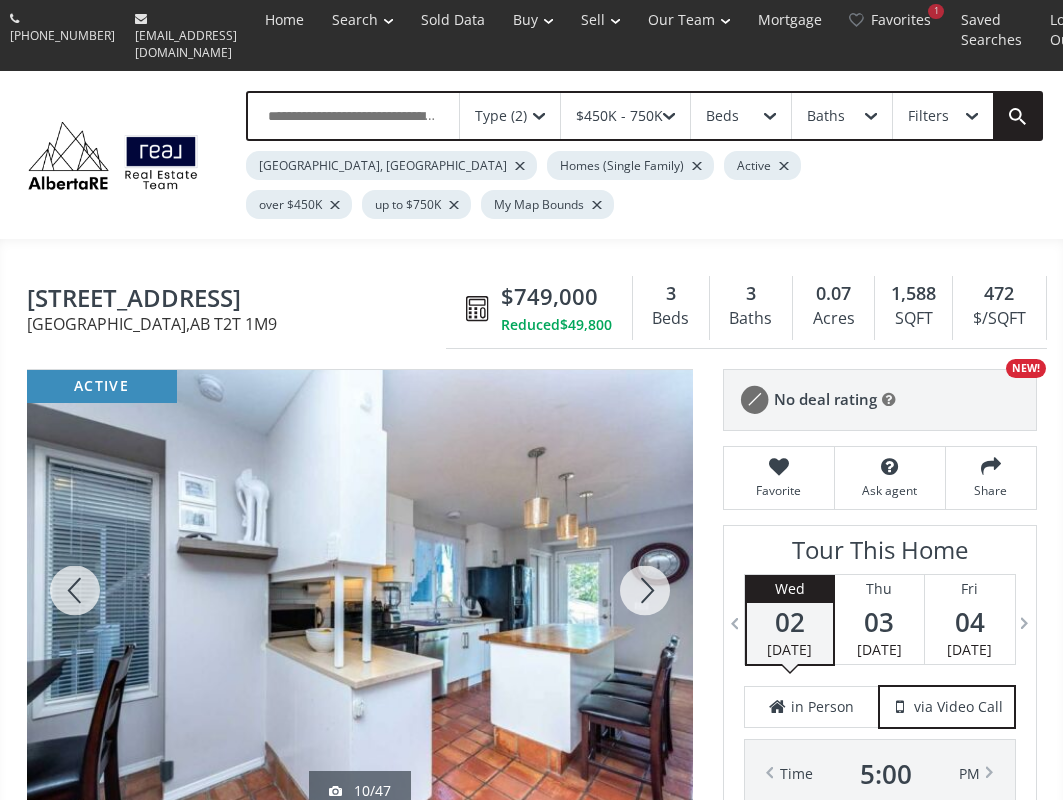 click at bounding box center [645, 590] 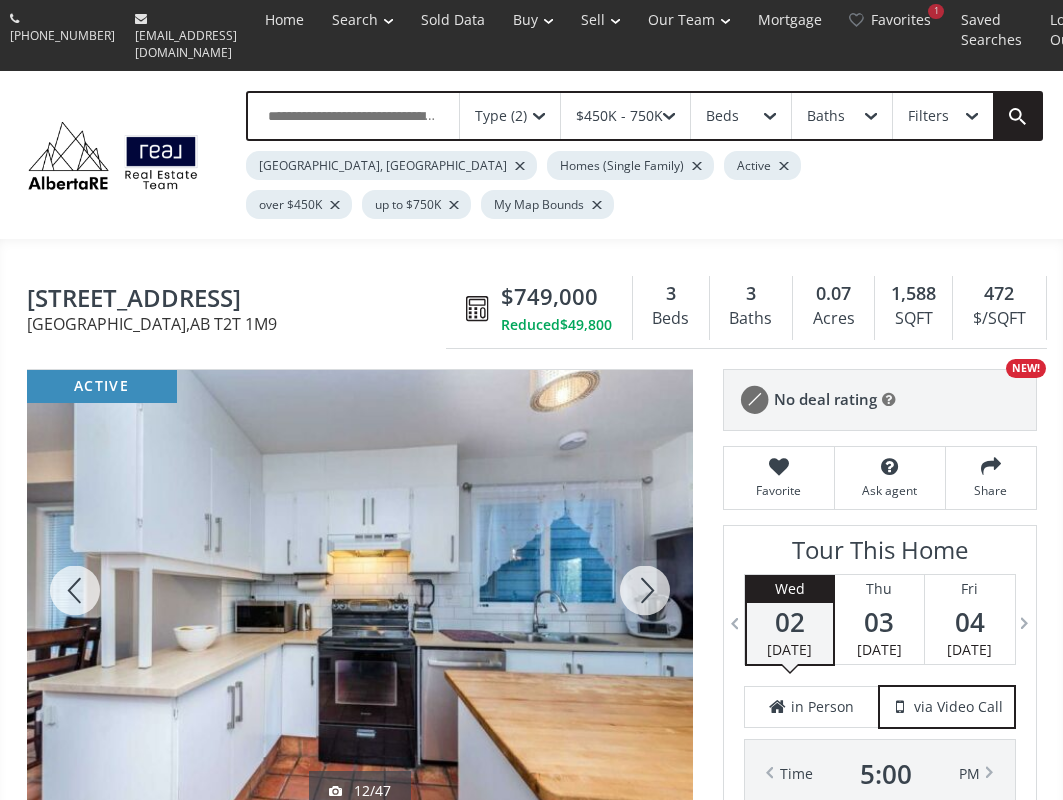 click at bounding box center [645, 590] 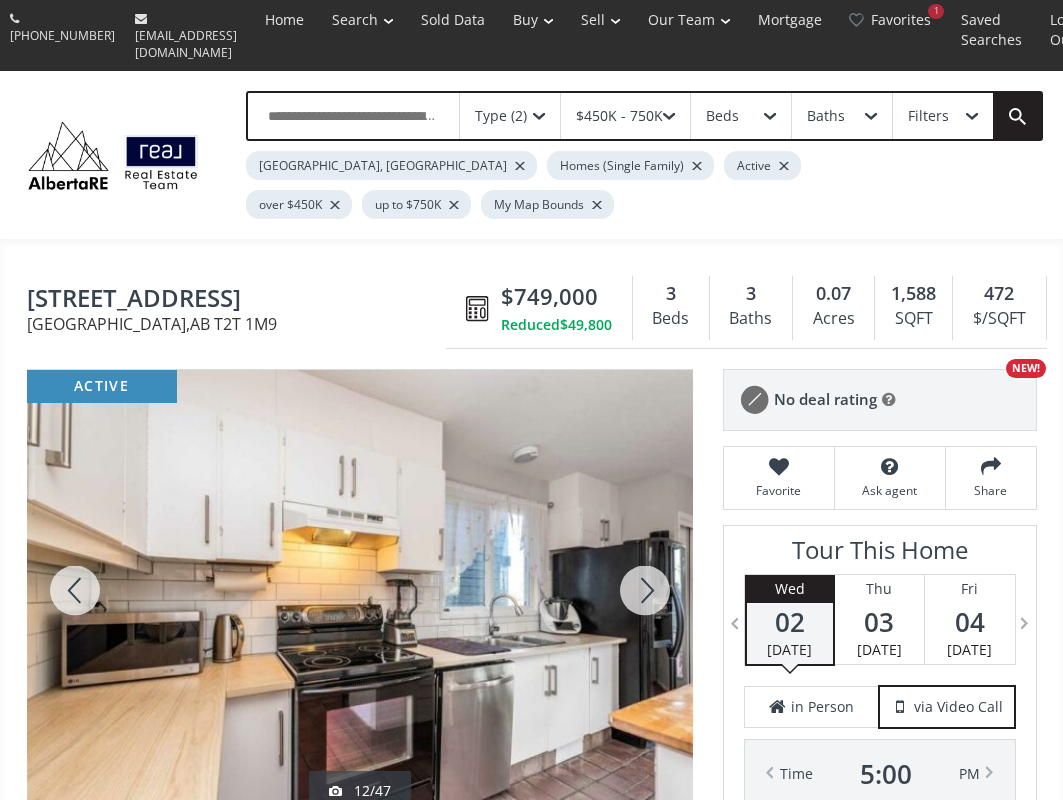 click at bounding box center (645, 590) 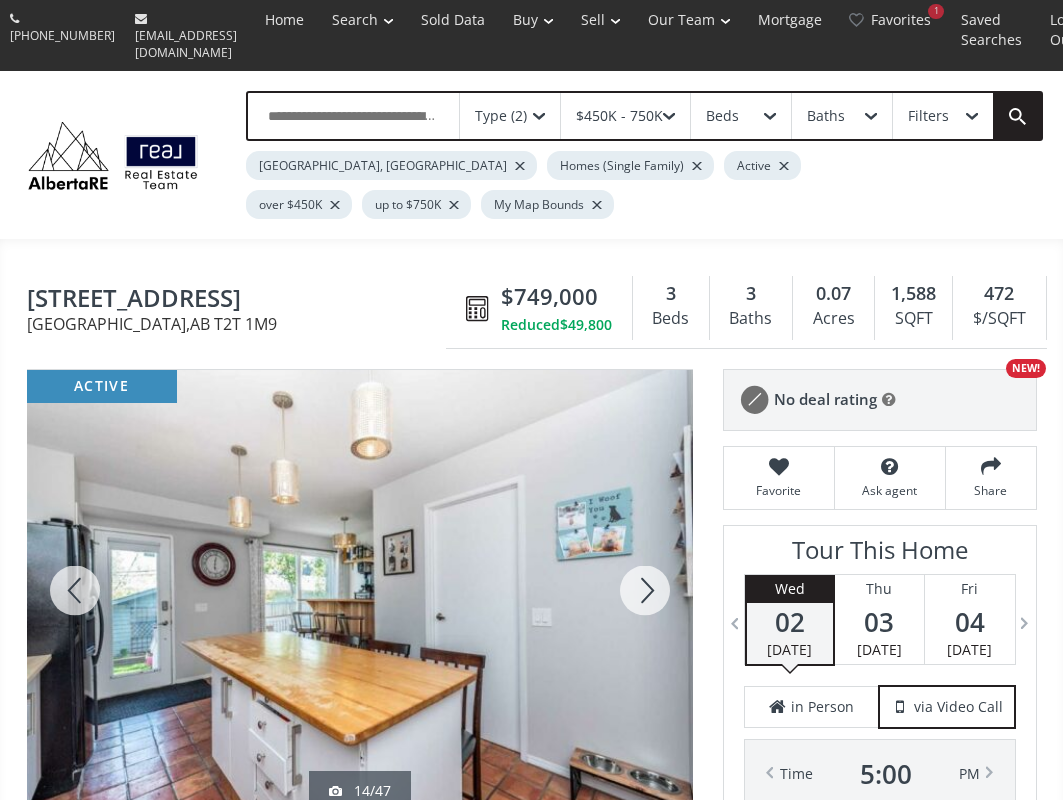click at bounding box center (645, 590) 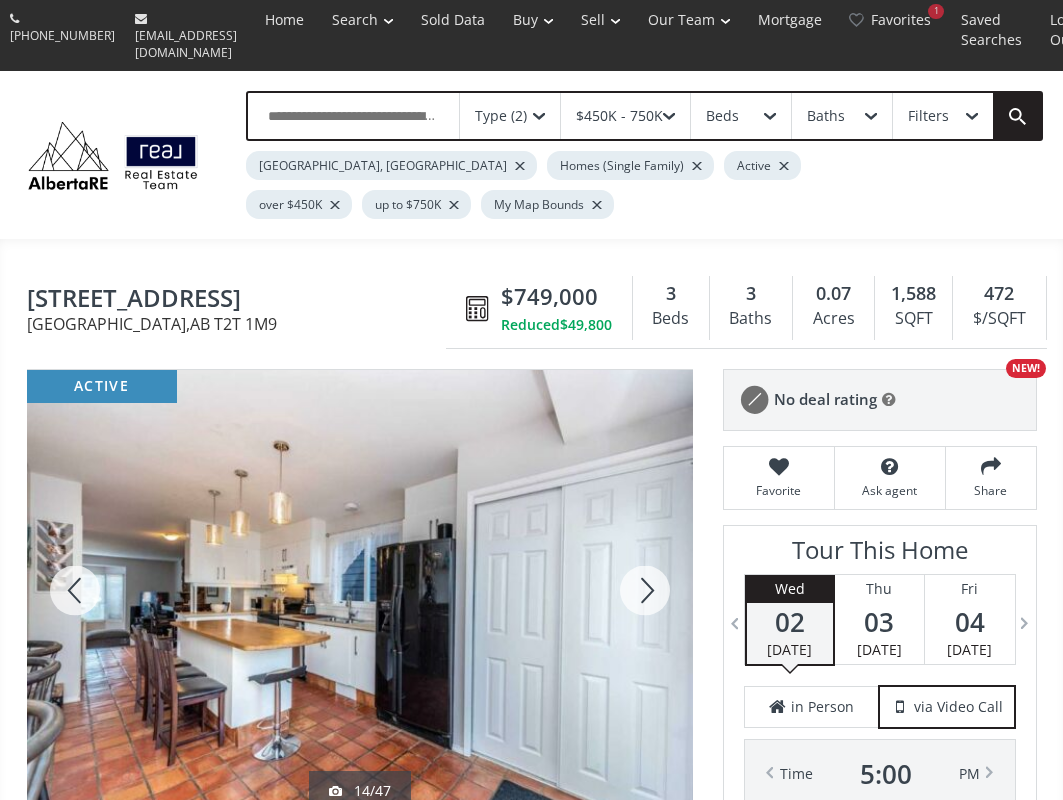 click at bounding box center [645, 590] 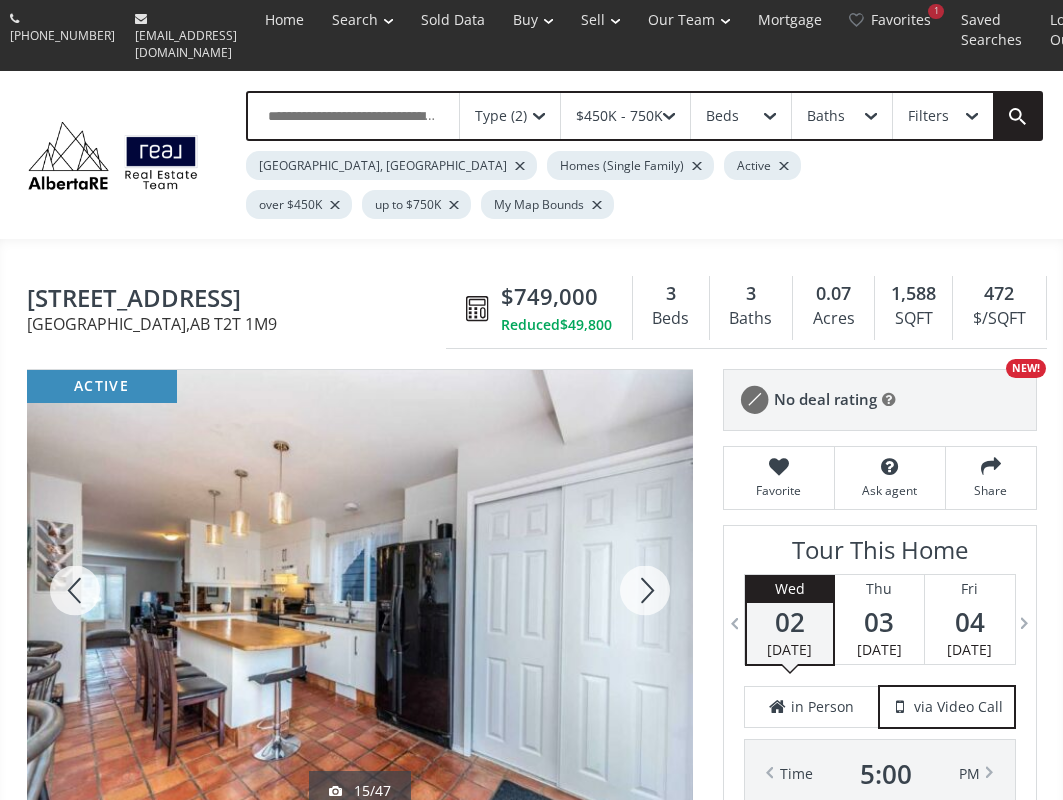 click at bounding box center [645, 590] 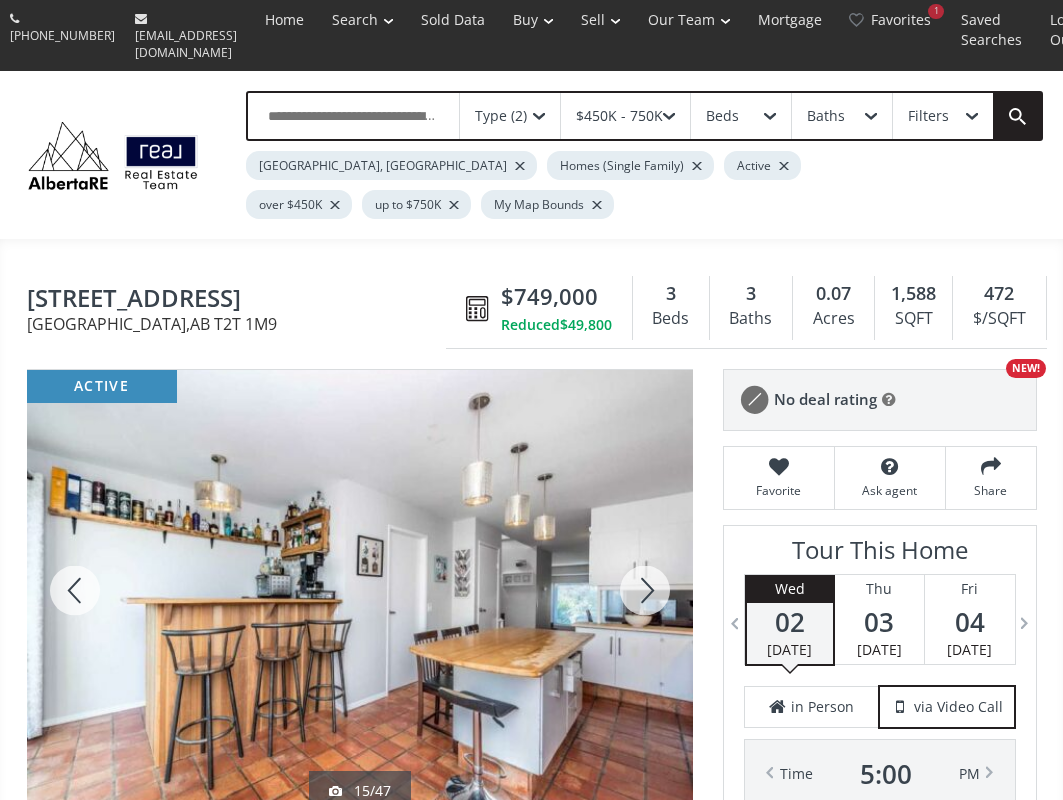 click at bounding box center [645, 590] 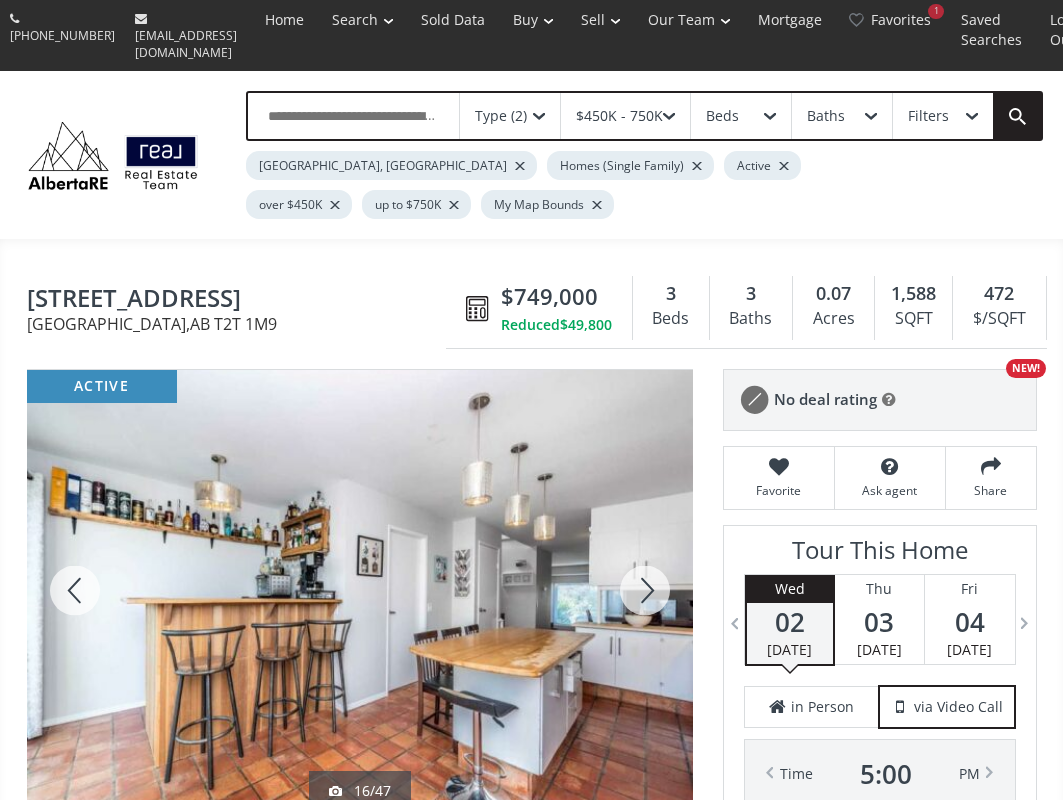 click at bounding box center [645, 590] 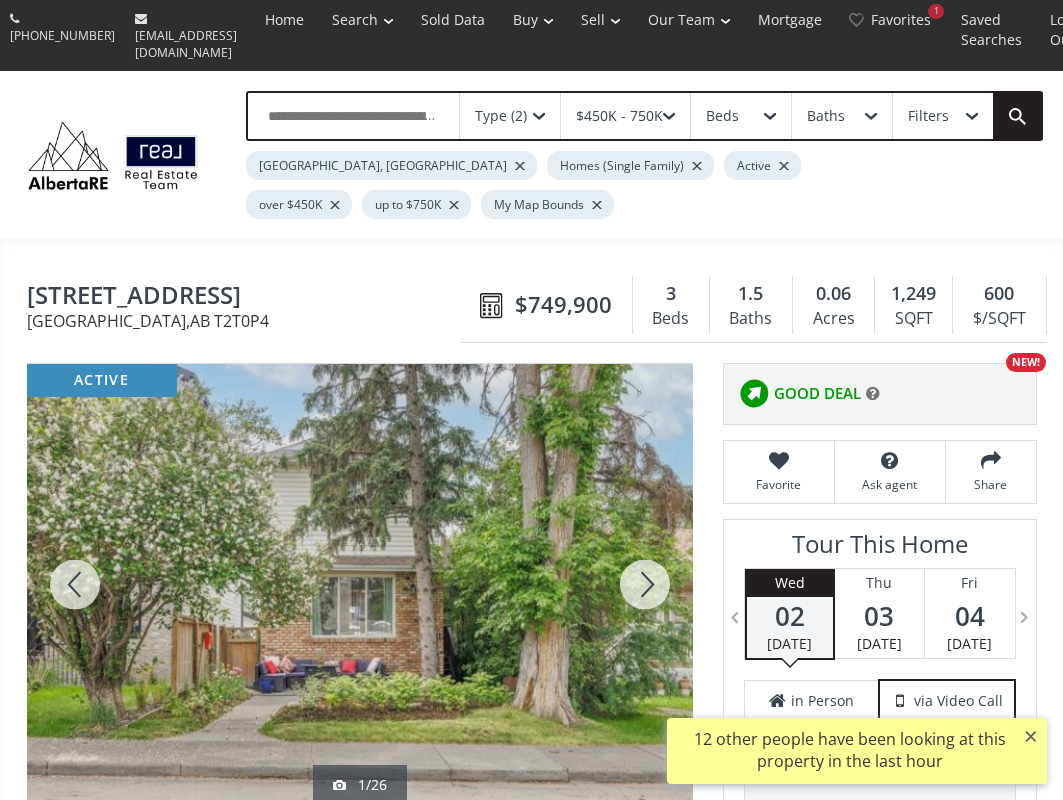 scroll, scrollTop: 0, scrollLeft: 0, axis: both 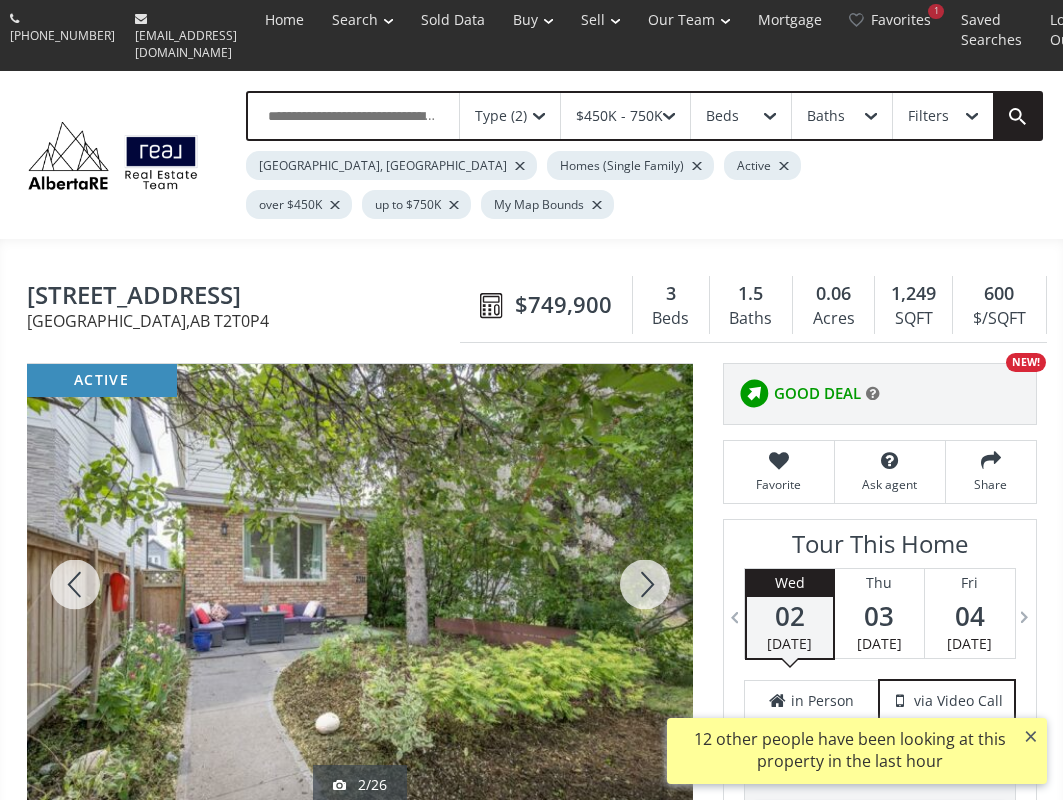 click at bounding box center [645, 584] 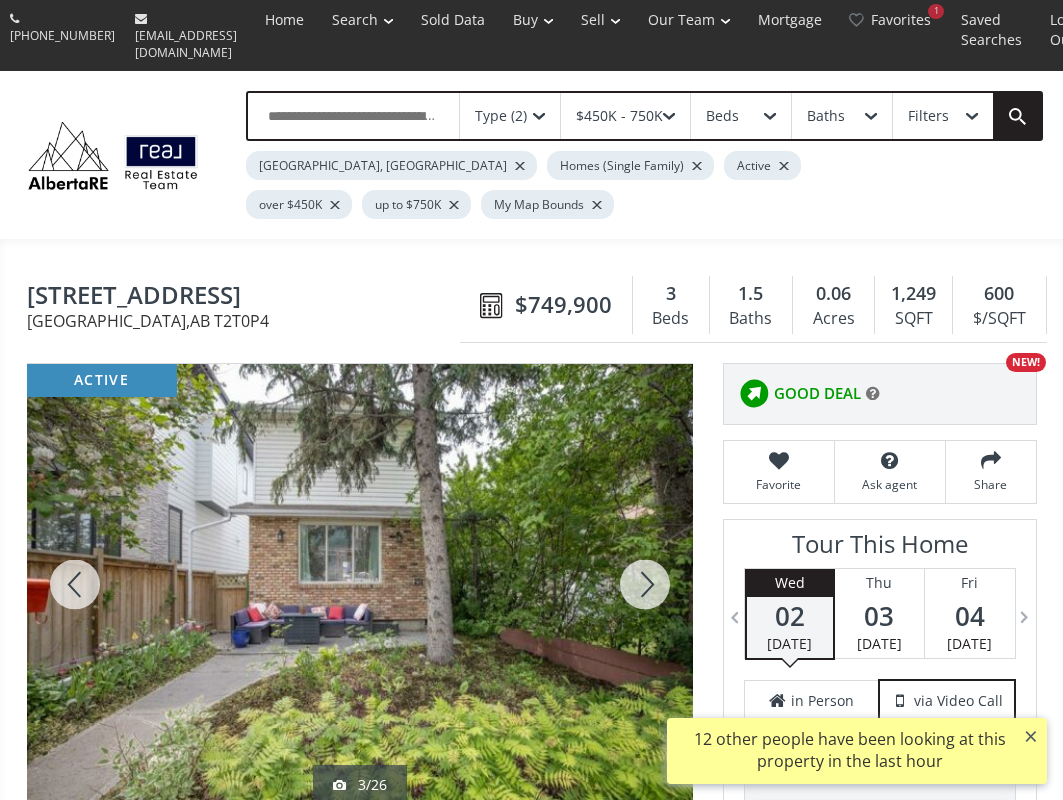 click at bounding box center [645, 584] 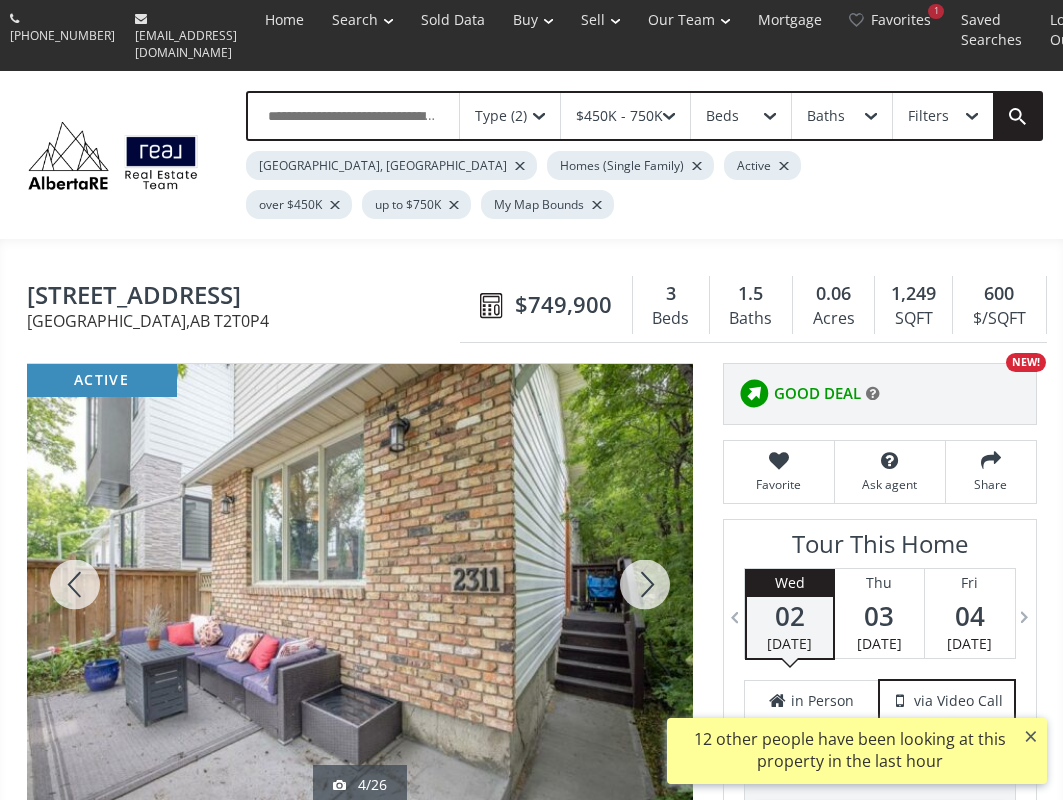 click at bounding box center [645, 584] 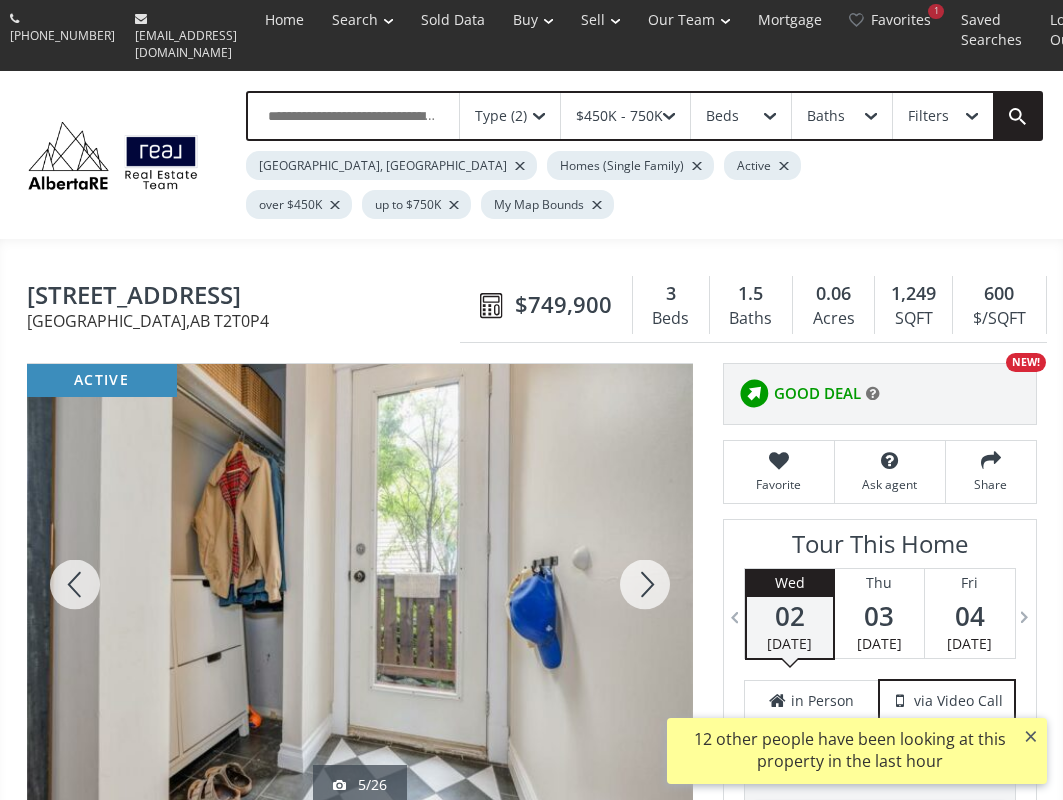 click at bounding box center [645, 584] 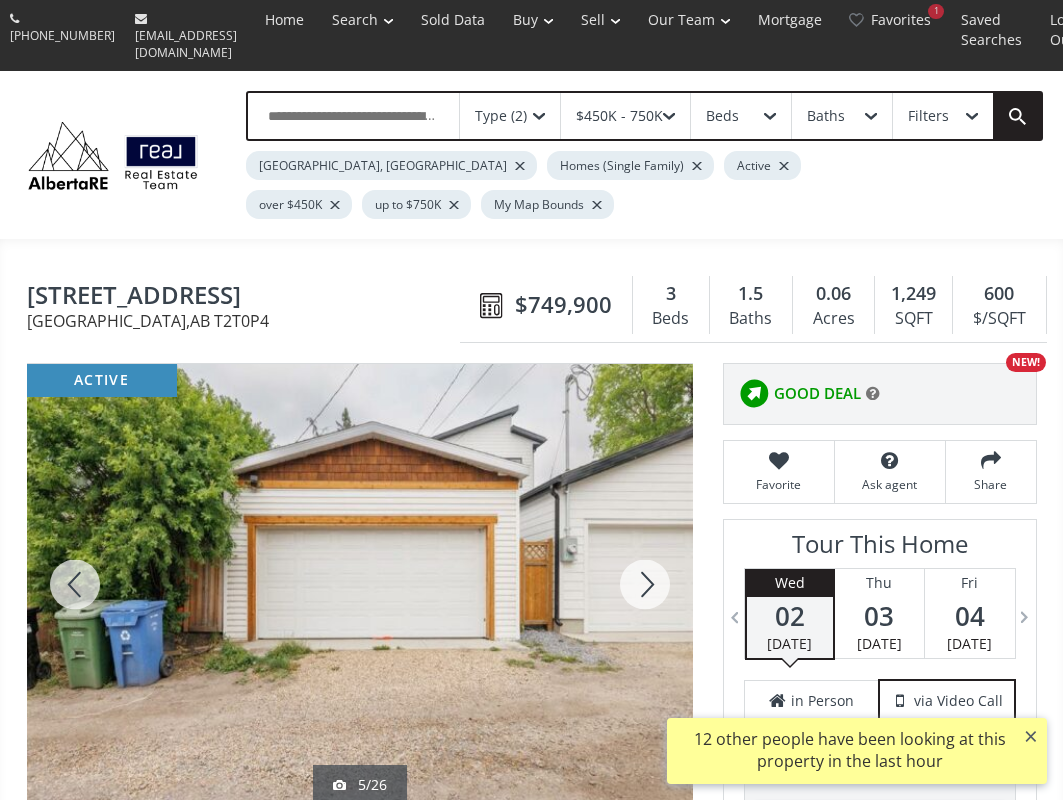 click at bounding box center (645, 584) 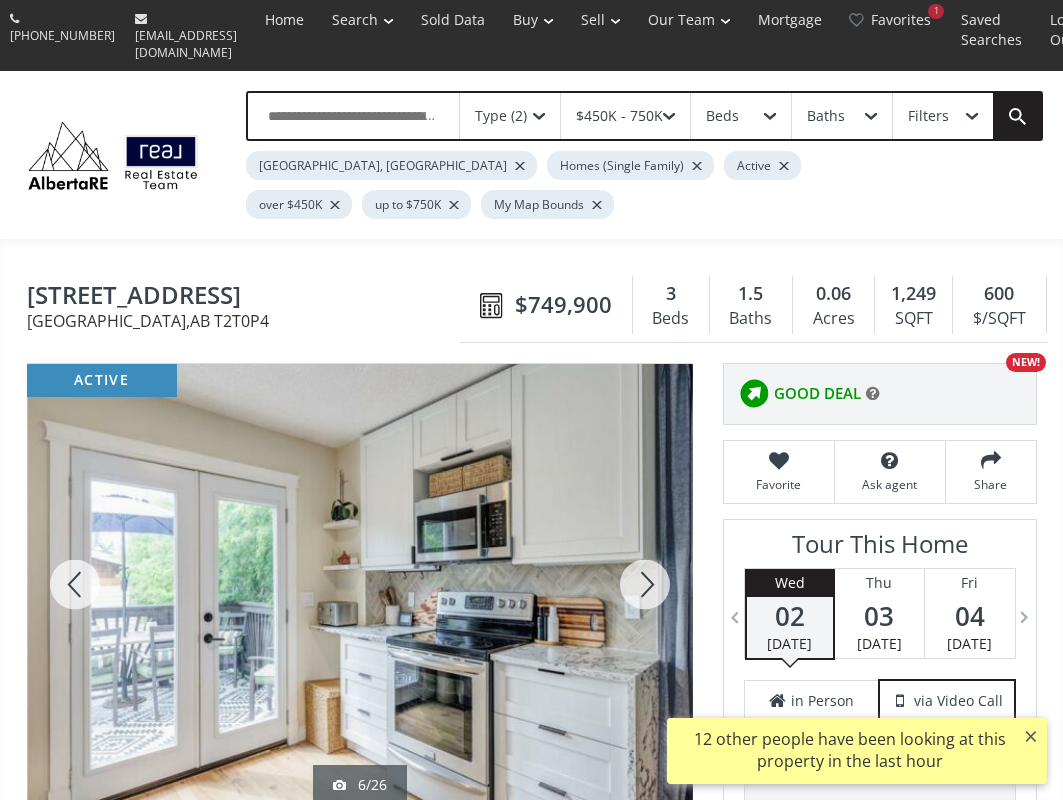 click at bounding box center [645, 584] 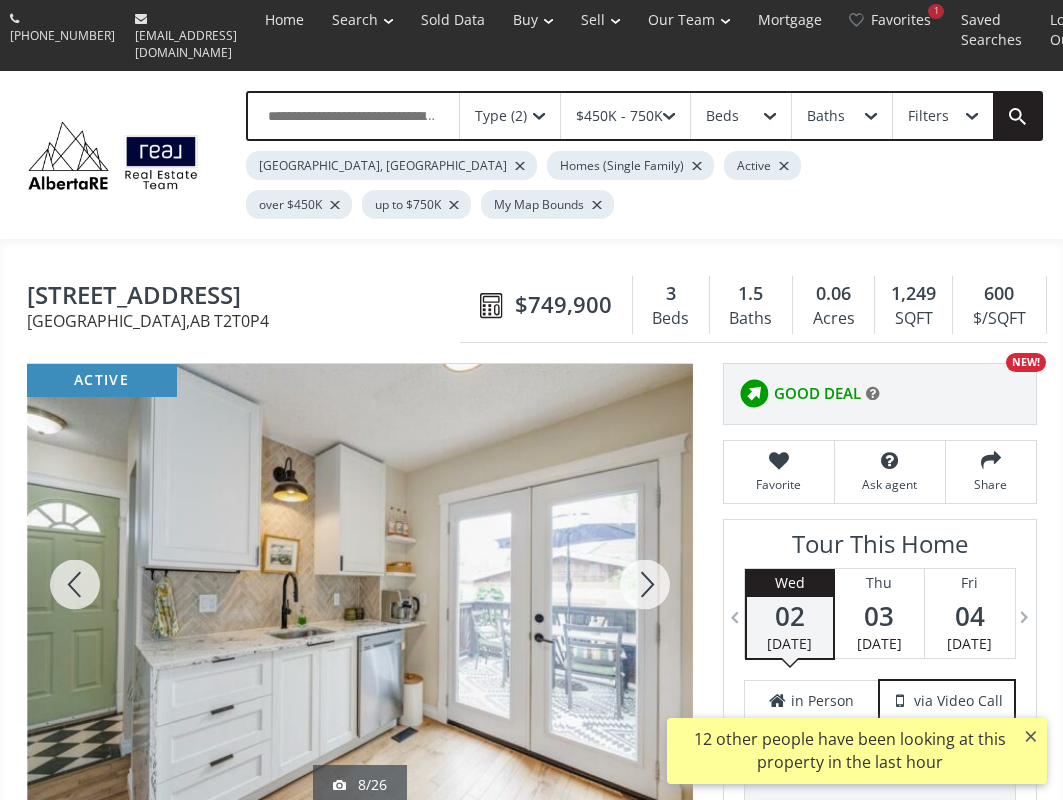 click at bounding box center (75, 584) 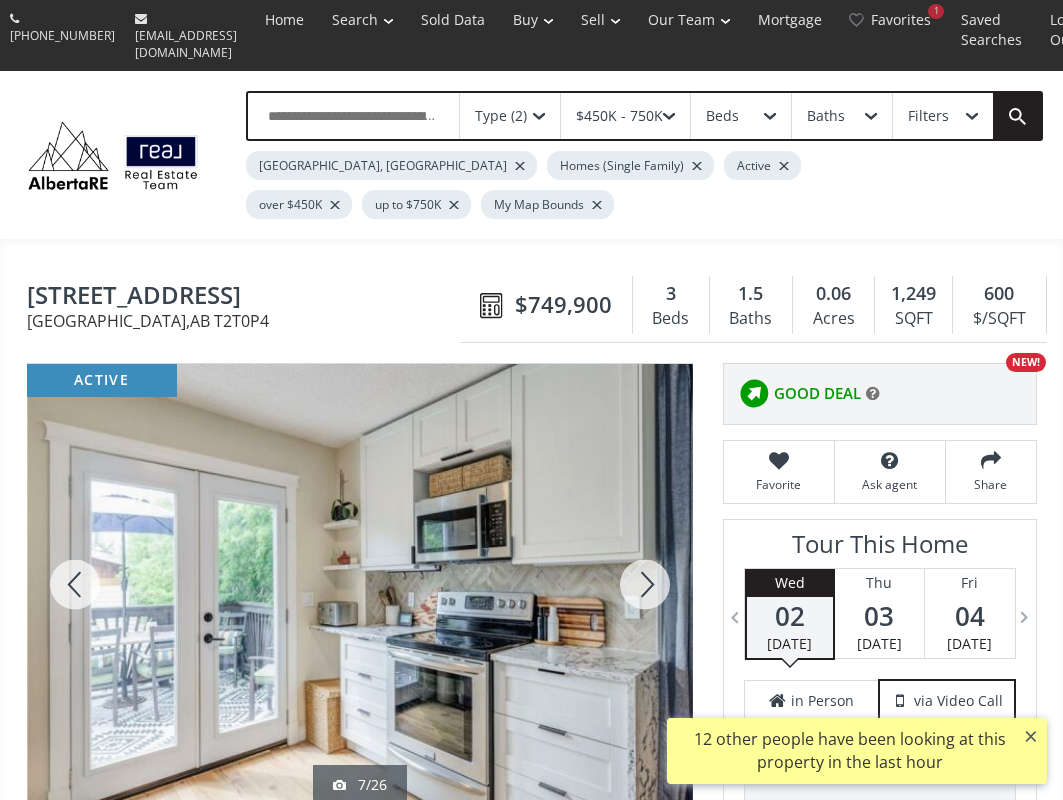 click at bounding box center [645, 584] 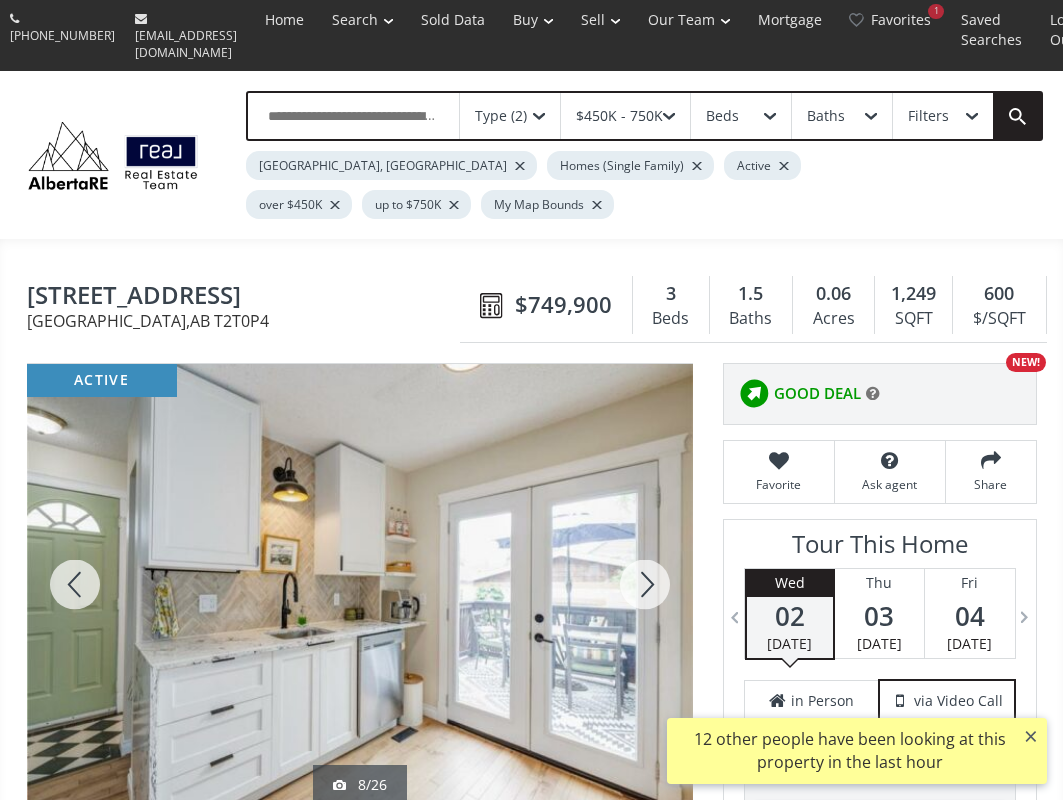 click at bounding box center (645, 584) 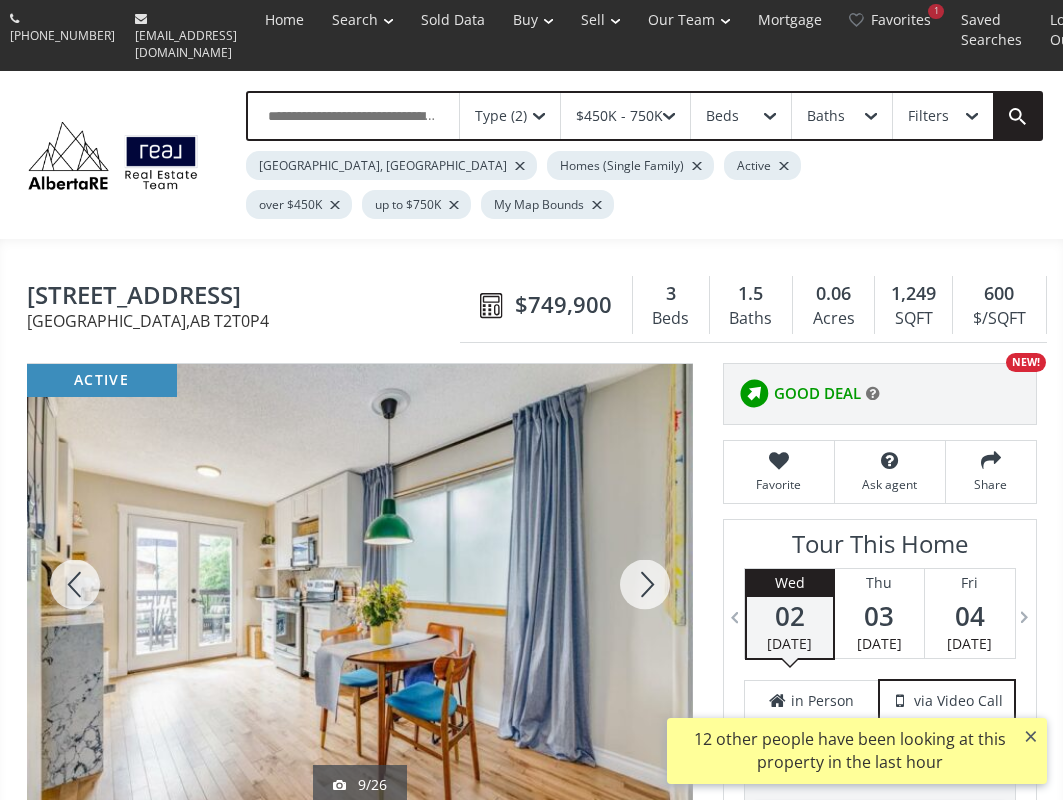 click at bounding box center (645, 584) 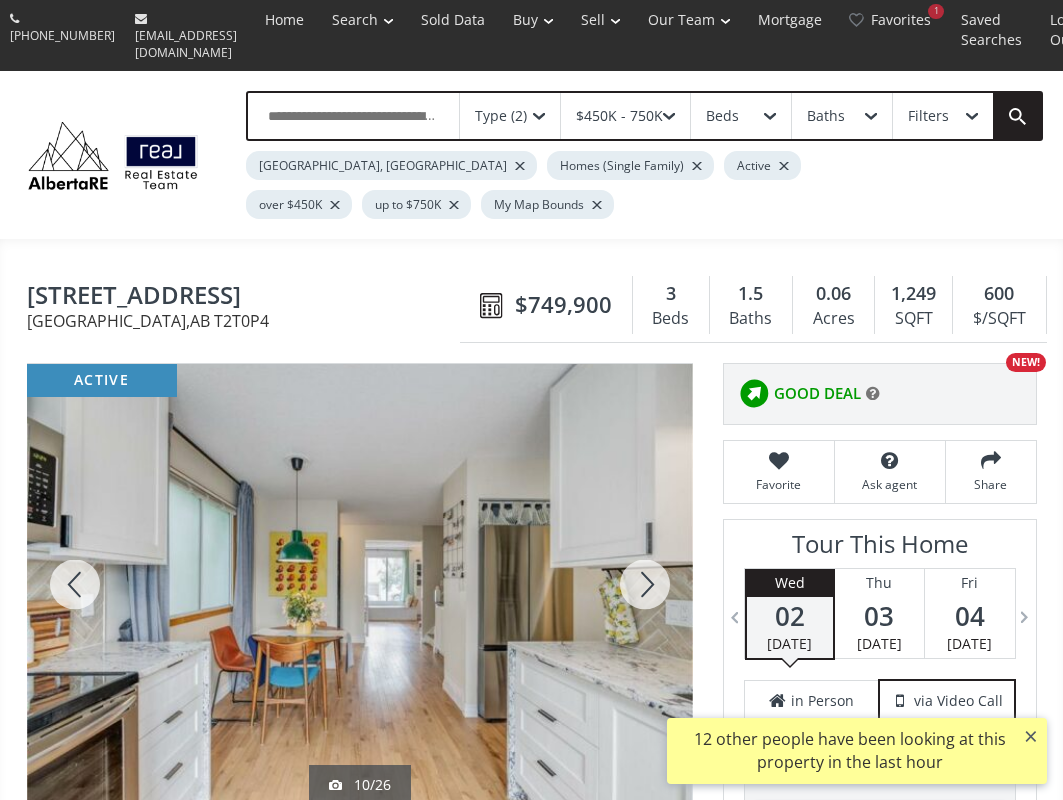 click at bounding box center (645, 584) 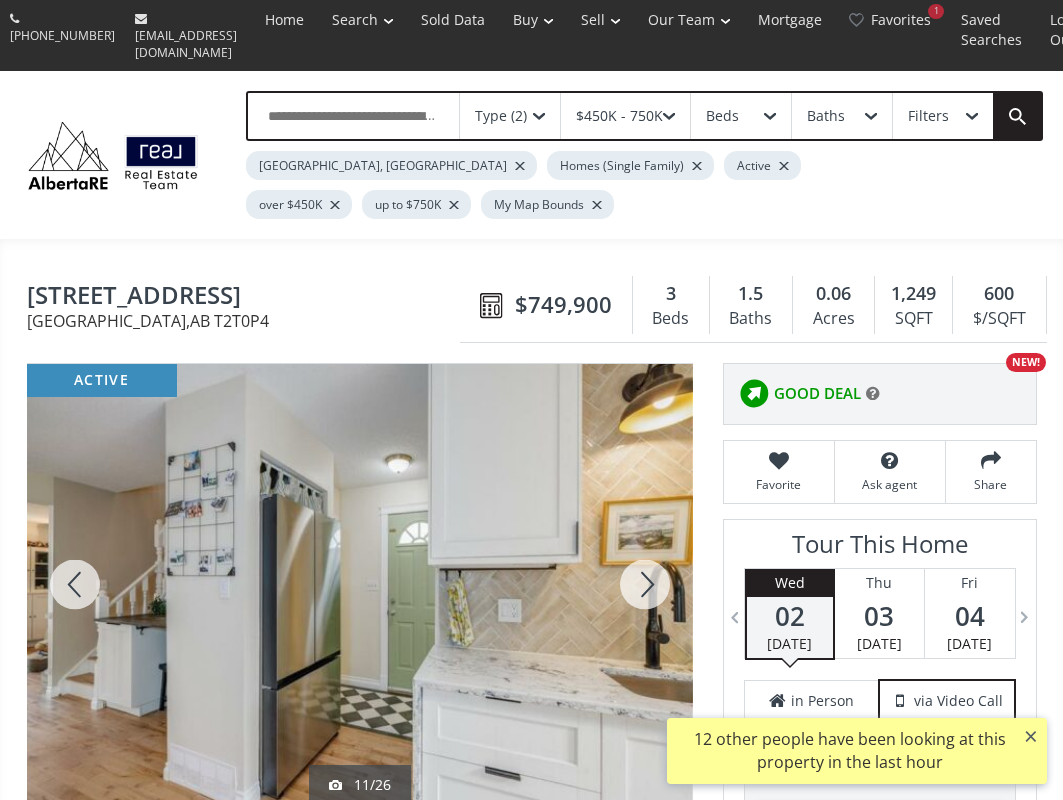 click at bounding box center [645, 584] 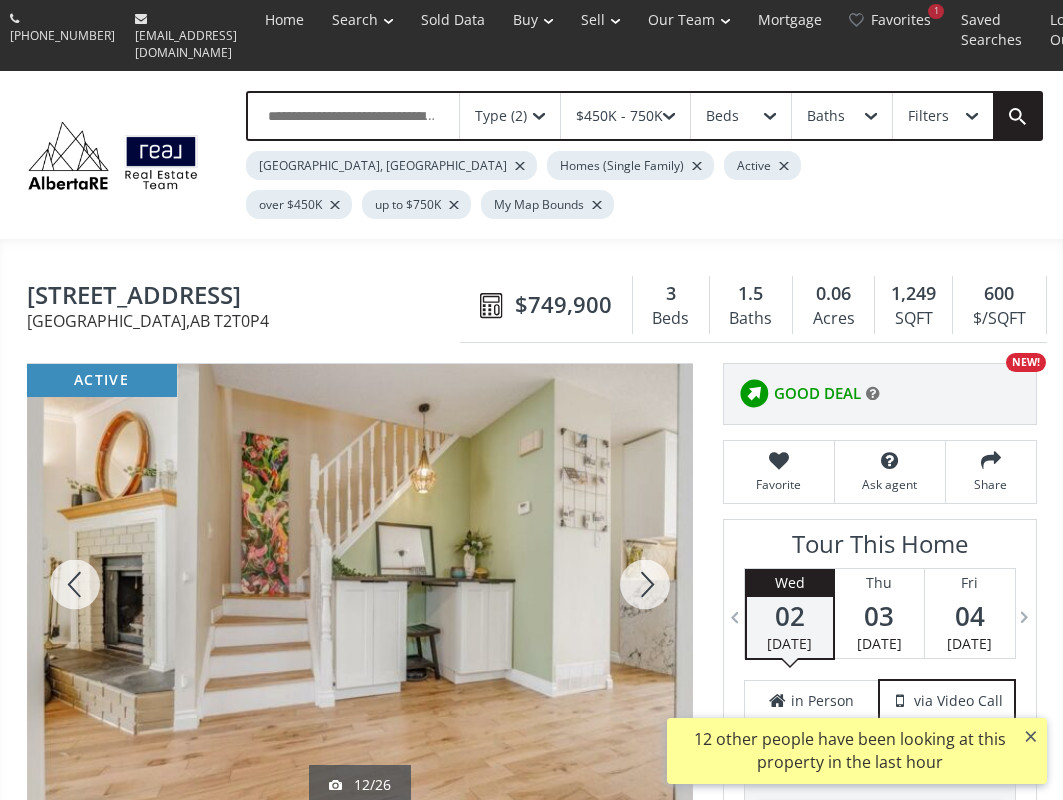 click at bounding box center (645, 584) 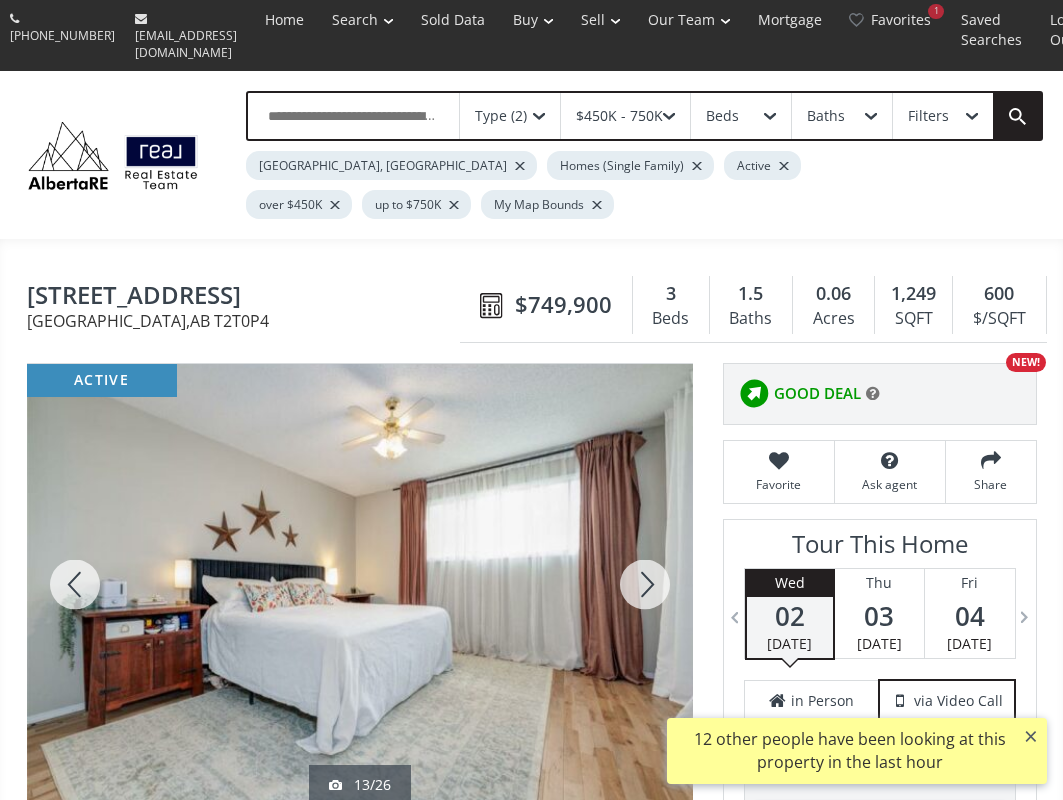 click at bounding box center (645, 584) 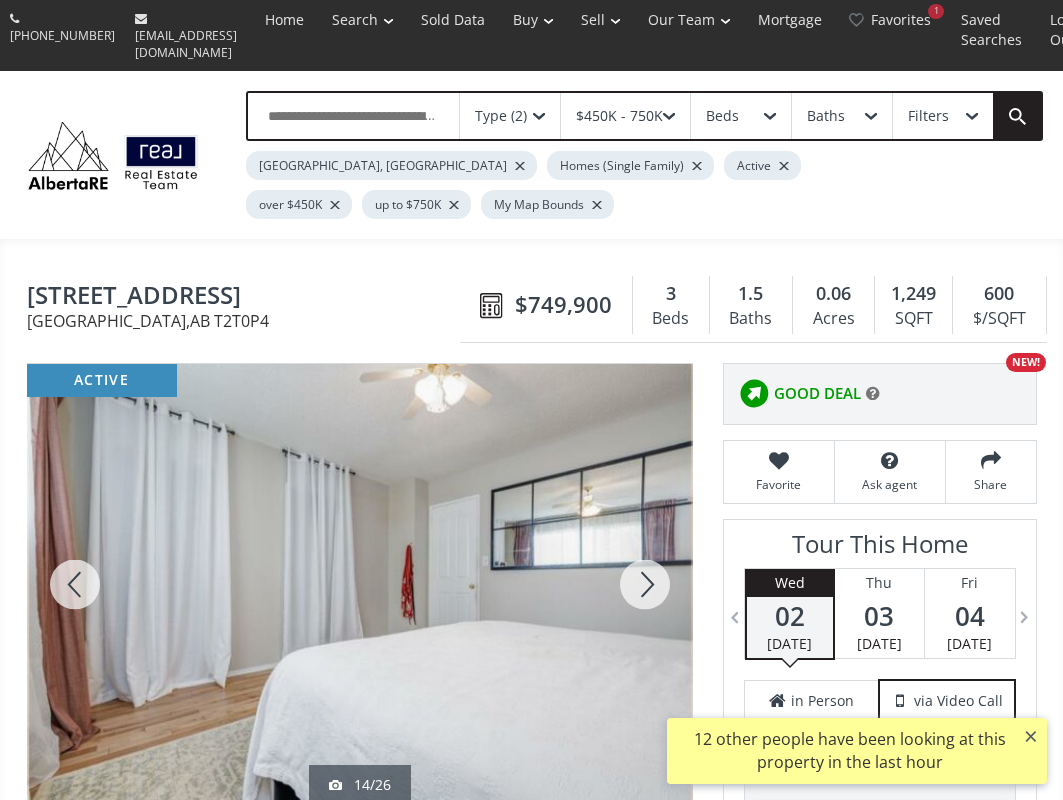 click at bounding box center [645, 584] 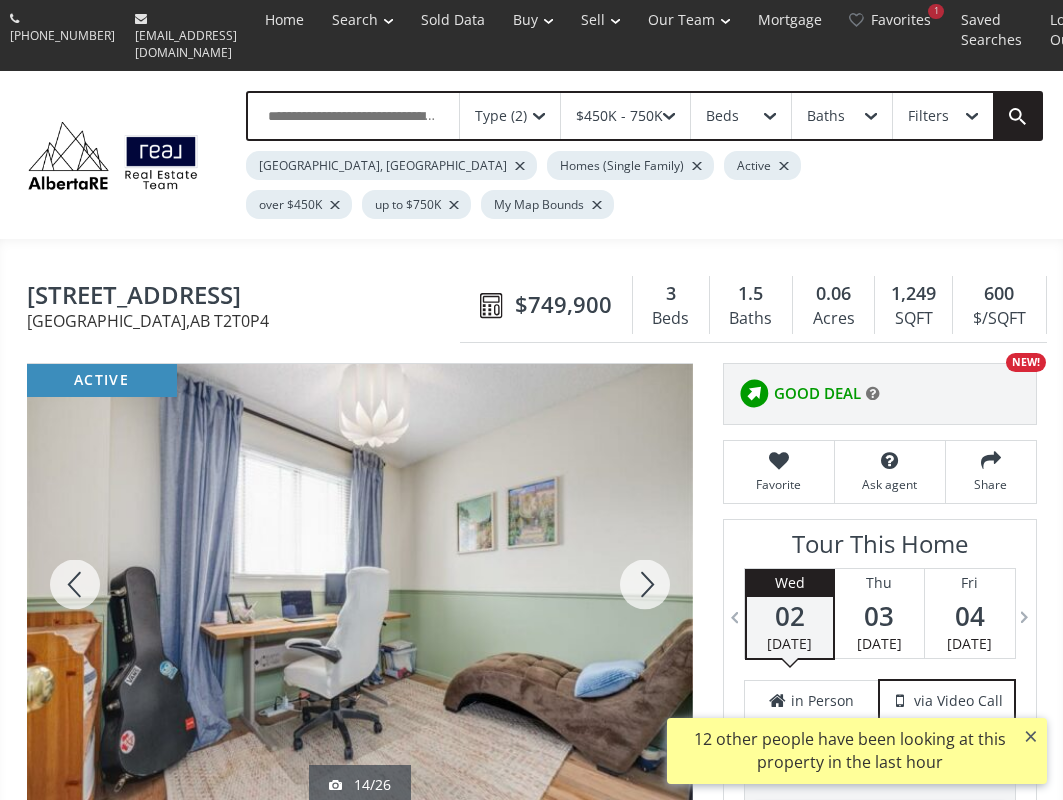 click at bounding box center (645, 584) 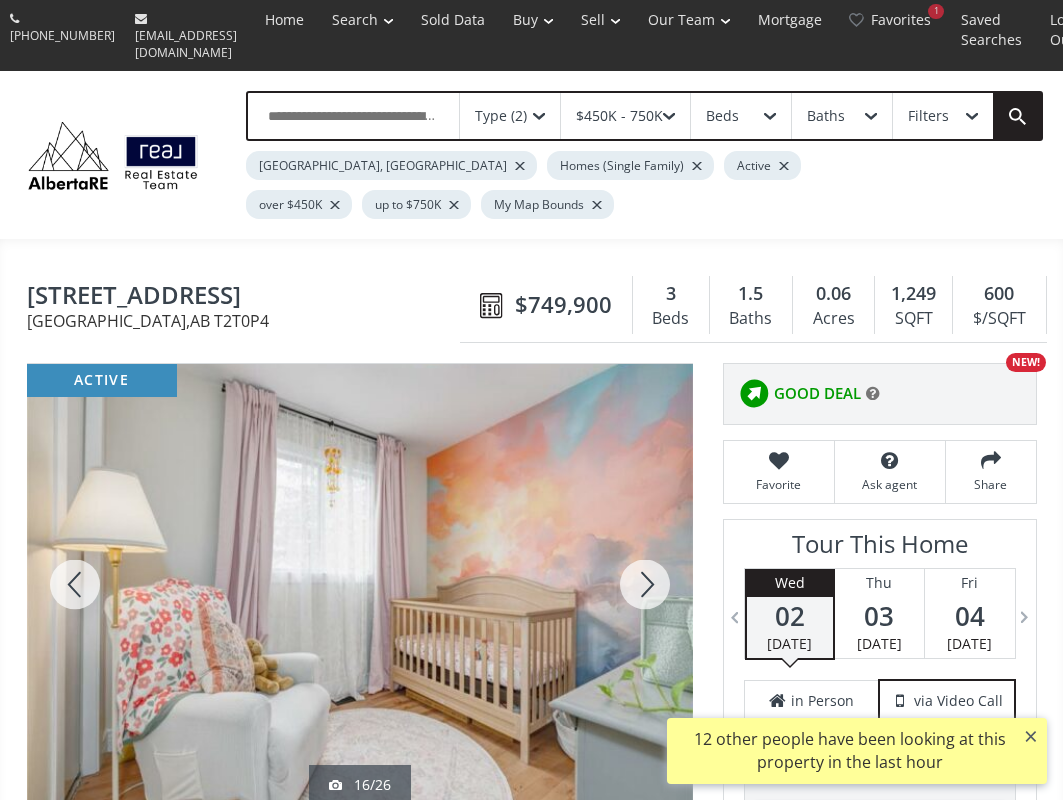 click at bounding box center (645, 584) 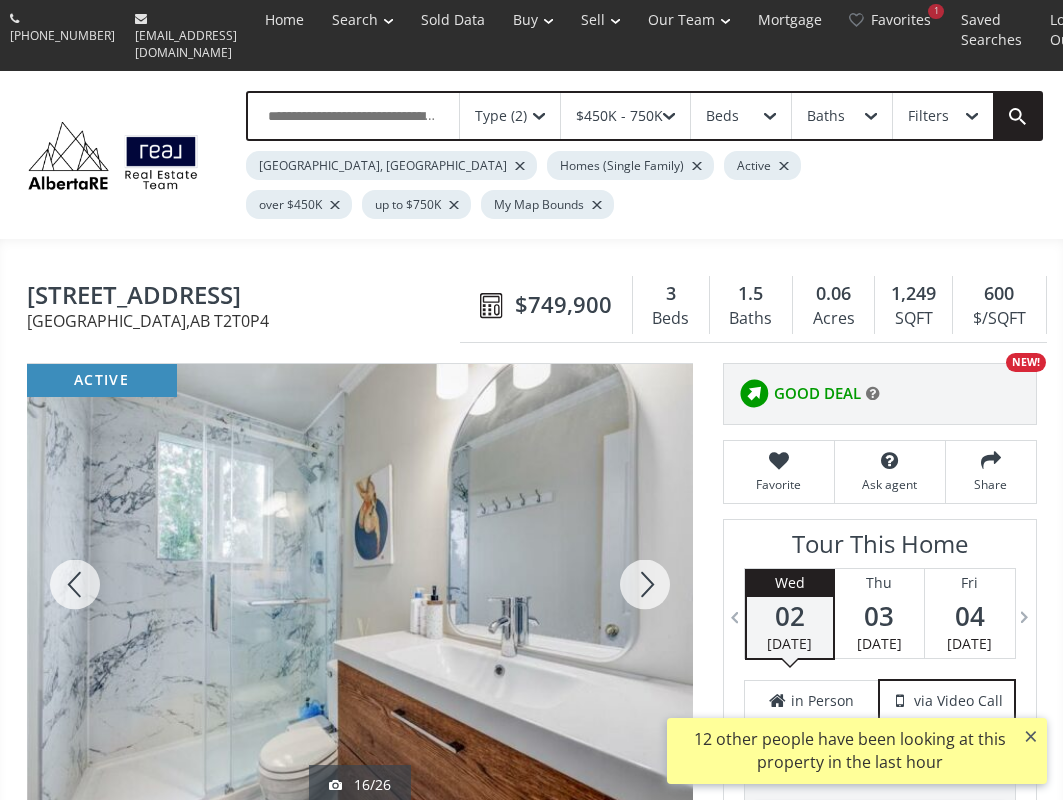 click at bounding box center [645, 584] 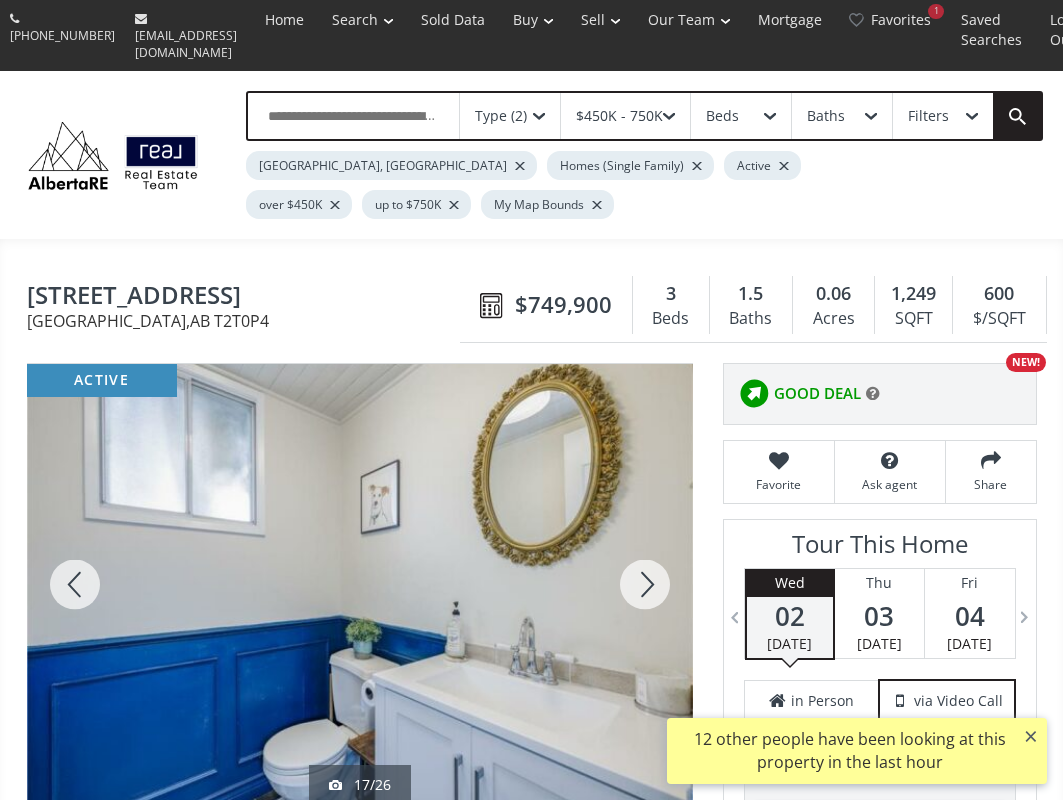 click at bounding box center [645, 584] 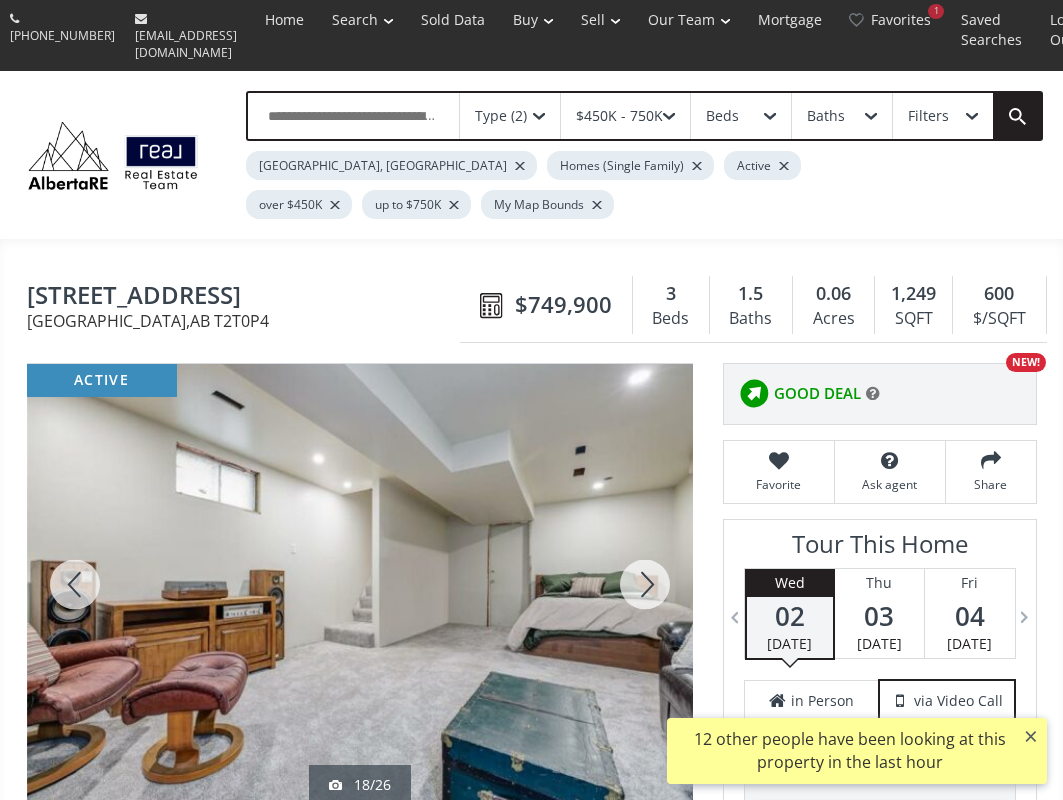 click at bounding box center (645, 584) 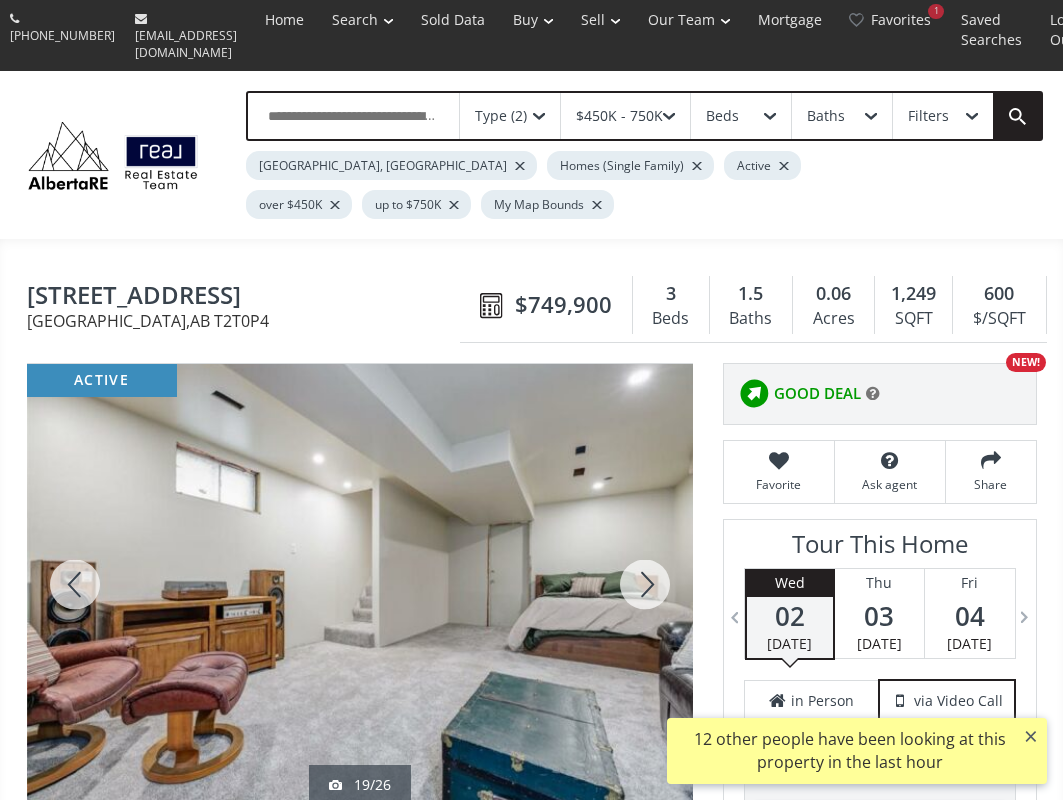 click at bounding box center (645, 584) 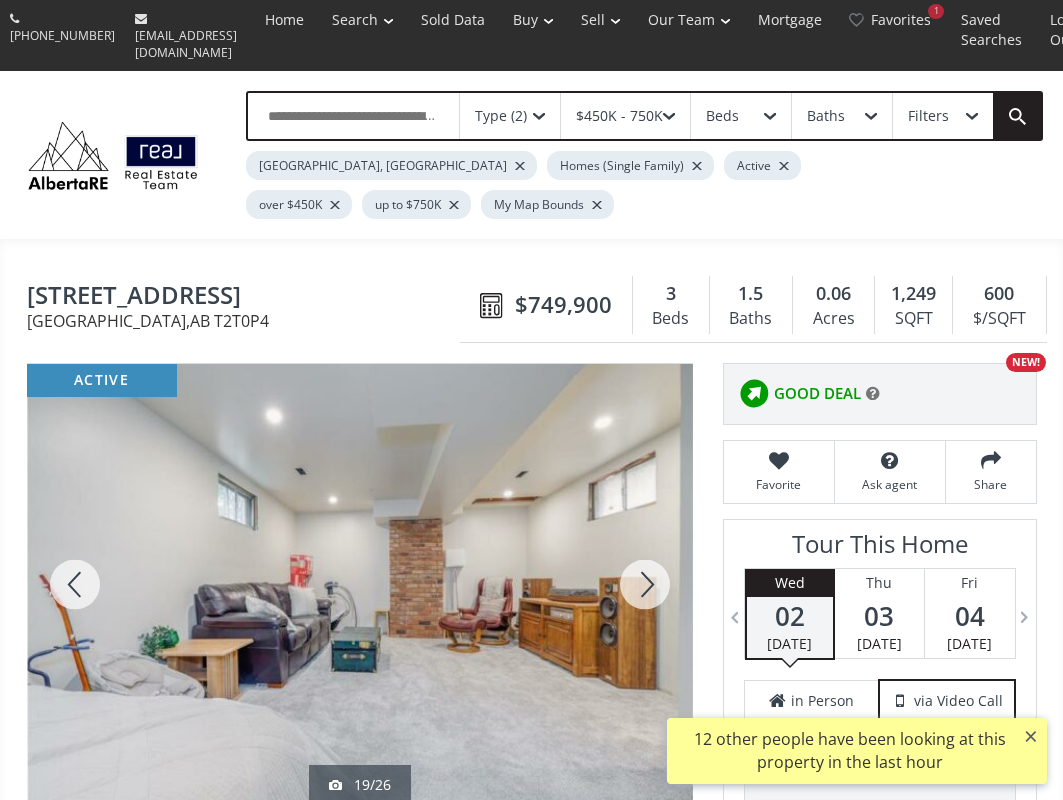 click at bounding box center [645, 584] 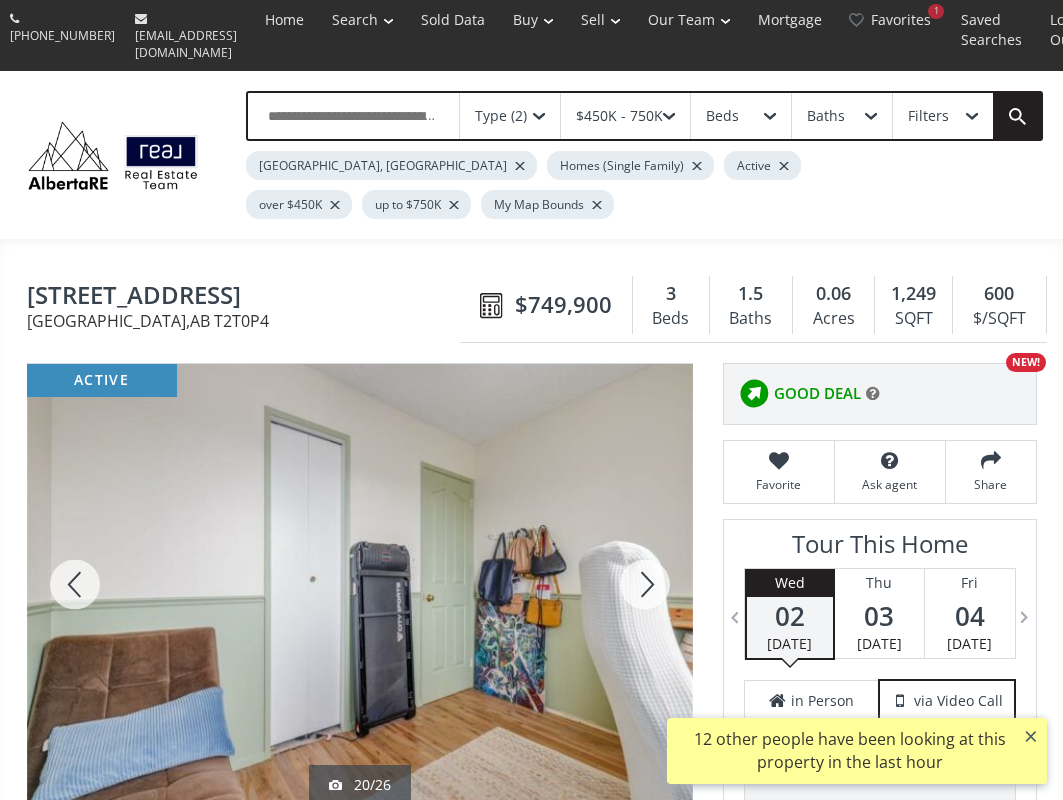 click at bounding box center [645, 584] 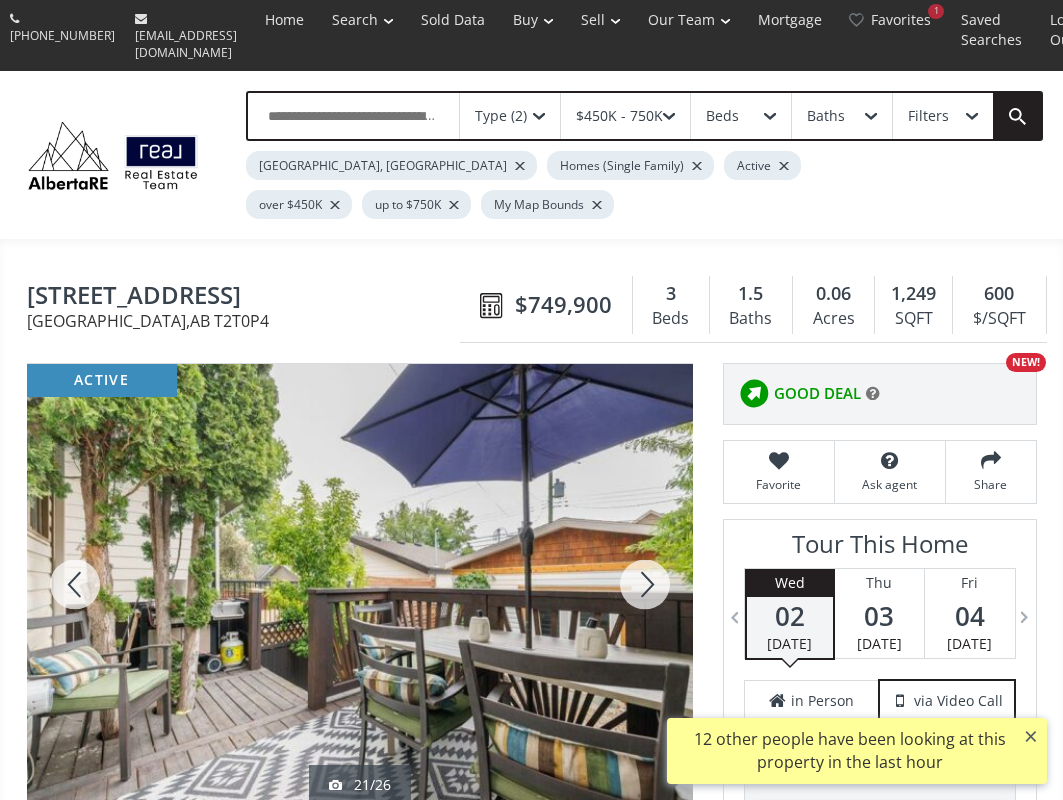 click at bounding box center (645, 584) 